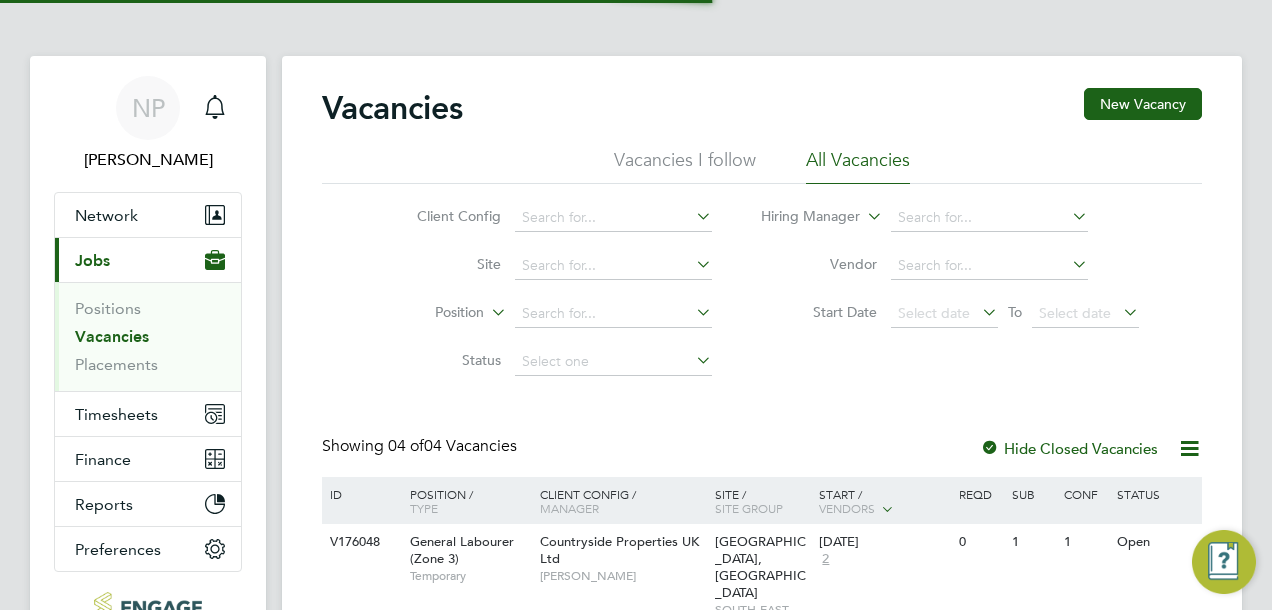 scroll, scrollTop: 0, scrollLeft: 0, axis: both 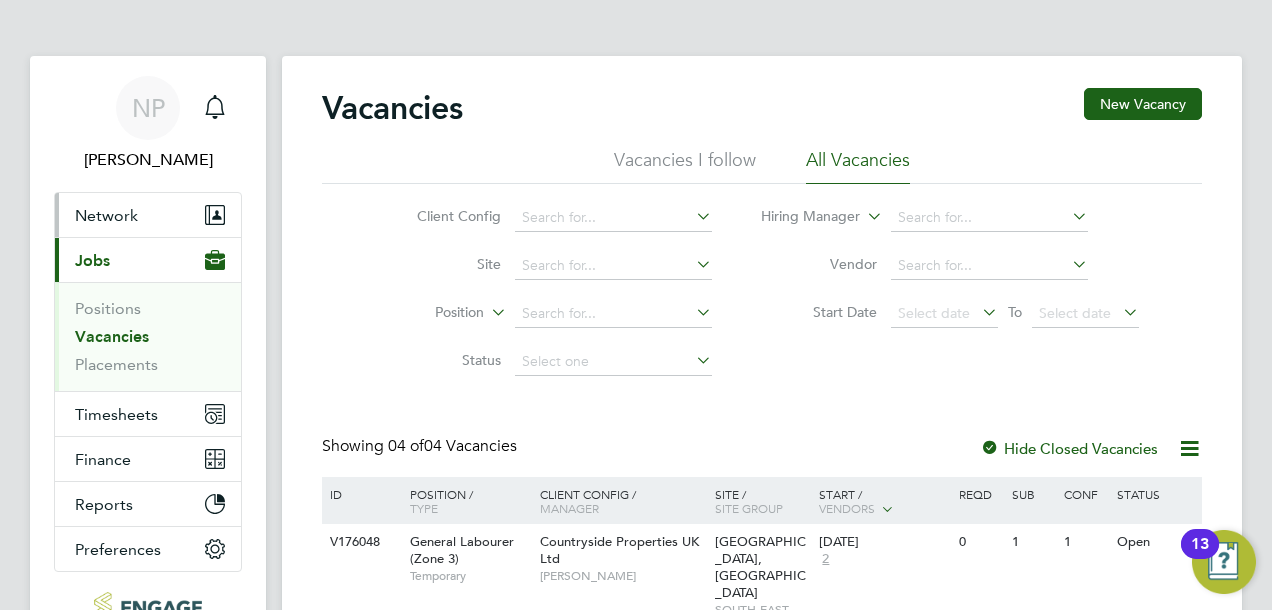 click on "Network" at bounding box center (106, 215) 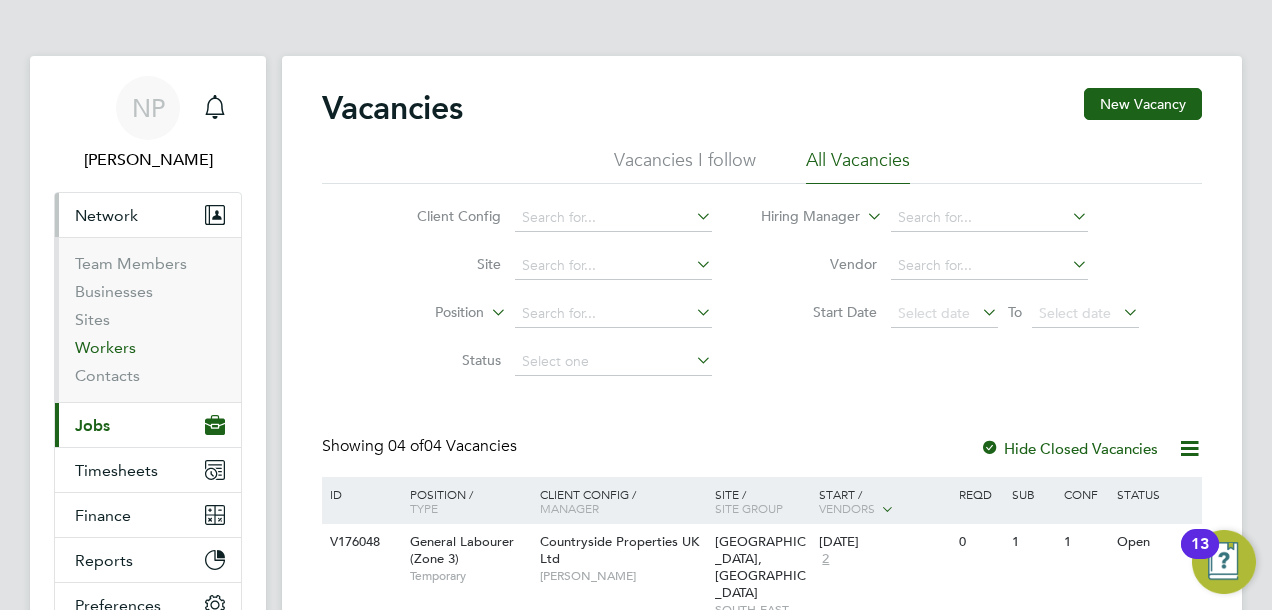 click on "Workers" at bounding box center [105, 347] 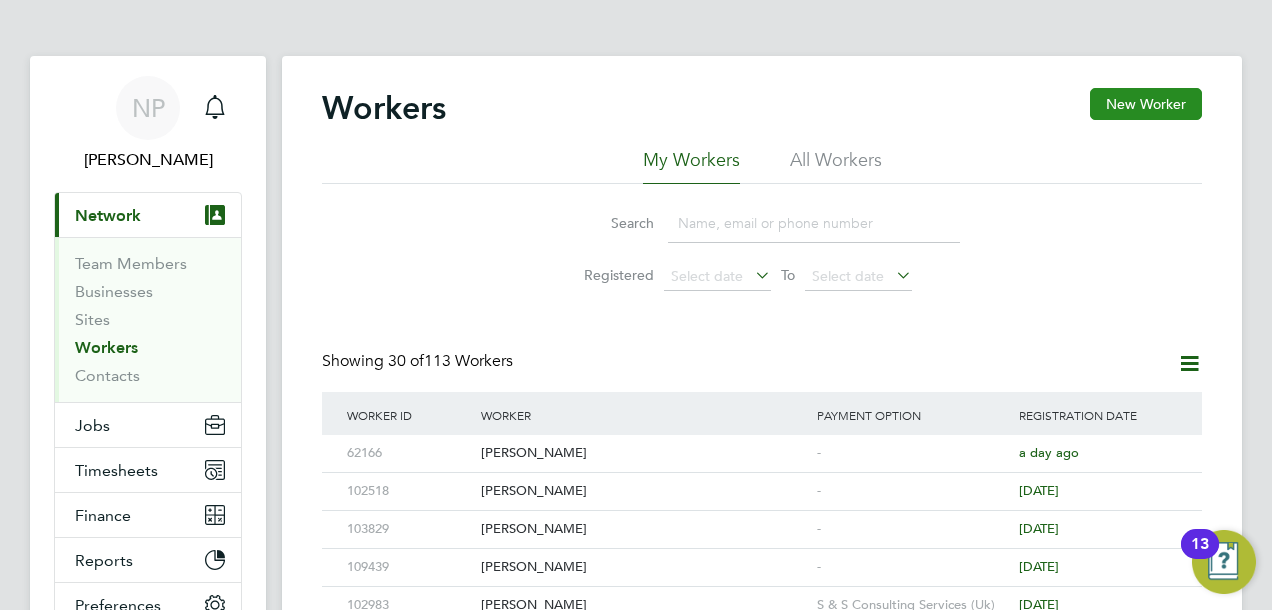 click on "New Worker" 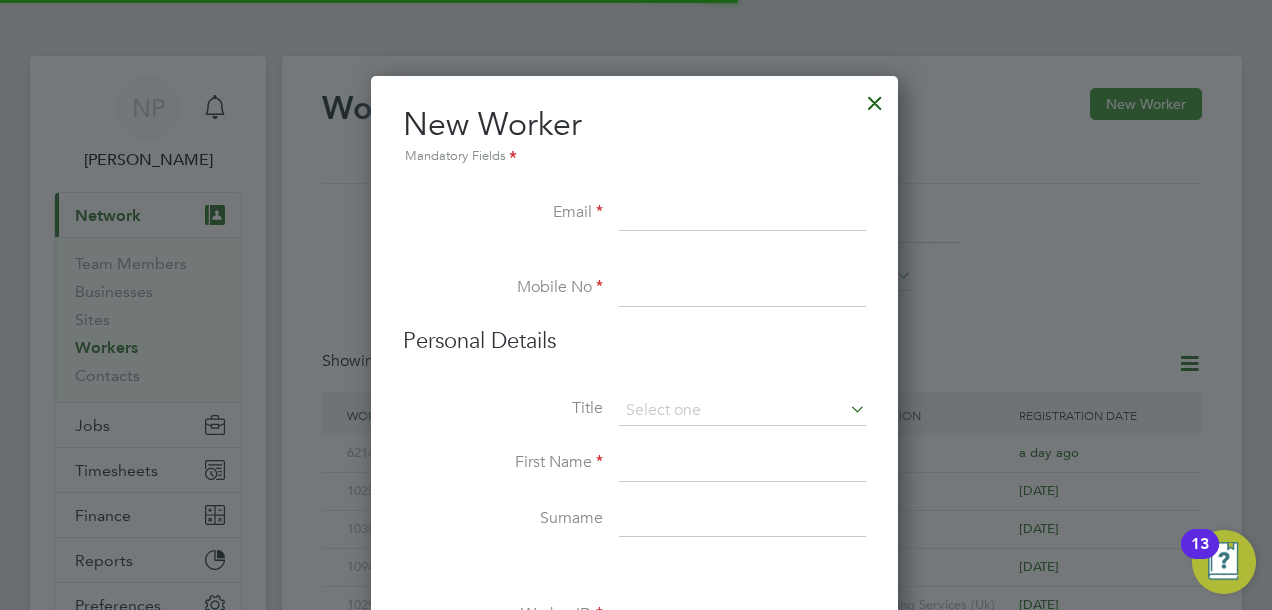 scroll, scrollTop: 10, scrollLeft: 10, axis: both 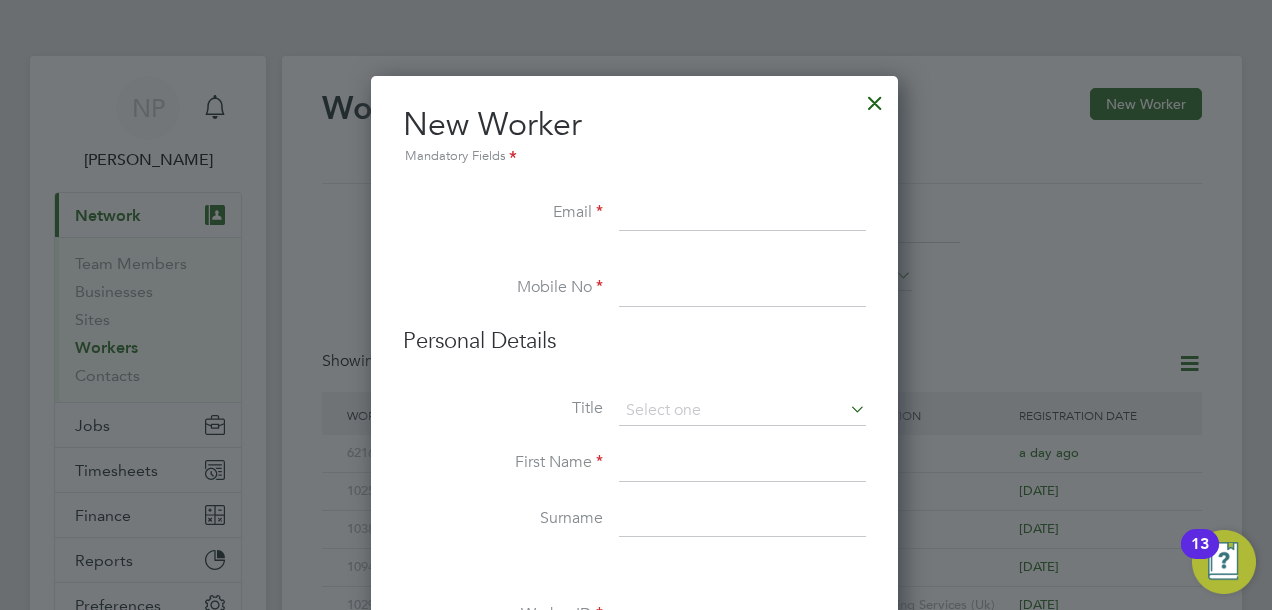 click at bounding box center [742, 214] 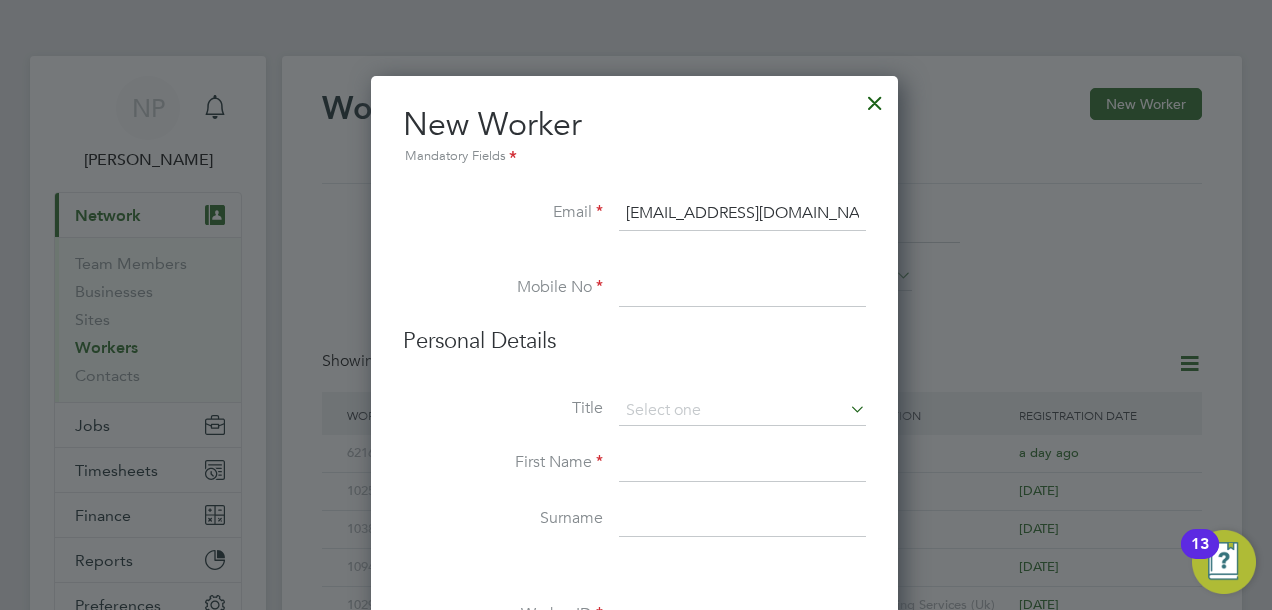 type on "simonrosier40@aol.com" 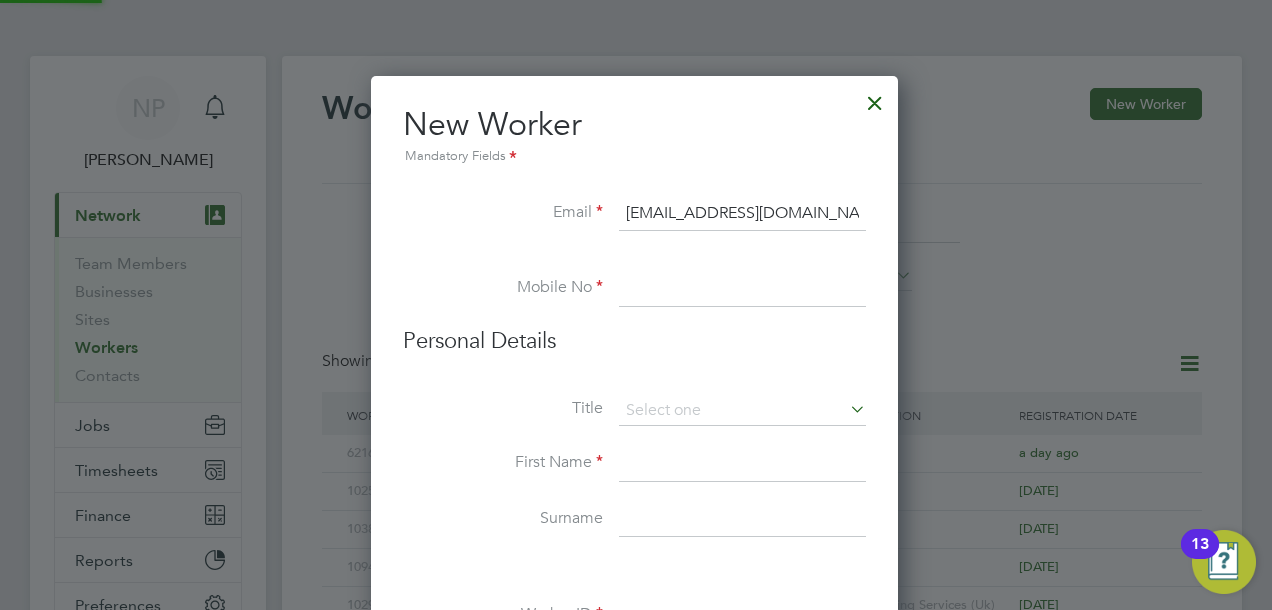 click at bounding box center (742, 289) 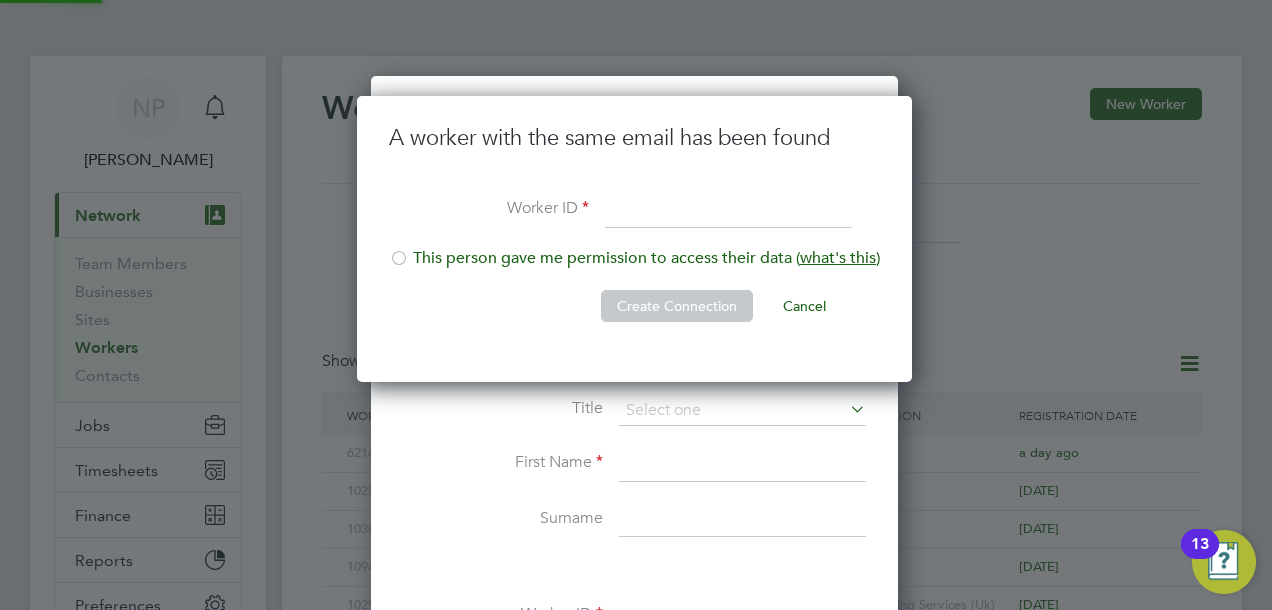 scroll, scrollTop: 9, scrollLeft: 9, axis: both 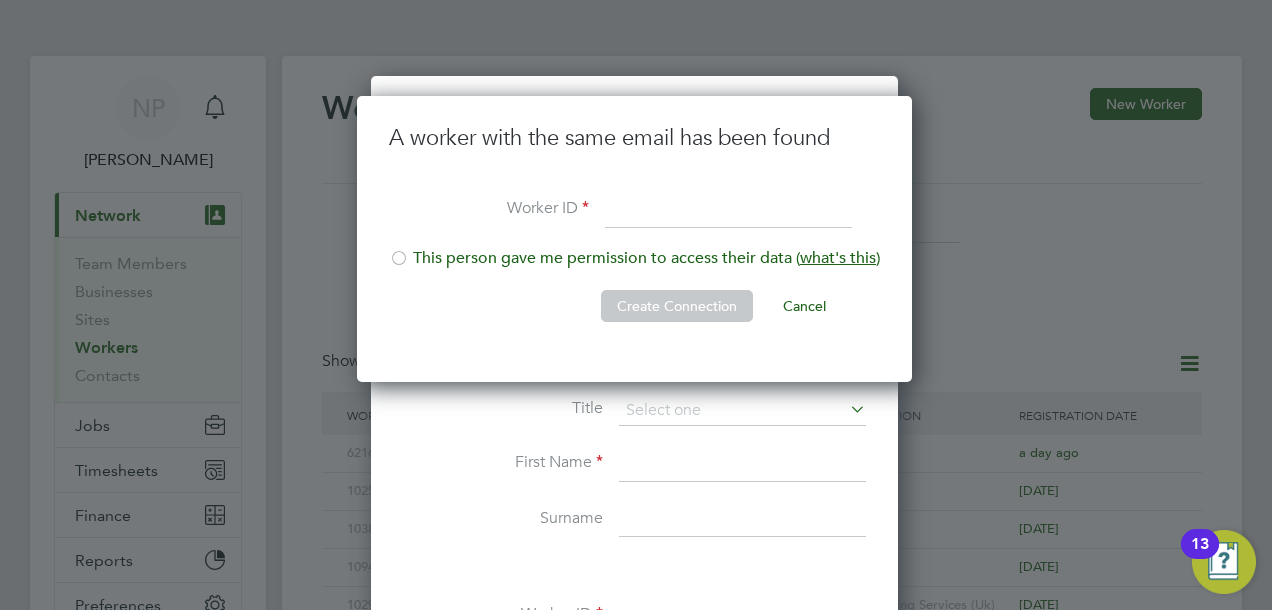 click on "Title" at bounding box center [634, 421] 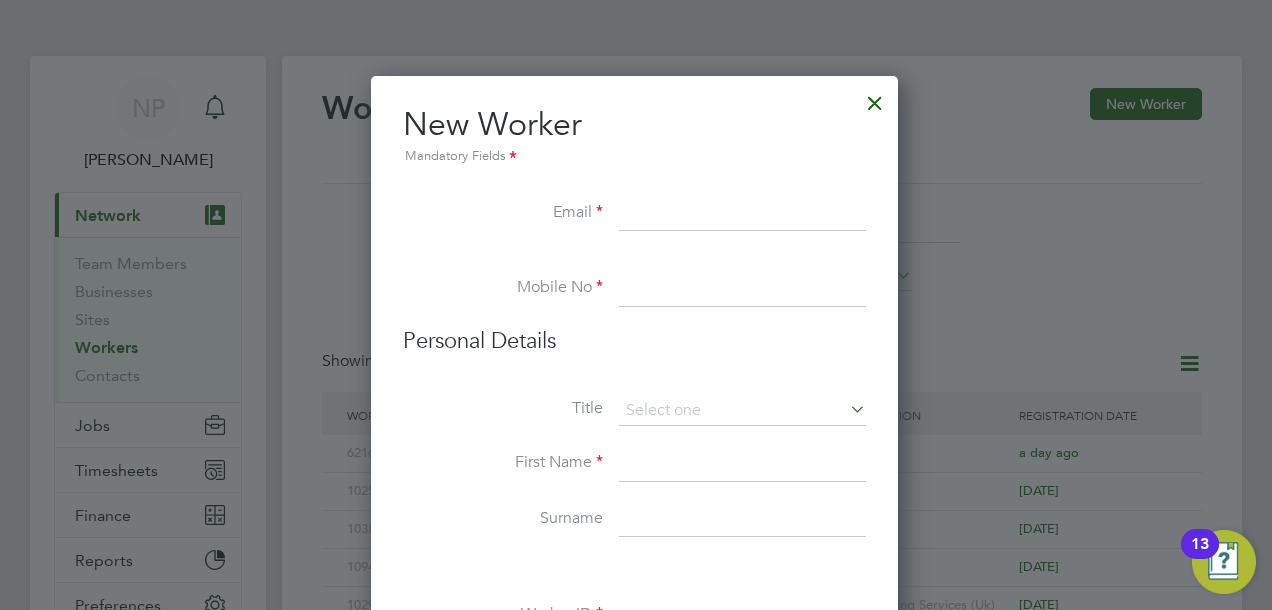click at bounding box center (742, 214) 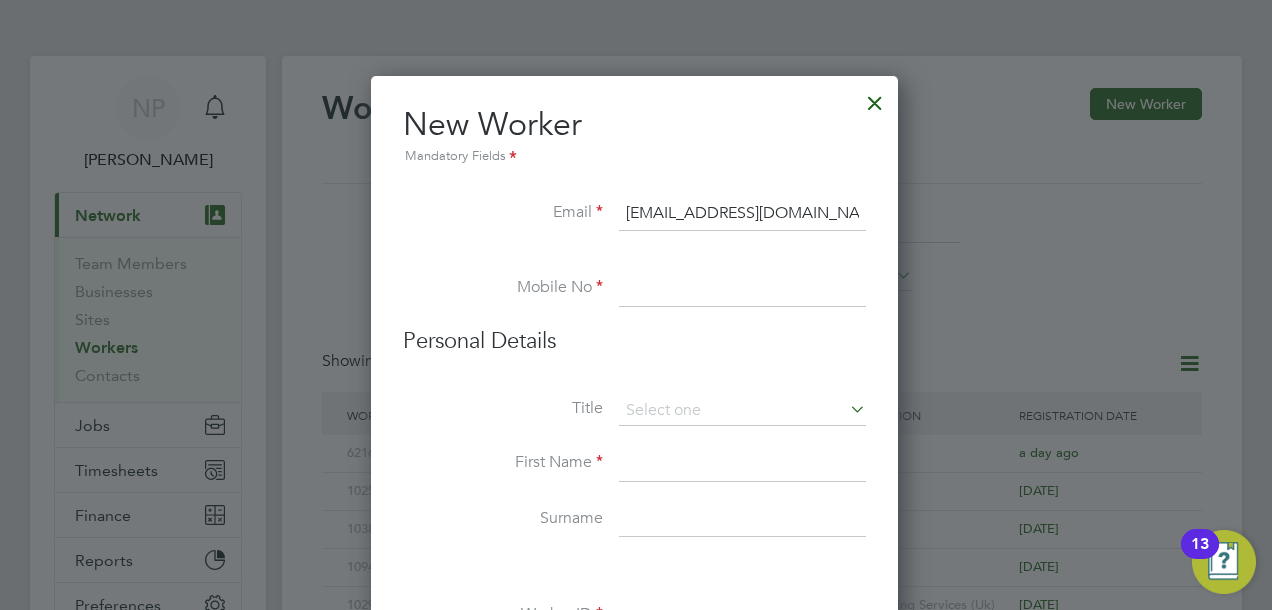 type on "simonrosier40@aol.com" 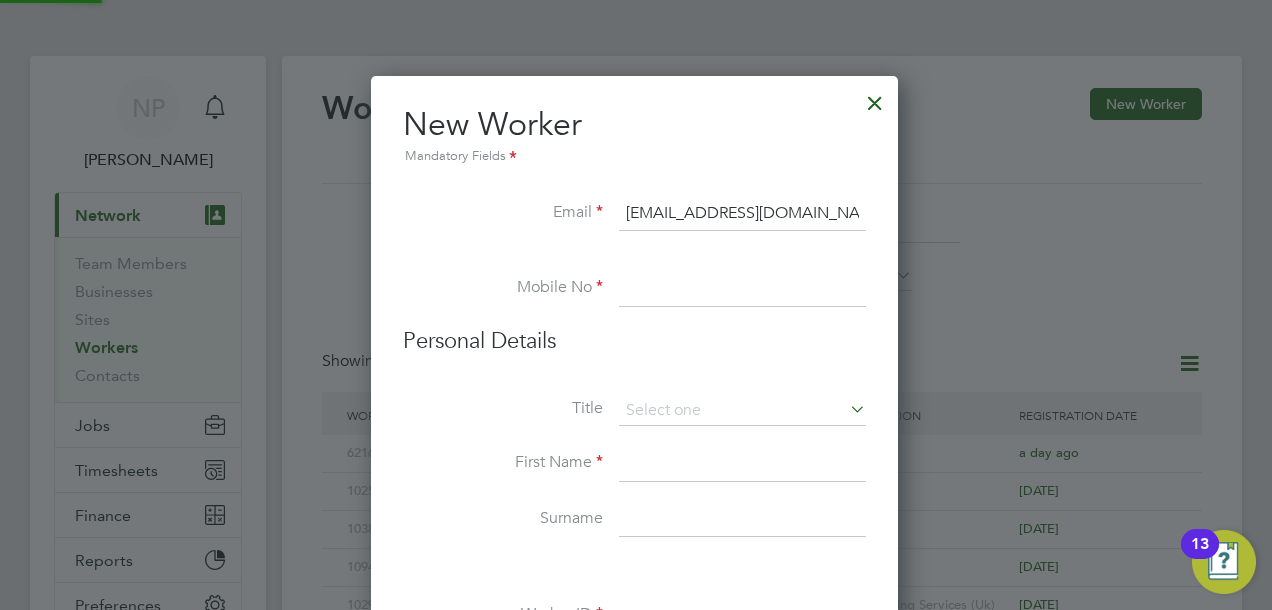 click at bounding box center (634, 261) 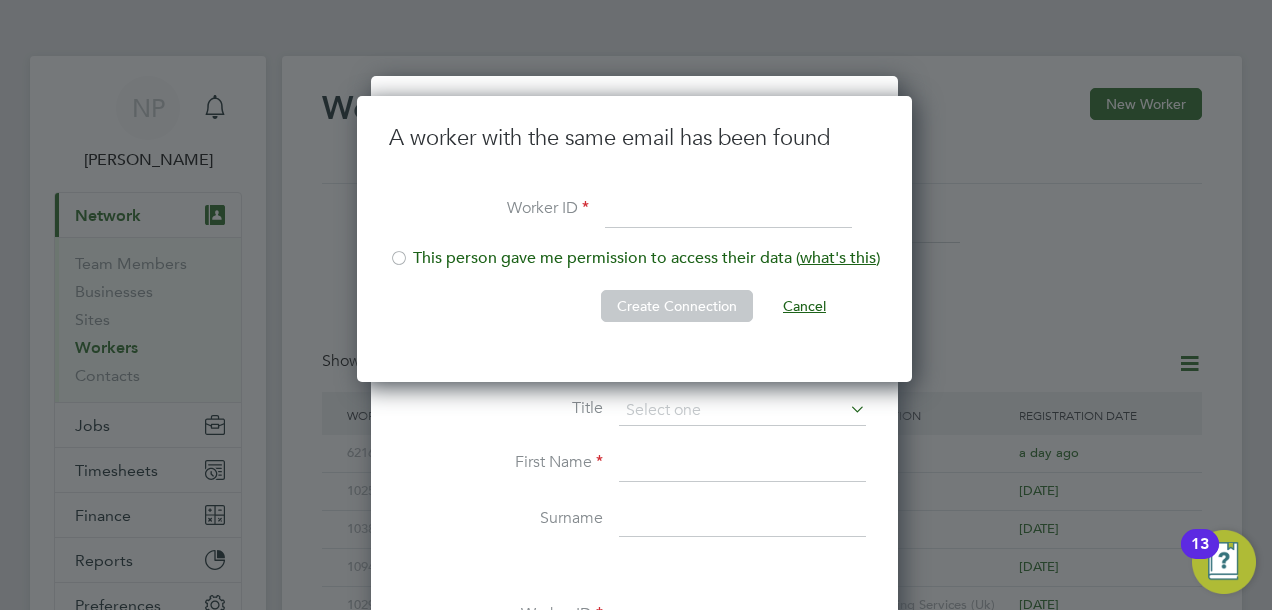 click on "Cancel" 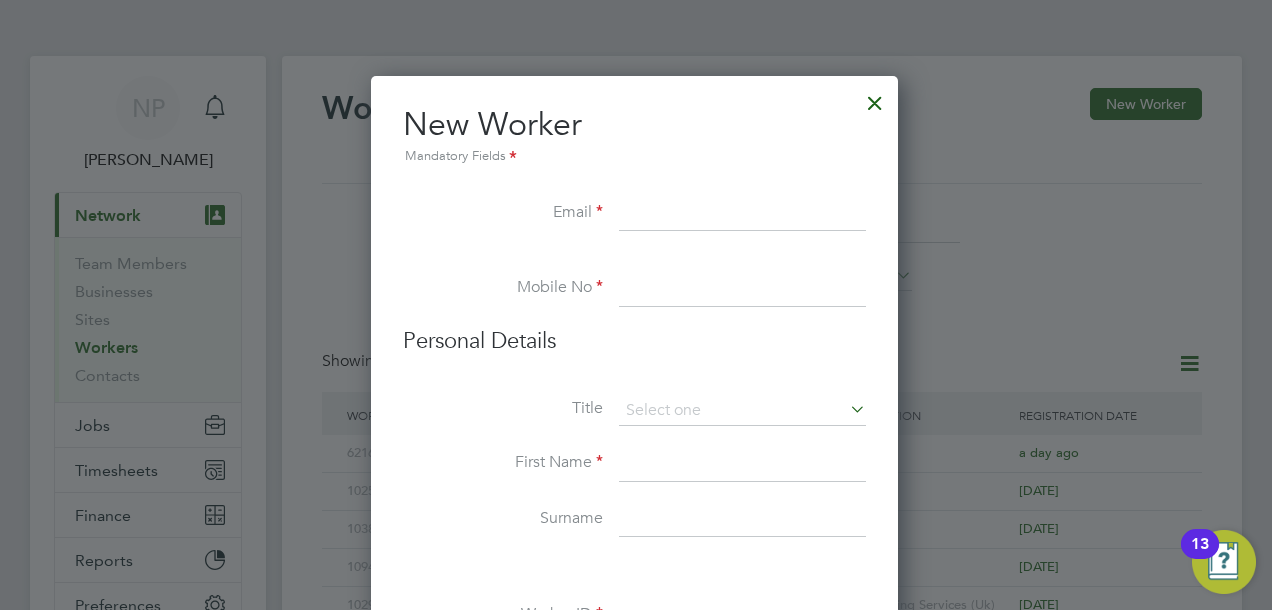 click at bounding box center (875, 98) 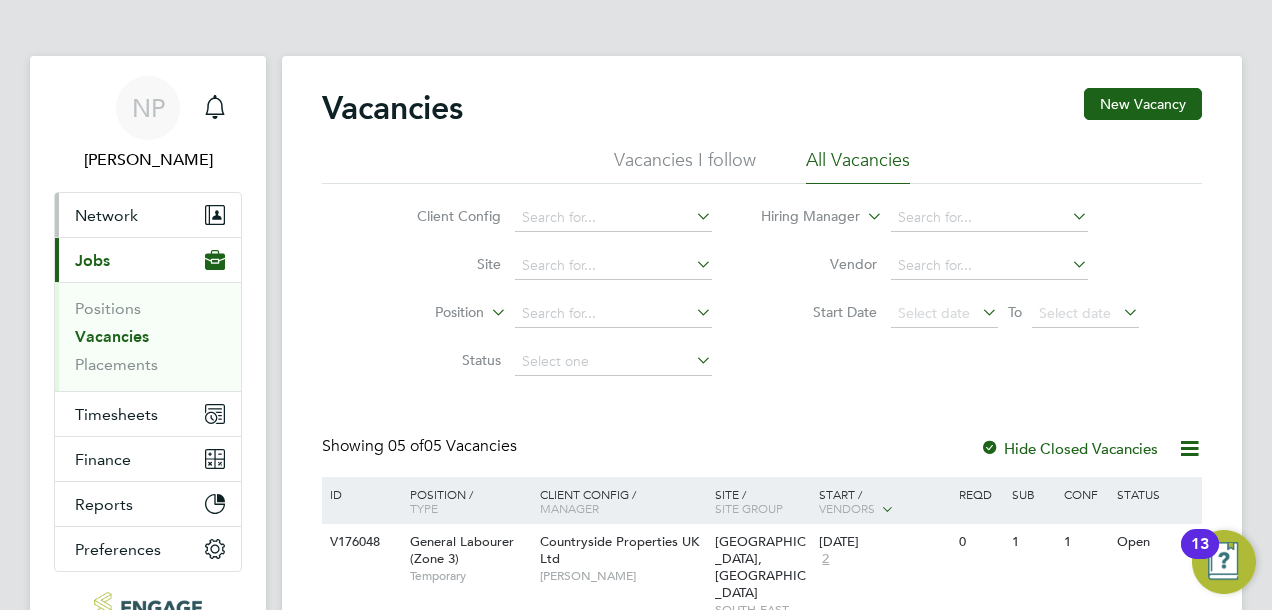 click on "Network" at bounding box center (106, 215) 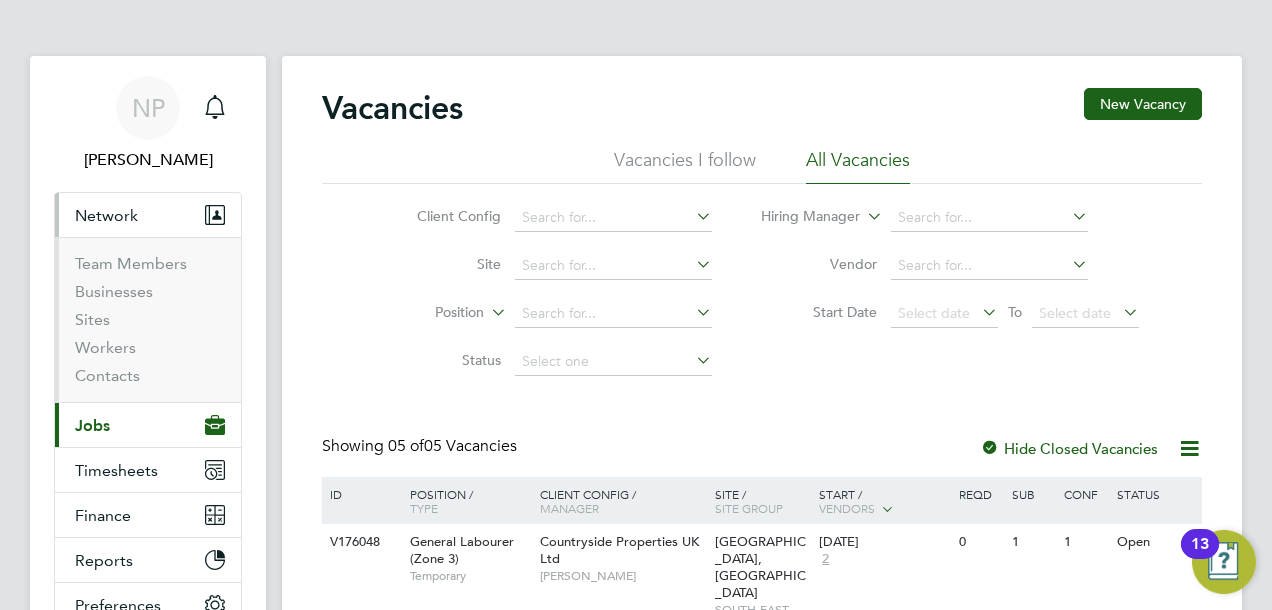 click on "Workers" at bounding box center (150, 352) 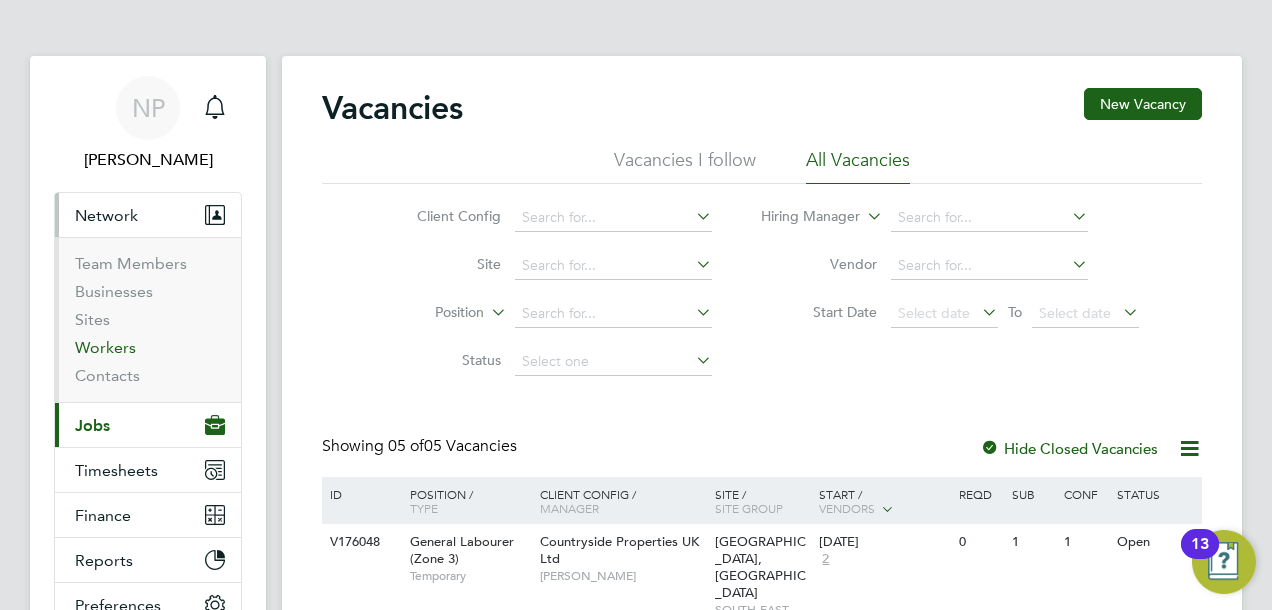 click on "Workers" at bounding box center (105, 347) 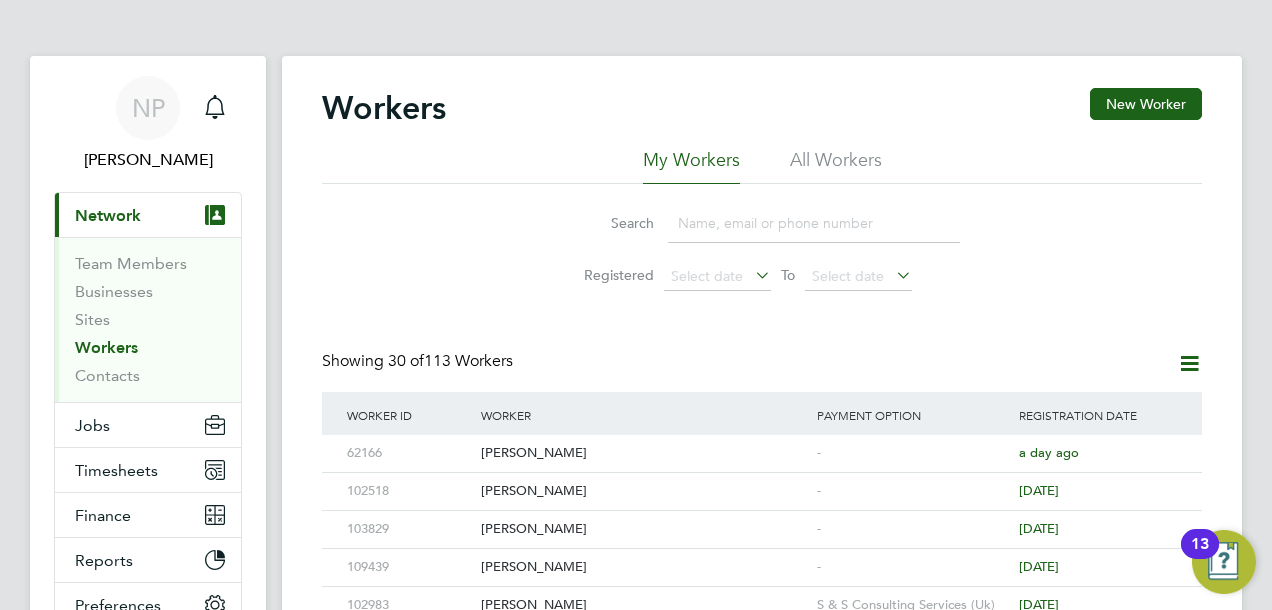 click 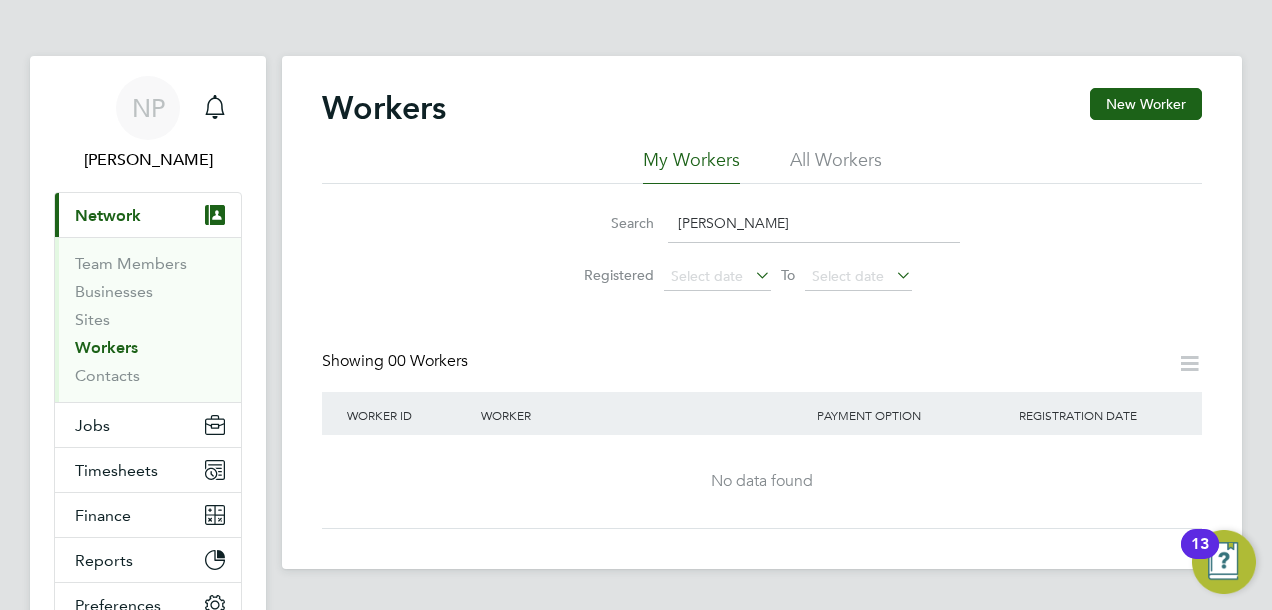 click on "Showing   00 Workers" 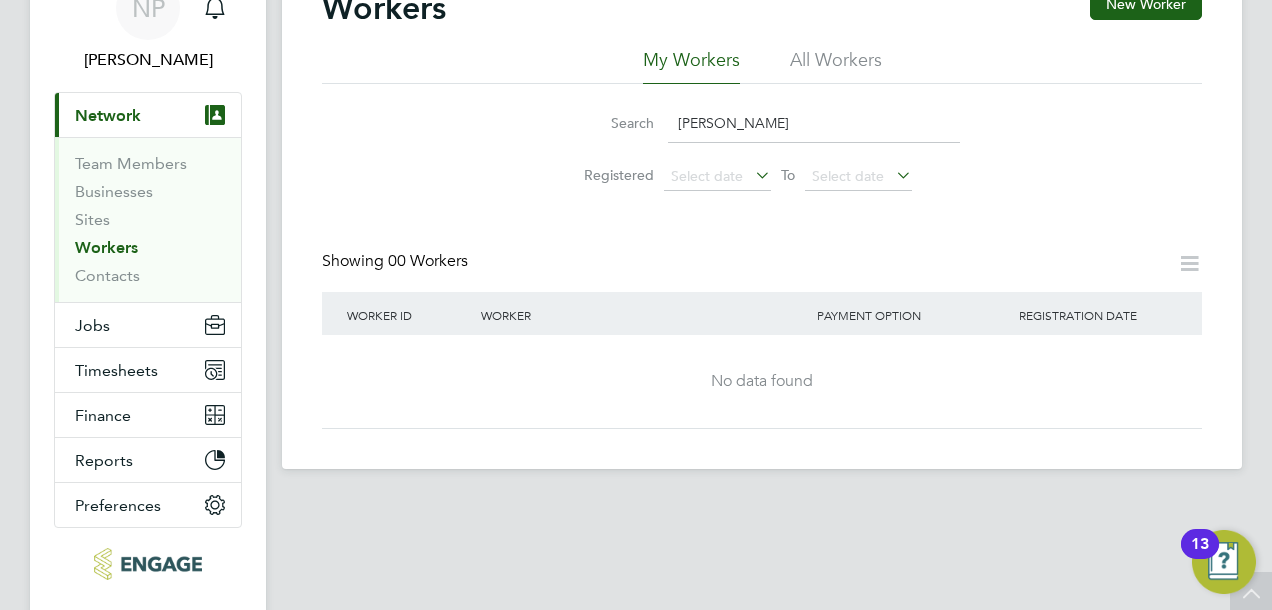 scroll, scrollTop: 0, scrollLeft: 0, axis: both 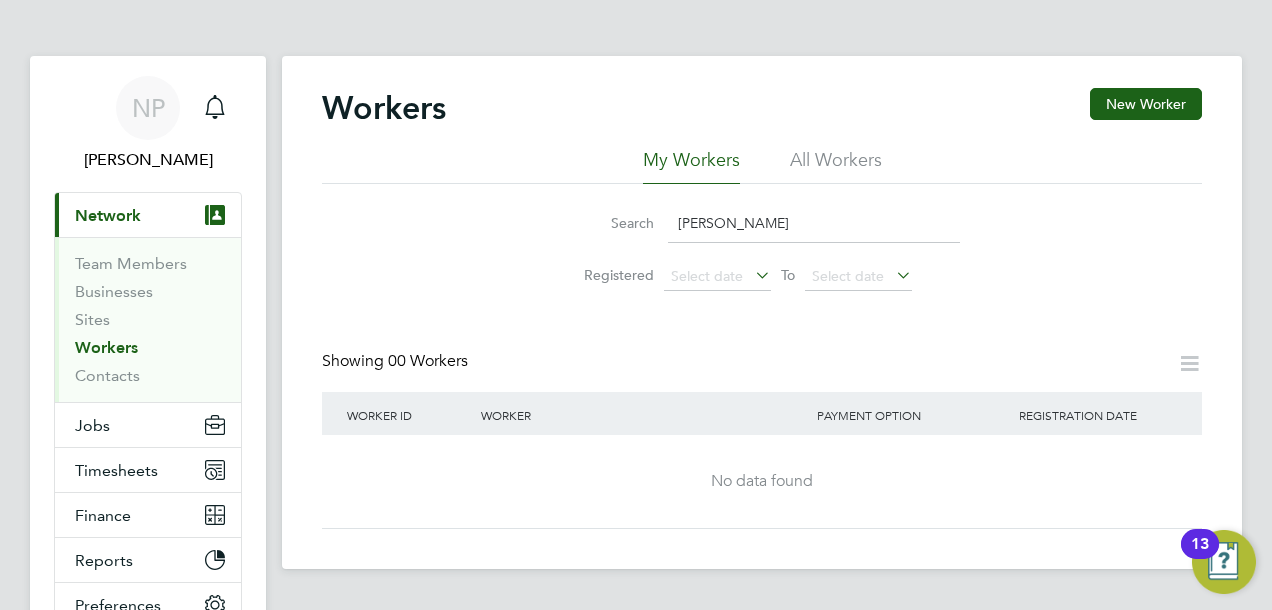 click on "simon rosier" 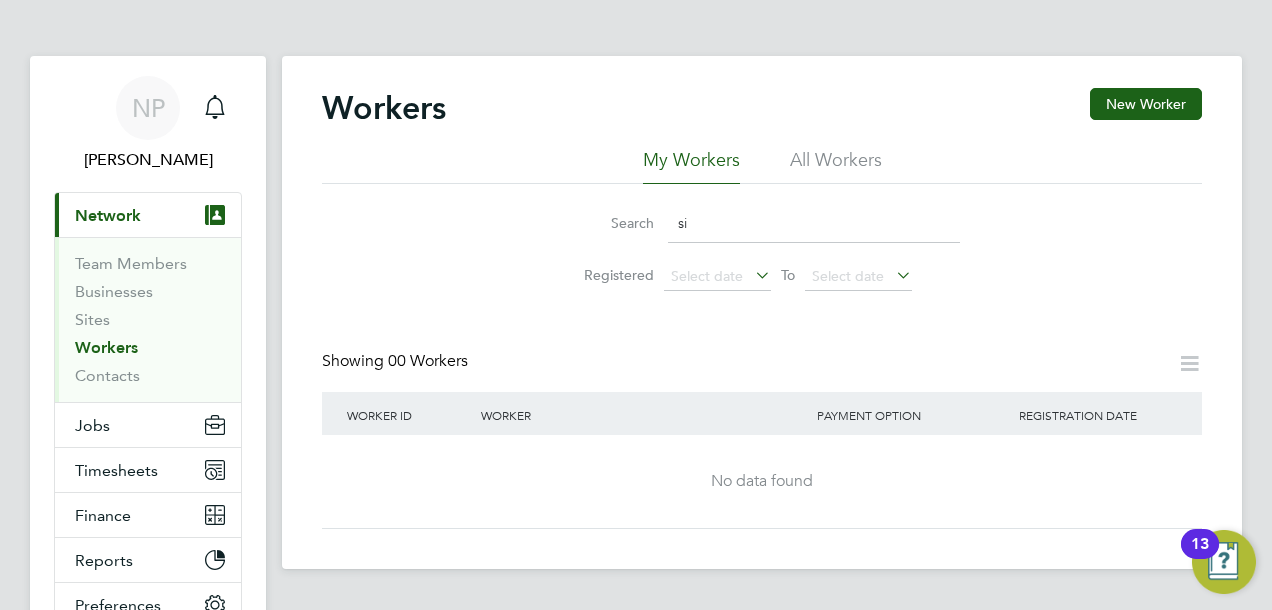 type on "s" 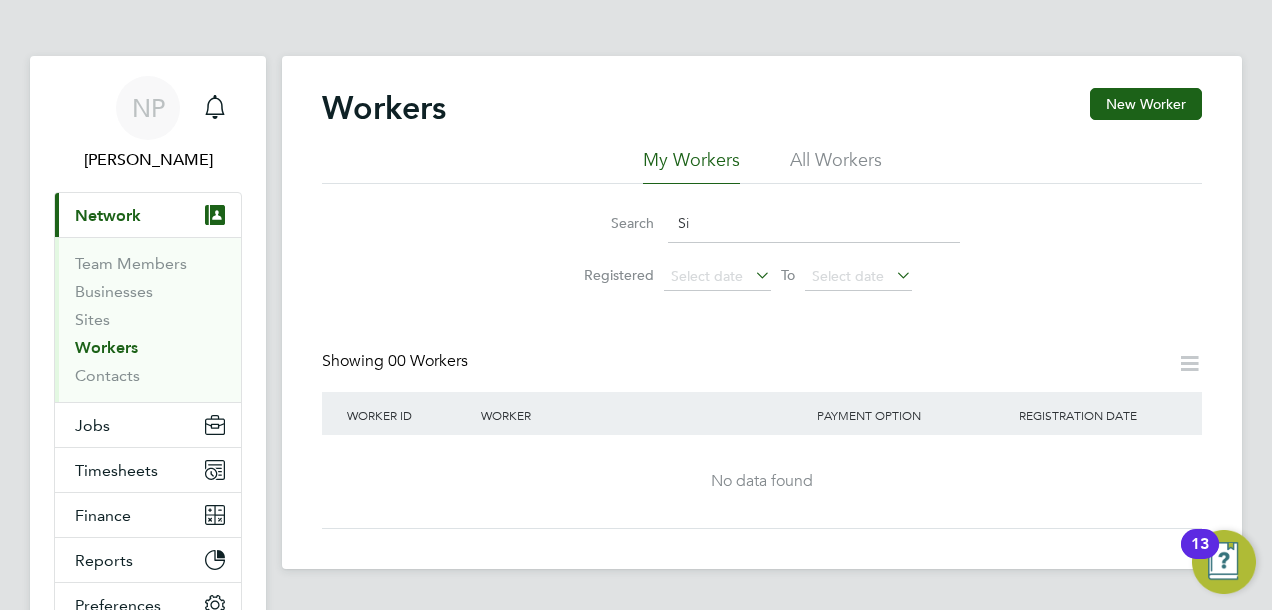 type on "S" 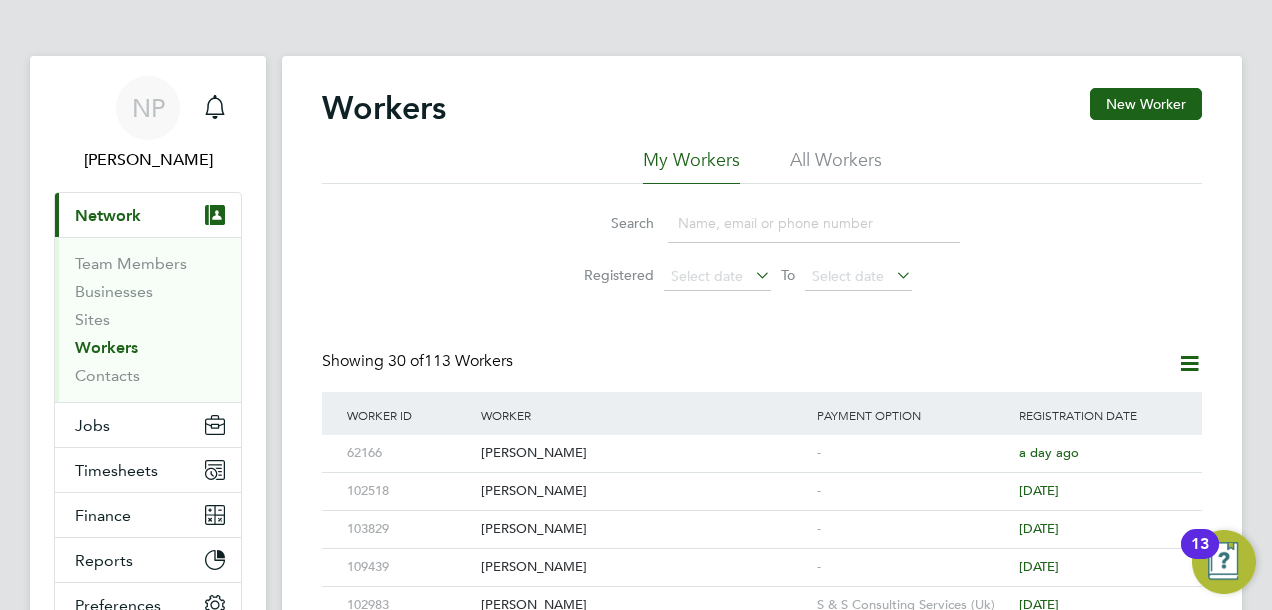 click on "All Workers" 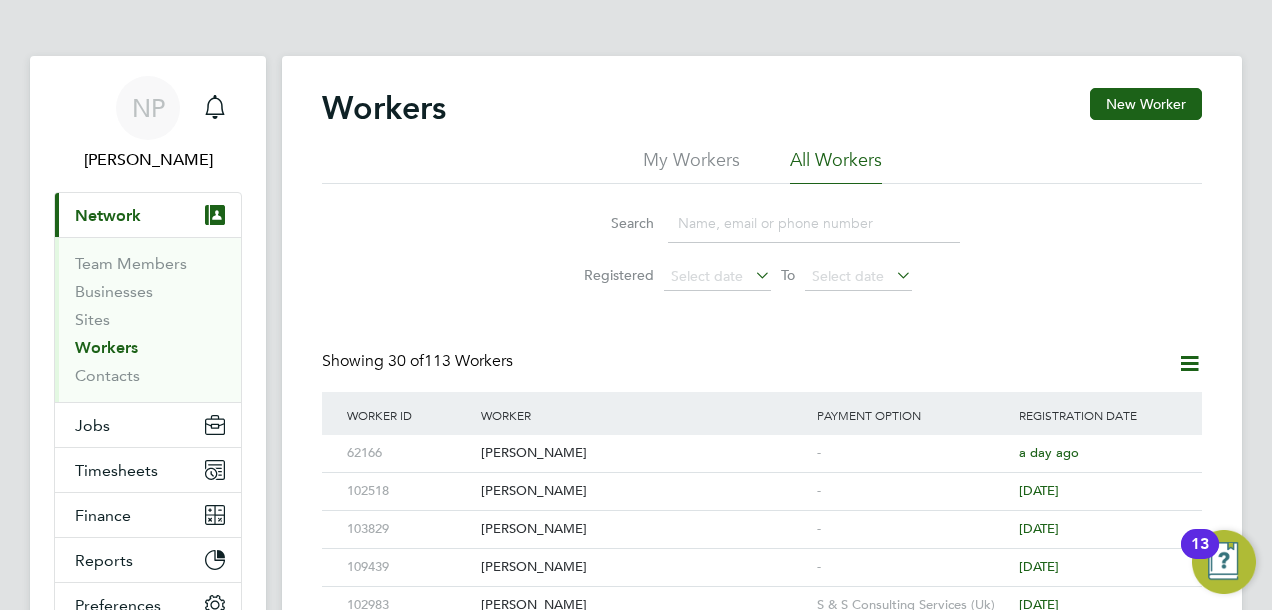 click 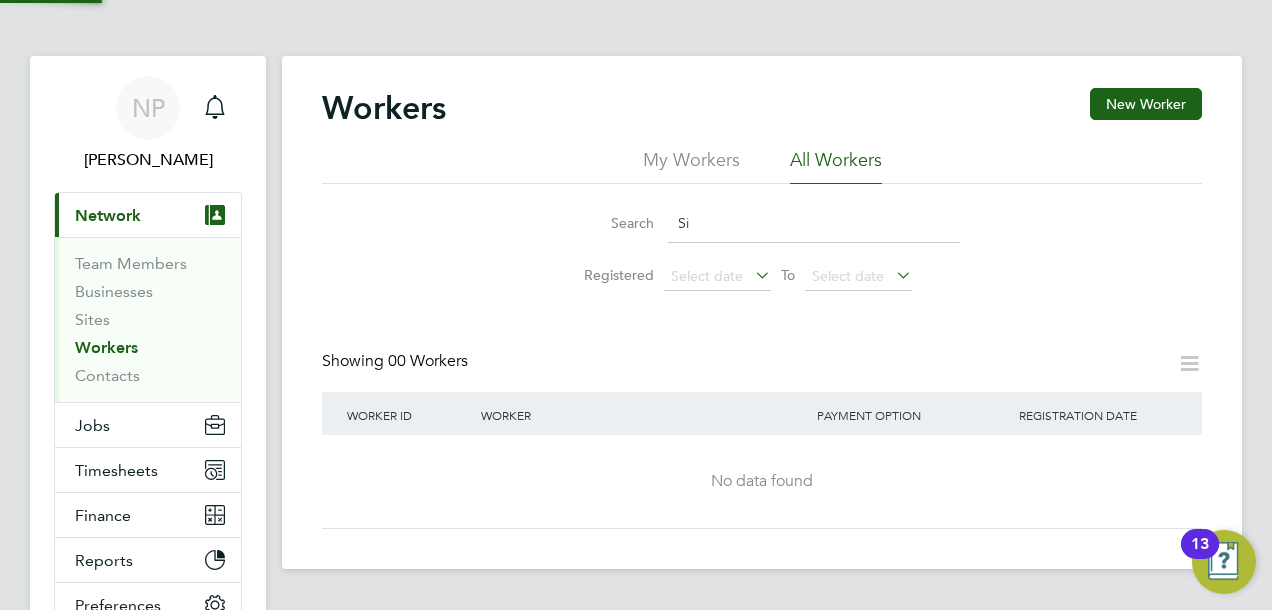 type on "S" 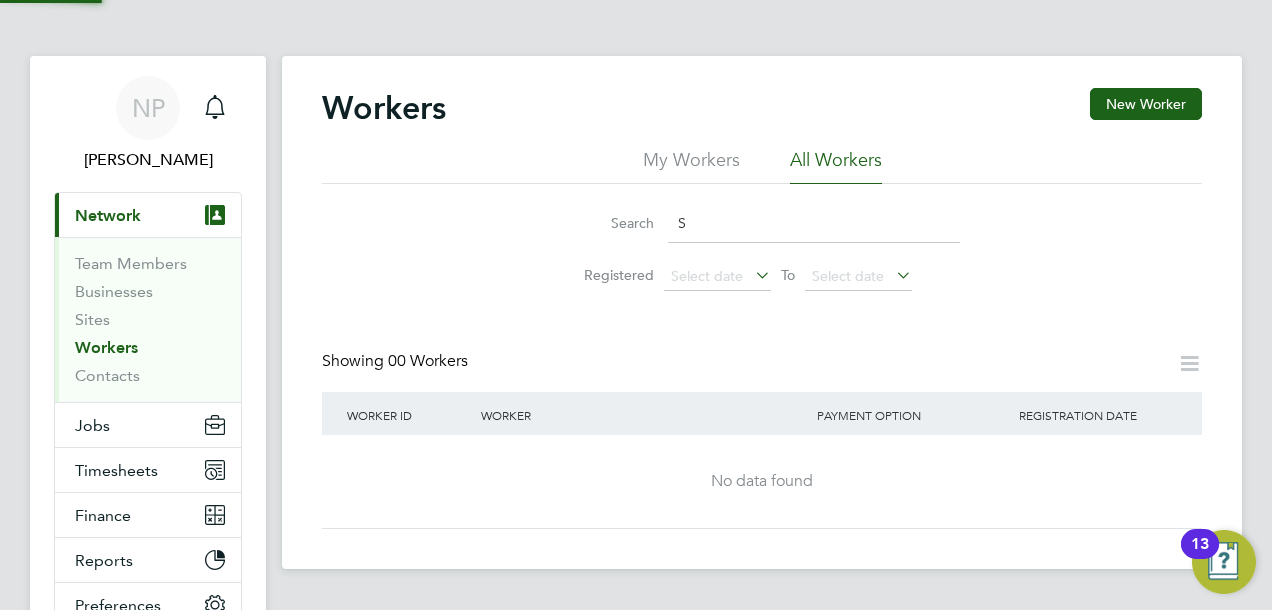 type 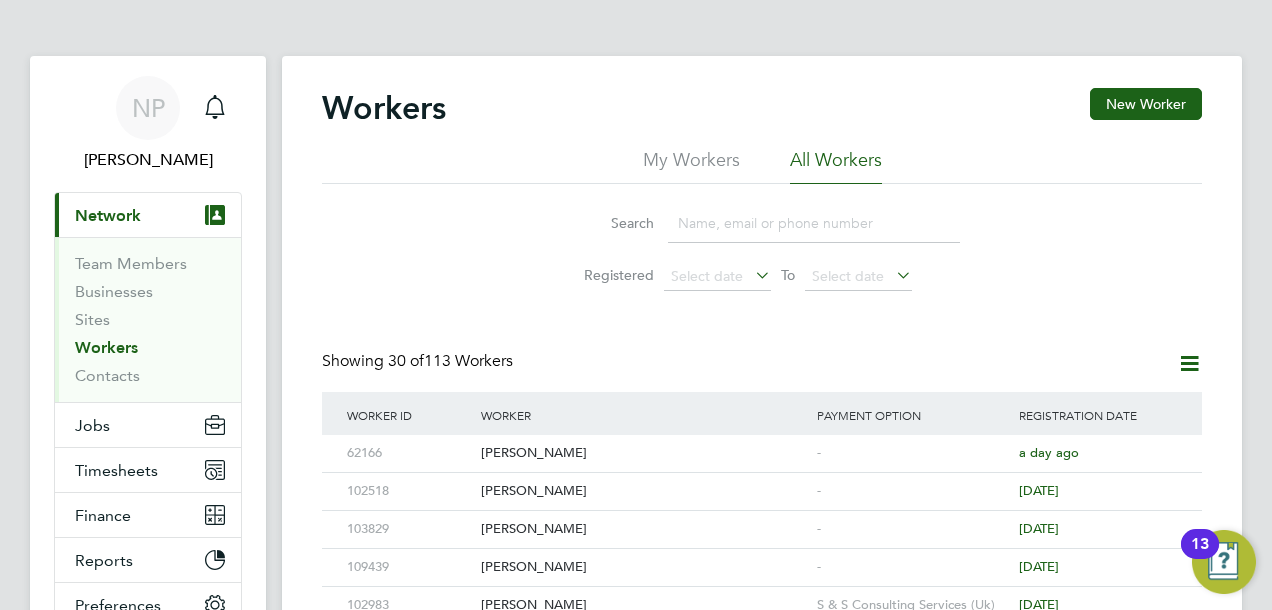 click on "Search   Registered
Select date
To
Select date" 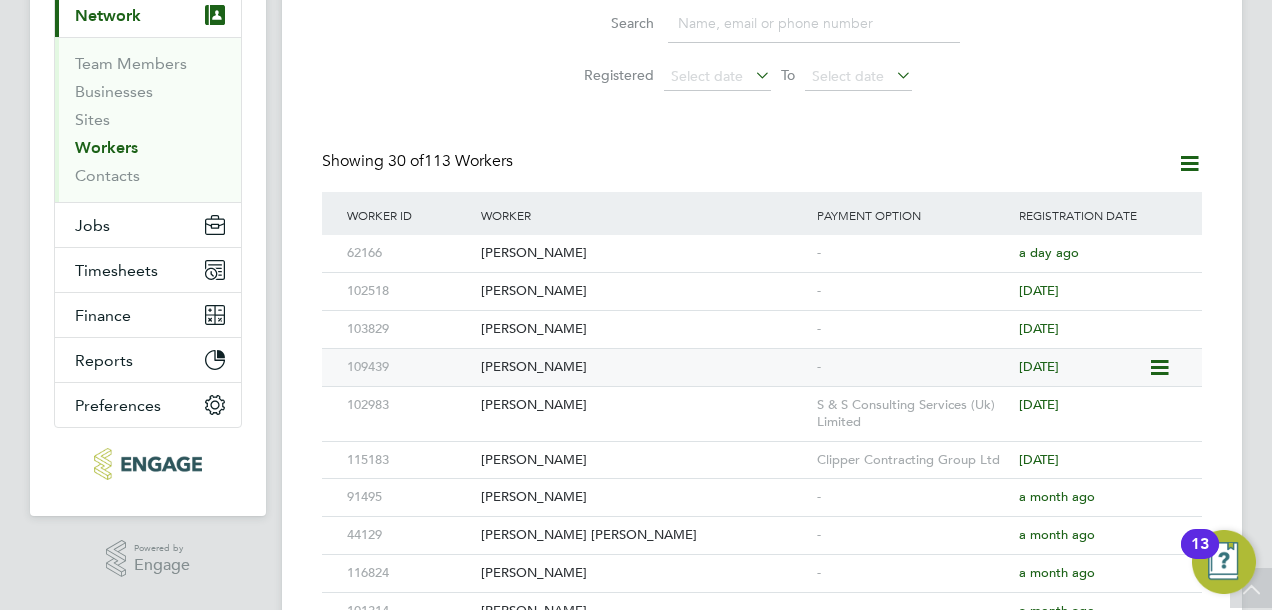 scroll, scrollTop: 0, scrollLeft: 0, axis: both 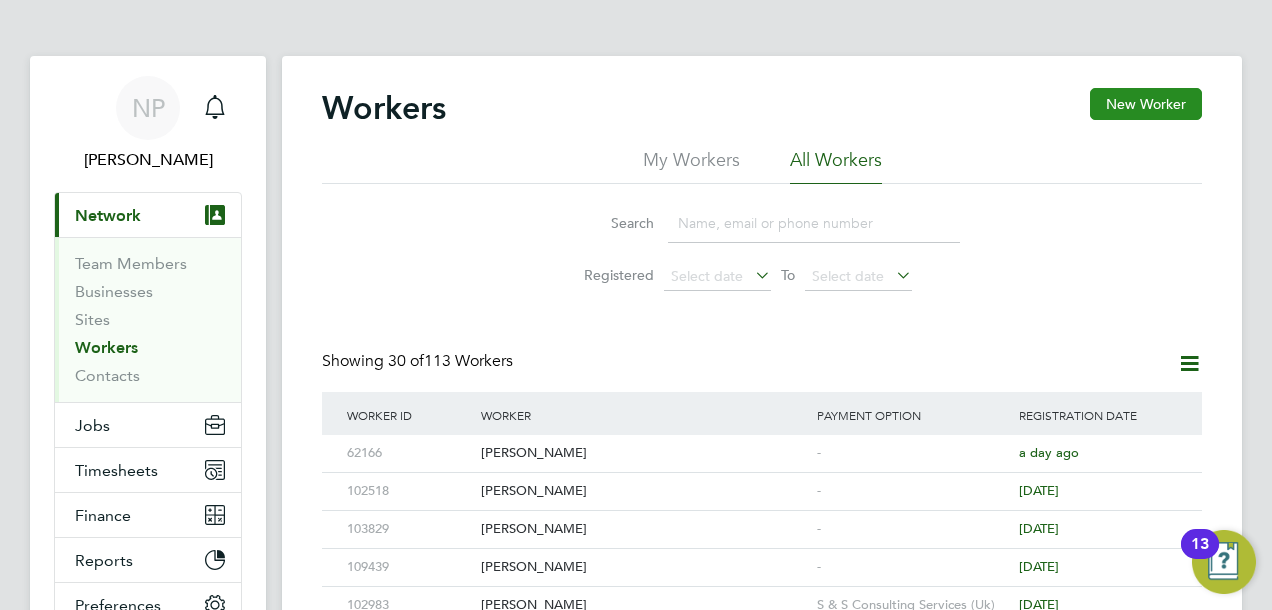 click on "New Worker" 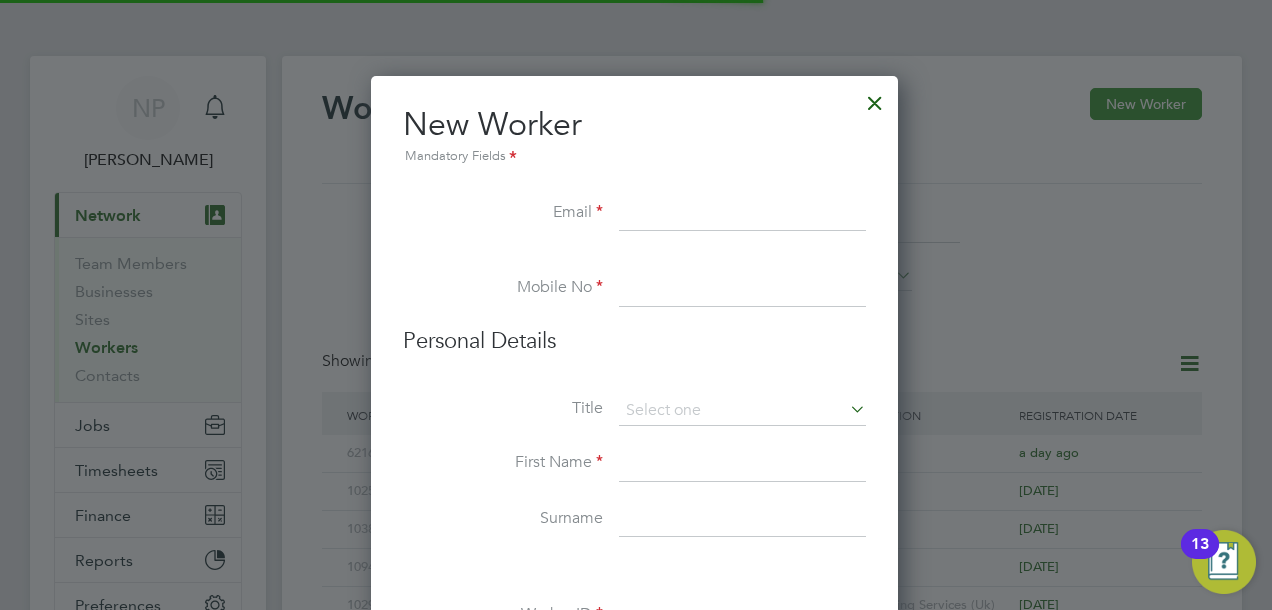 scroll, scrollTop: 10, scrollLeft: 10, axis: both 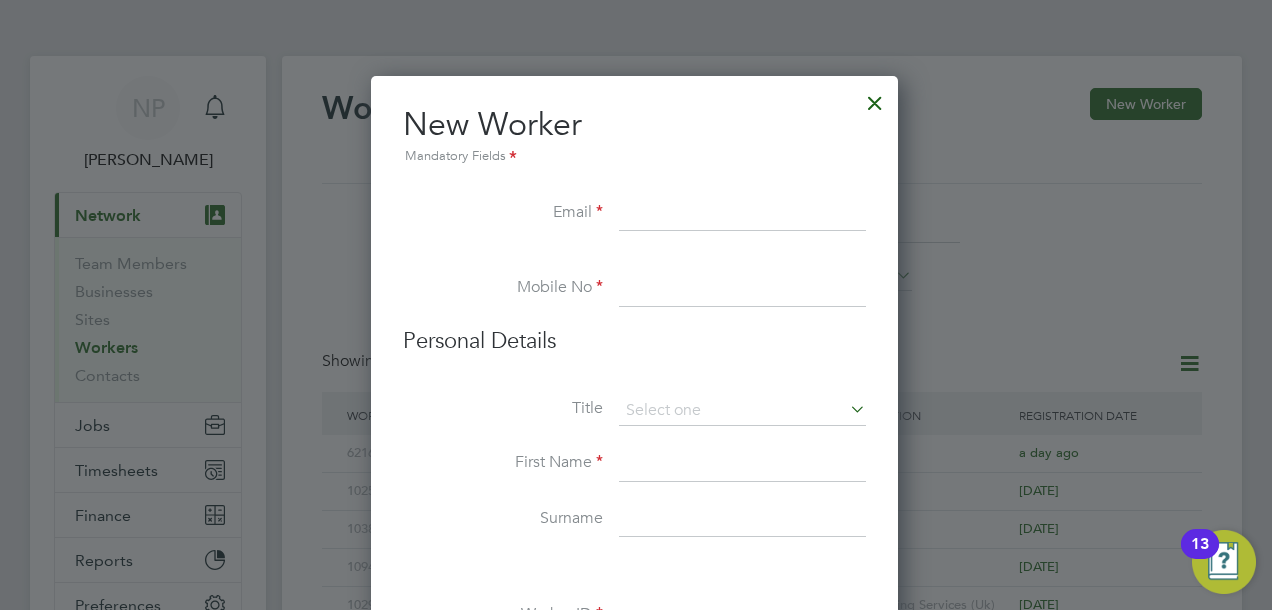click at bounding box center (742, 214) 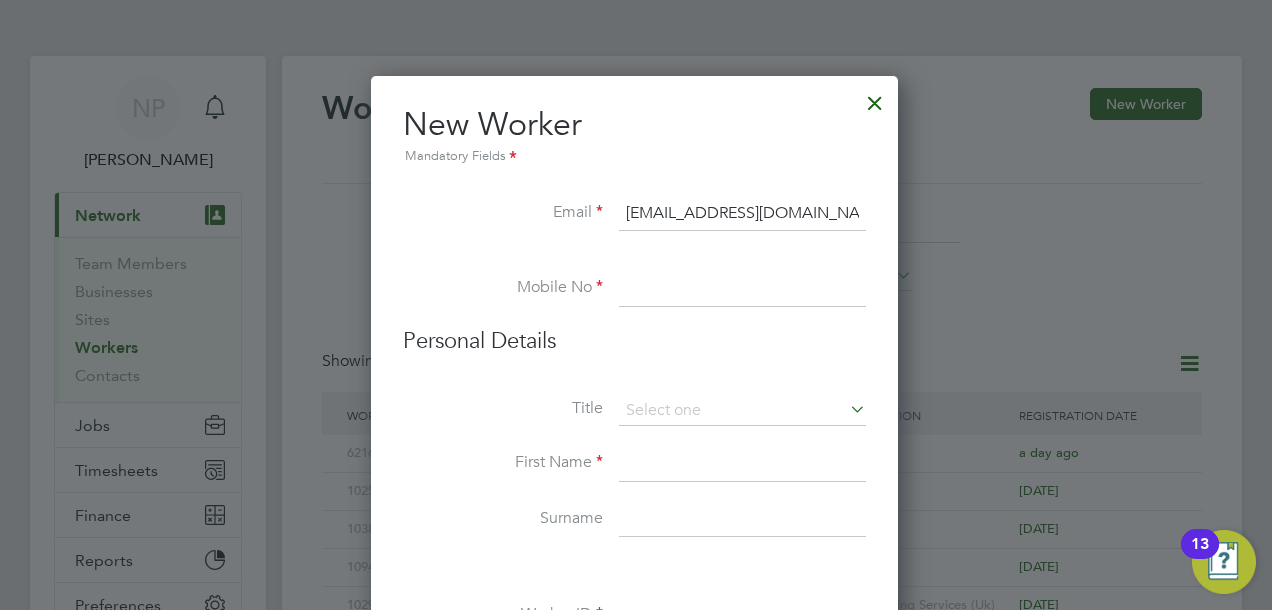 click on "Personal Details" at bounding box center [634, 361] 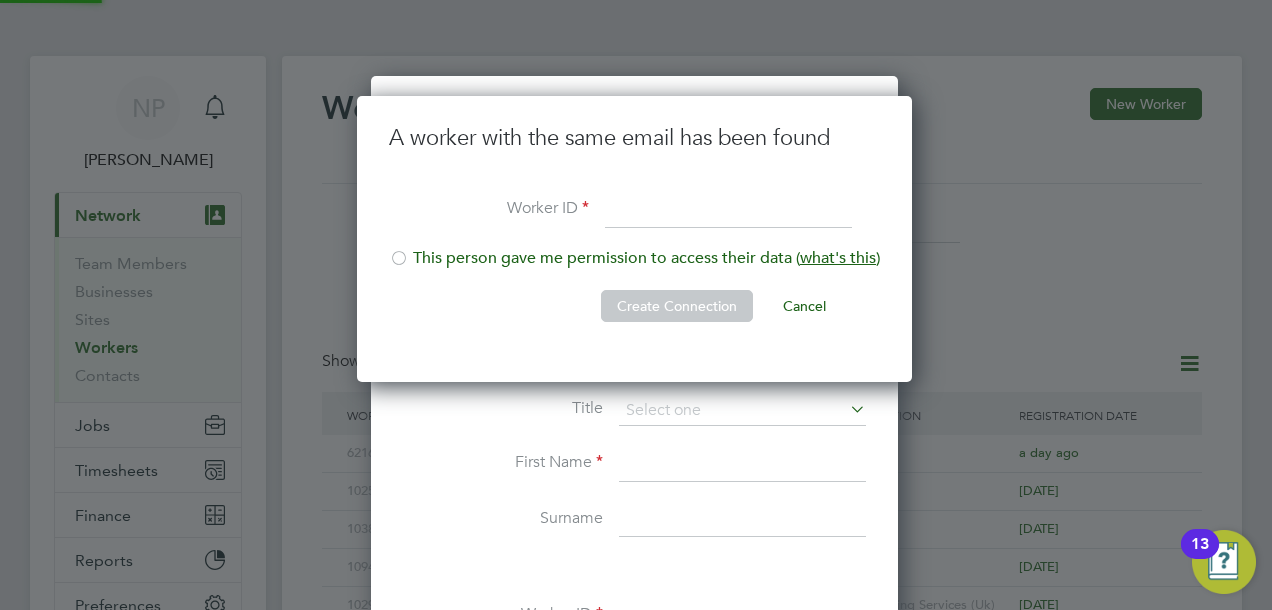 scroll, scrollTop: 9, scrollLeft: 9, axis: both 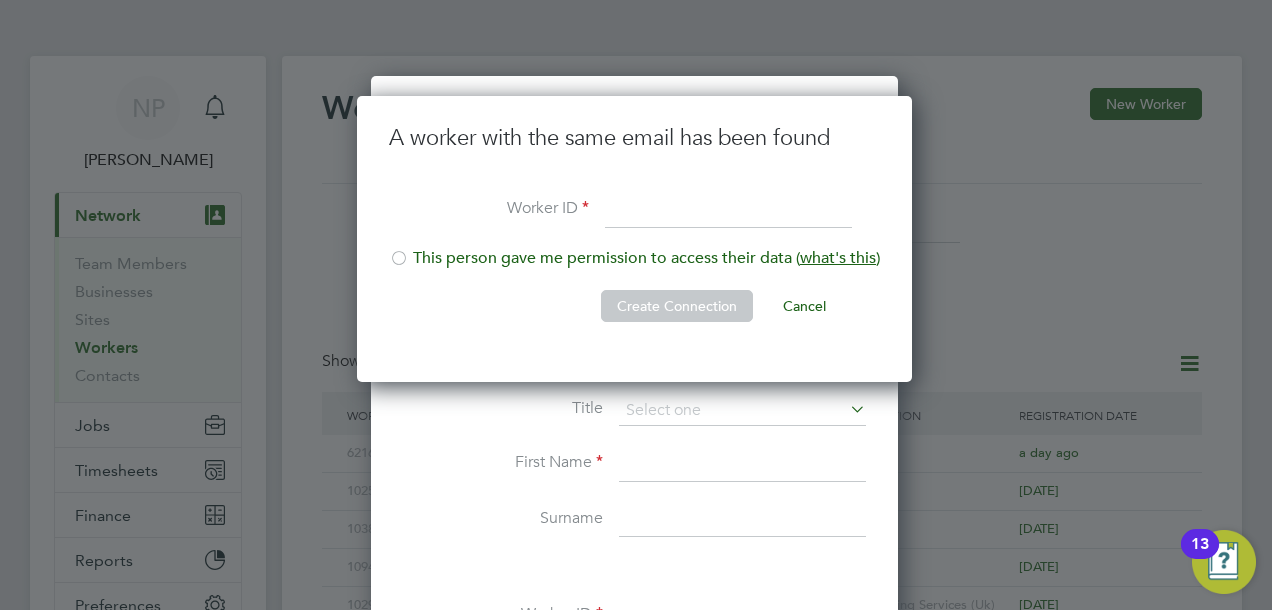 click 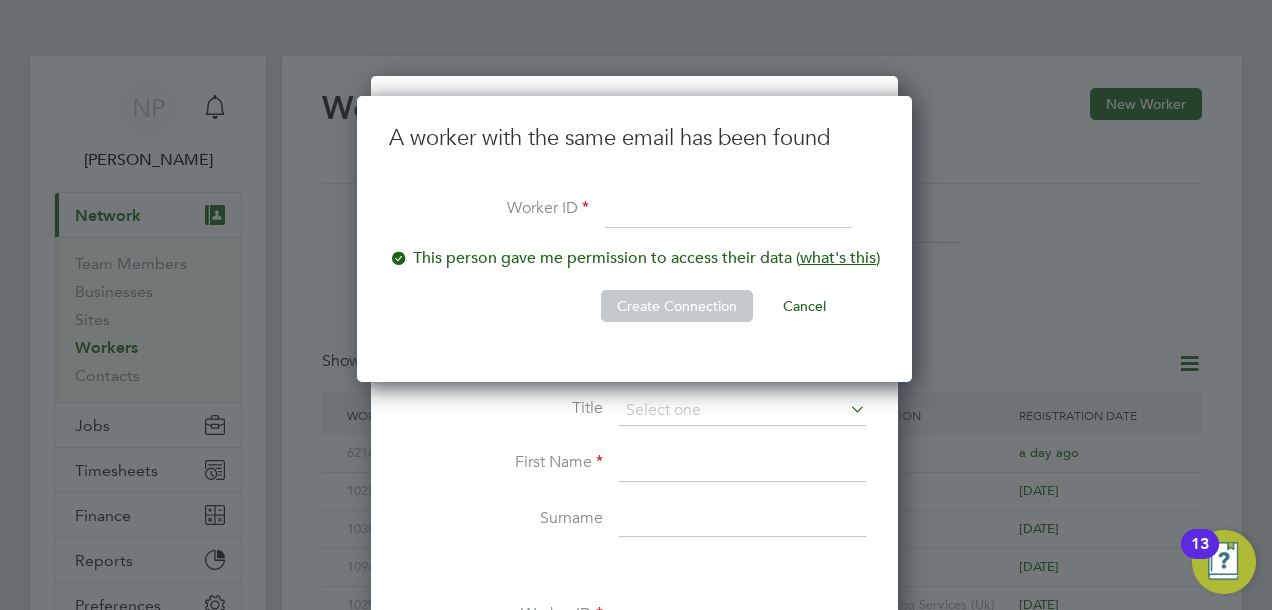 click 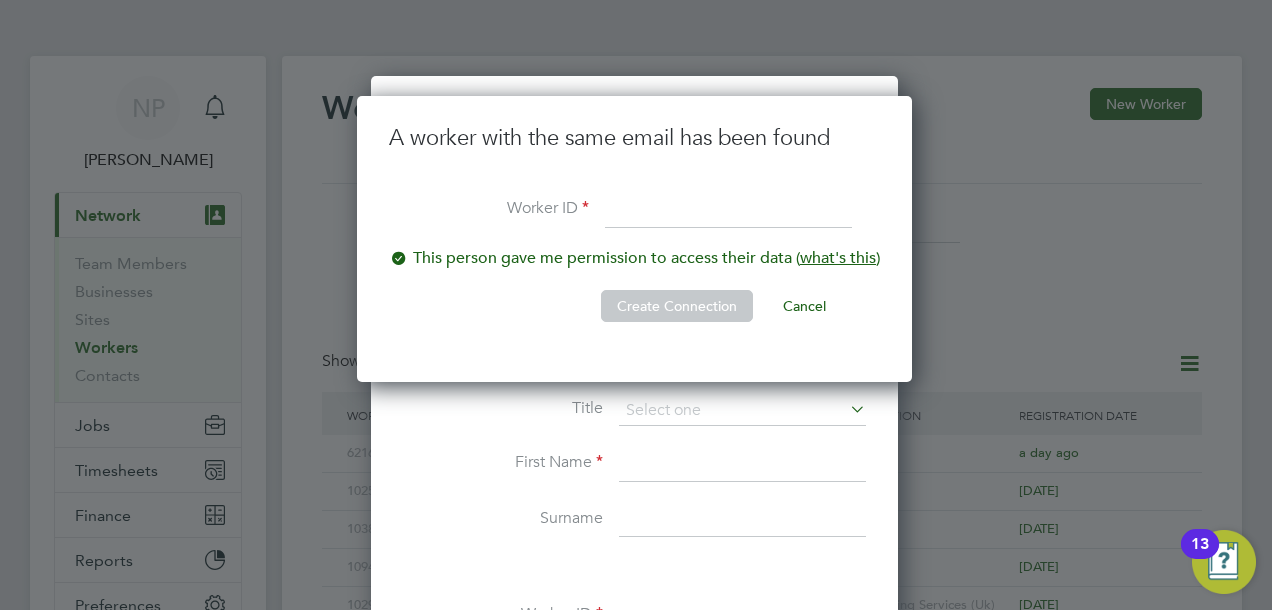 click on "Create Connection   Cancel" 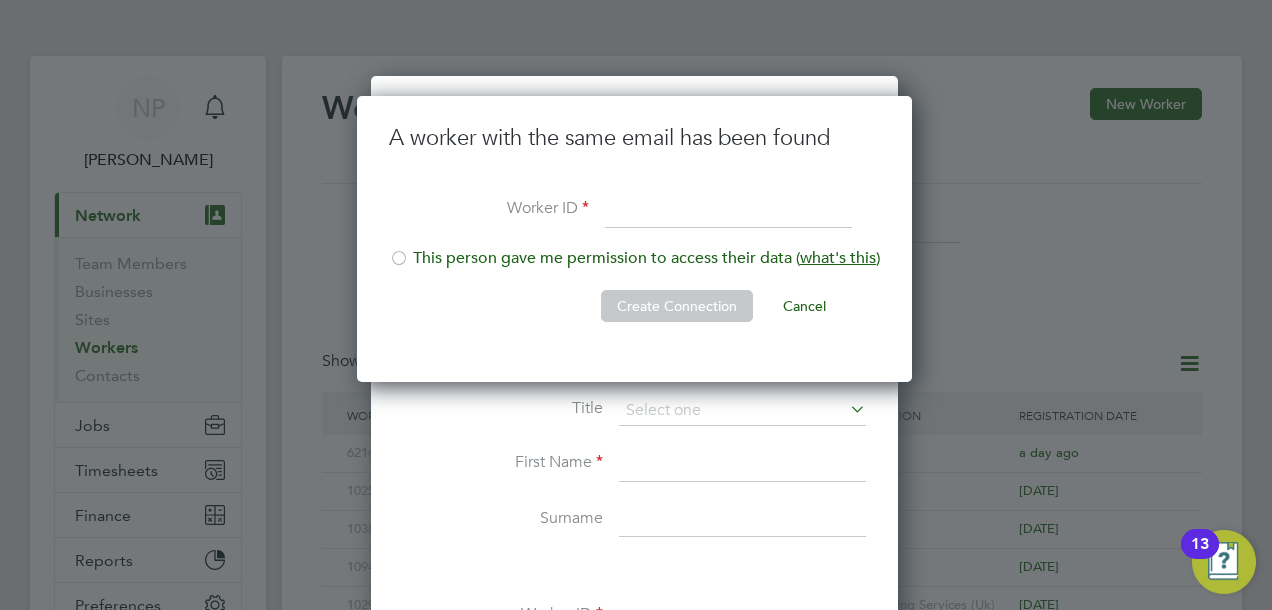 click on "Create Connection   Cancel" 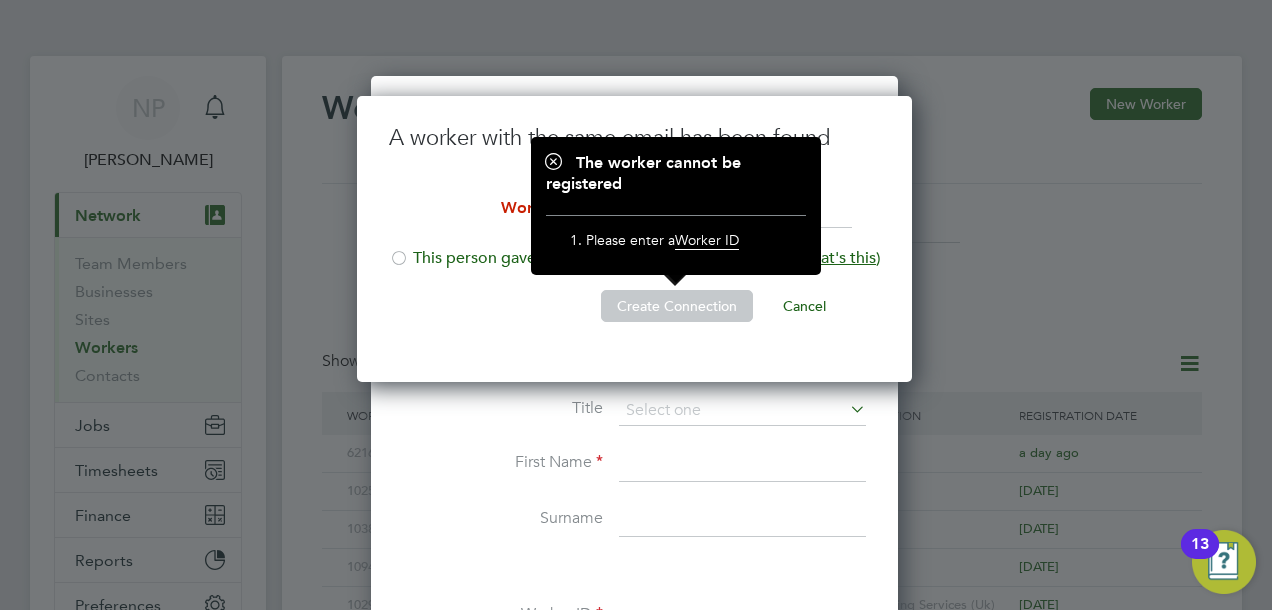 click on "Create Connection   Cancel" 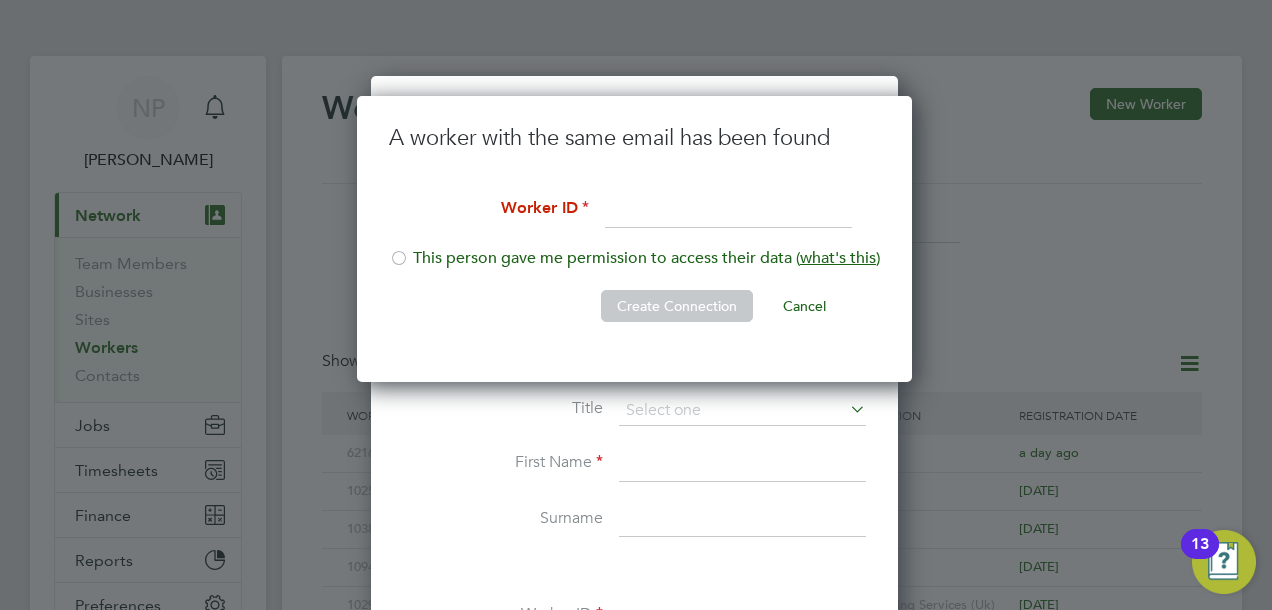 click 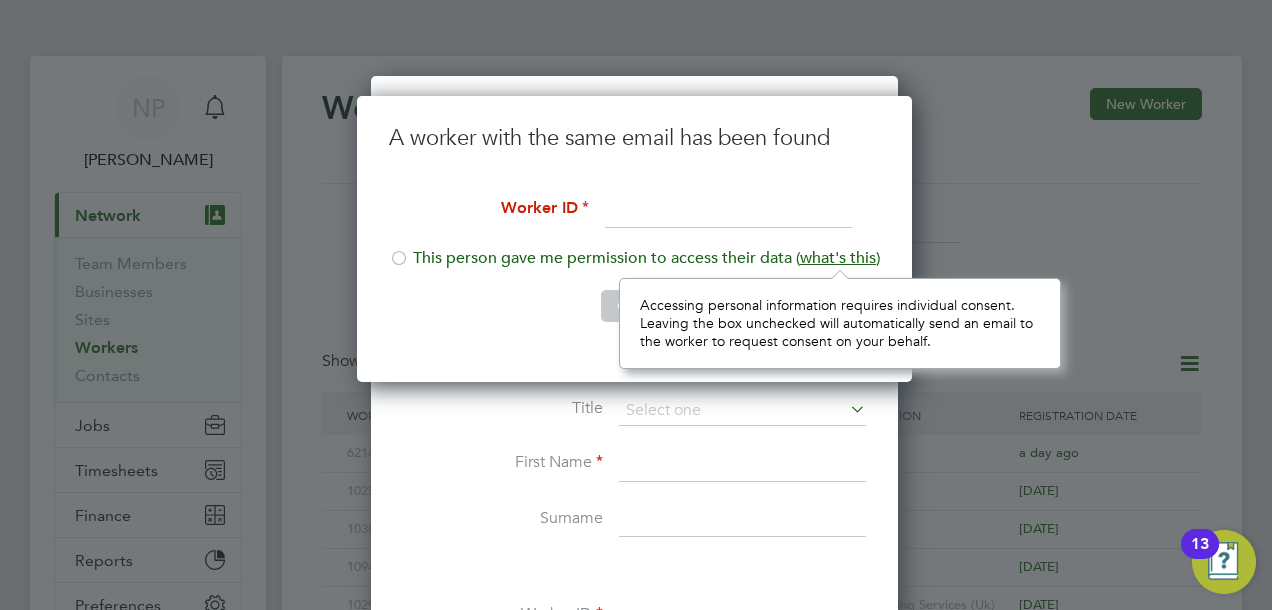 scroll, scrollTop: 10, scrollLeft: 9, axis: both 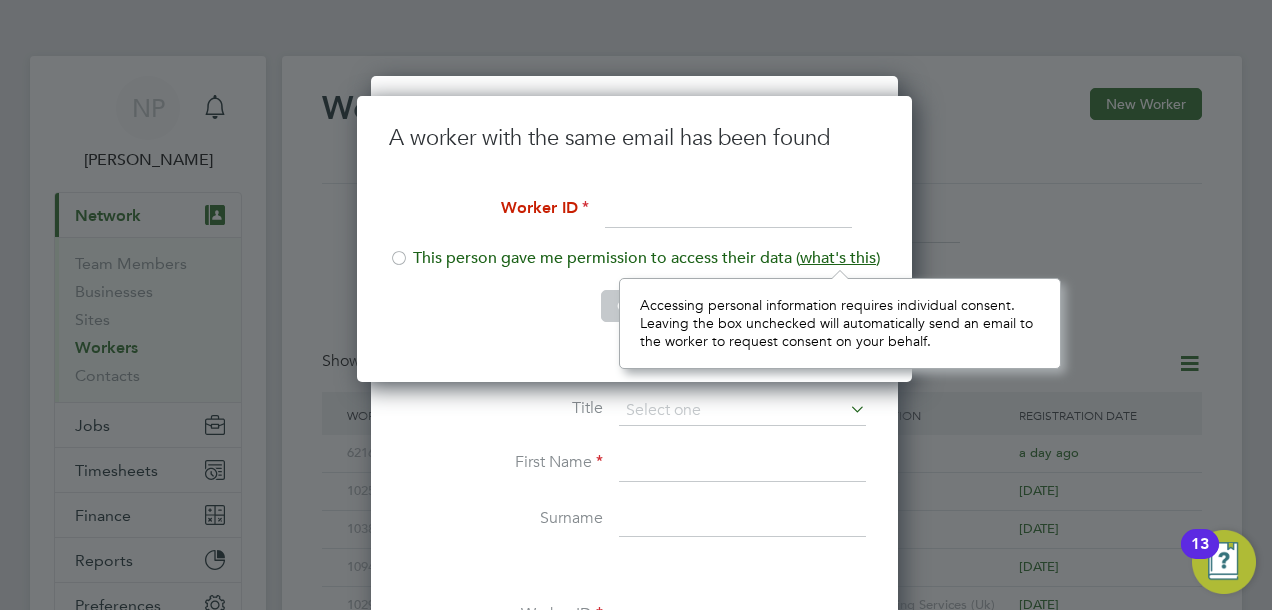 click on "Create Connection   Cancel" 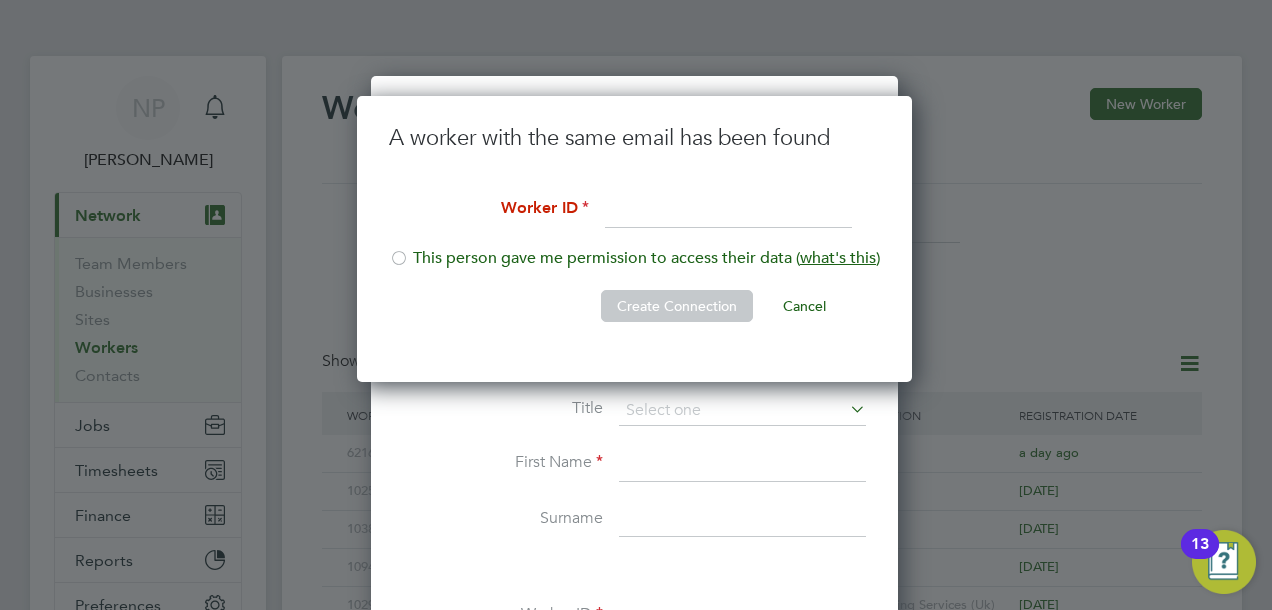 click on "A worker with the same email has been found" 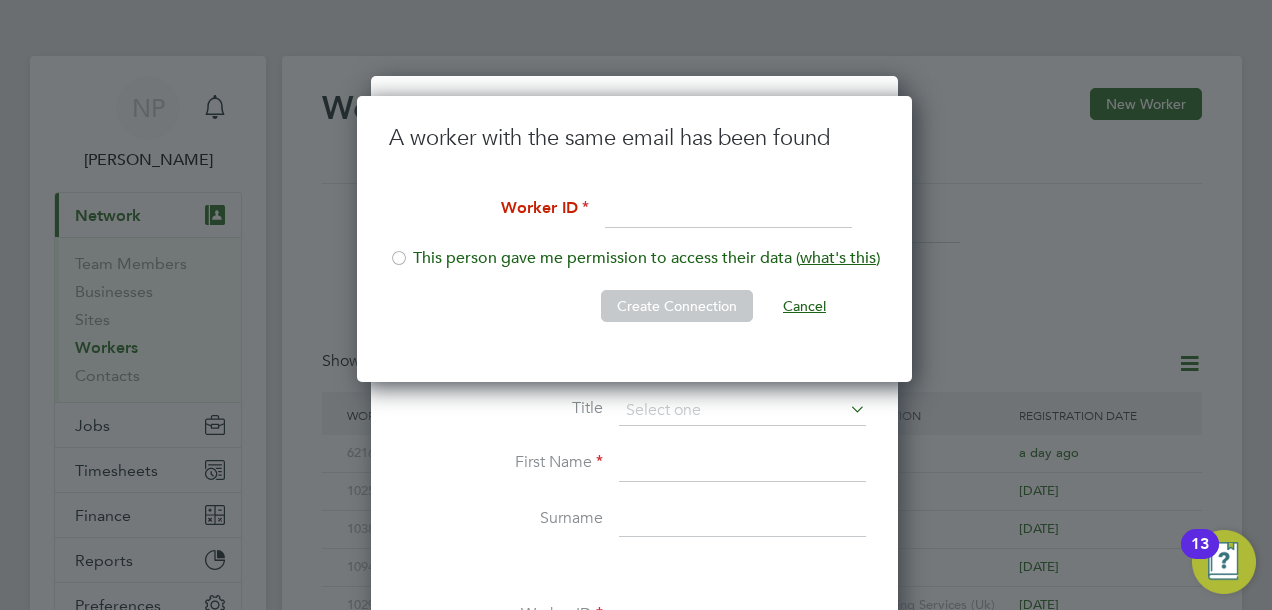 click on "Cancel" 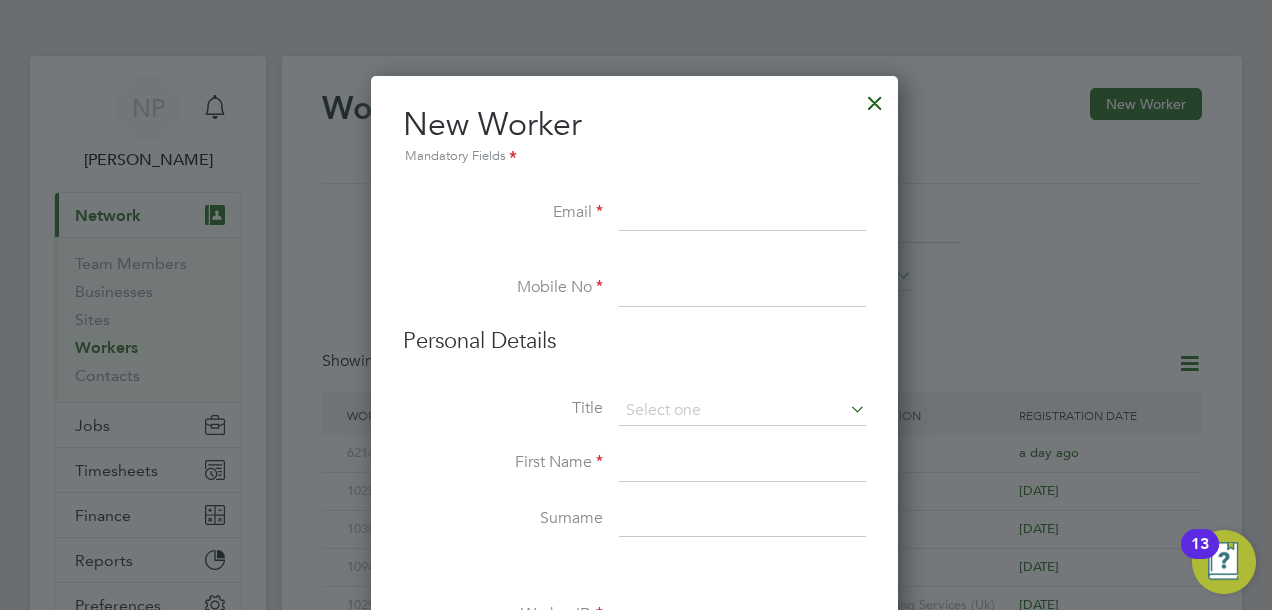 click at bounding box center (742, 214) 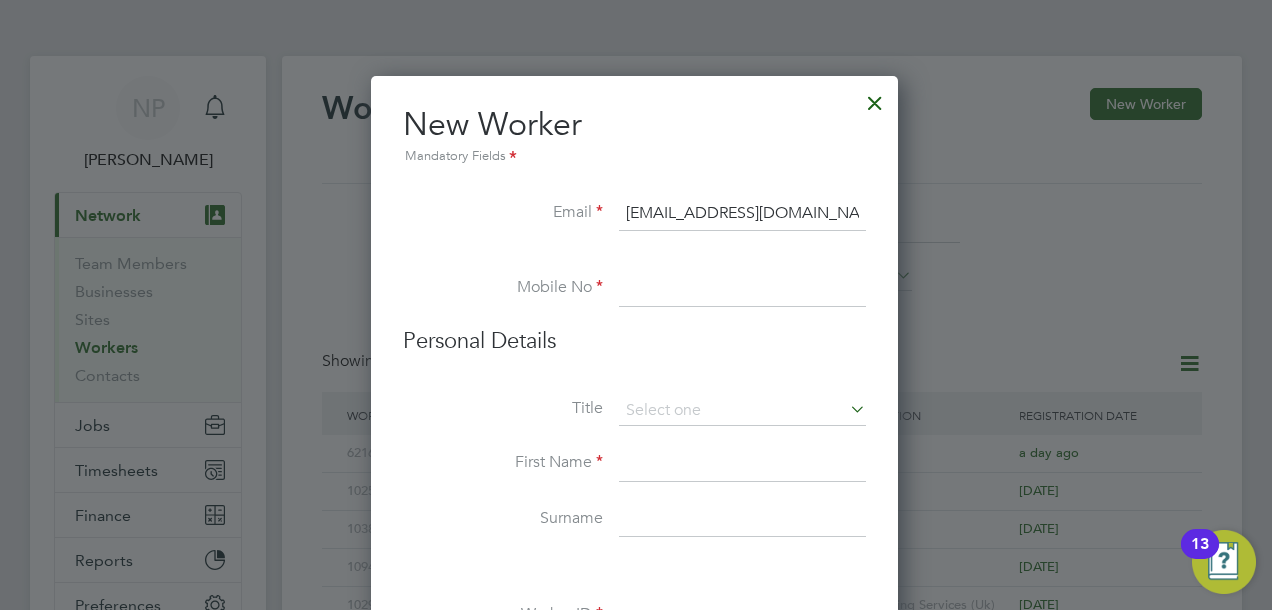 type on "[EMAIL_ADDRESS][DOMAIN_NAME]" 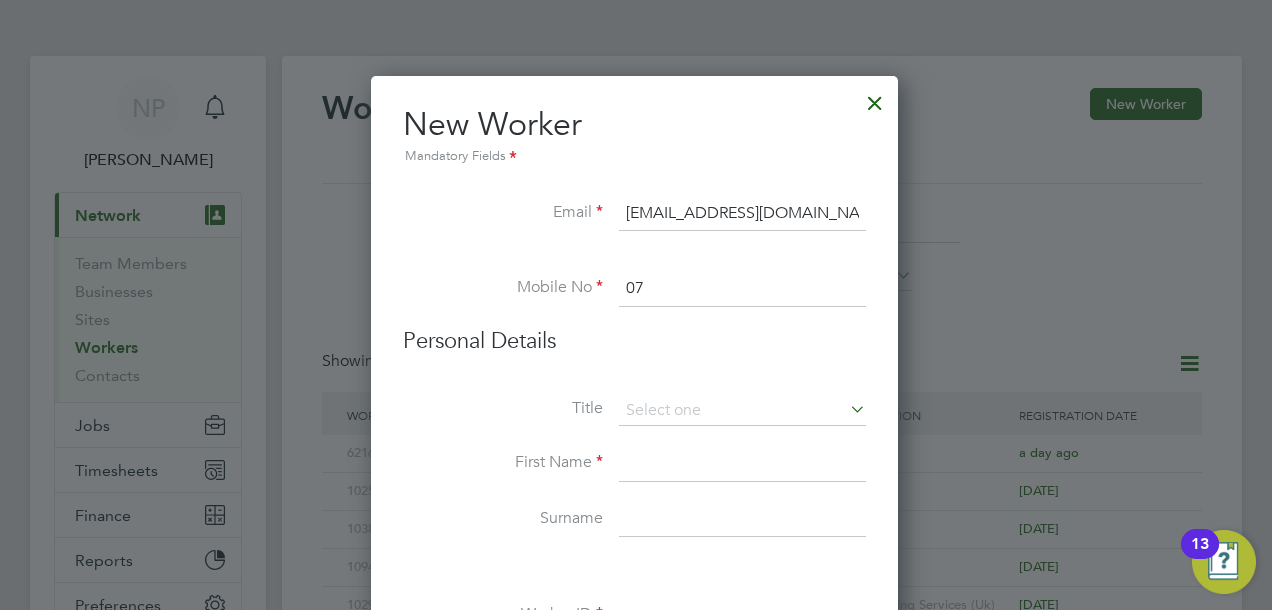 click on "07" at bounding box center [742, 289] 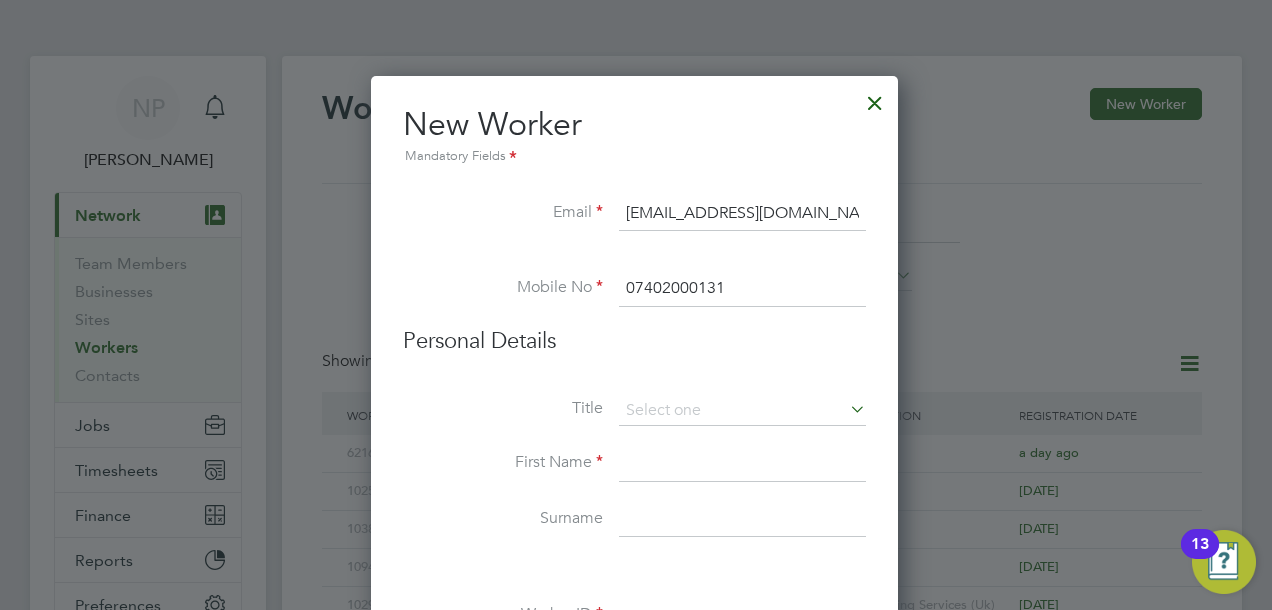 type on "07402000131" 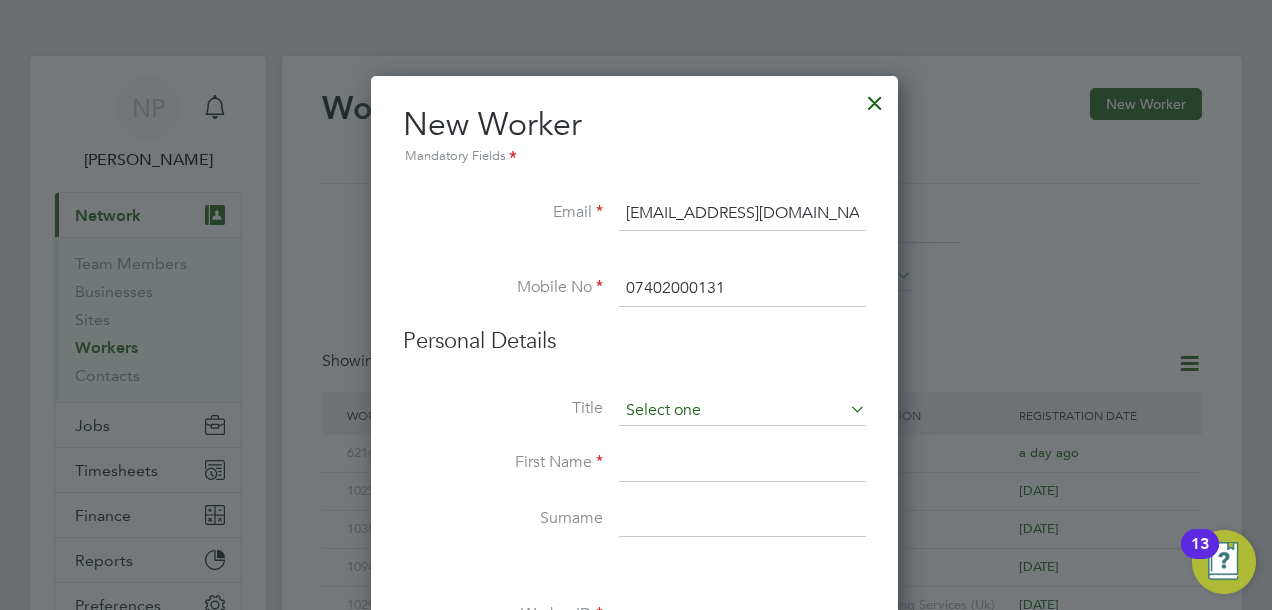 click at bounding box center (742, 411) 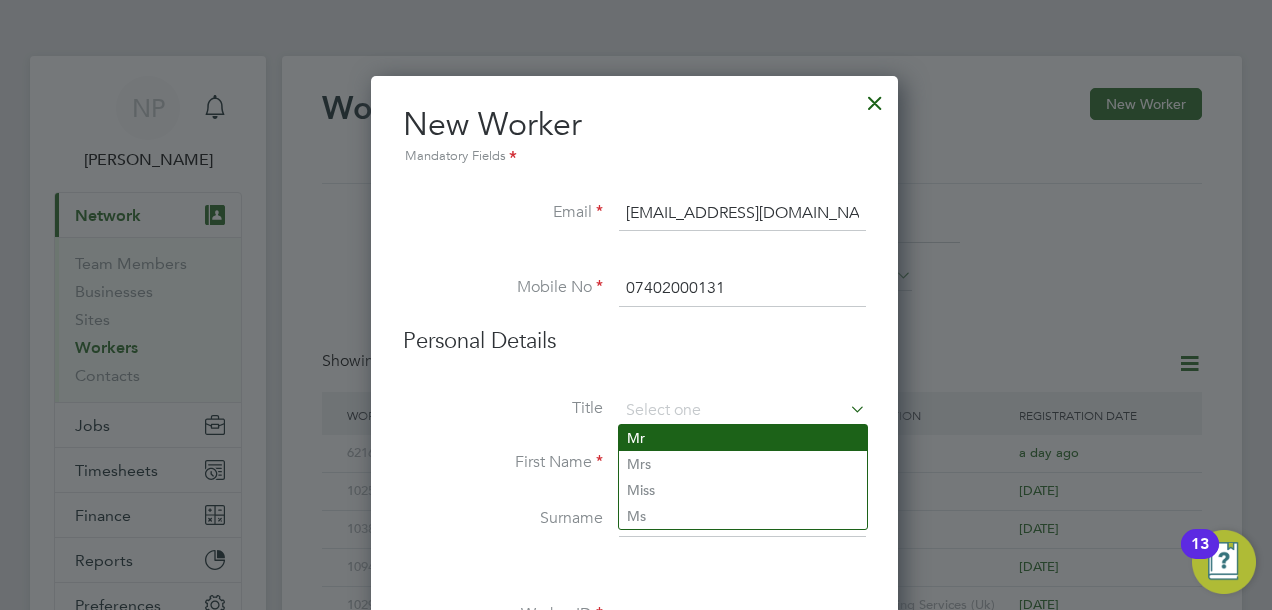 click on "Mr" 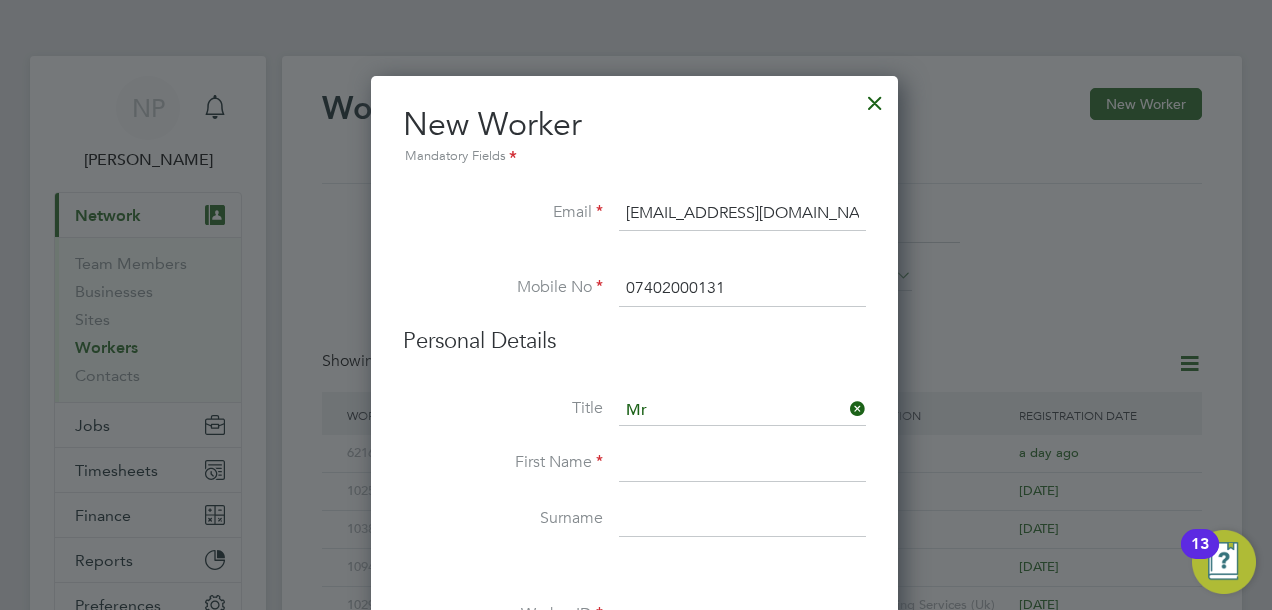 click at bounding box center [742, 464] 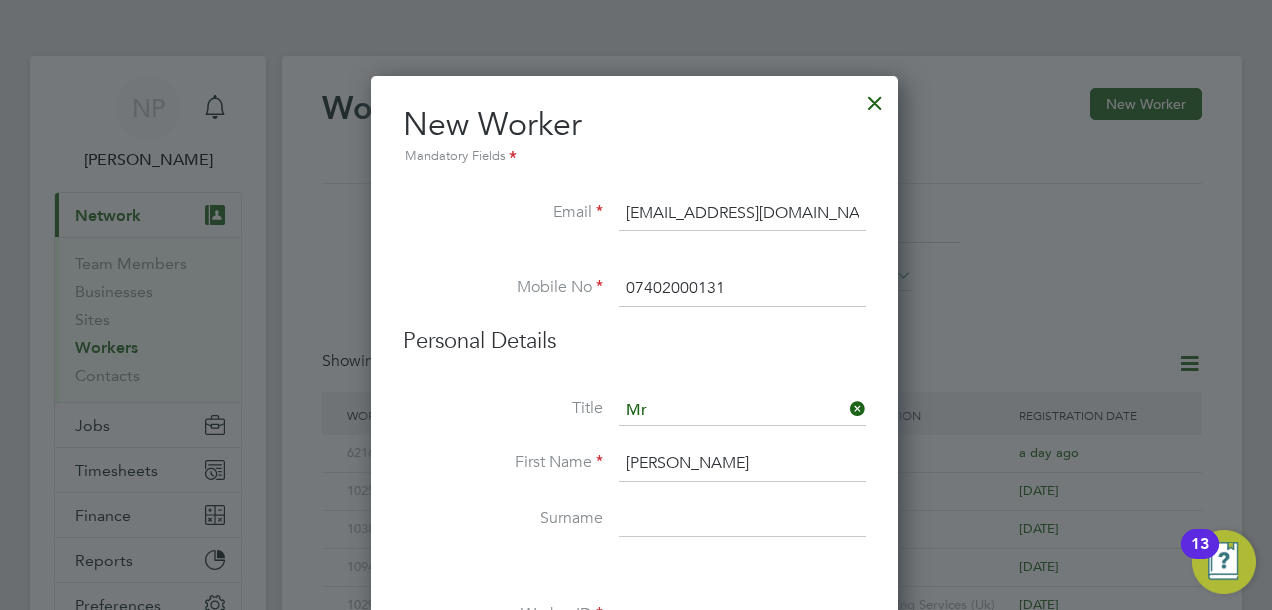 type on "Simon" 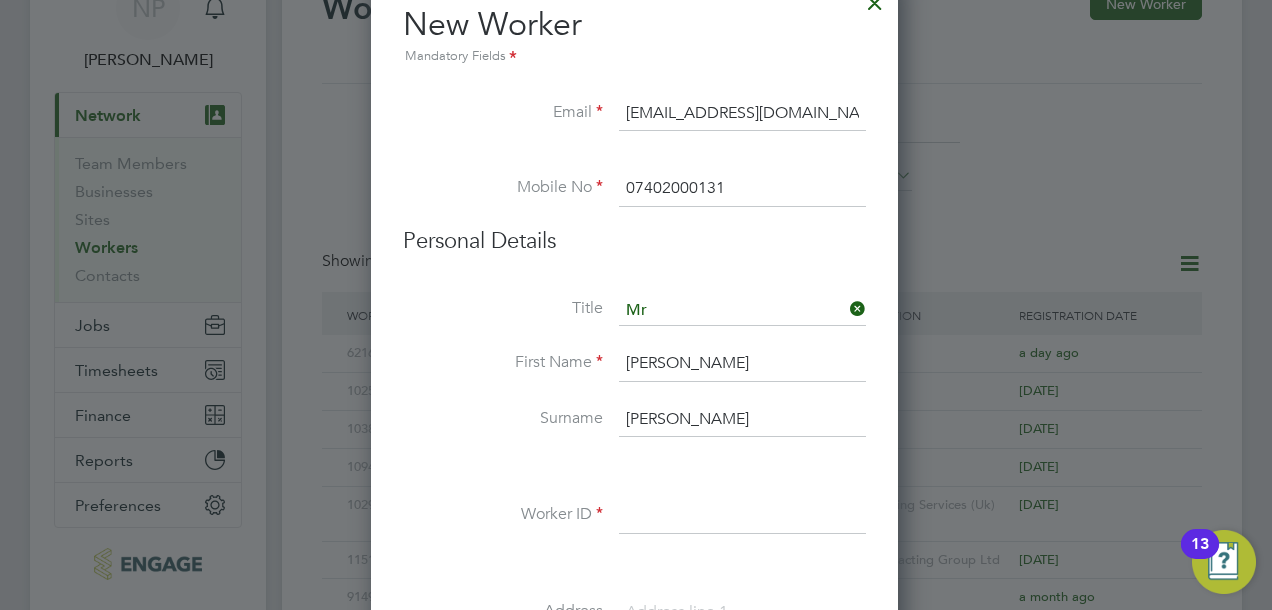 scroll, scrollTop: 200, scrollLeft: 0, axis: vertical 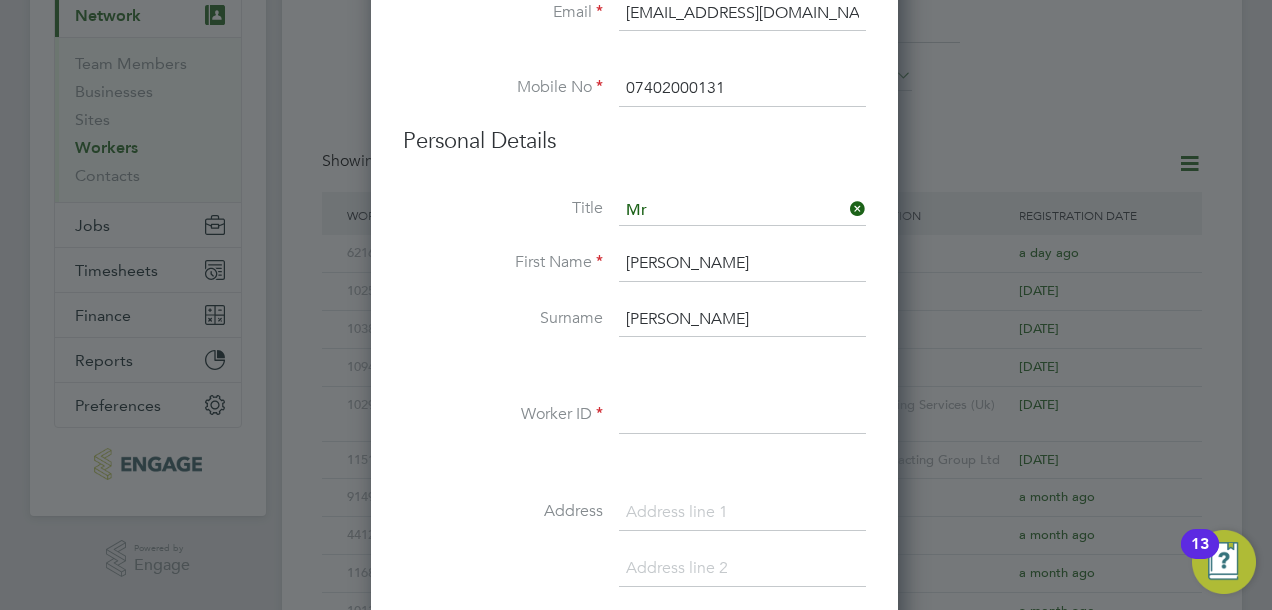 type on "Rosier" 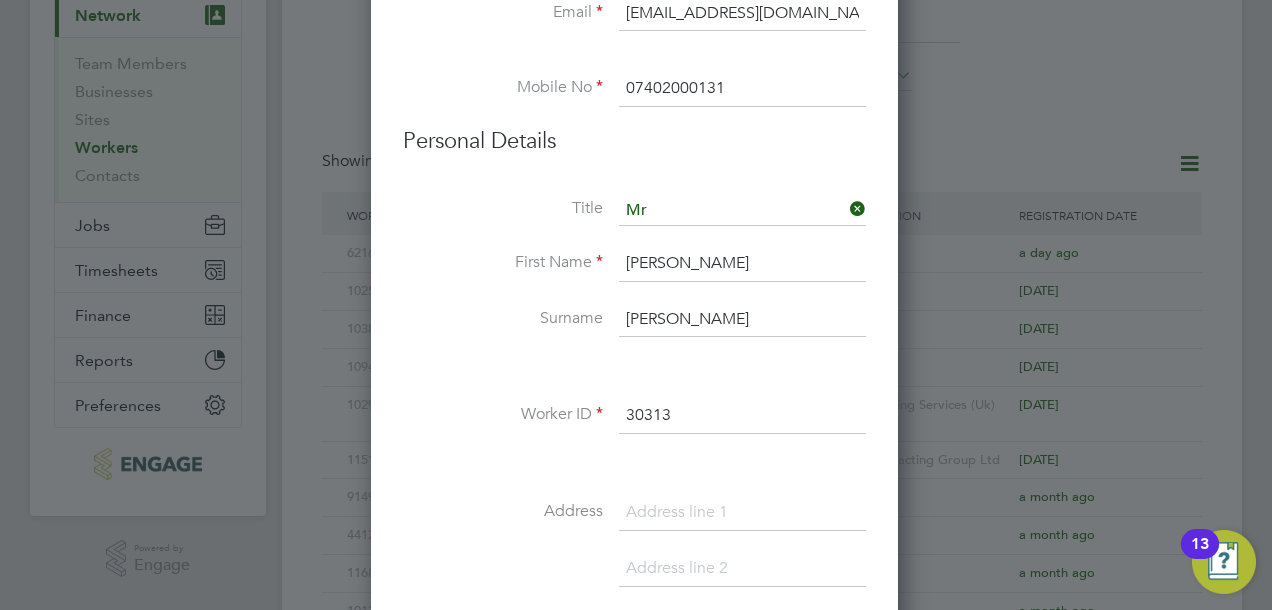 type on "30313" 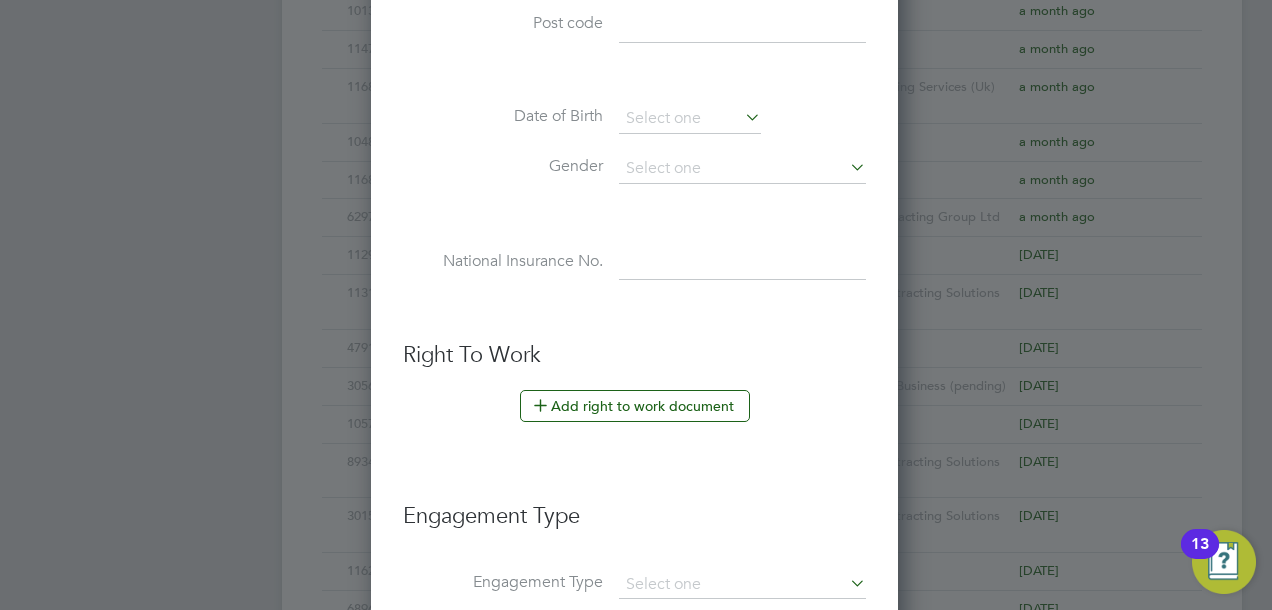 scroll, scrollTop: 900, scrollLeft: 0, axis: vertical 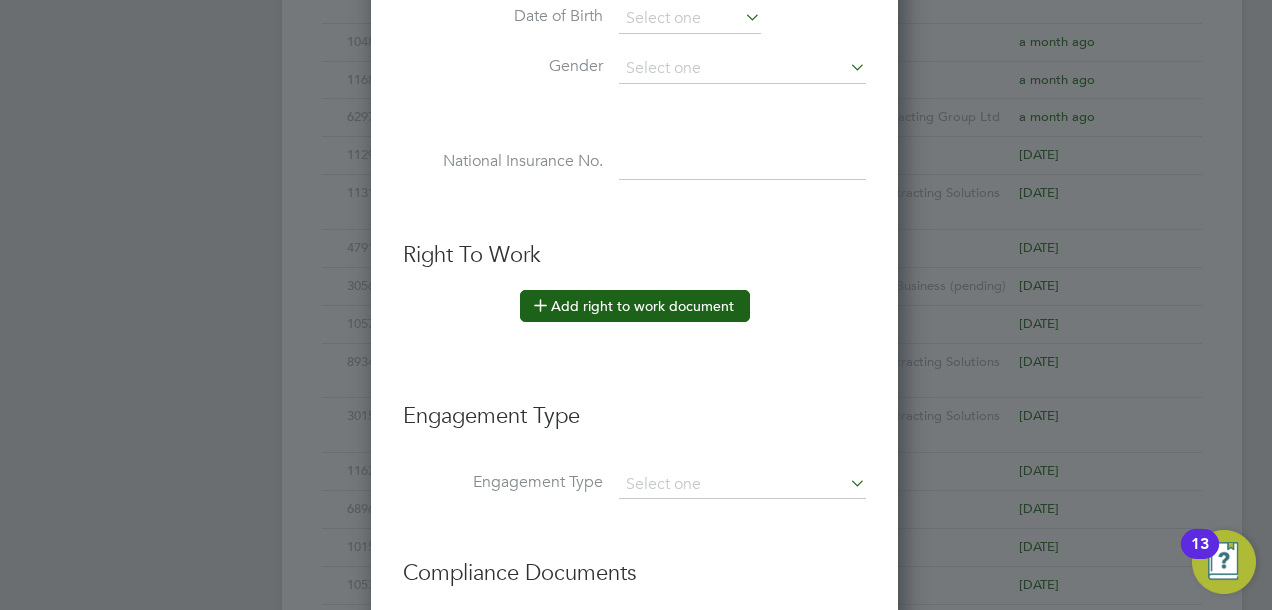 click on "Add right to work document" at bounding box center [635, 306] 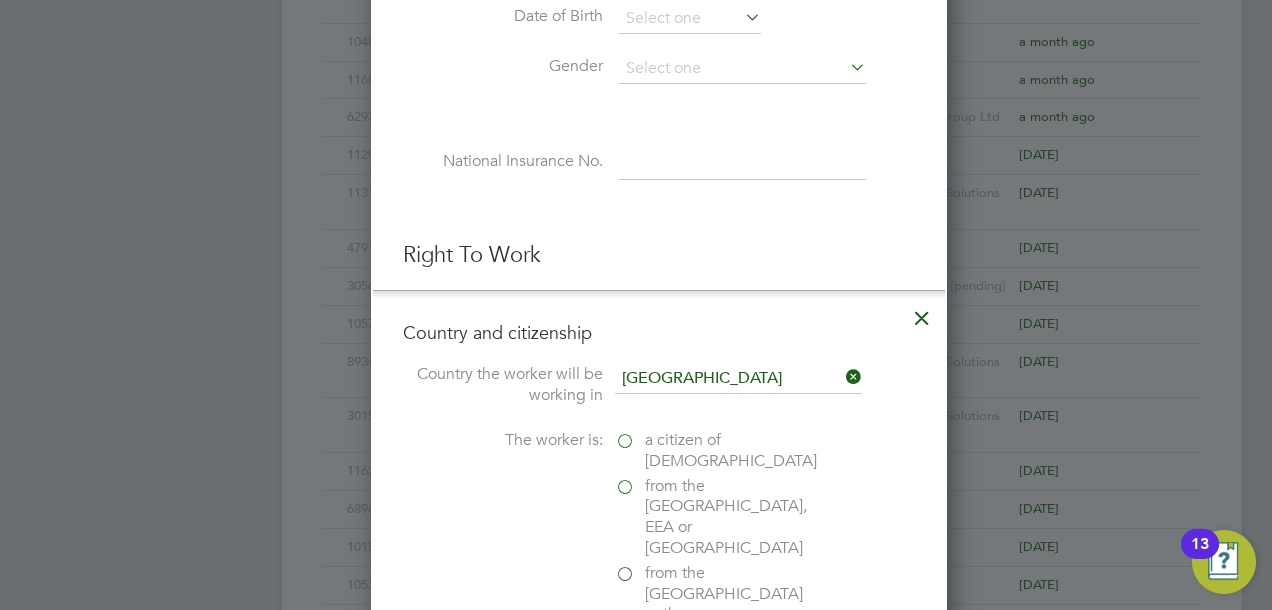 scroll, scrollTop: 10, scrollLeft: 10, axis: both 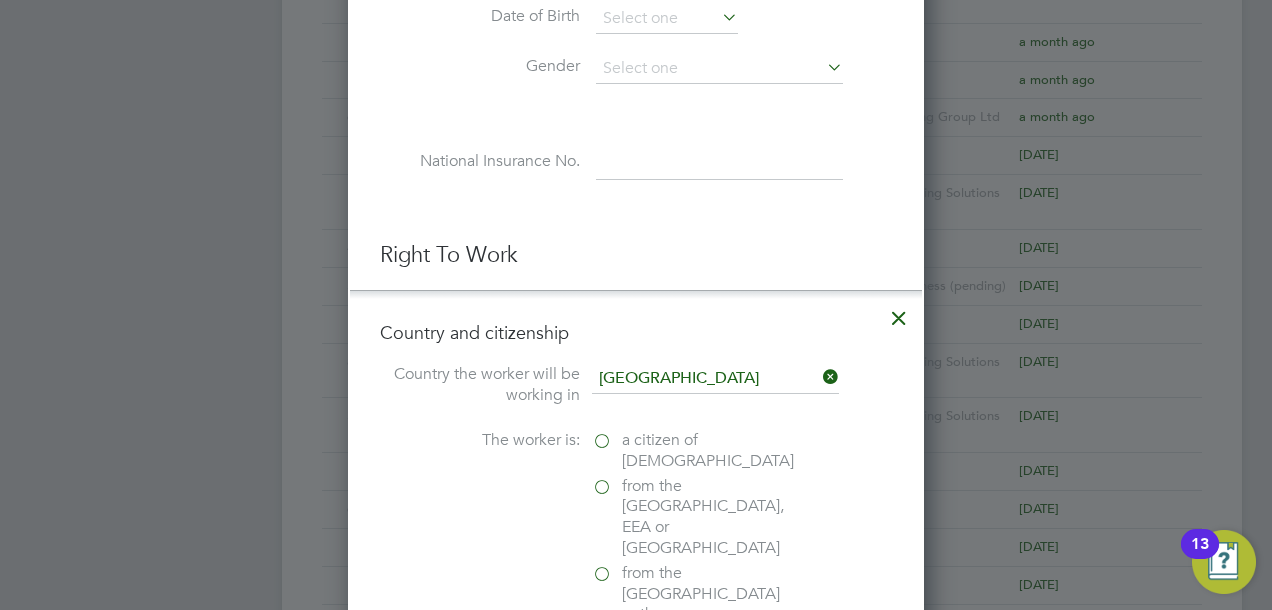 click on "a citizen of United Kingdom" at bounding box center [692, 451] 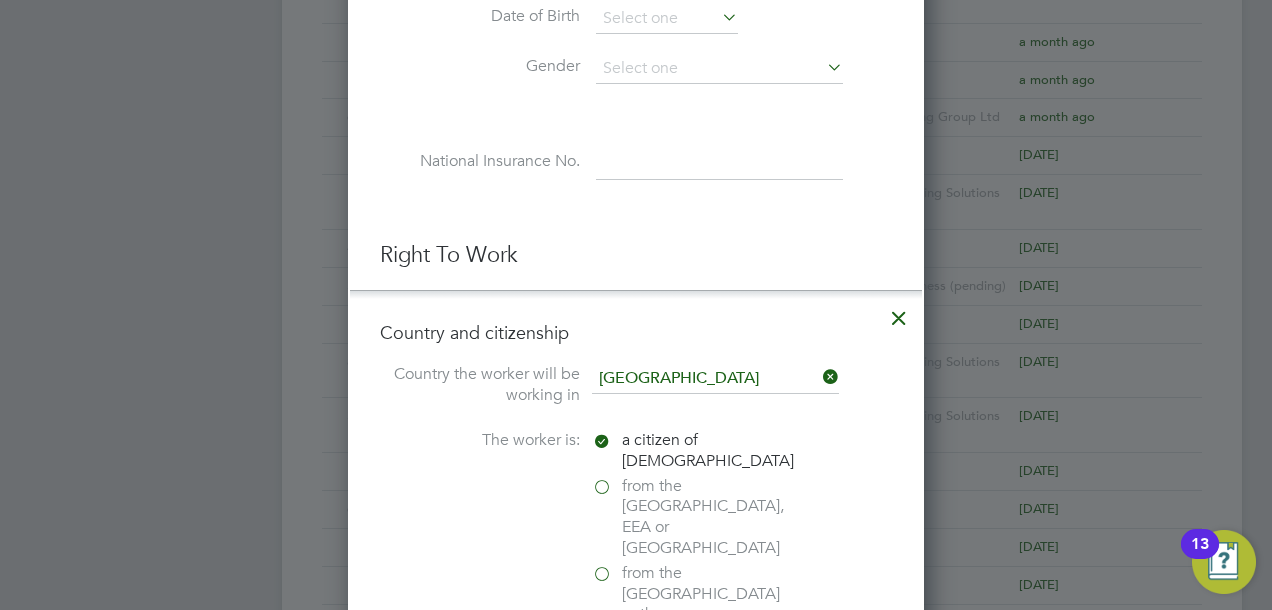 scroll, scrollTop: 10, scrollLeft: 10, axis: both 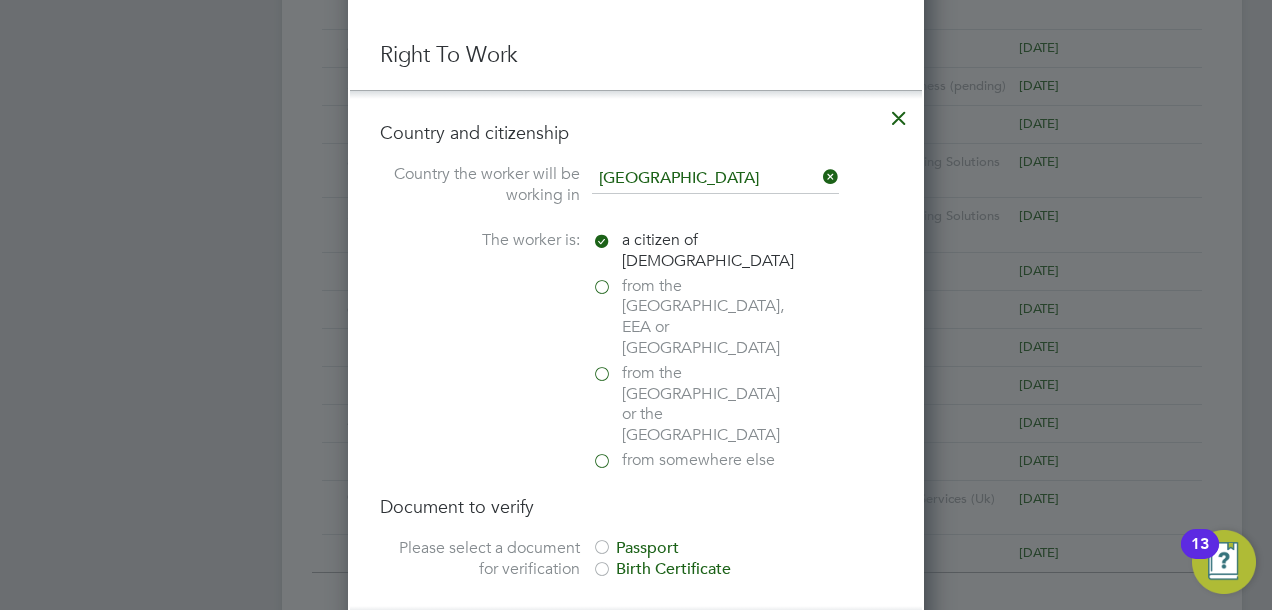 click at bounding box center (602, 549) 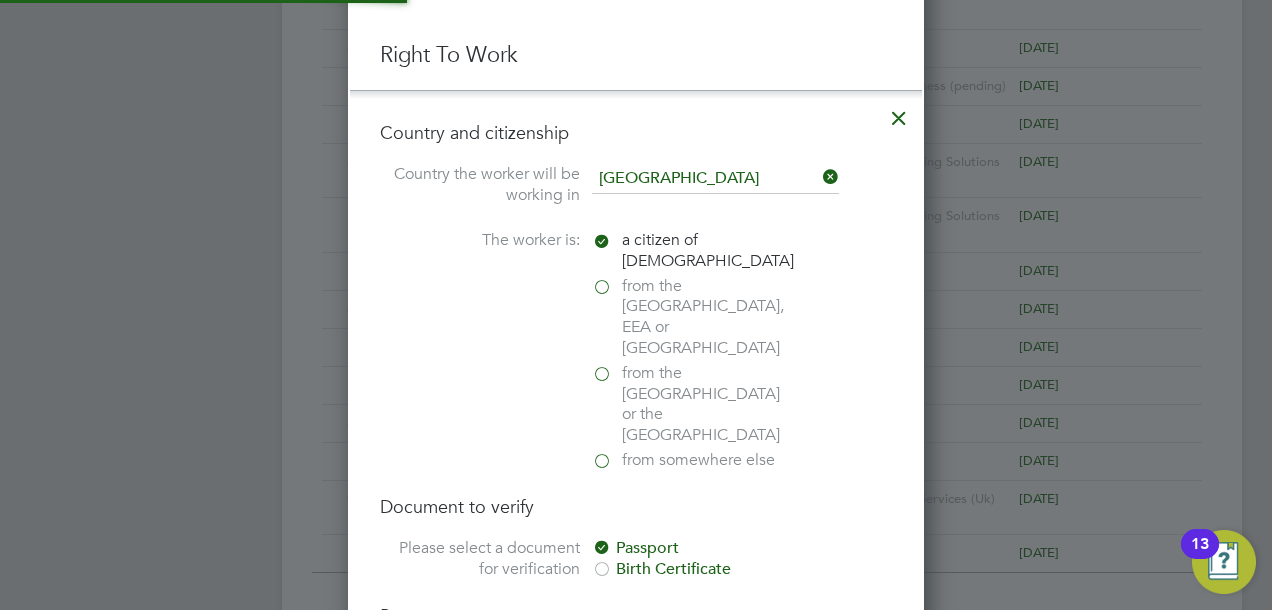 scroll, scrollTop: 10, scrollLeft: 10, axis: both 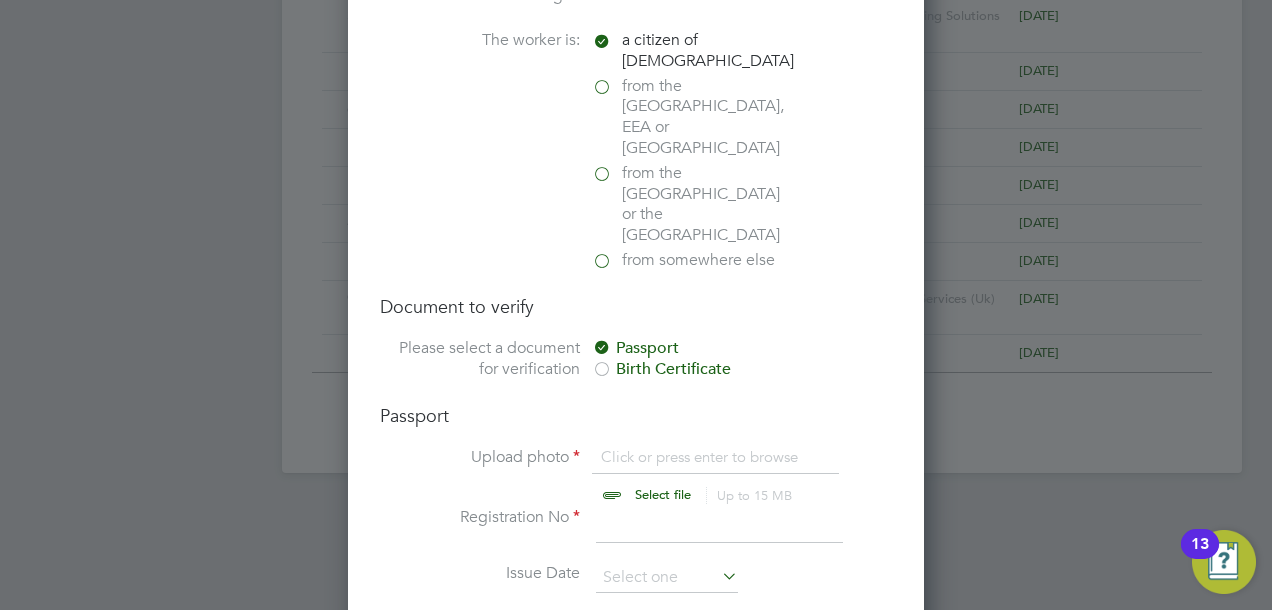 click at bounding box center (682, 477) 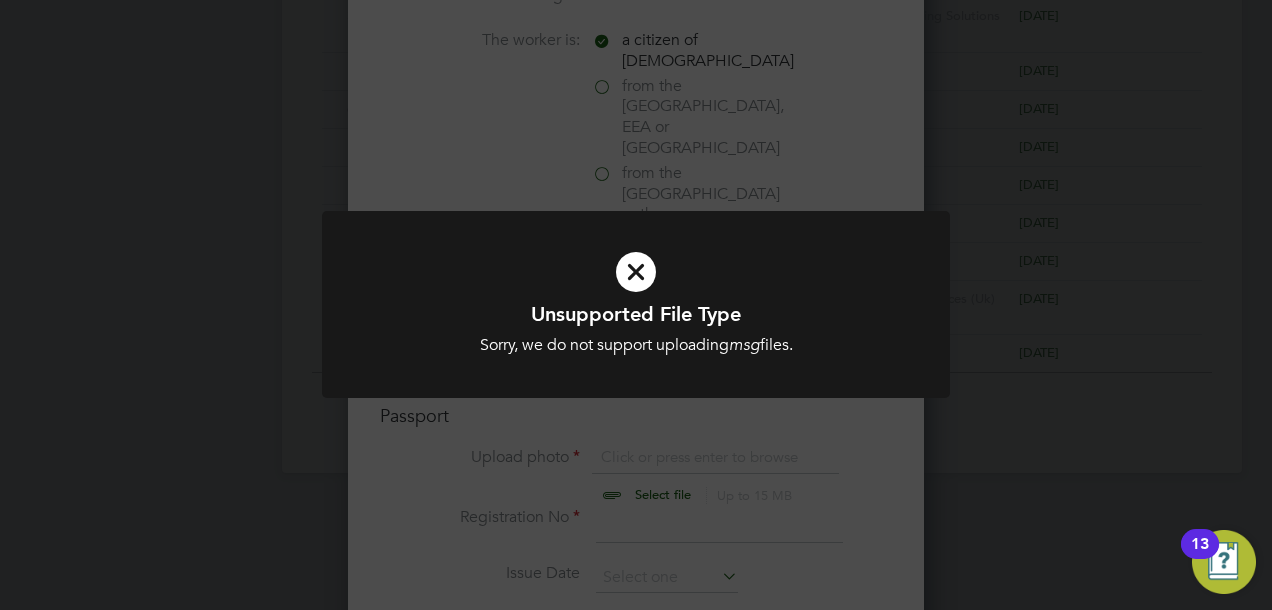 click on "Unsupported File Type Sorry, we do not support uploading  msg  files. Cancel Okay" 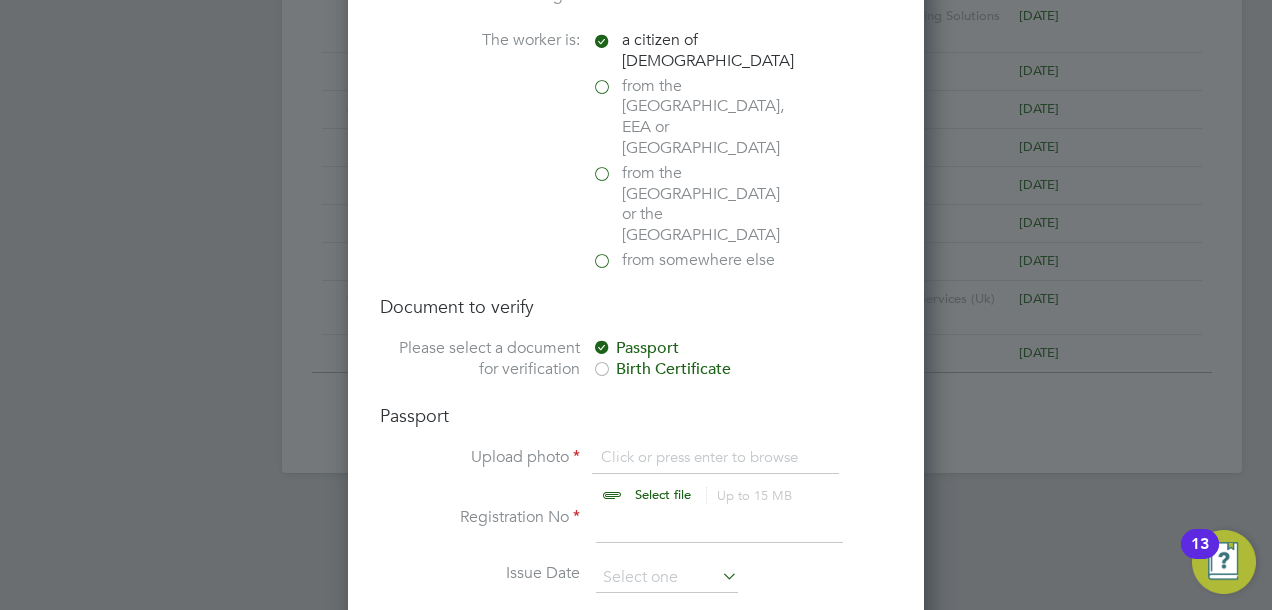 click at bounding box center [682, 477] 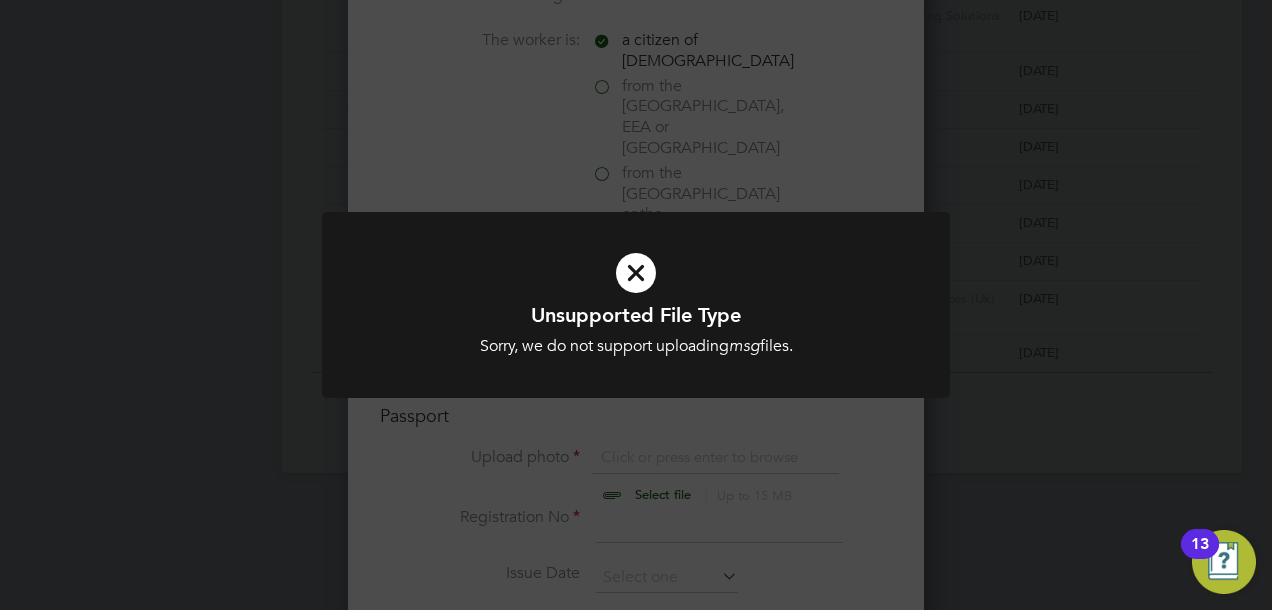 click at bounding box center [636, 273] 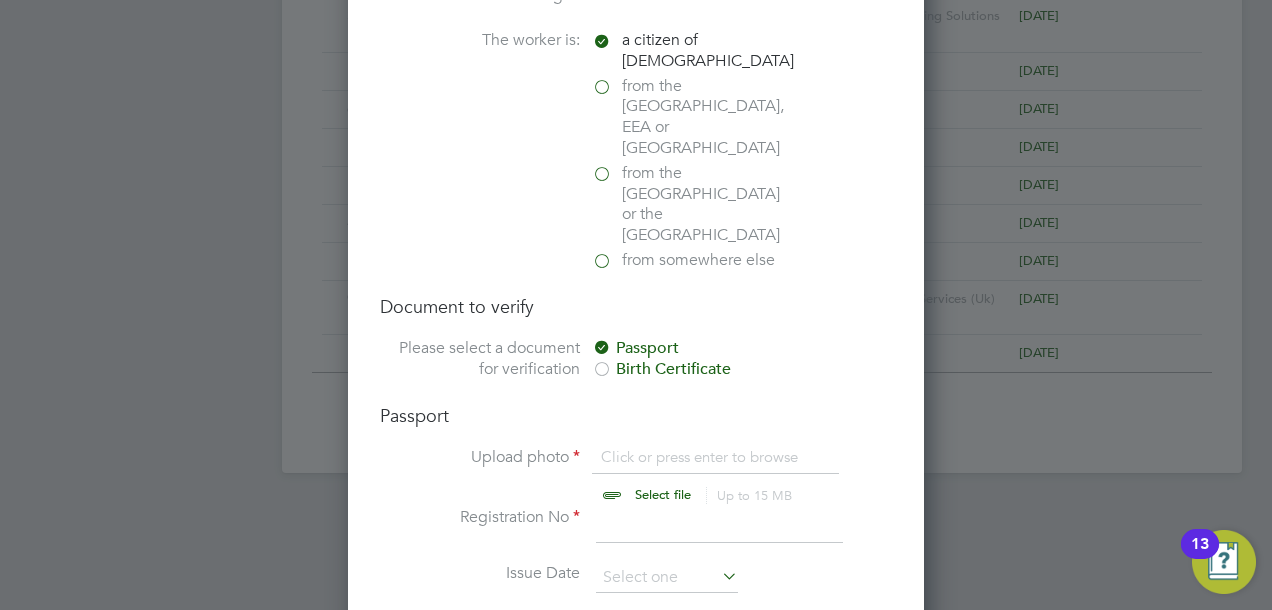 click at bounding box center [682, 477] 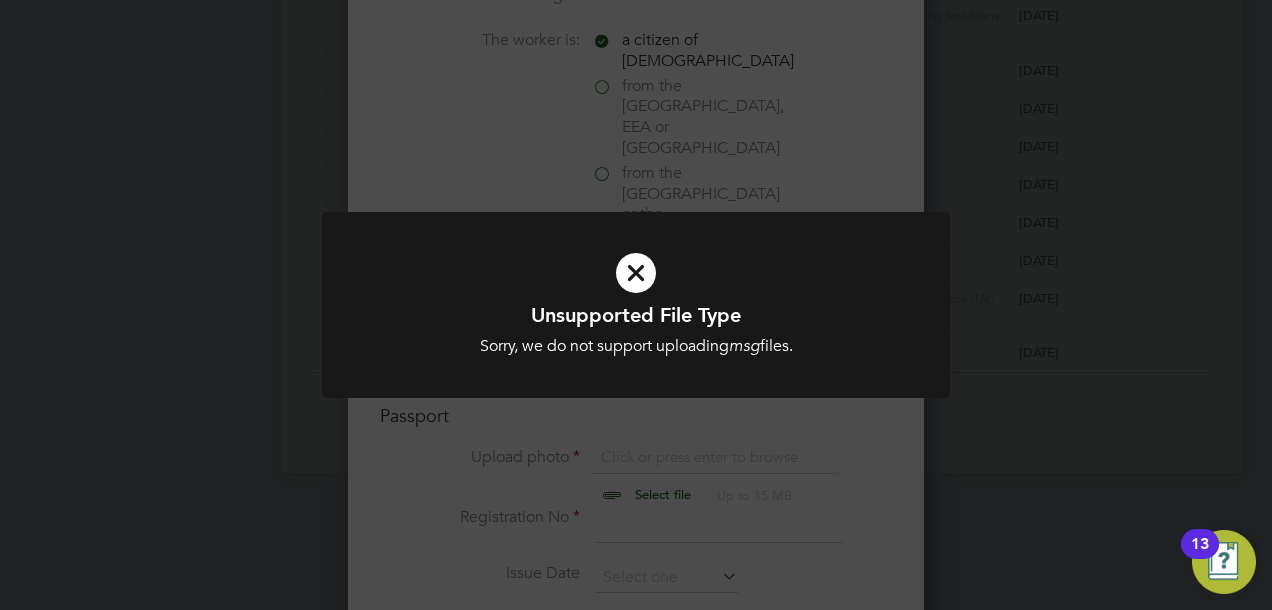 click at bounding box center [636, 273] 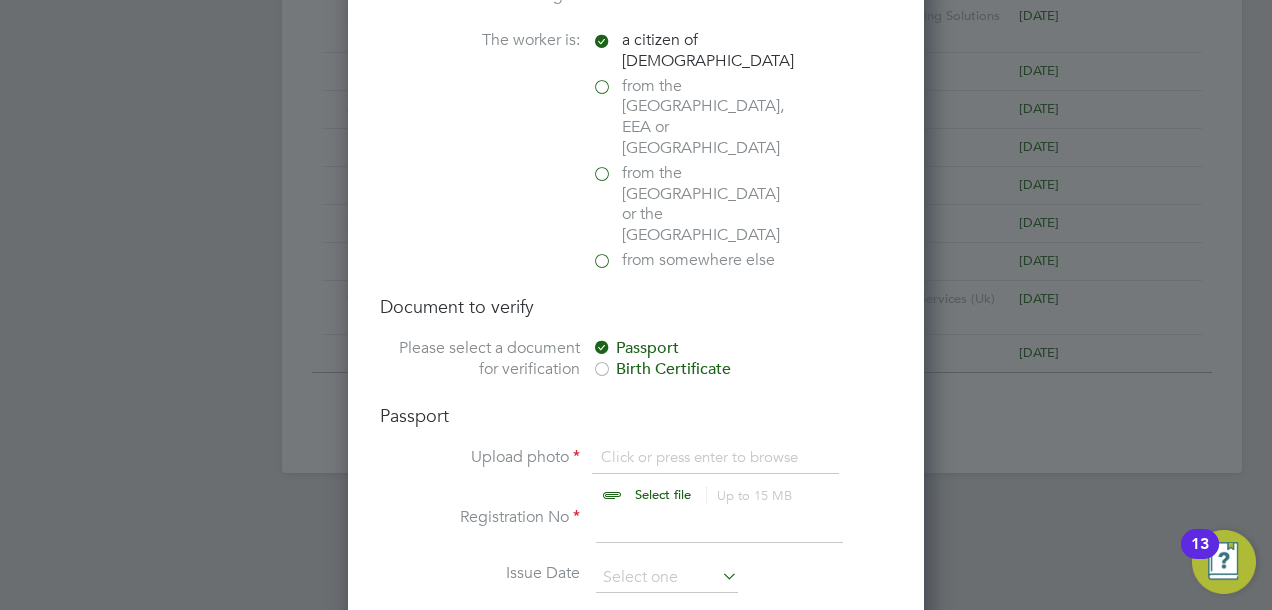 click 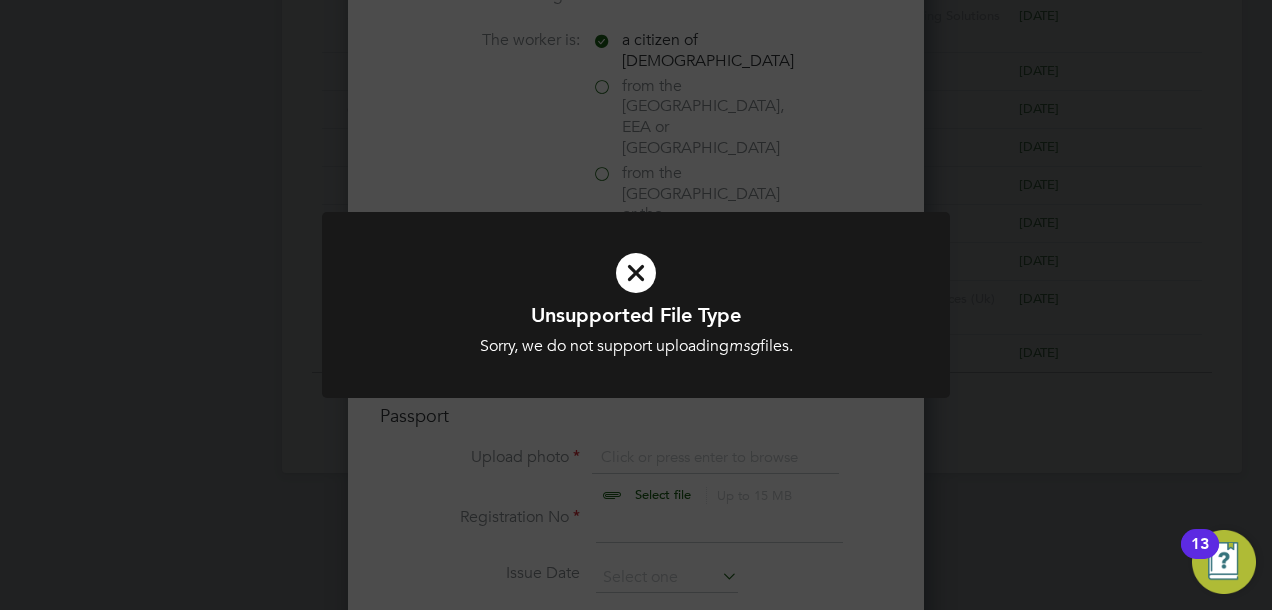 click on "Unsupported File Type Sorry, we do not support uploading  msg  files. Cancel Okay" 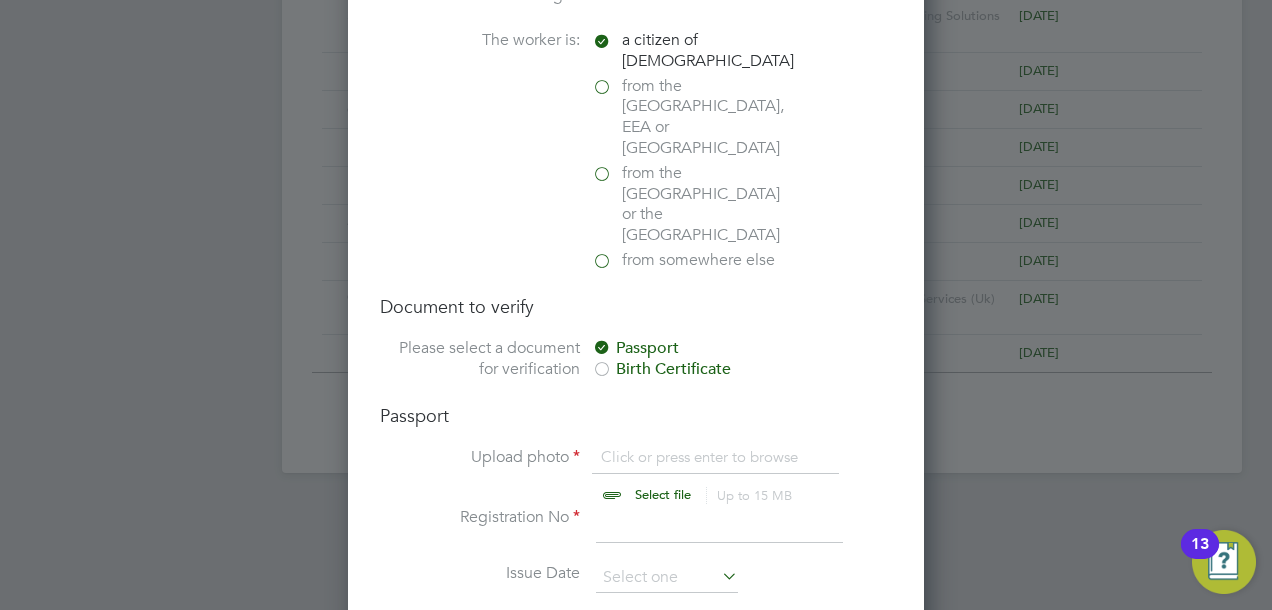 click at bounding box center [682, 477] 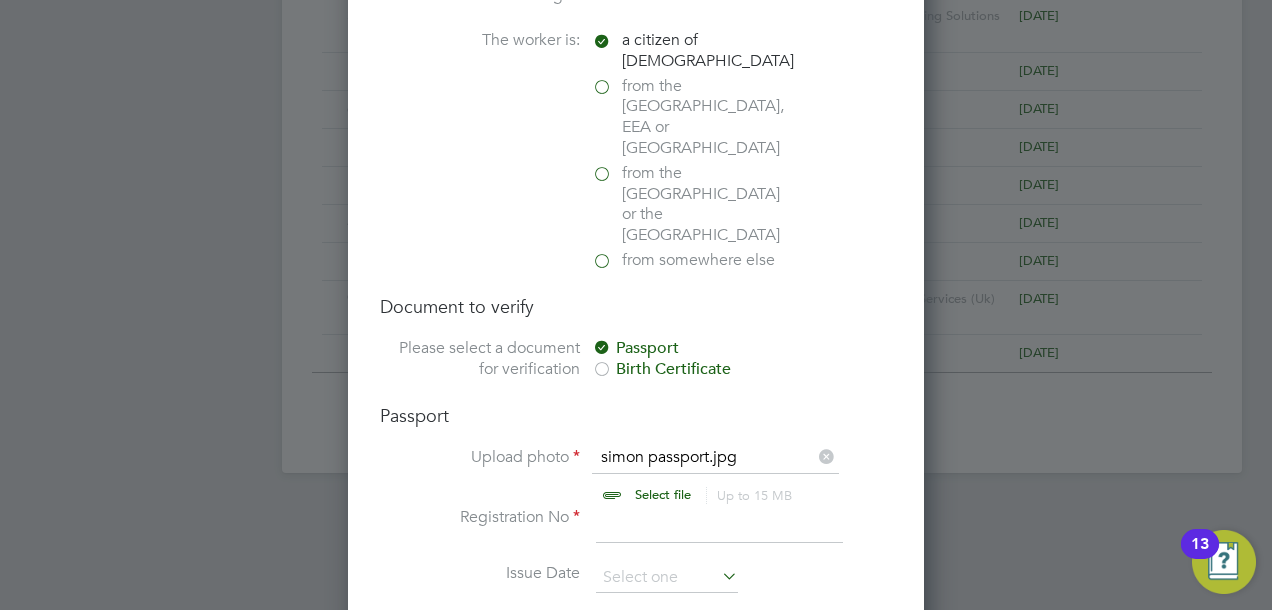 scroll, scrollTop: 1400, scrollLeft: 0, axis: vertical 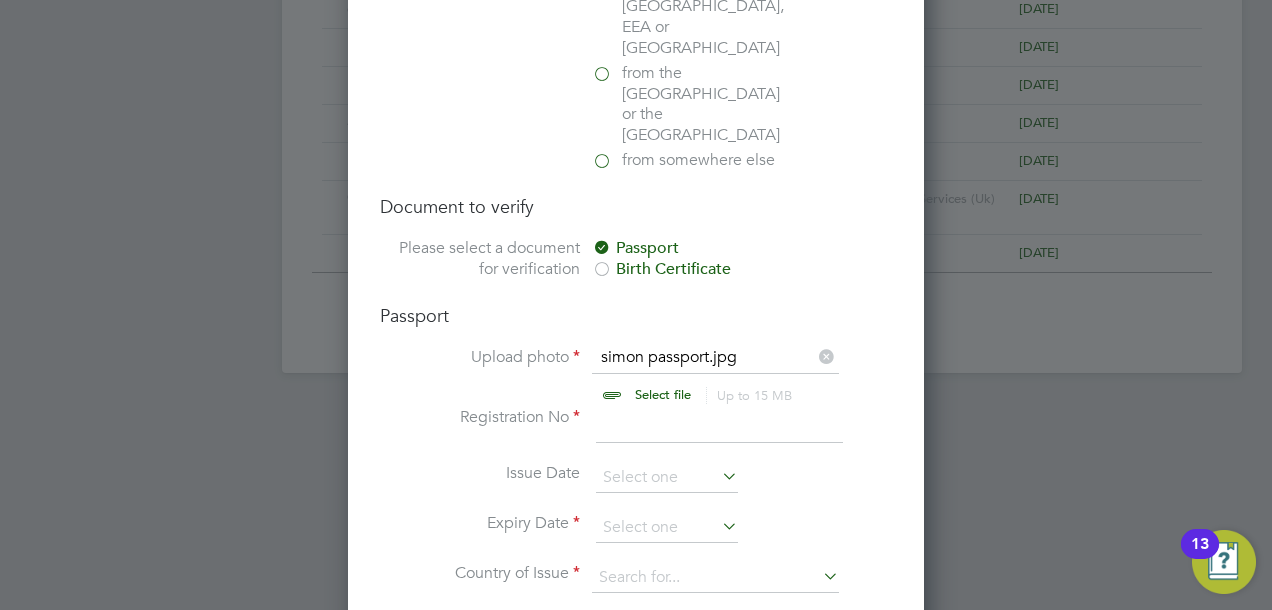 click at bounding box center [719, 425] 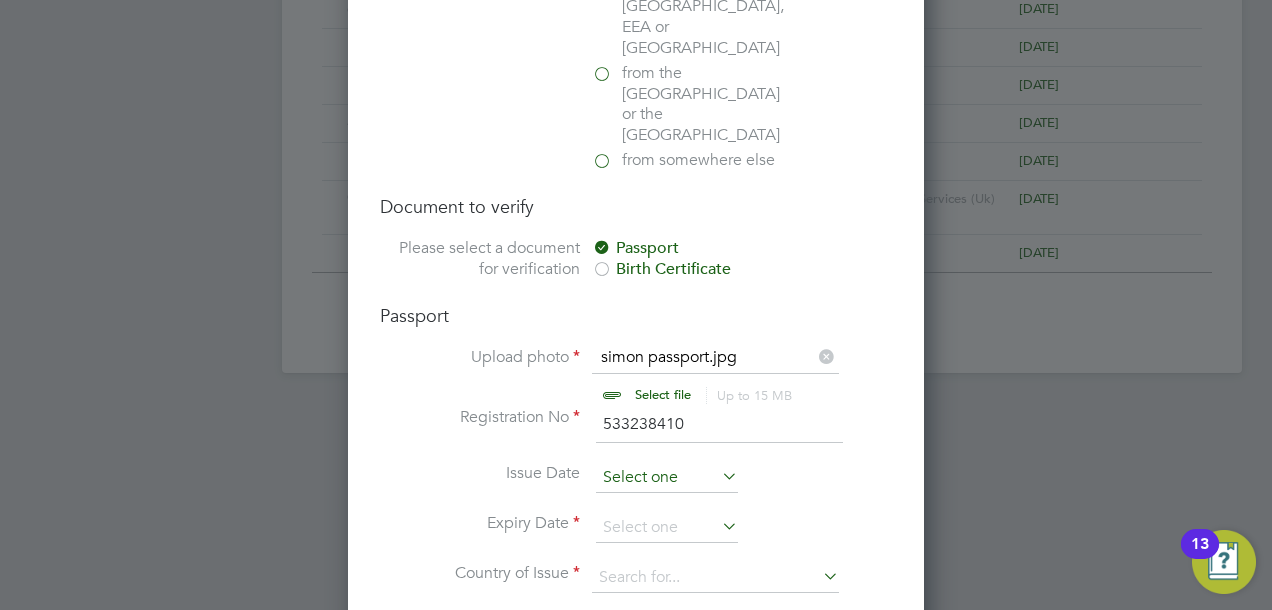 type on "533238410" 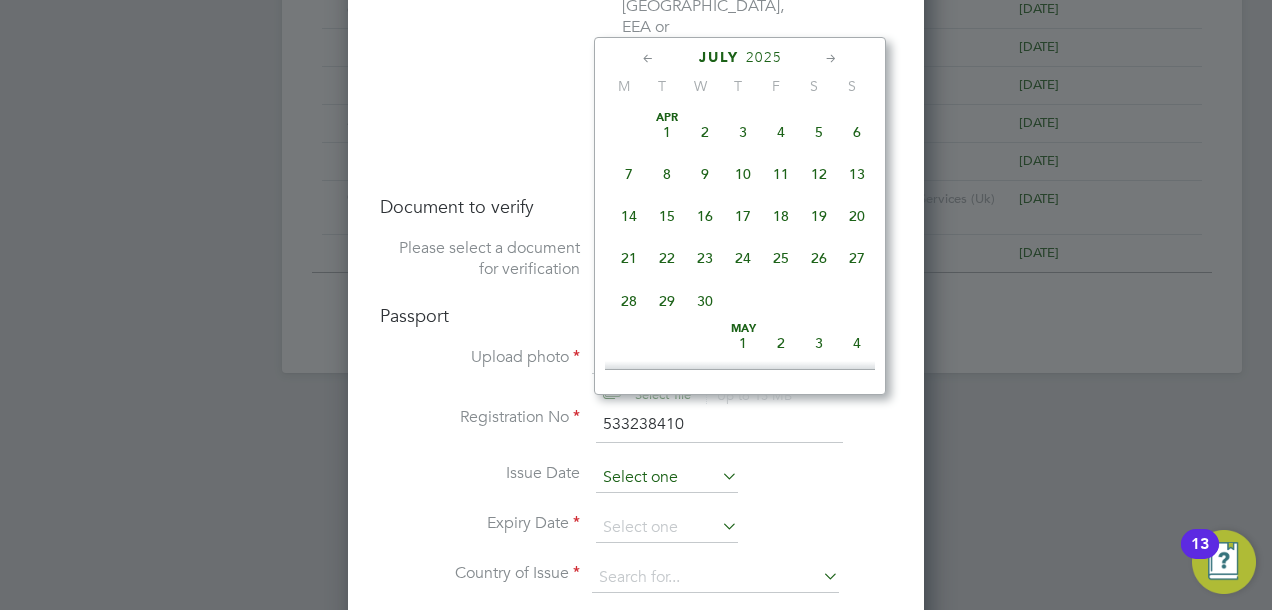 scroll, scrollTop: 652, scrollLeft: 0, axis: vertical 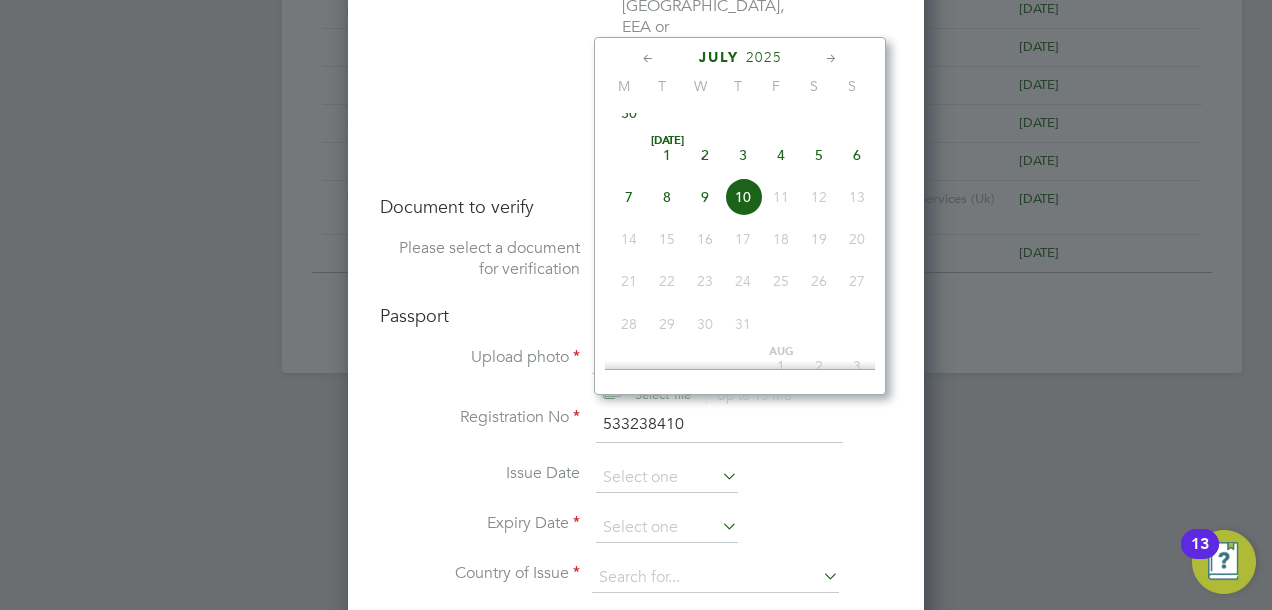 click on "2025" 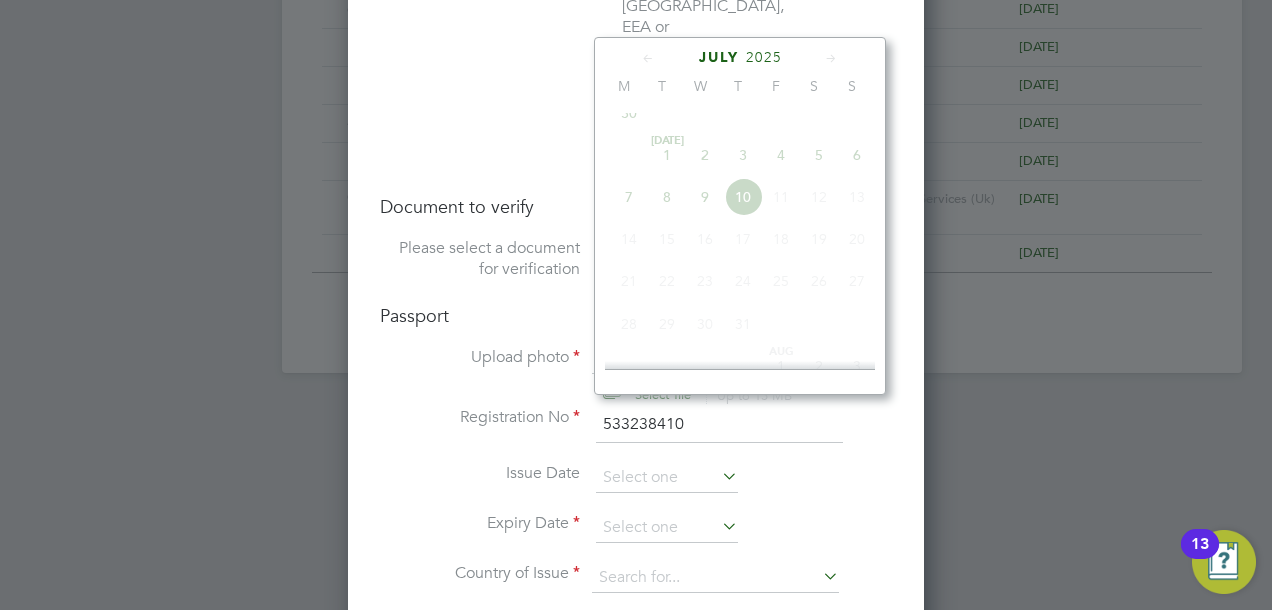 scroll, scrollTop: 535, scrollLeft: 0, axis: vertical 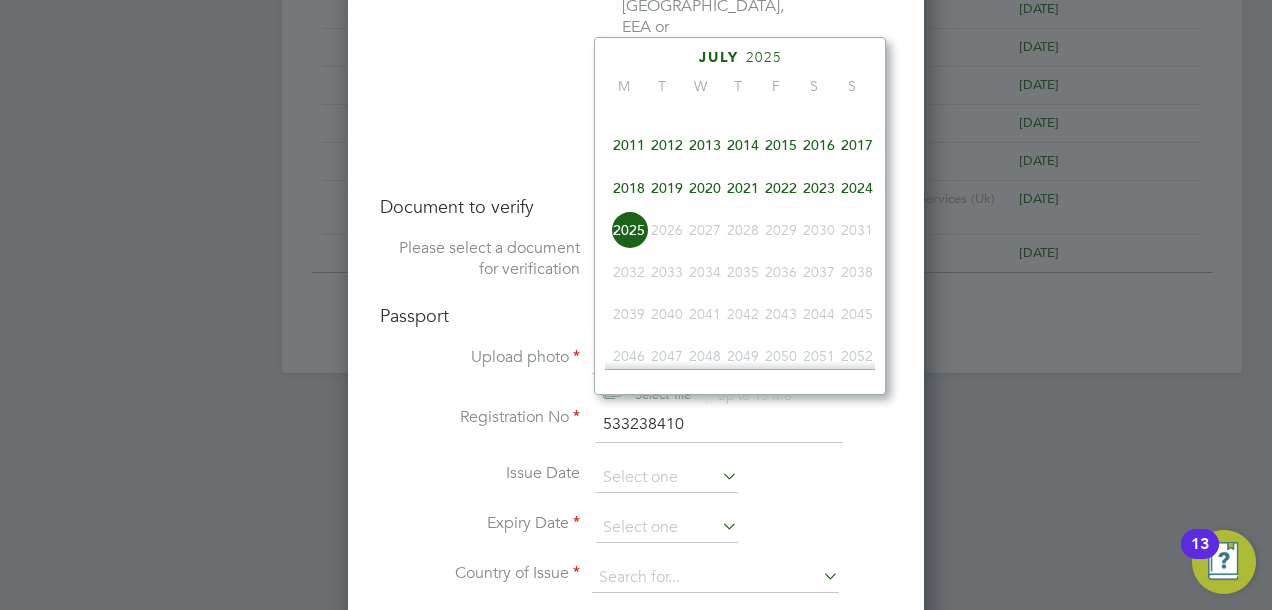 click on "2016" 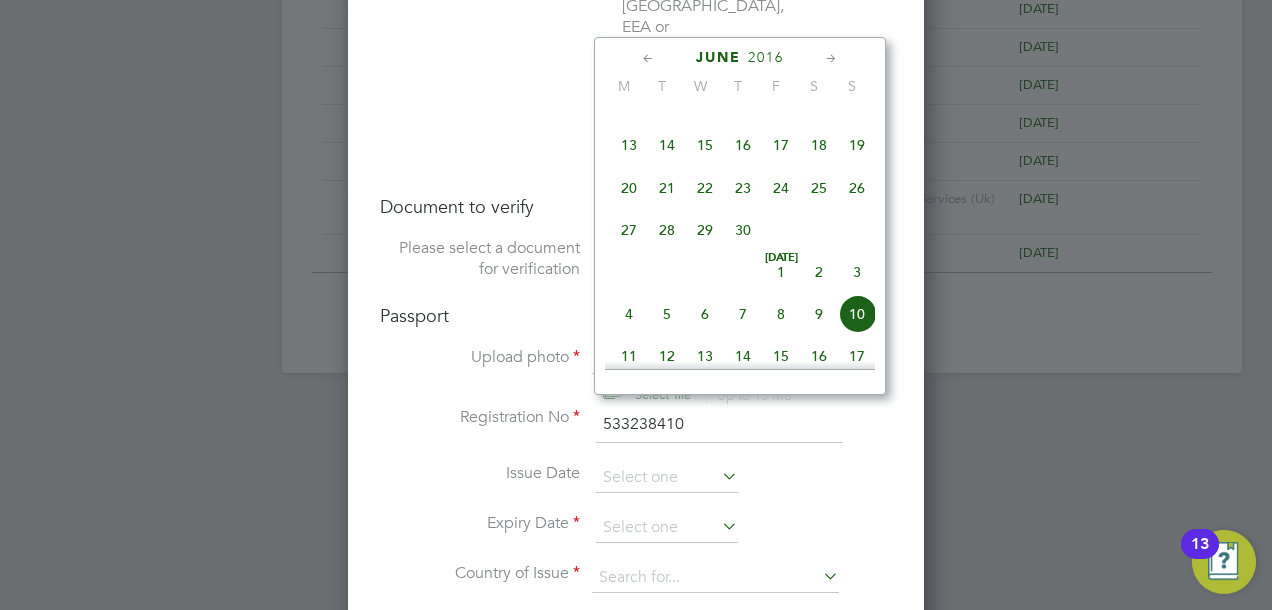click 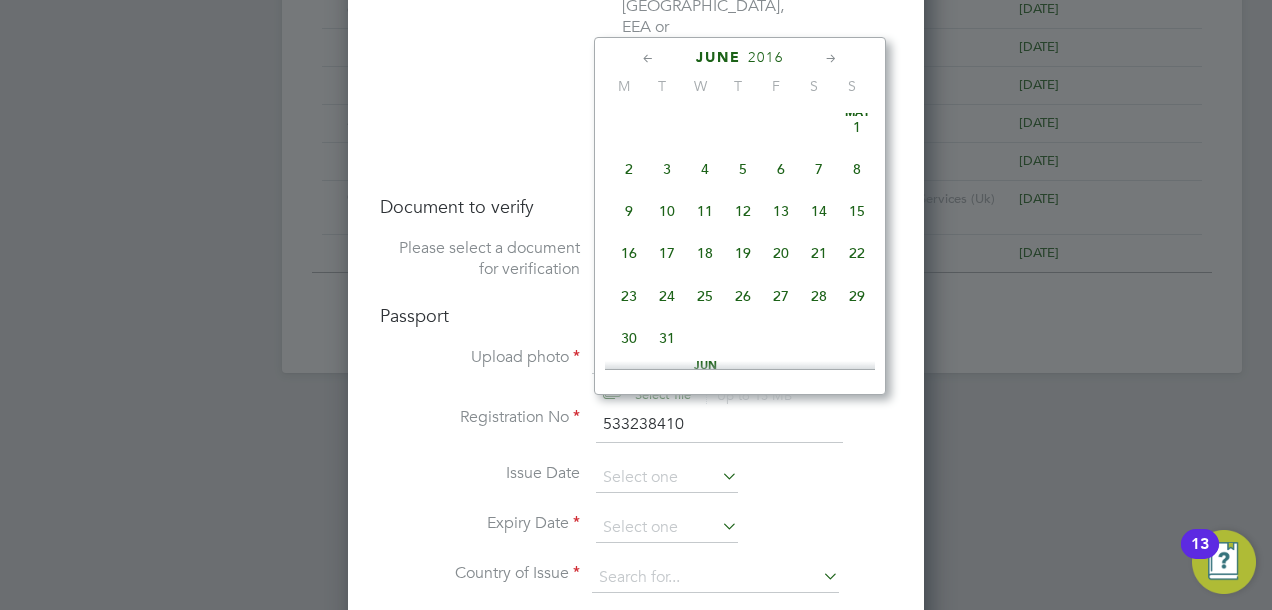 click 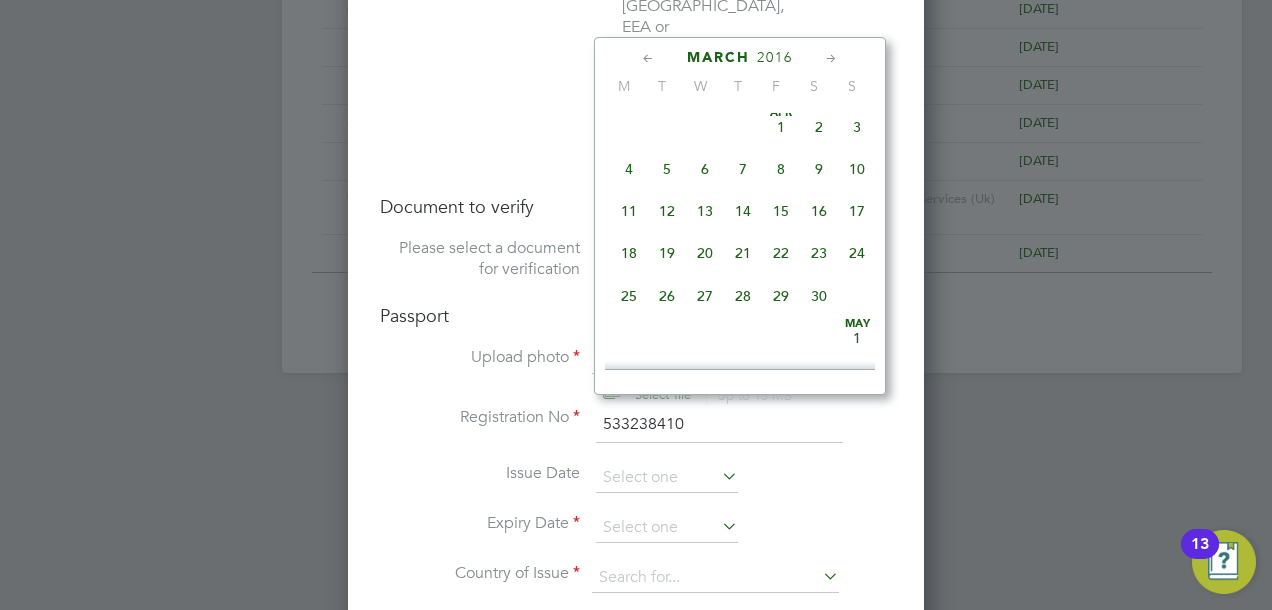 scroll, scrollTop: 0, scrollLeft: 0, axis: both 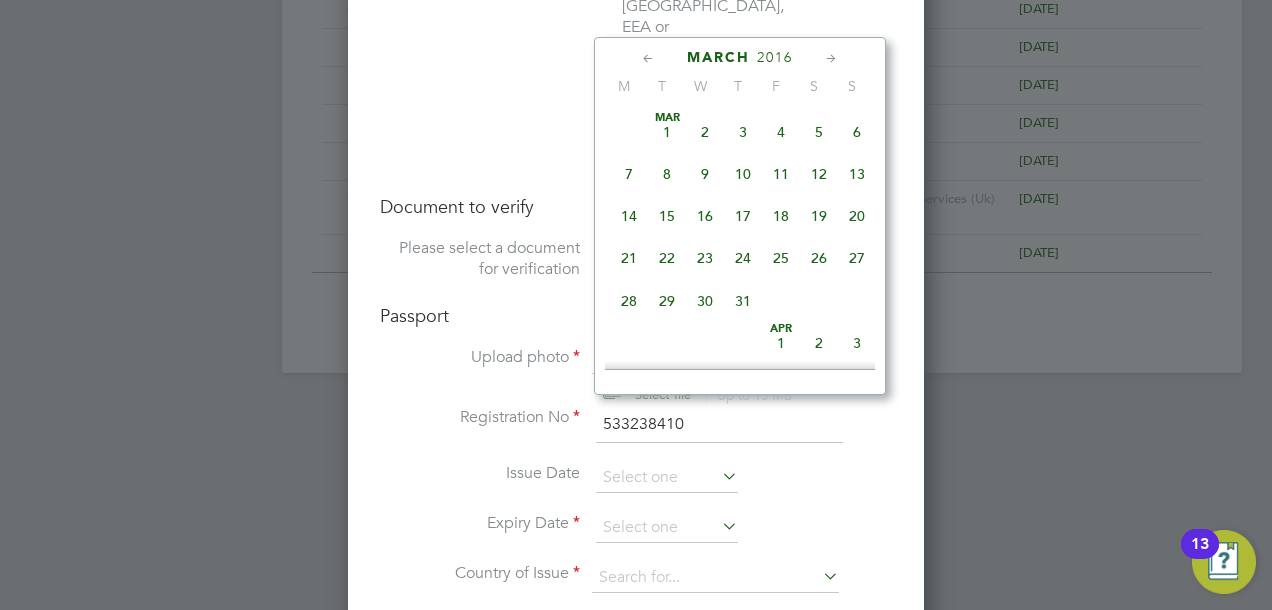 click 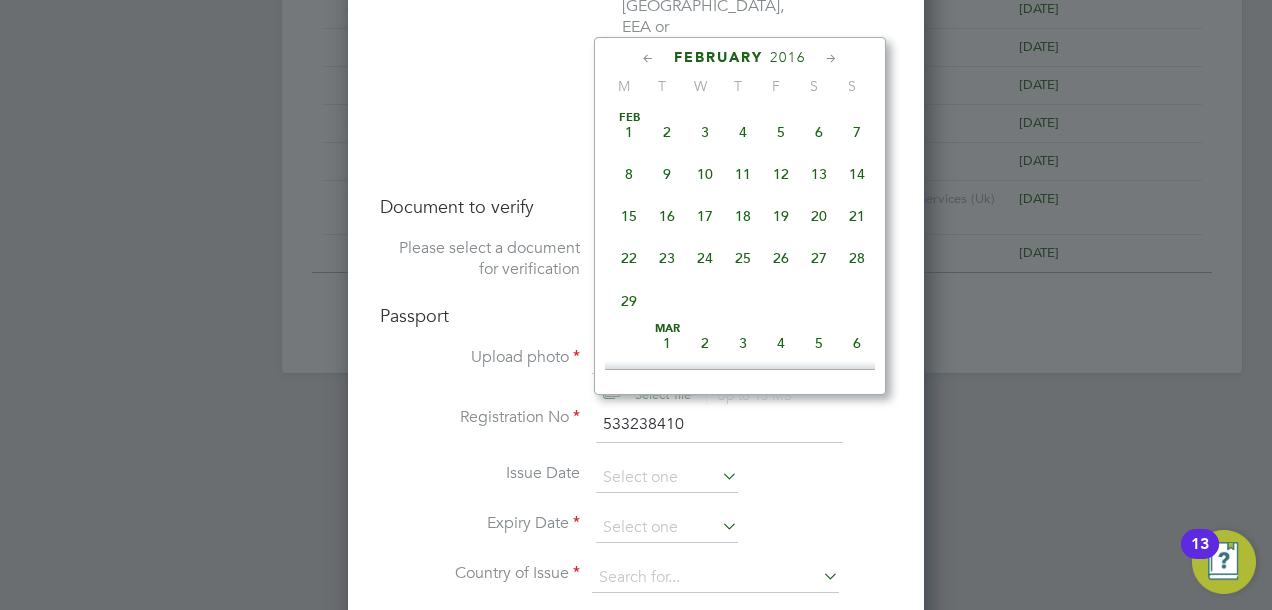 click 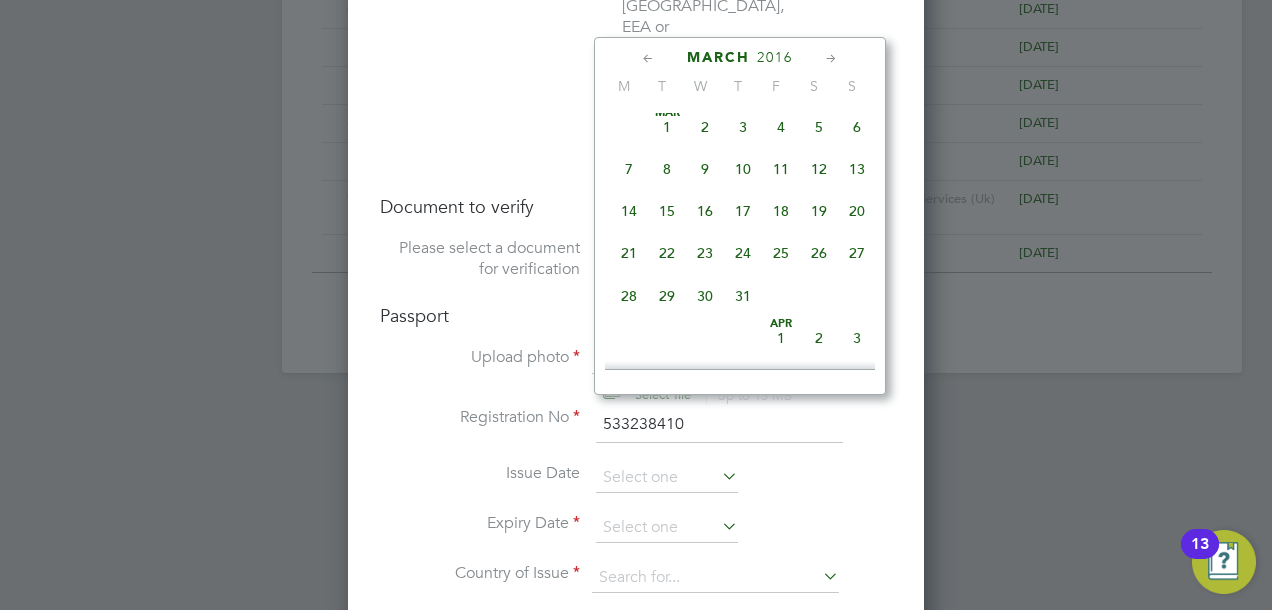 click 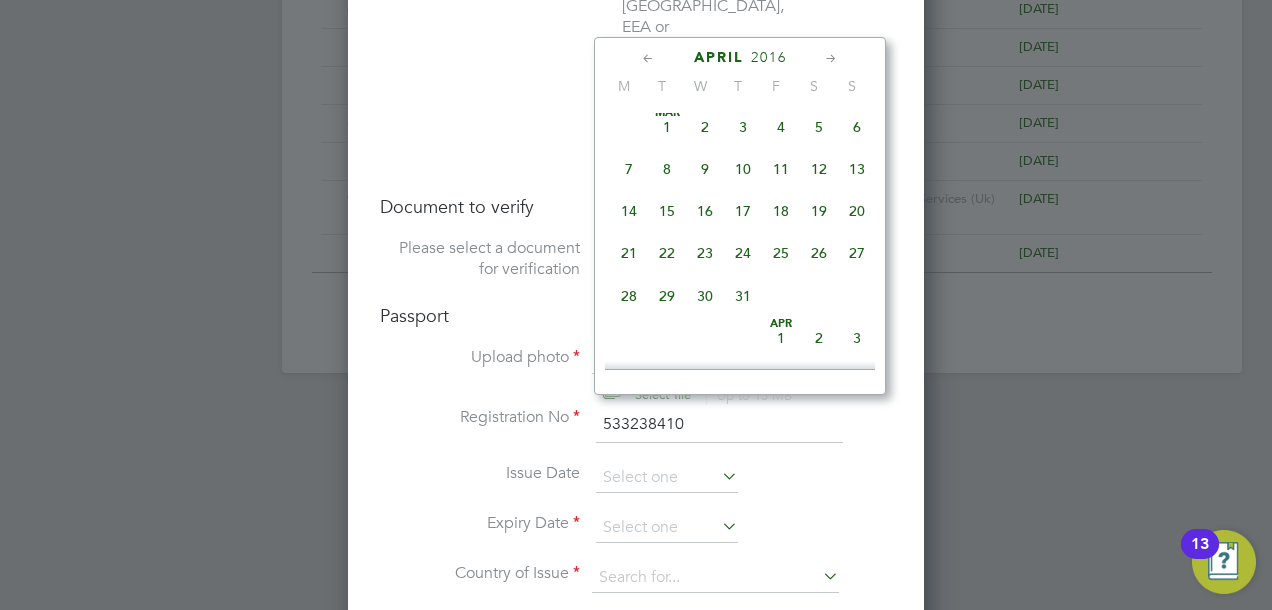 scroll, scrollTop: 434, scrollLeft: 0, axis: vertical 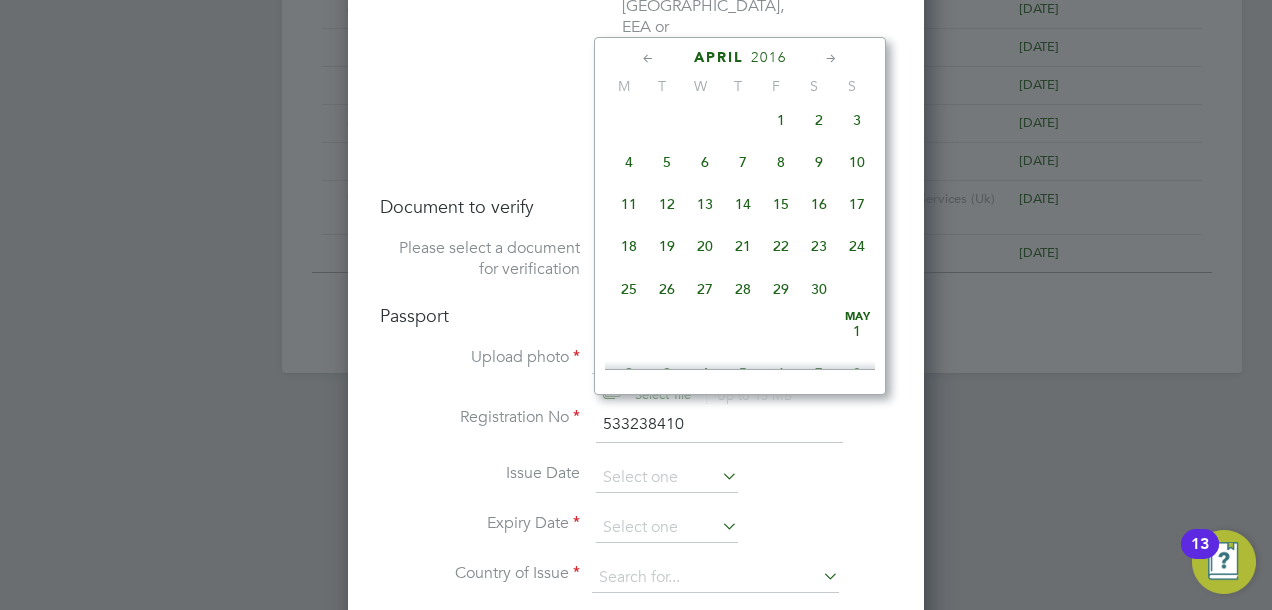 click on "15" 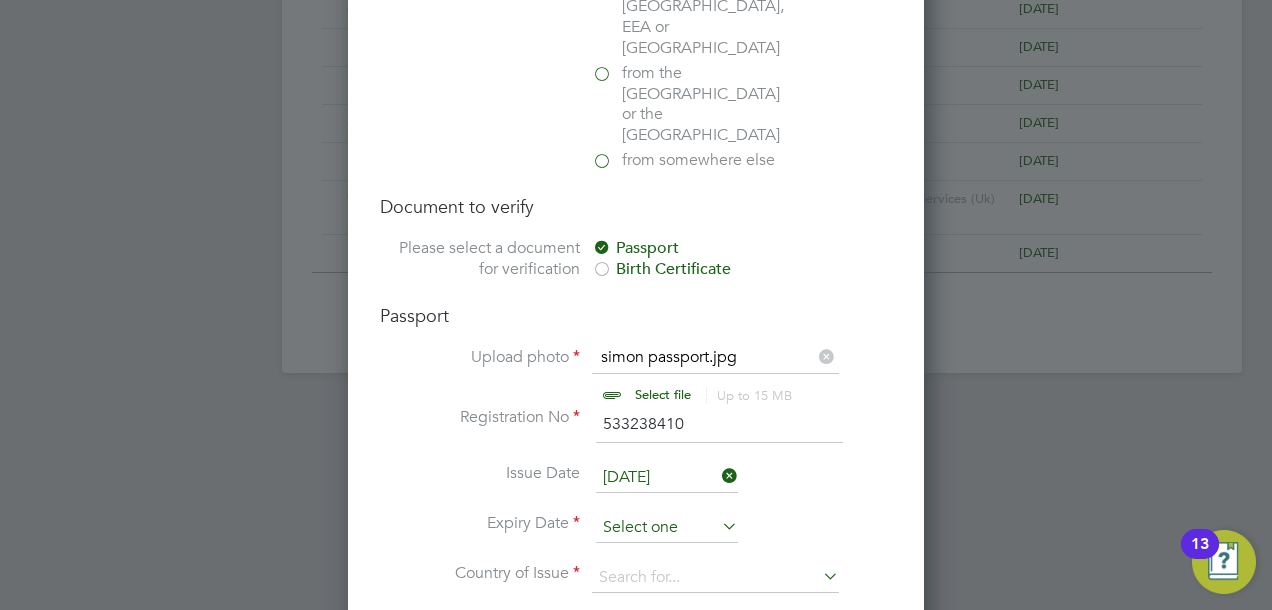 scroll, scrollTop: 652, scrollLeft: 0, axis: vertical 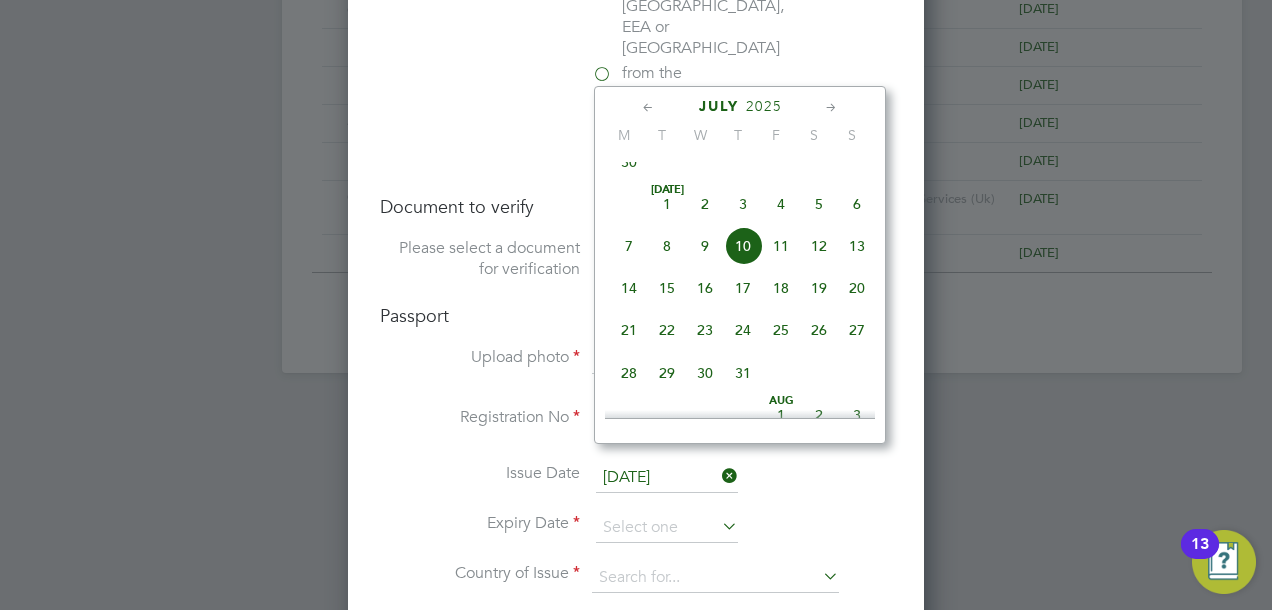 click 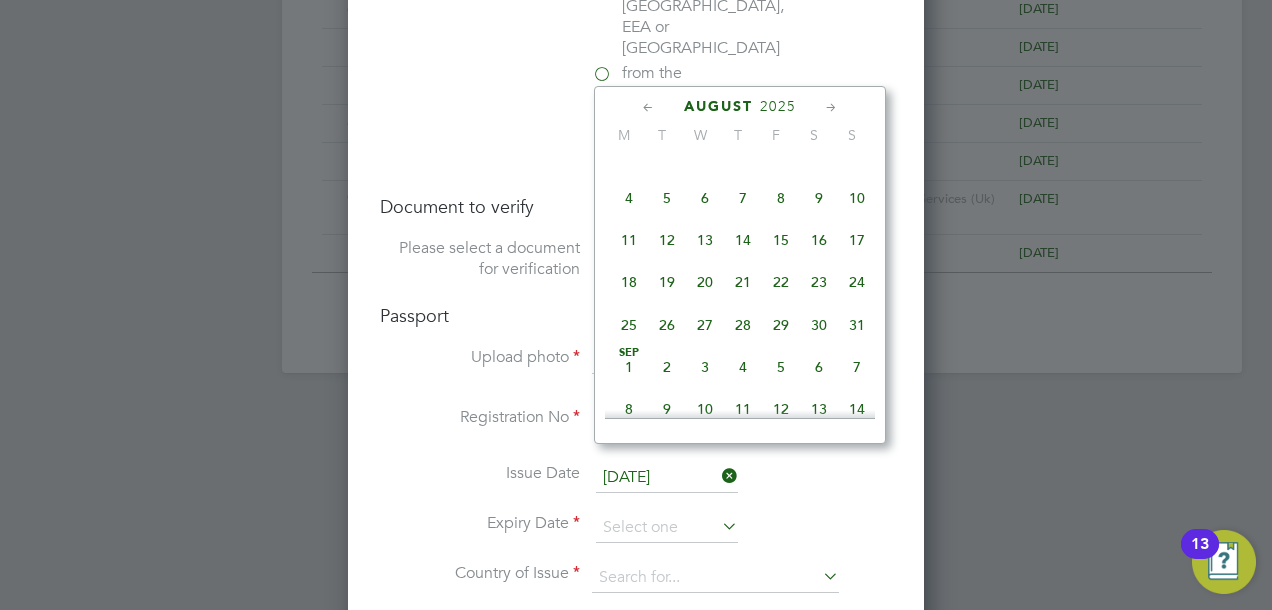 click on "2025" 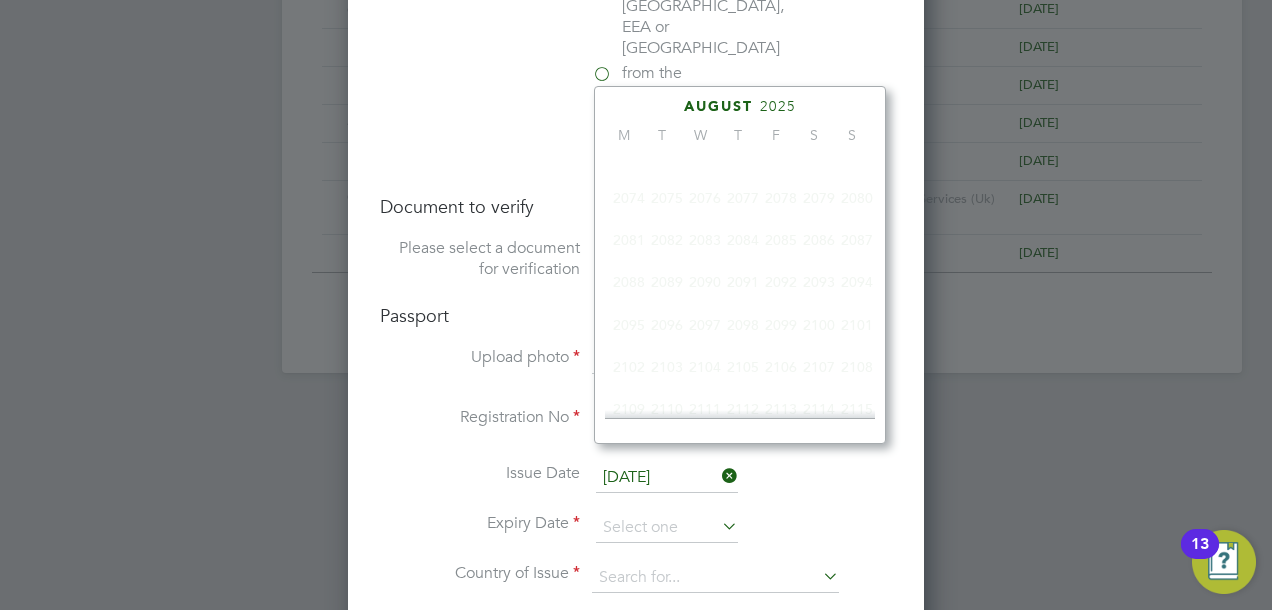 scroll, scrollTop: 535, scrollLeft: 0, axis: vertical 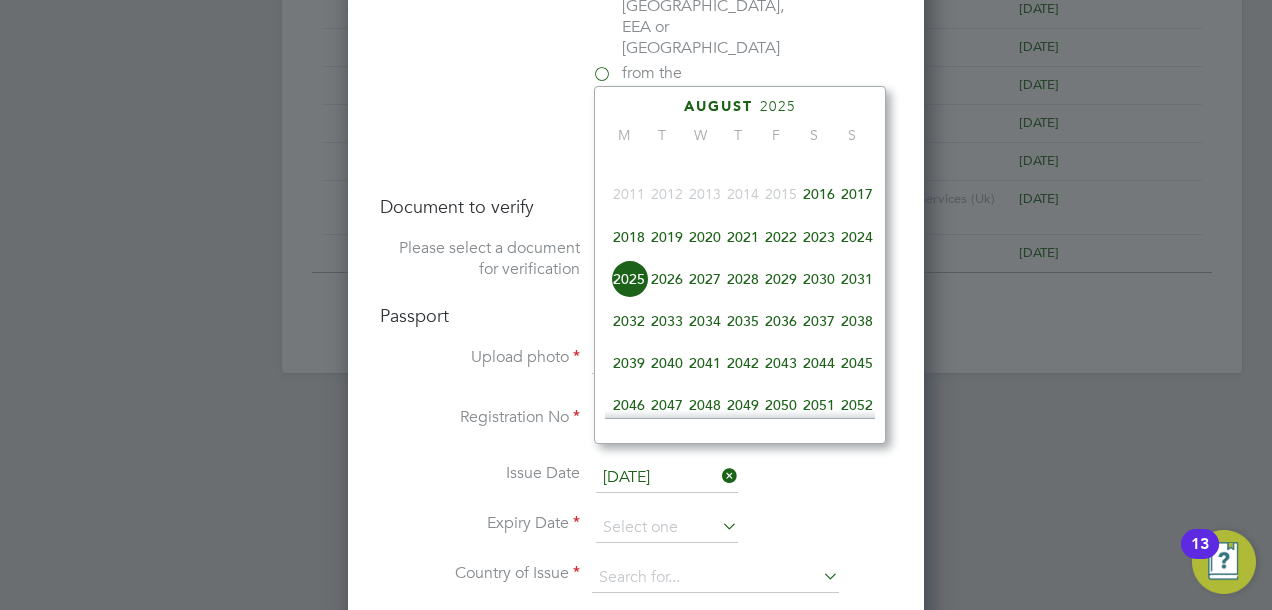 click on "2026" 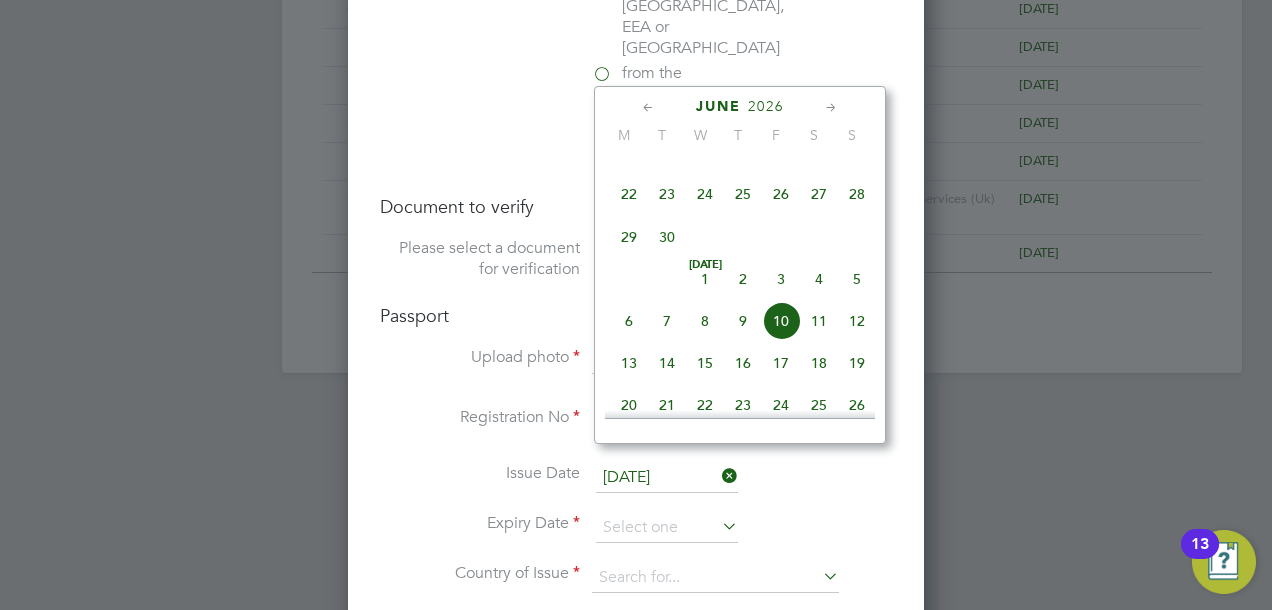 click on "The worker is:   a citizen of United Kingdom   from the EU, EEA or Switzerland   from the Channel Islands or the Isle of Man   from somewhere else" at bounding box center (636, 52) 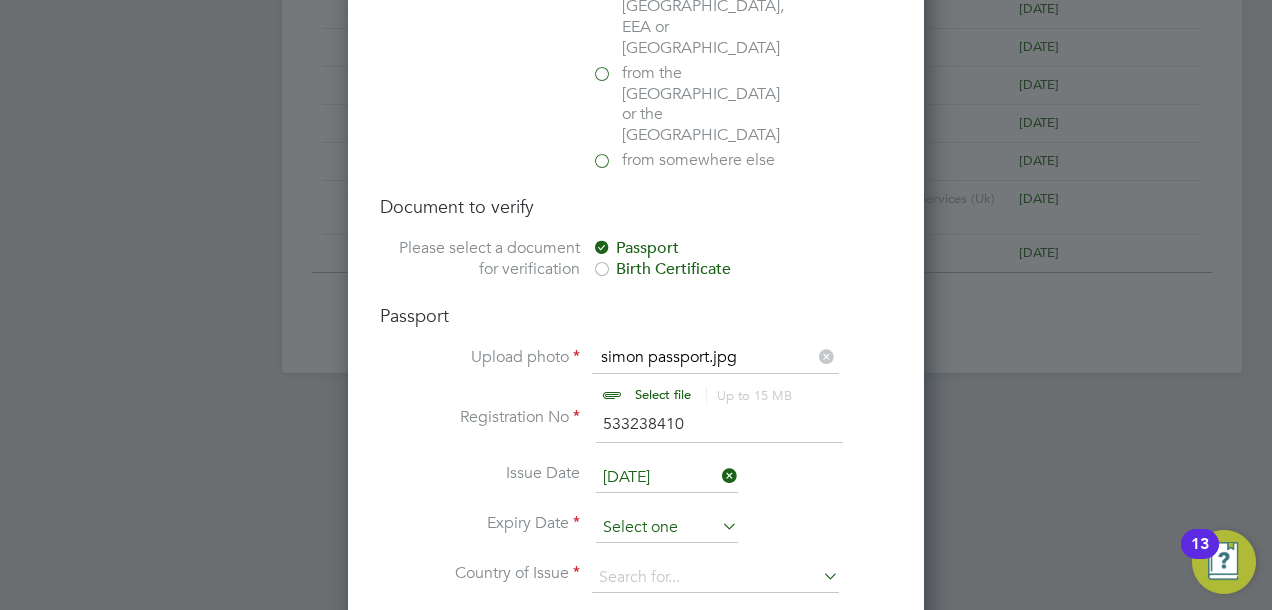 click at bounding box center (667, 528) 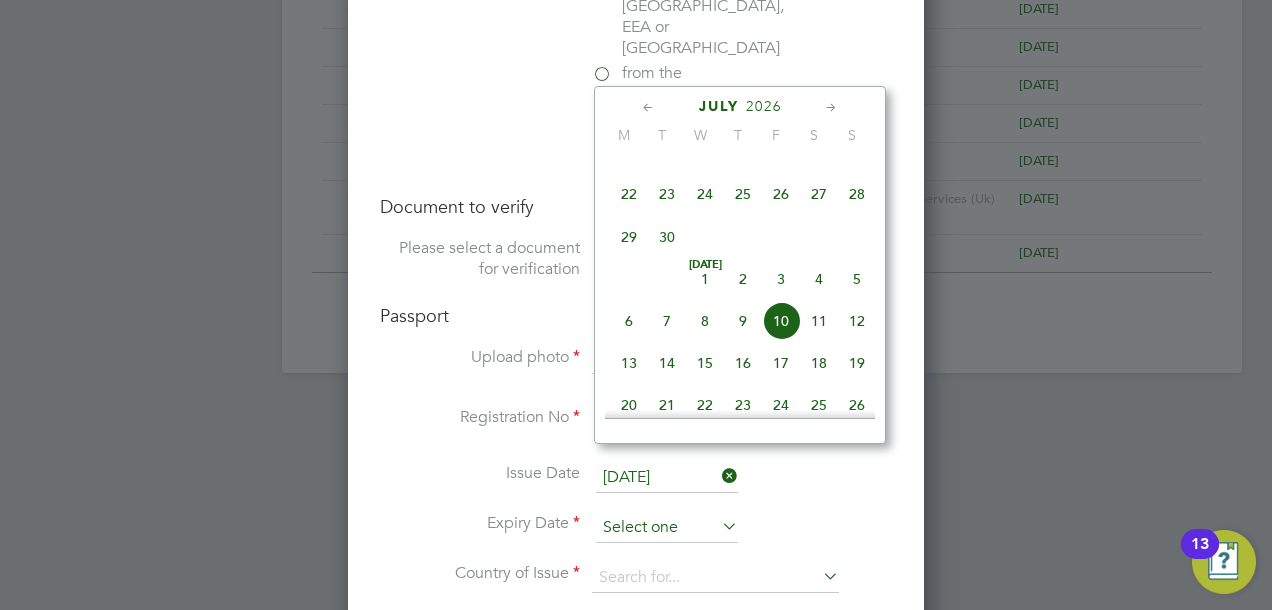 scroll, scrollTop: 609, scrollLeft: 0, axis: vertical 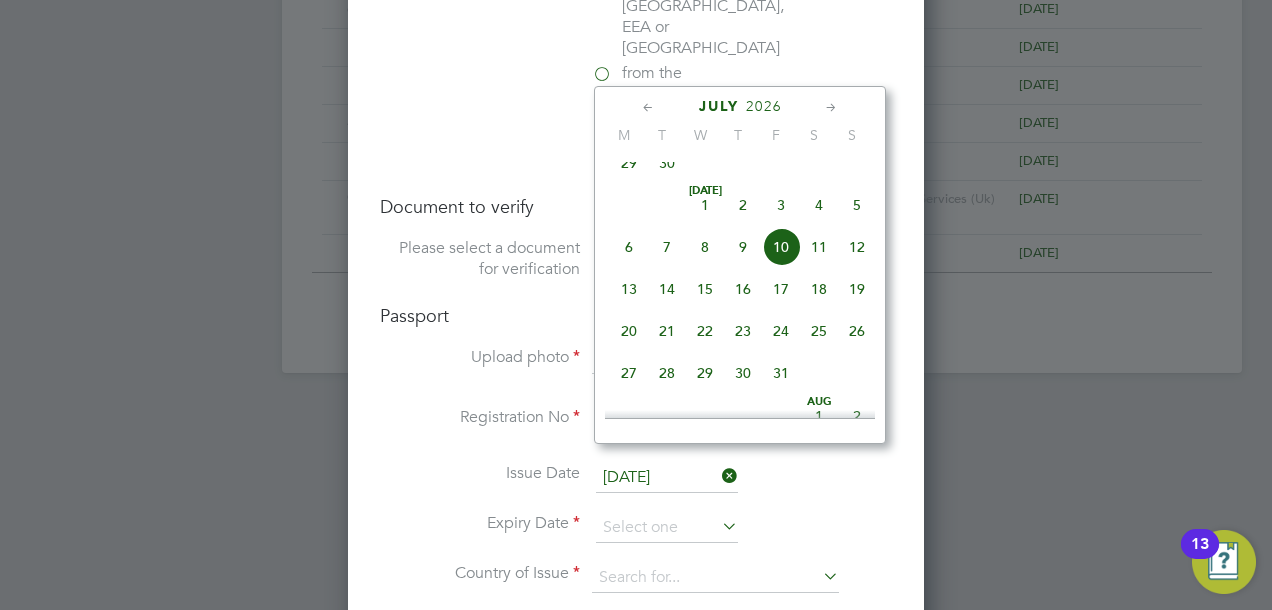 click on "15" 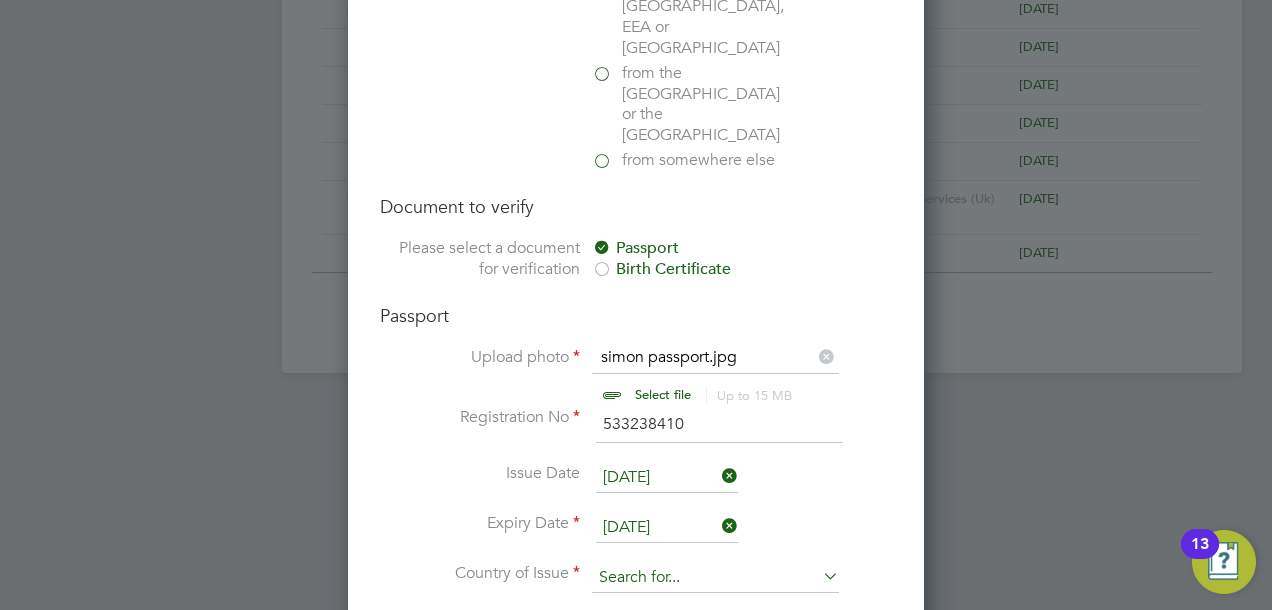 click at bounding box center (715, 578) 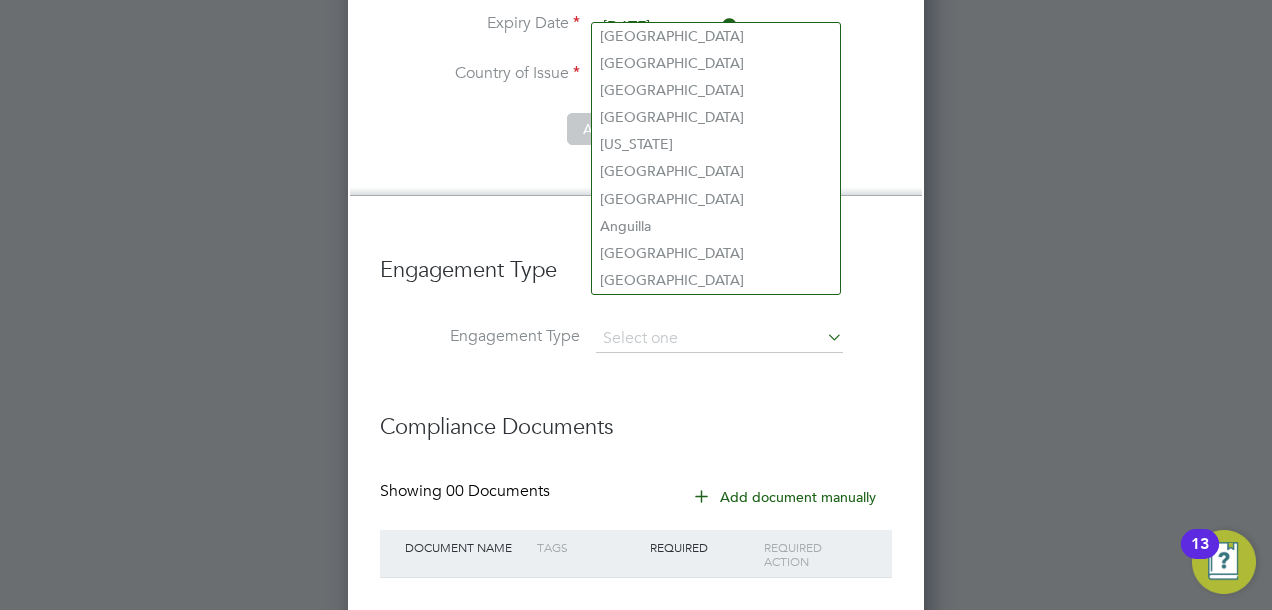 scroll, scrollTop: 1700, scrollLeft: 0, axis: vertical 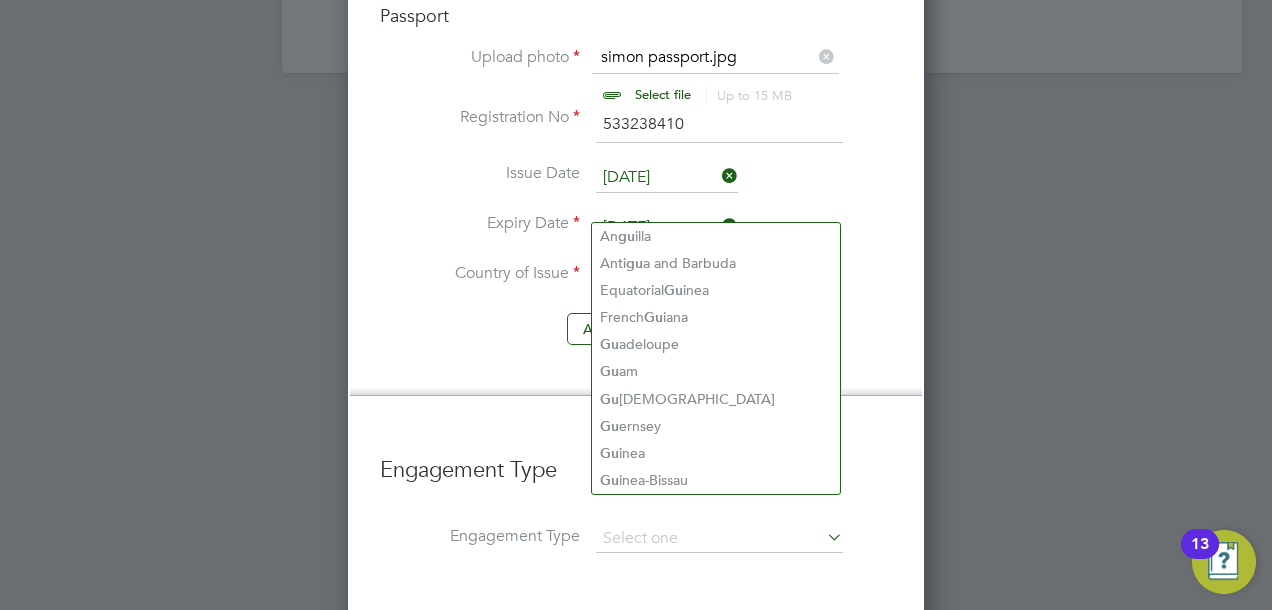 type on "g" 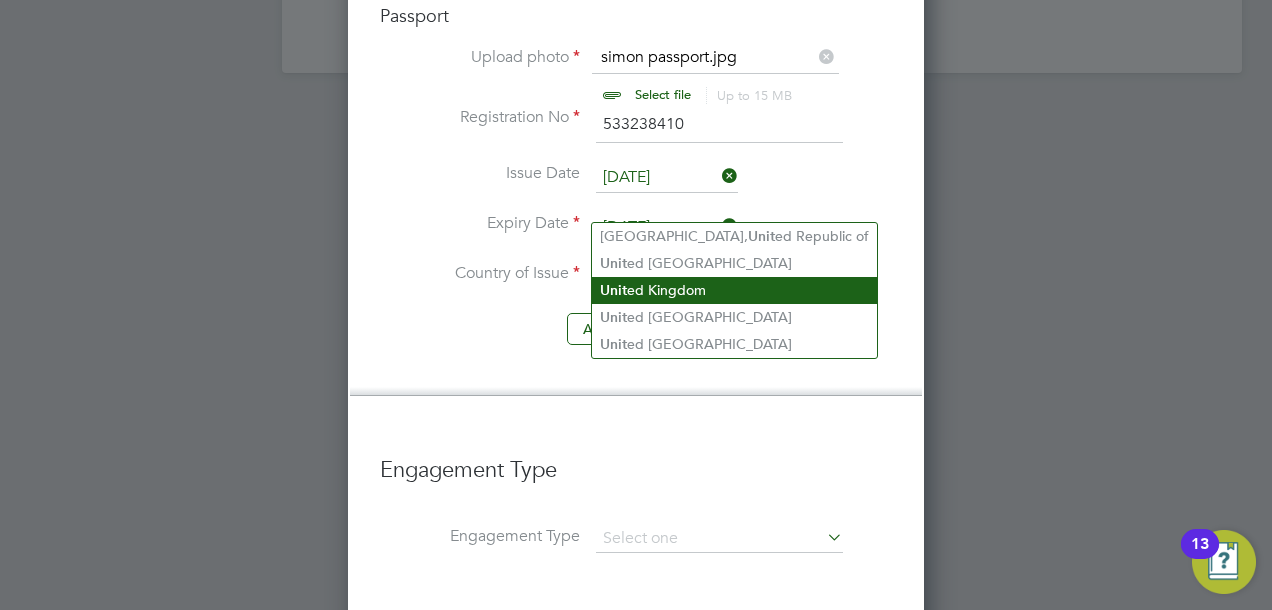 click on "Unit" 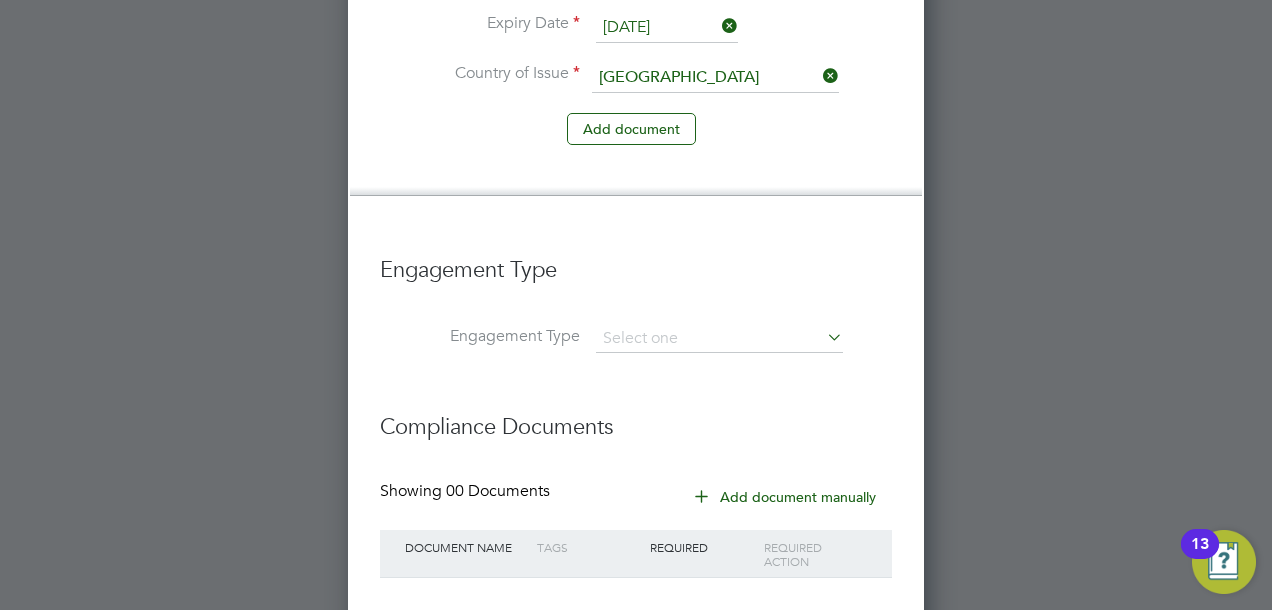 scroll, scrollTop: 1700, scrollLeft: 0, axis: vertical 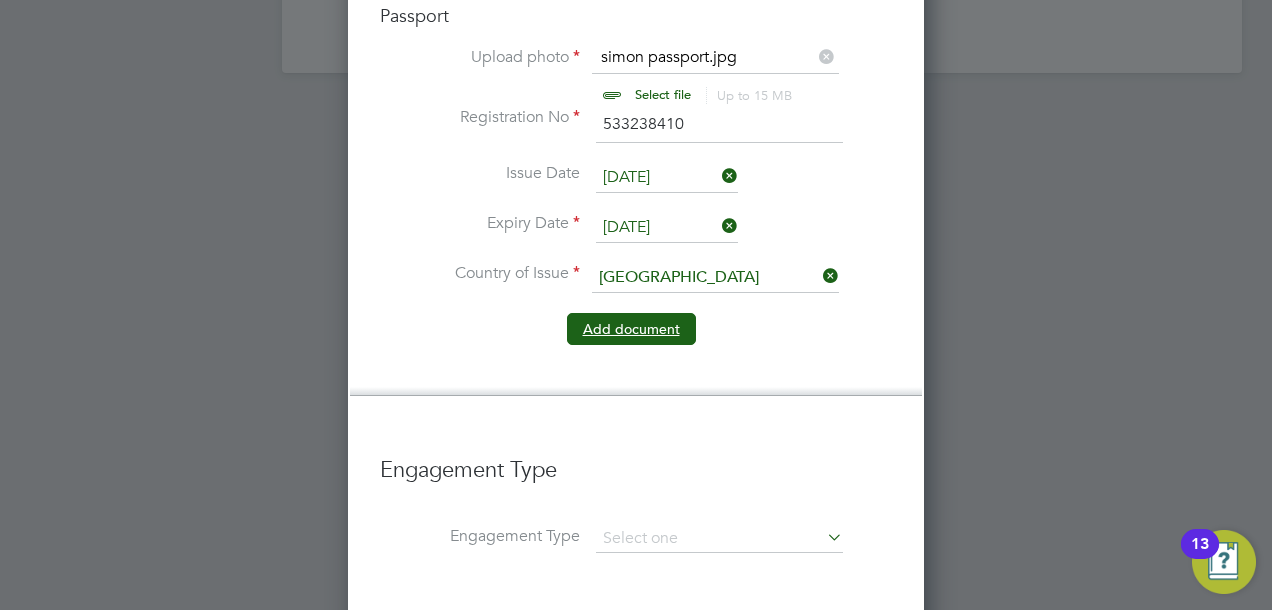 click on "Add document" at bounding box center (631, 329) 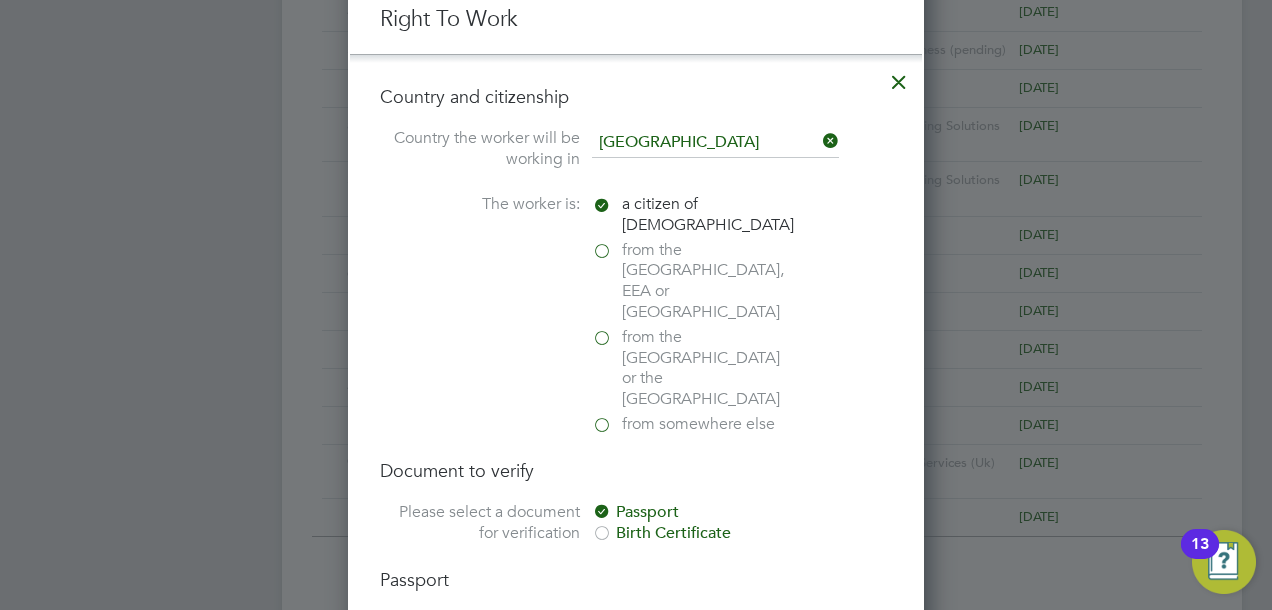 scroll, scrollTop: 9, scrollLeft: 10, axis: both 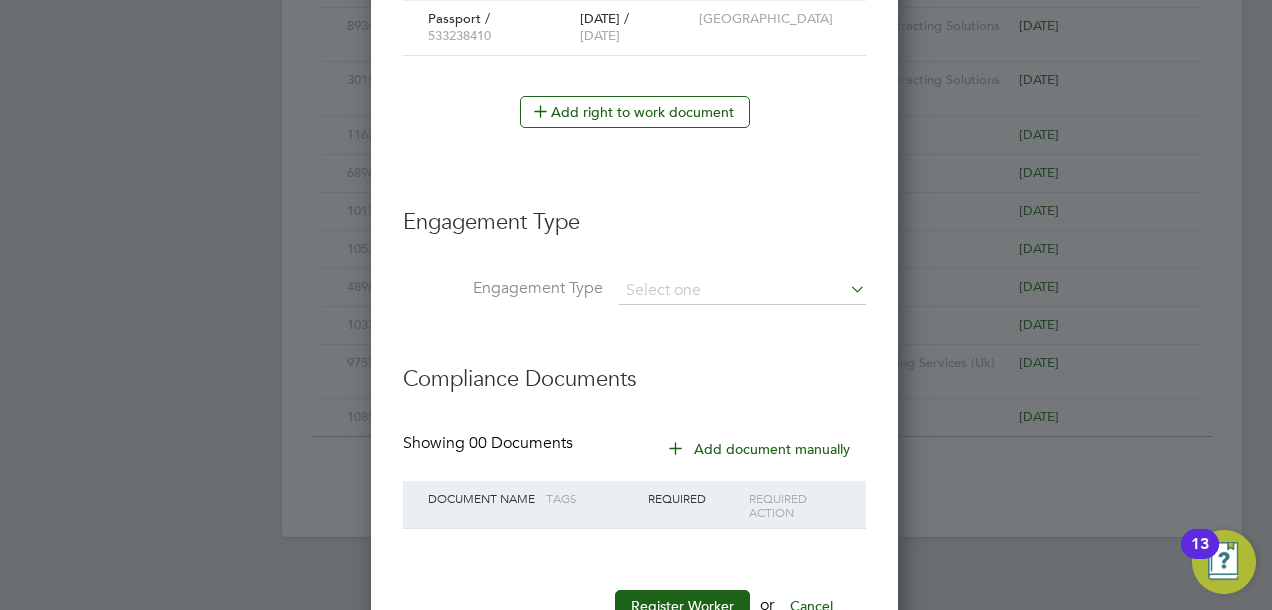 click on "Add document manually" at bounding box center [760, 449] 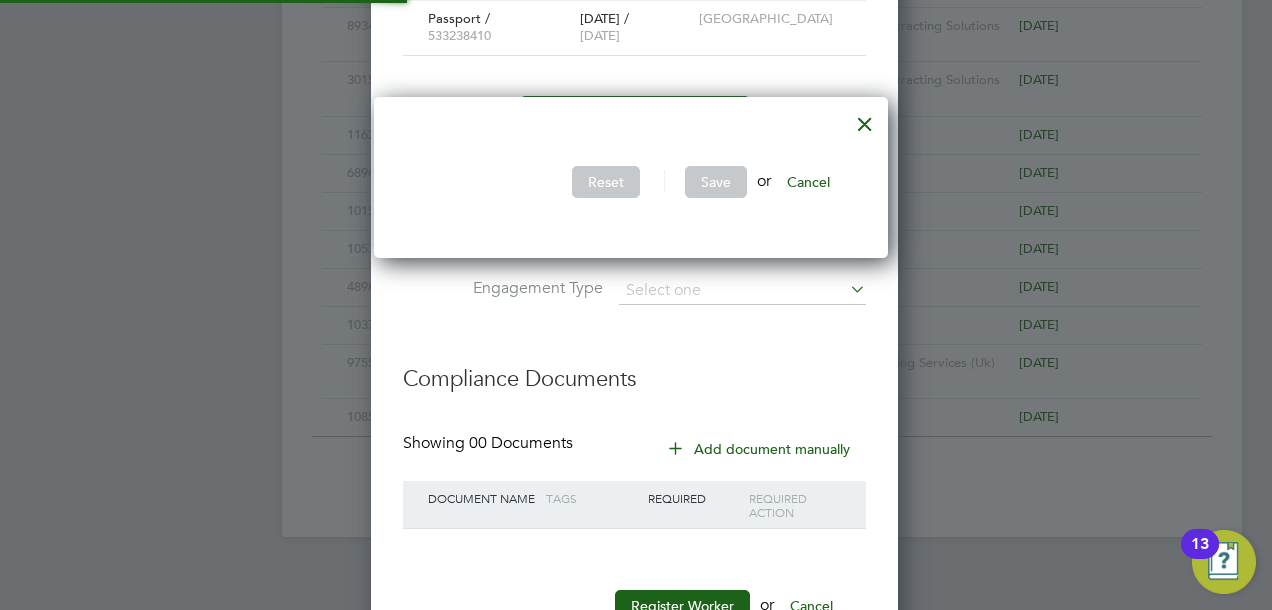 scroll, scrollTop: 10, scrollLeft: 9, axis: both 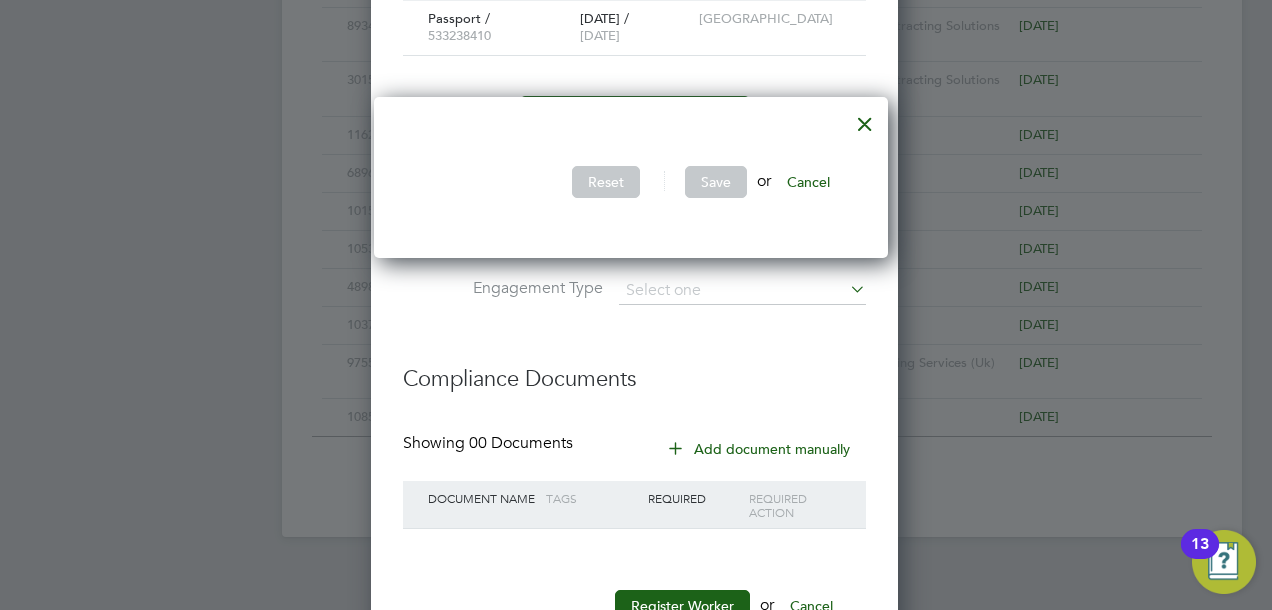 click at bounding box center (865, 119) 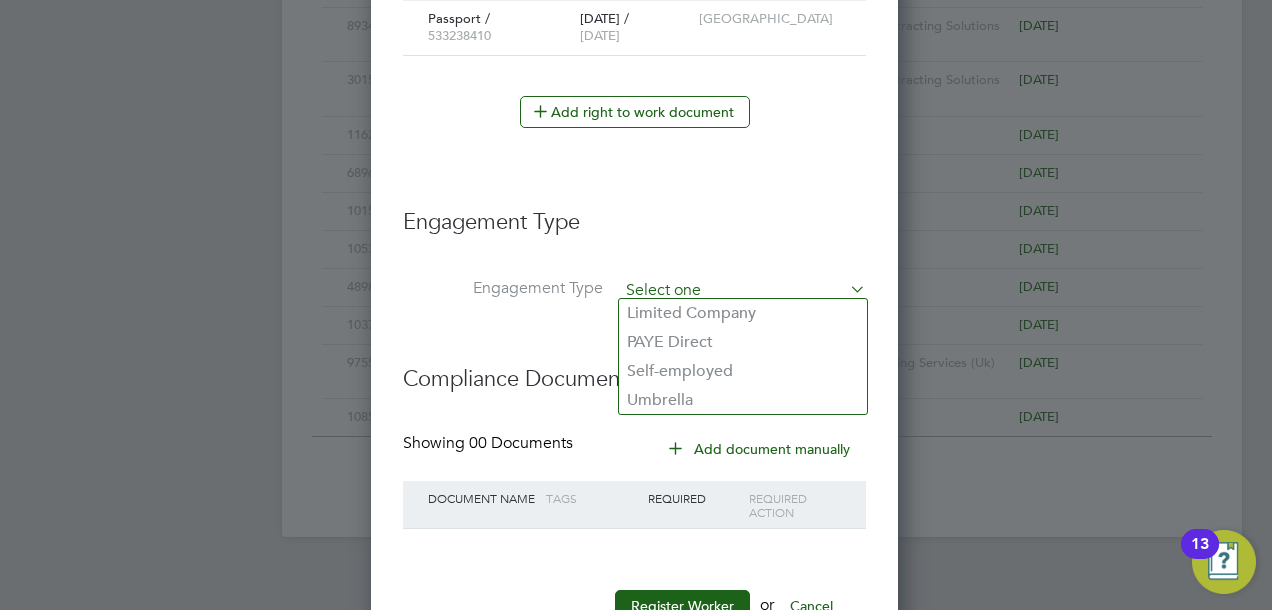 click at bounding box center [742, 291] 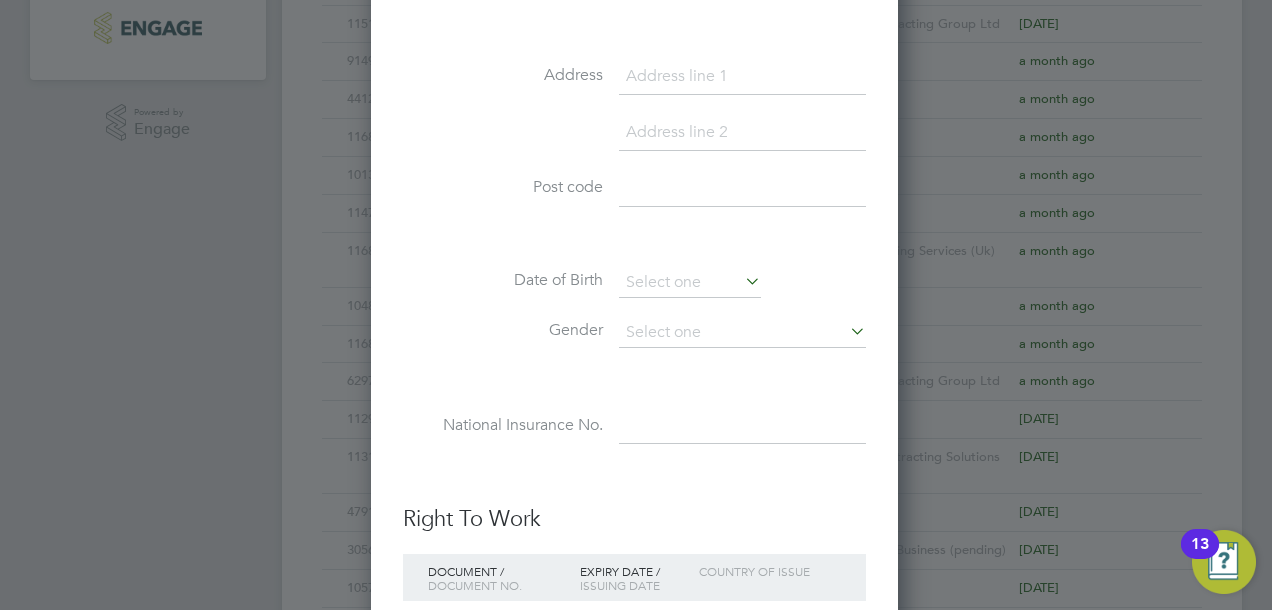 scroll, scrollTop: 736, scrollLeft: 0, axis: vertical 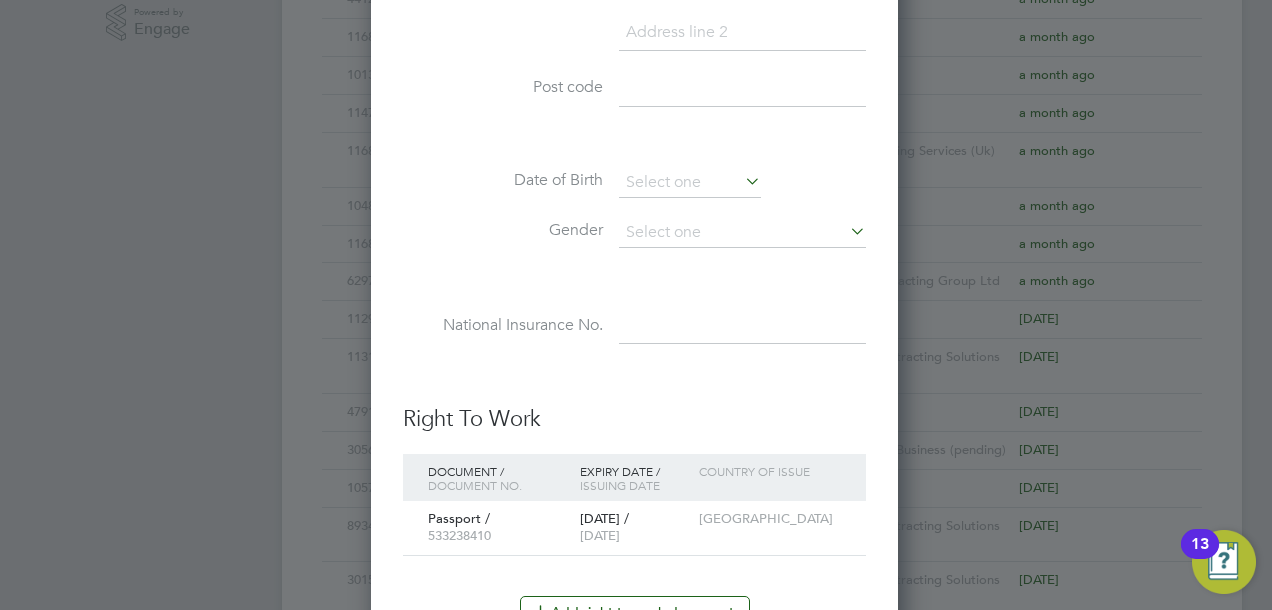 click at bounding box center (742, 327) 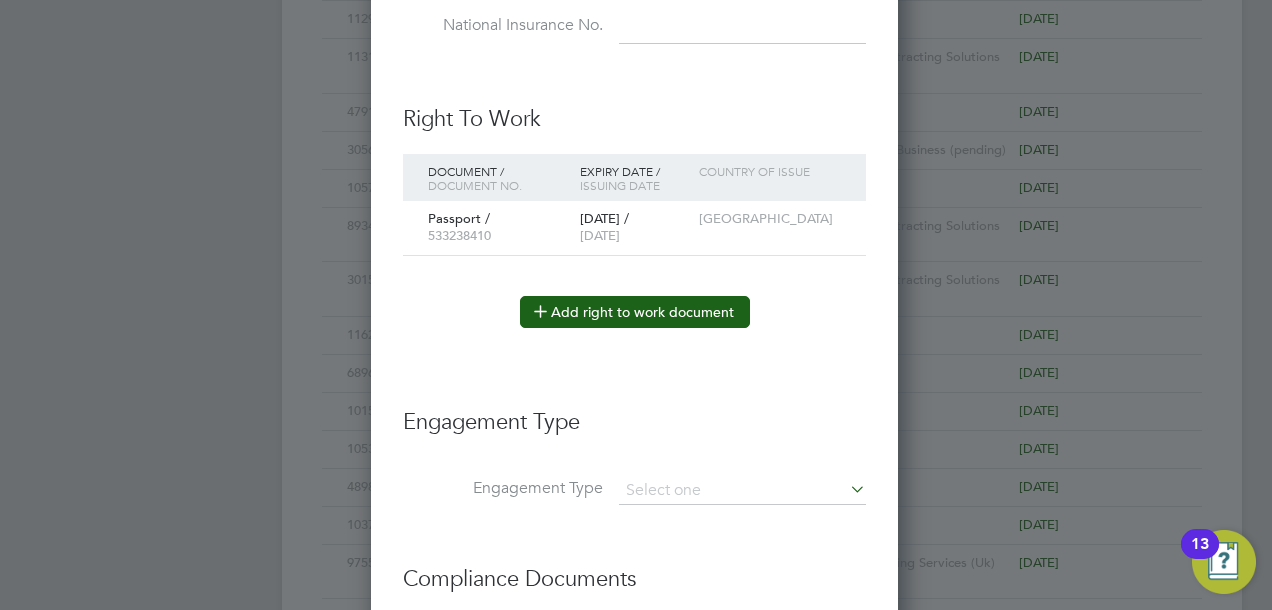 scroll, scrollTop: 1136, scrollLeft: 0, axis: vertical 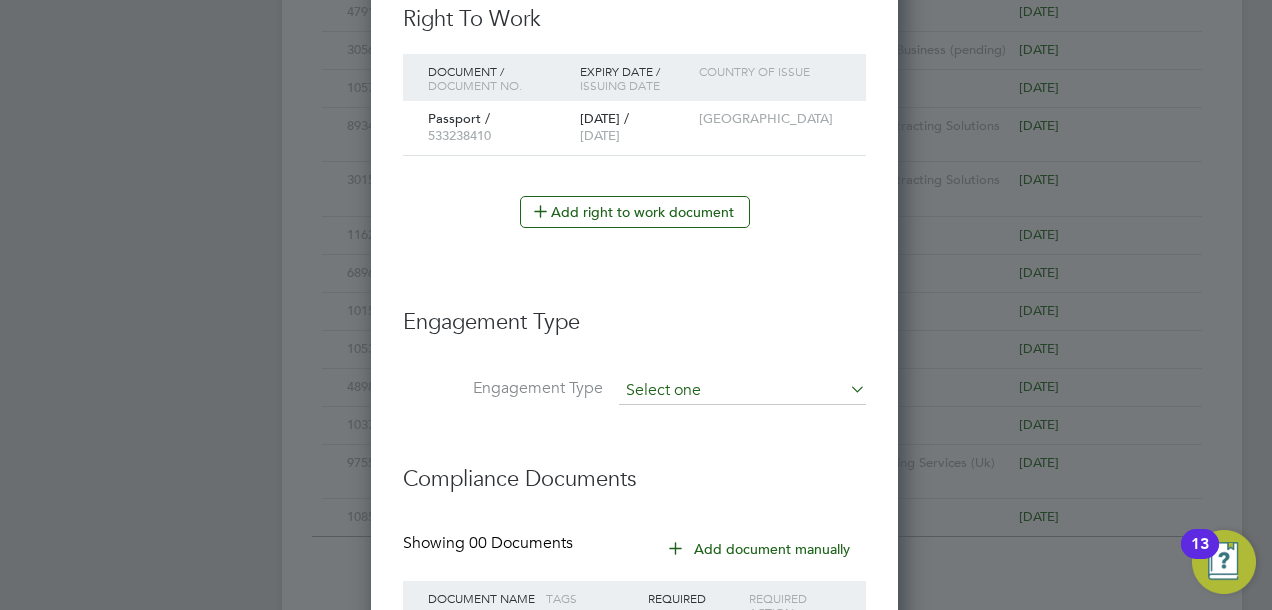 click at bounding box center [742, 391] 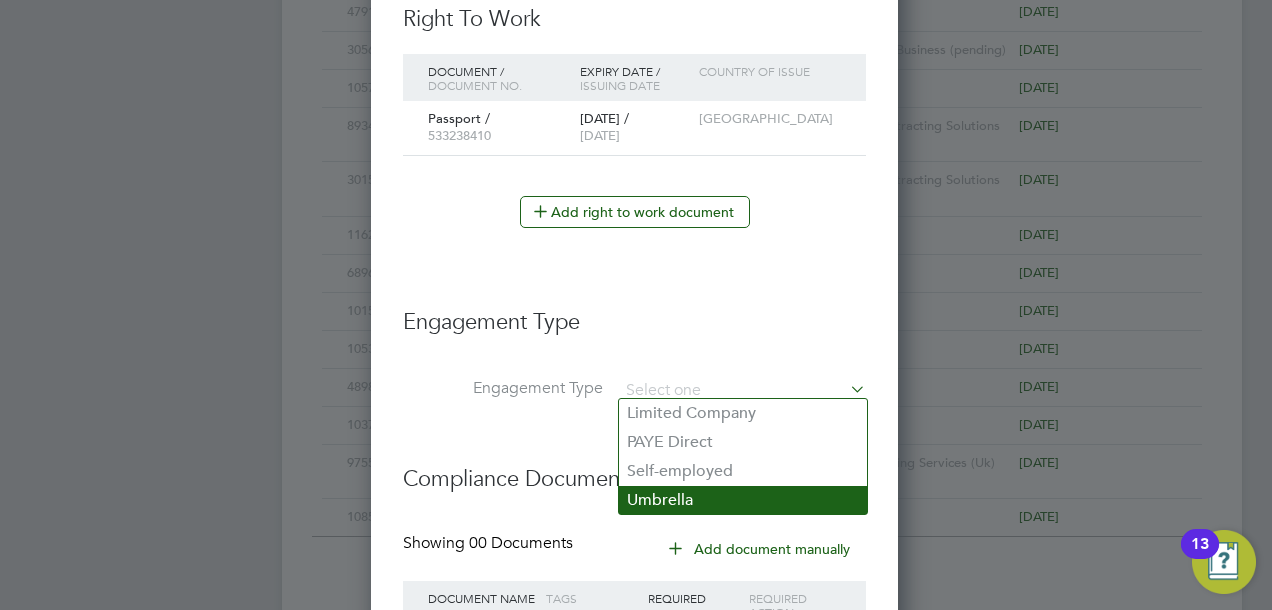 click on "Umbrella" 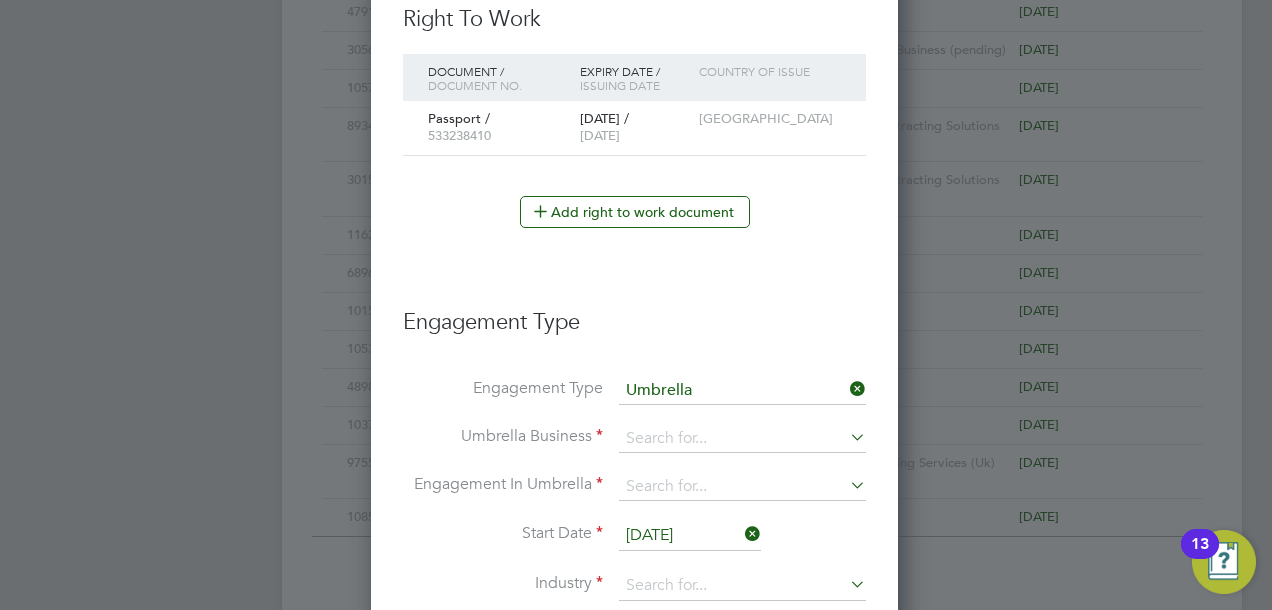 scroll, scrollTop: 10, scrollLeft: 10, axis: both 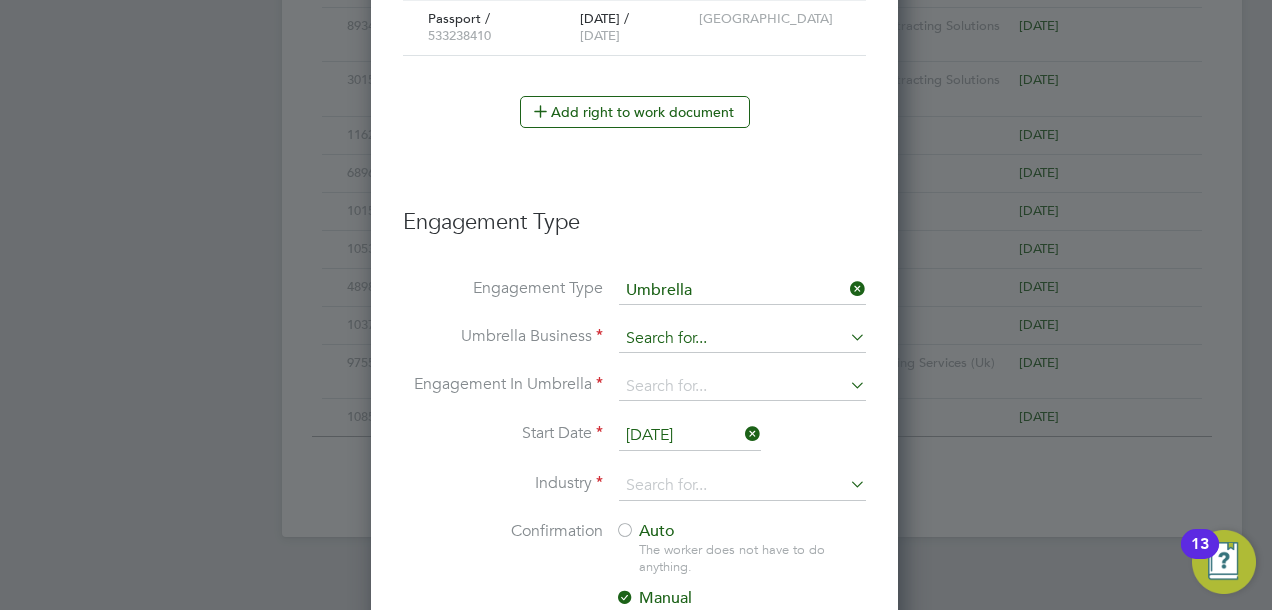 click at bounding box center (742, 339) 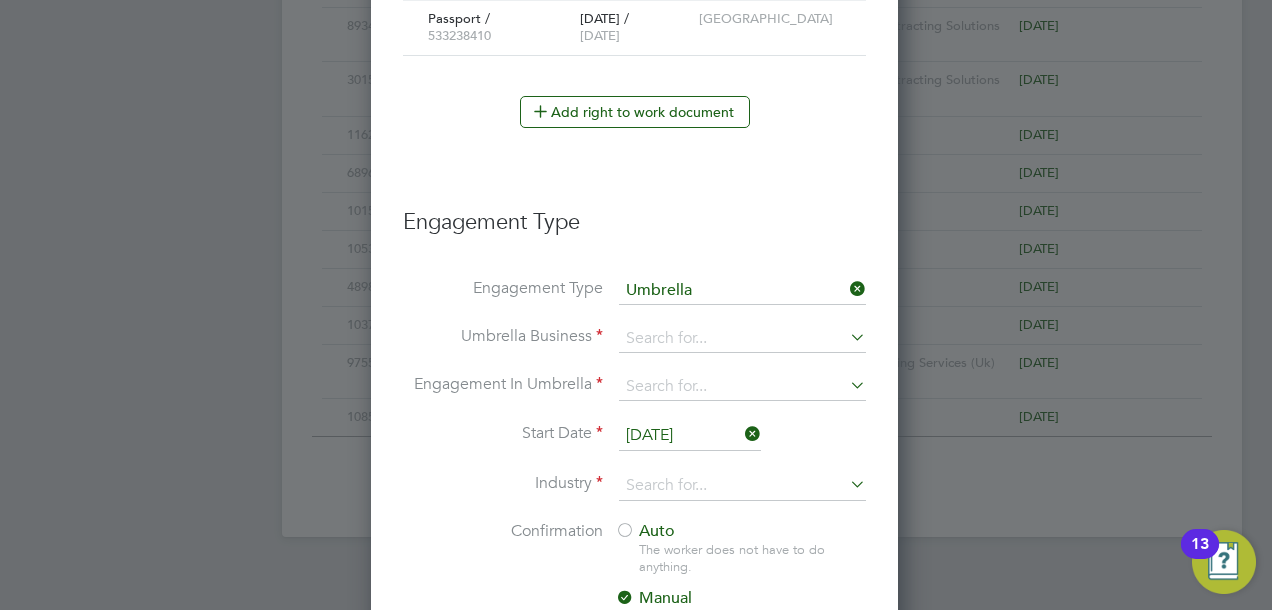 click on "Clipper Contracting Group Ltd" 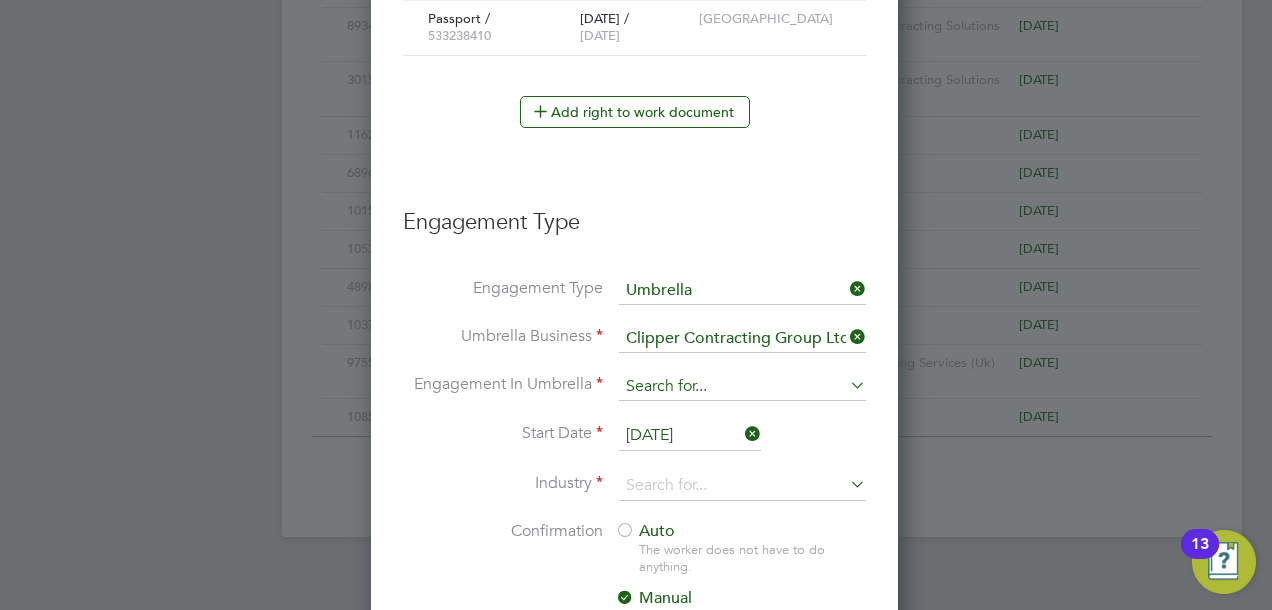 click at bounding box center (742, 387) 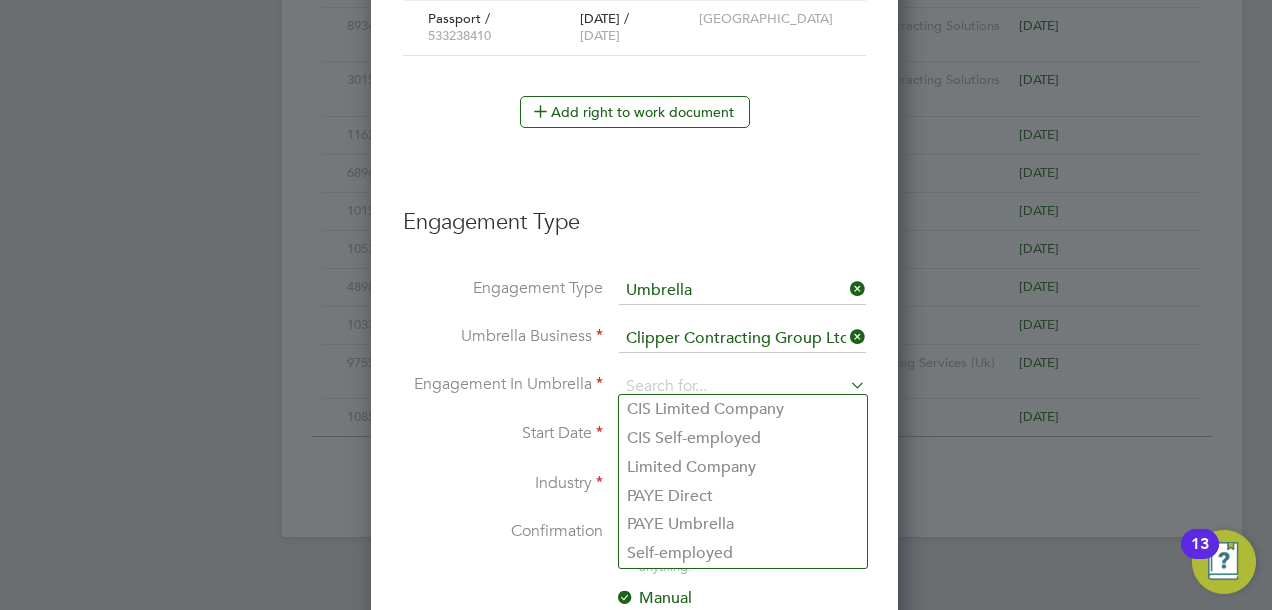 scroll, scrollTop: 1336, scrollLeft: 0, axis: vertical 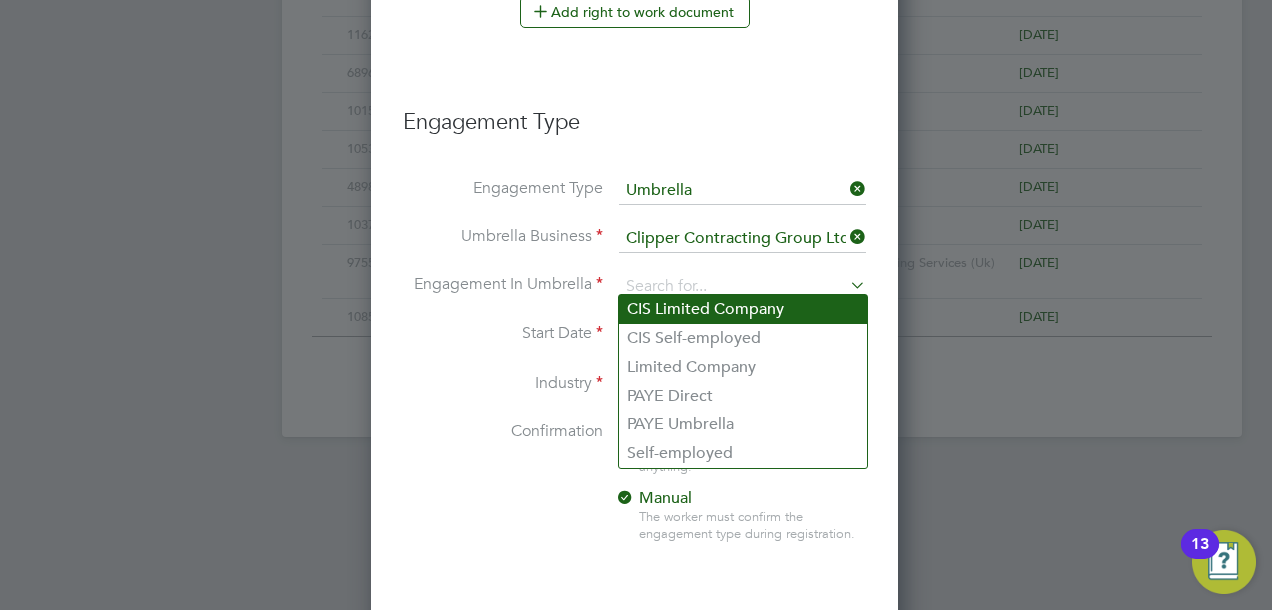 click on "CIS Limited Company" 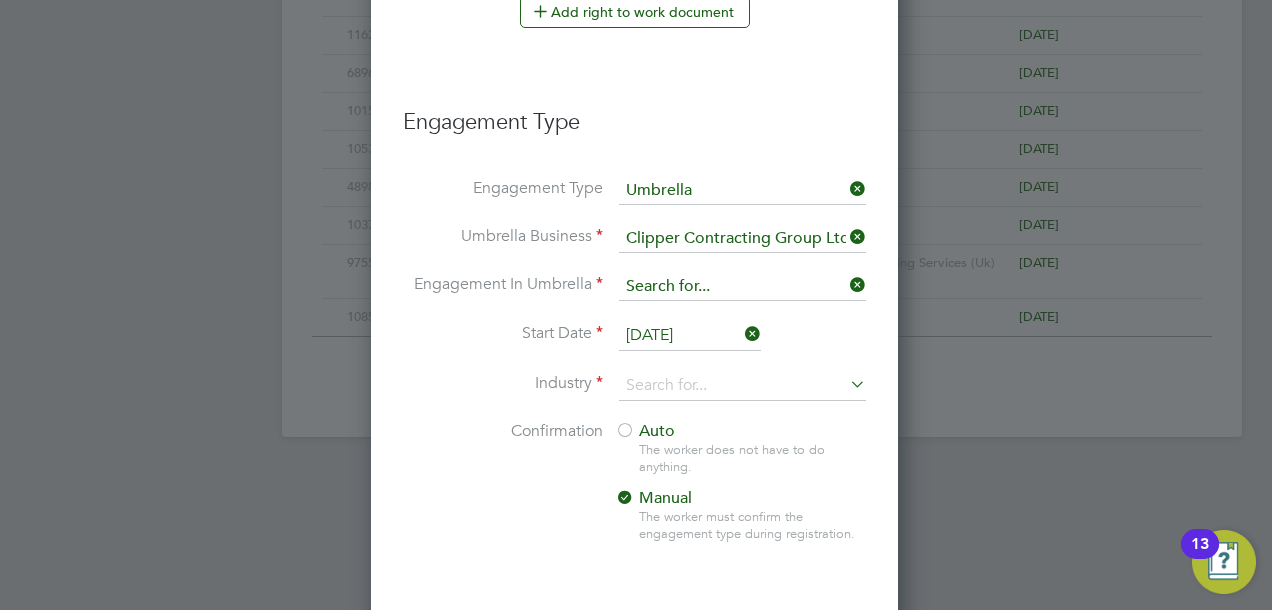 click at bounding box center [742, 287] 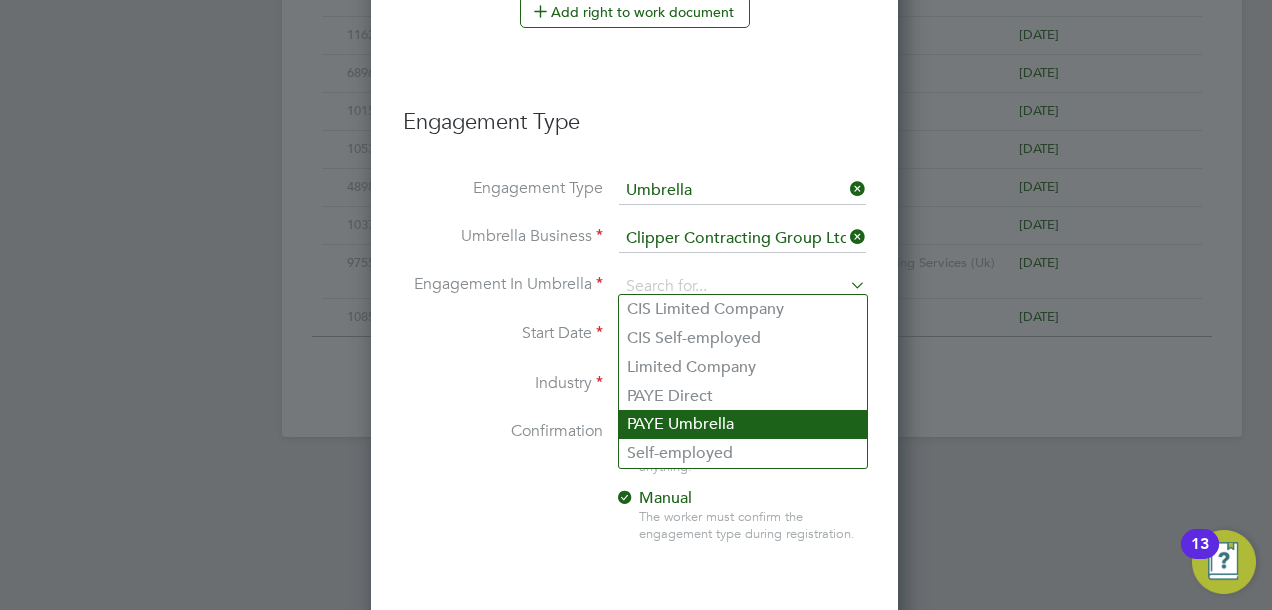 click on "PAYE Umbrella" 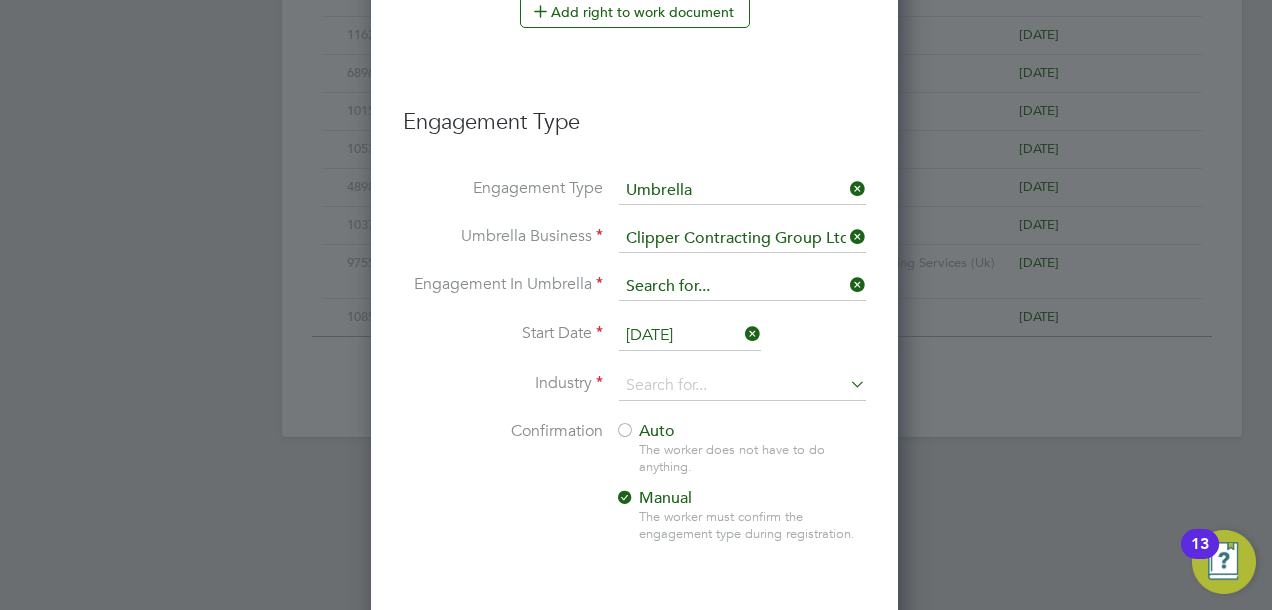 click at bounding box center [742, 287] 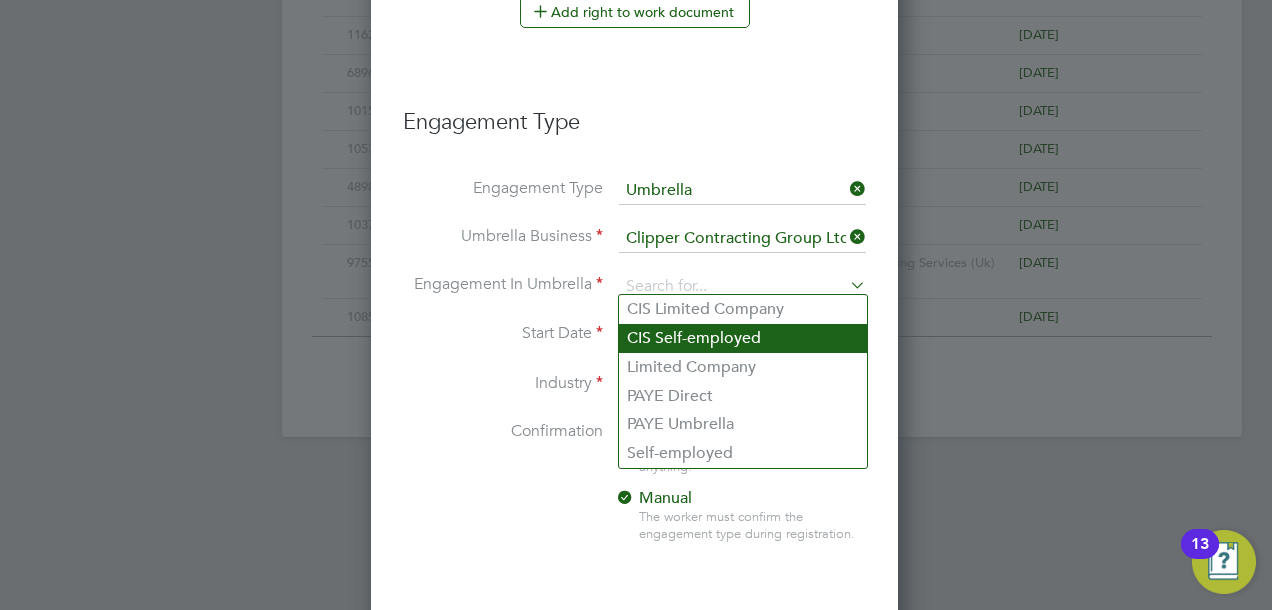 click on "CIS Self-employed" 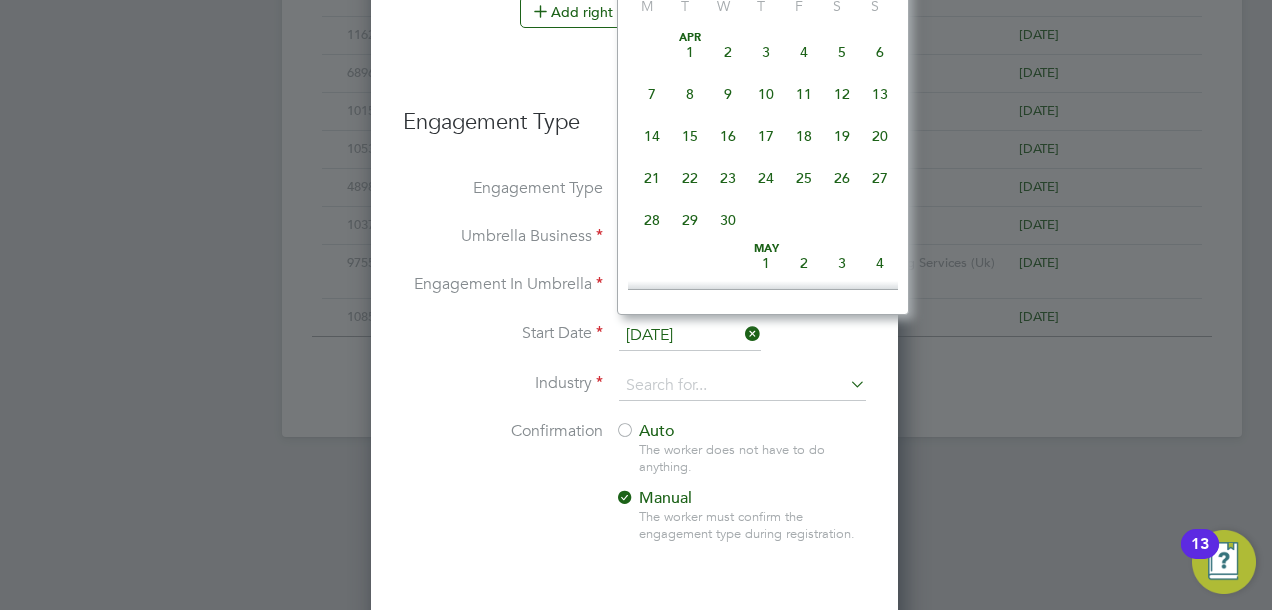click on "10 Jul 2025" at bounding box center [690, 336] 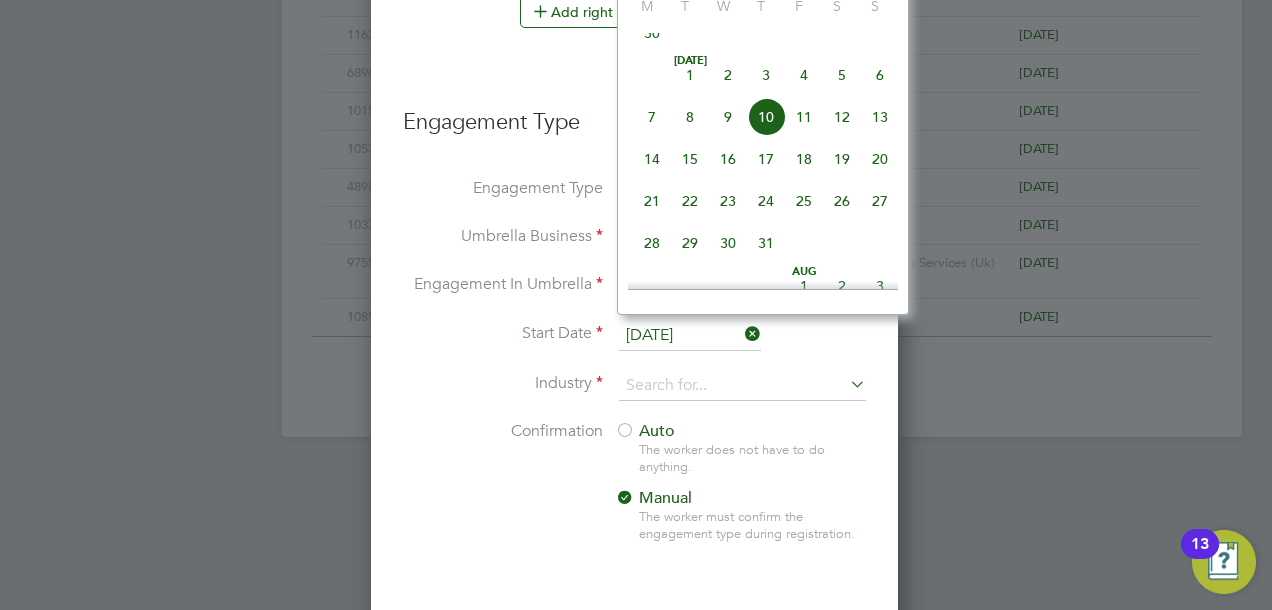click on "10 Jul 2025" at bounding box center (690, 336) 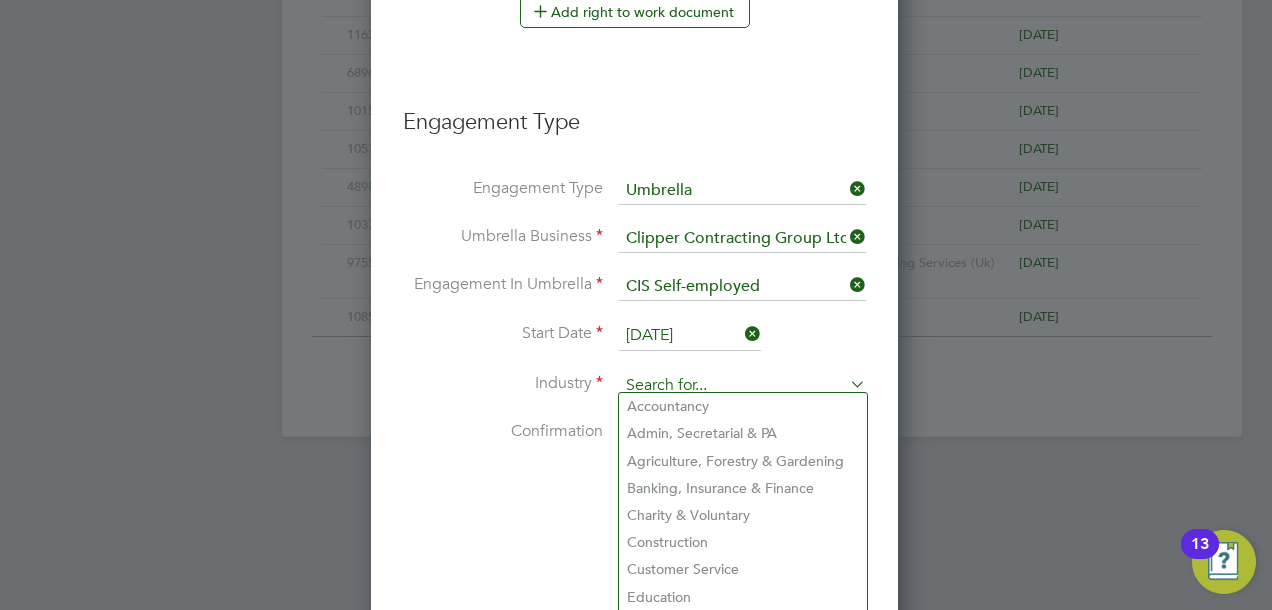 click at bounding box center (742, 386) 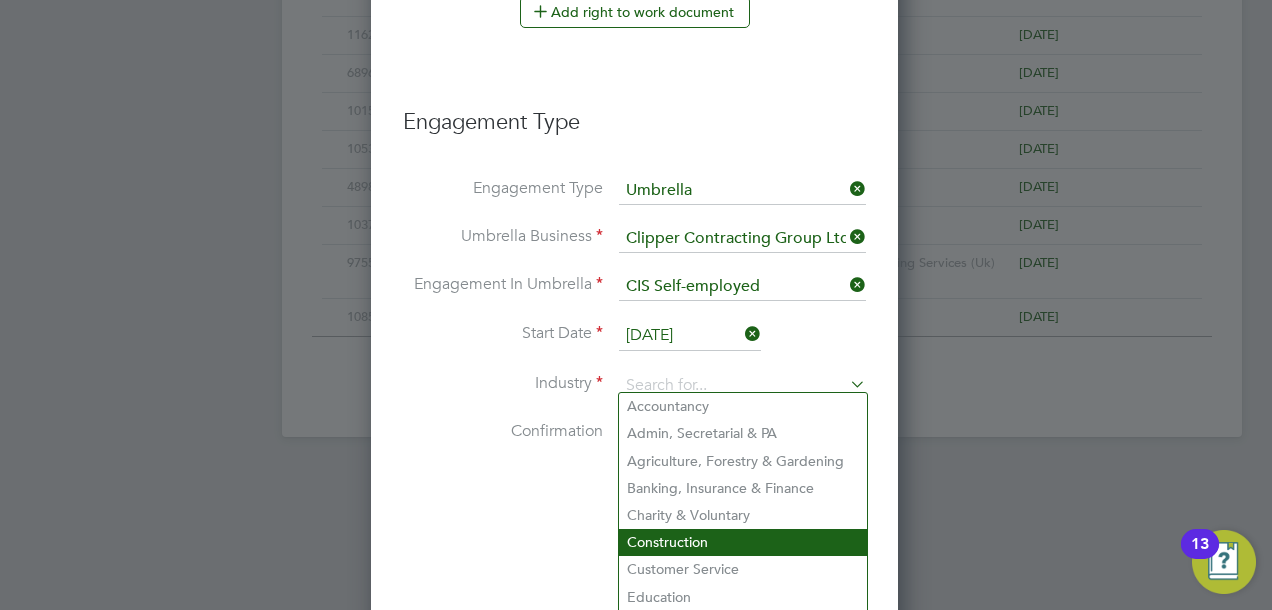 click on "Construction" 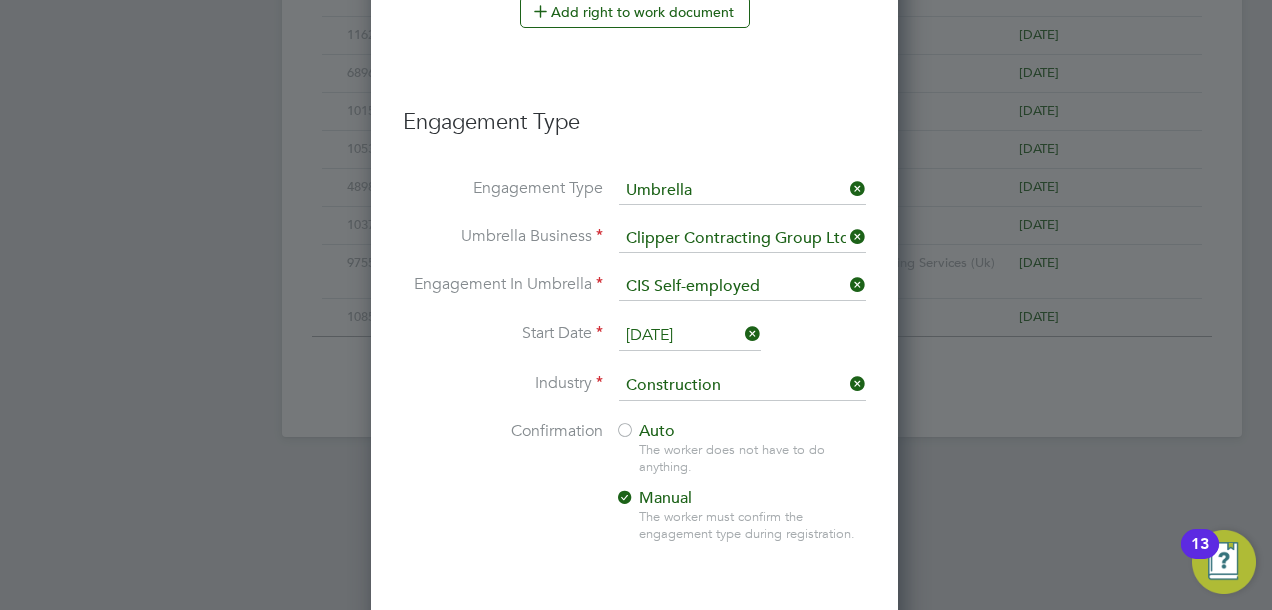 scroll, scrollTop: 1436, scrollLeft: 0, axis: vertical 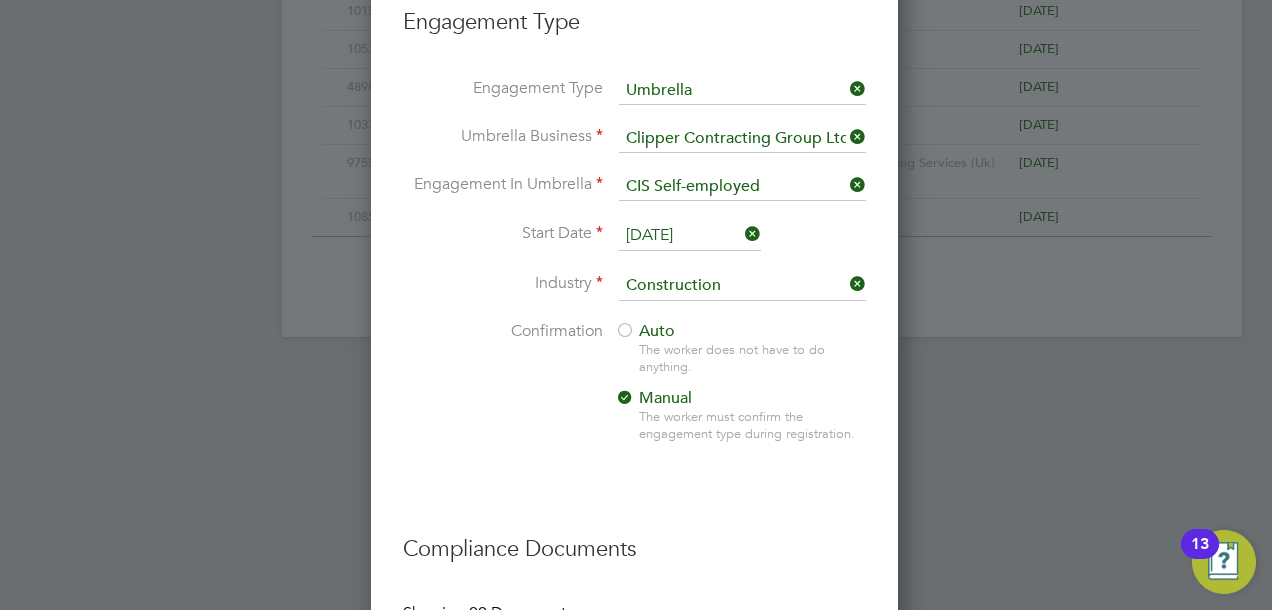 click at bounding box center [625, 332] 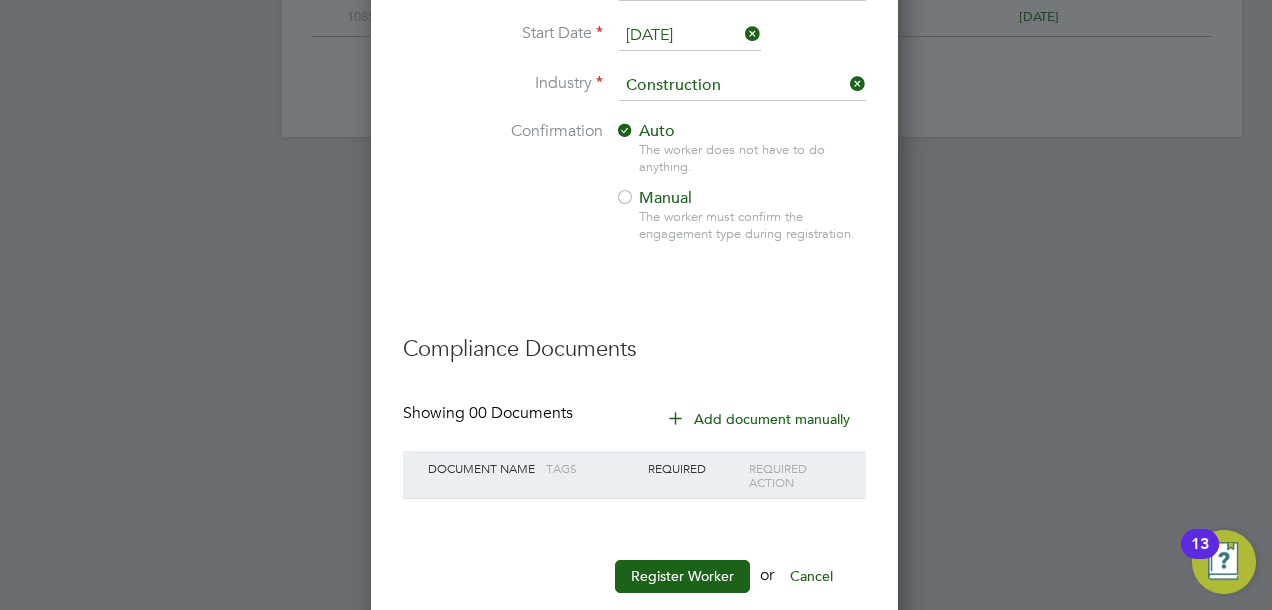 scroll, scrollTop: 1670, scrollLeft: 0, axis: vertical 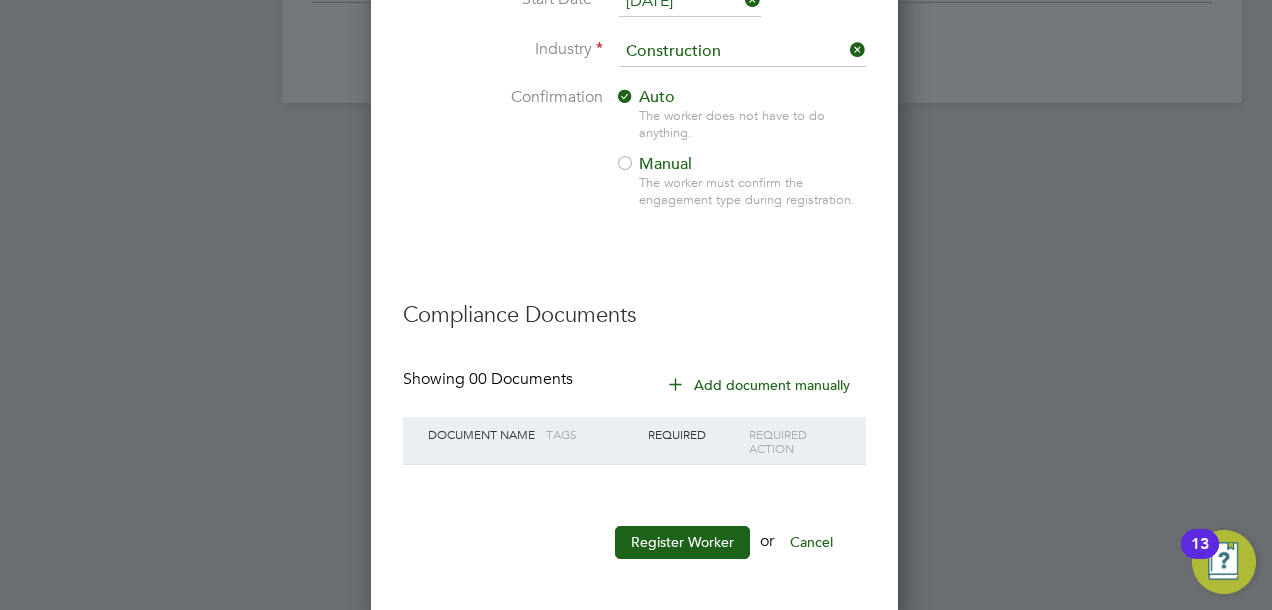 click on "Add document manually" at bounding box center (760, 385) 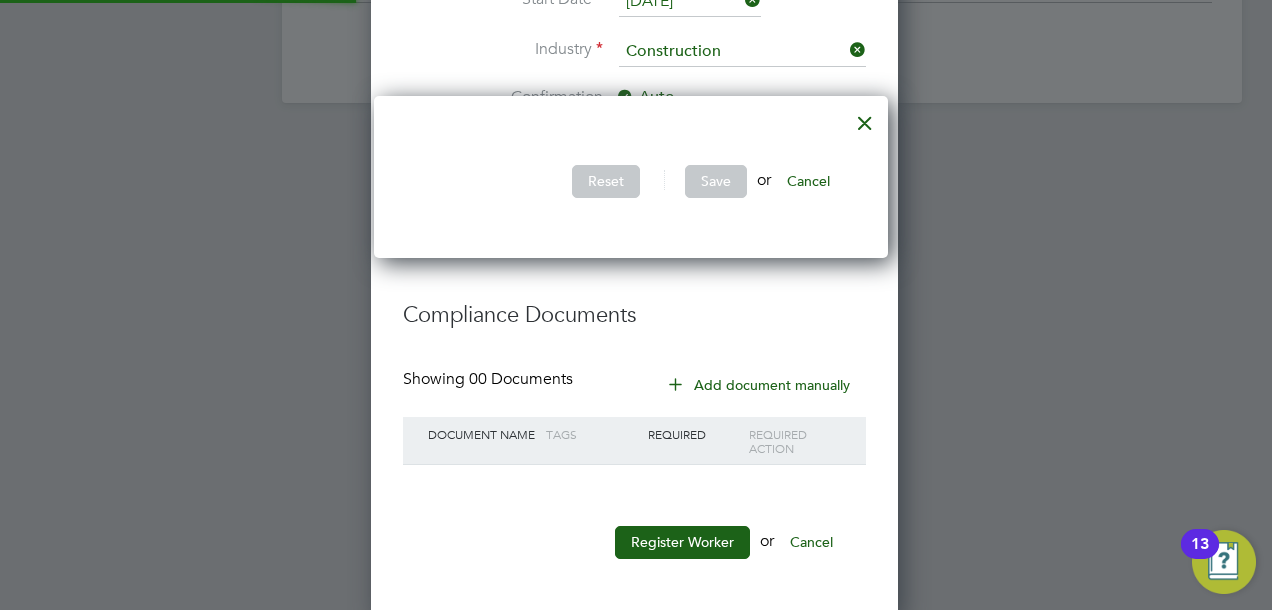 scroll, scrollTop: 10, scrollLeft: 9, axis: both 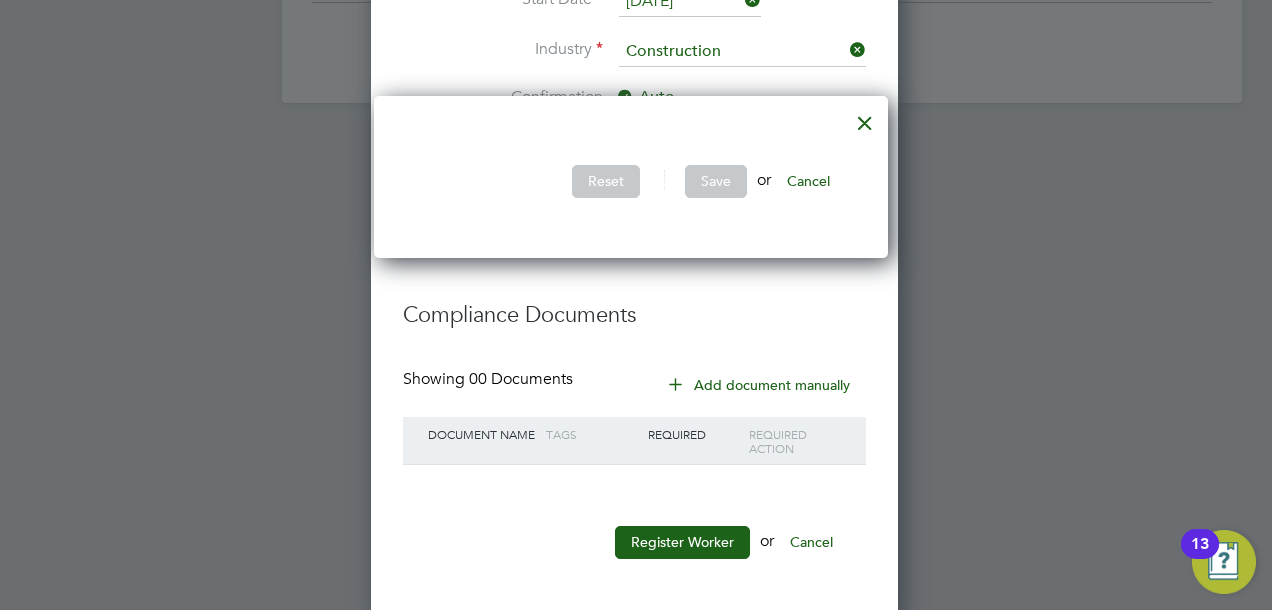 click on "Showing   00 Documents Add document manually Document Name Tags Required Required Action" at bounding box center (634, 427) 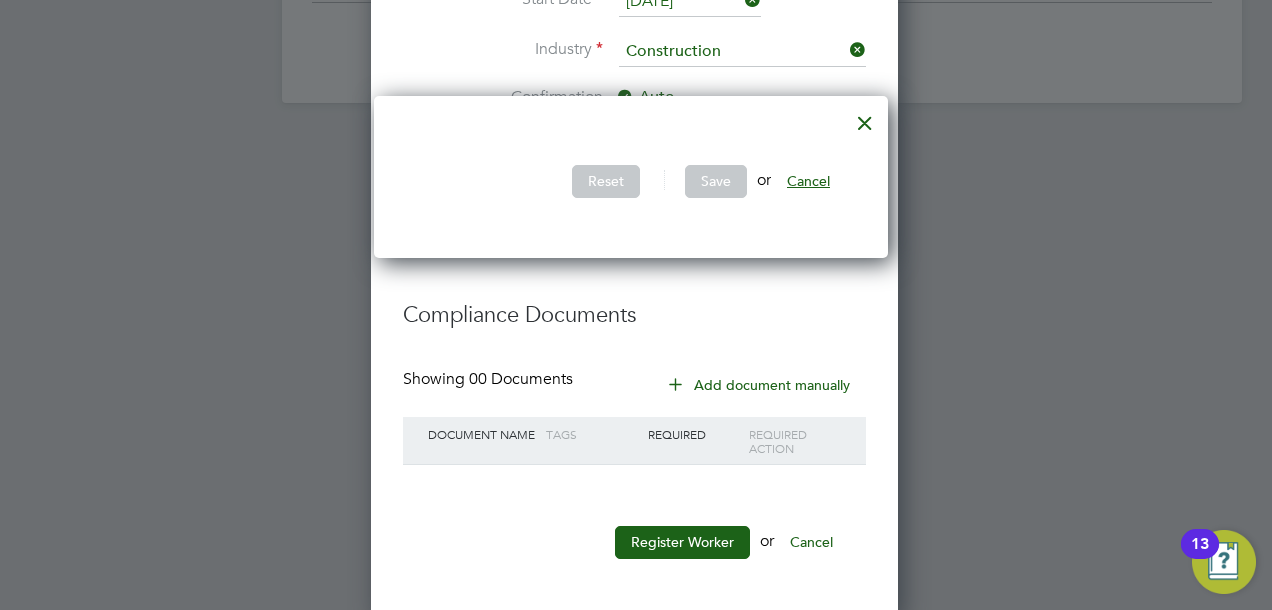 click on "Cancel" at bounding box center [808, 181] 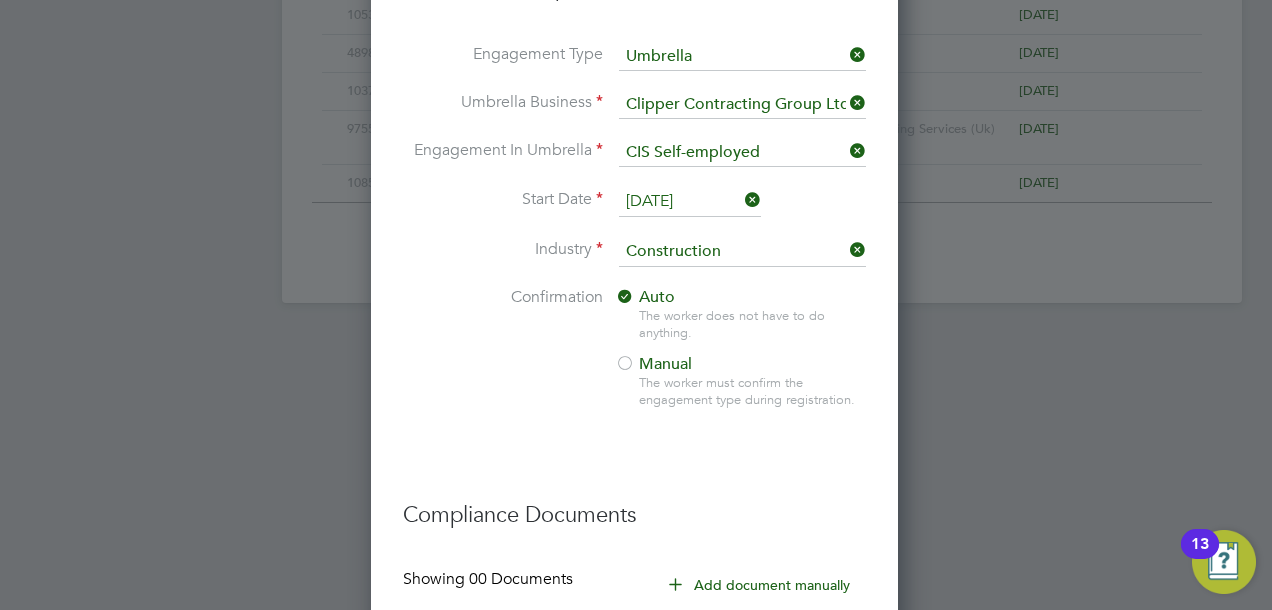 scroll, scrollTop: 1670, scrollLeft: 0, axis: vertical 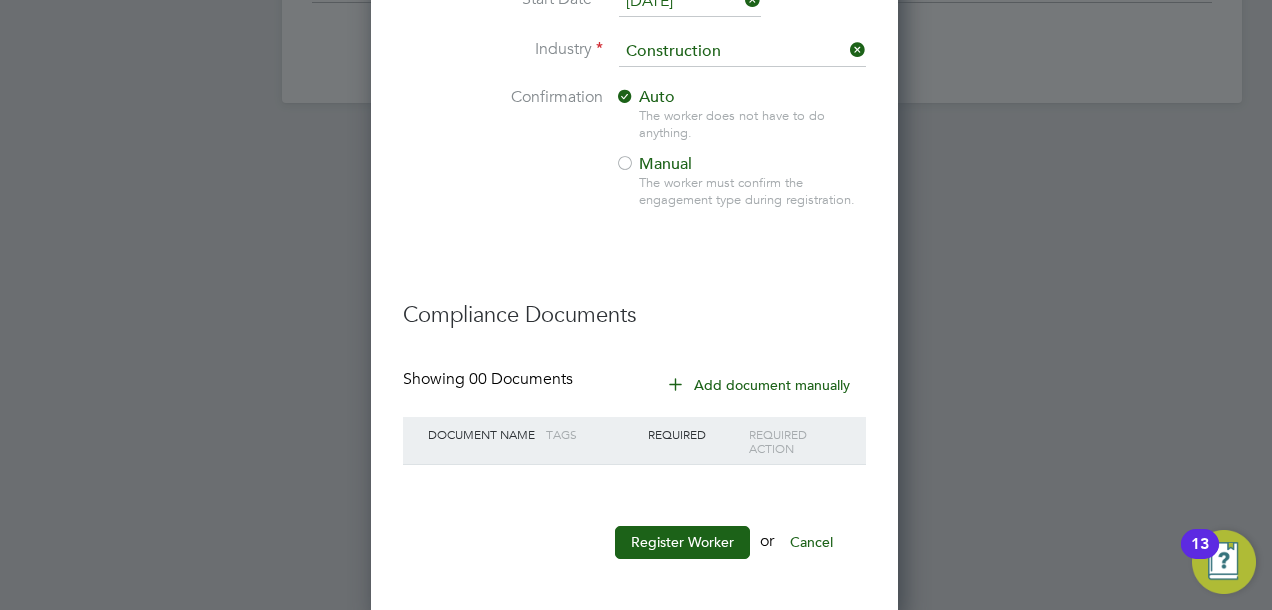 click at bounding box center (675, 383) 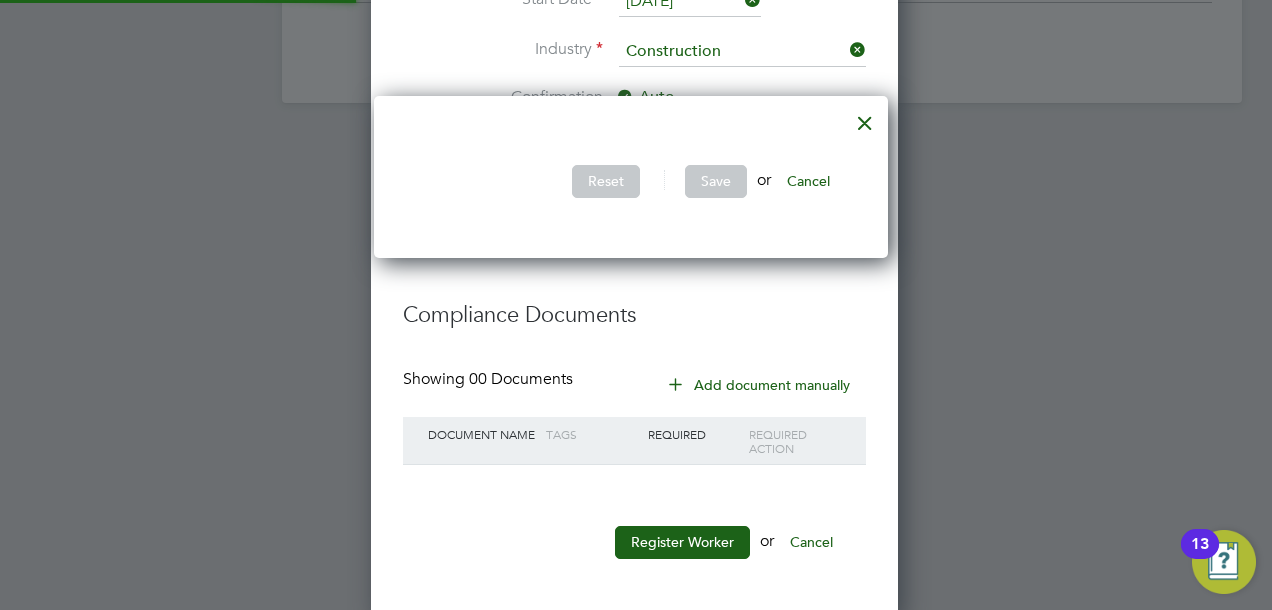 scroll, scrollTop: 10, scrollLeft: 9, axis: both 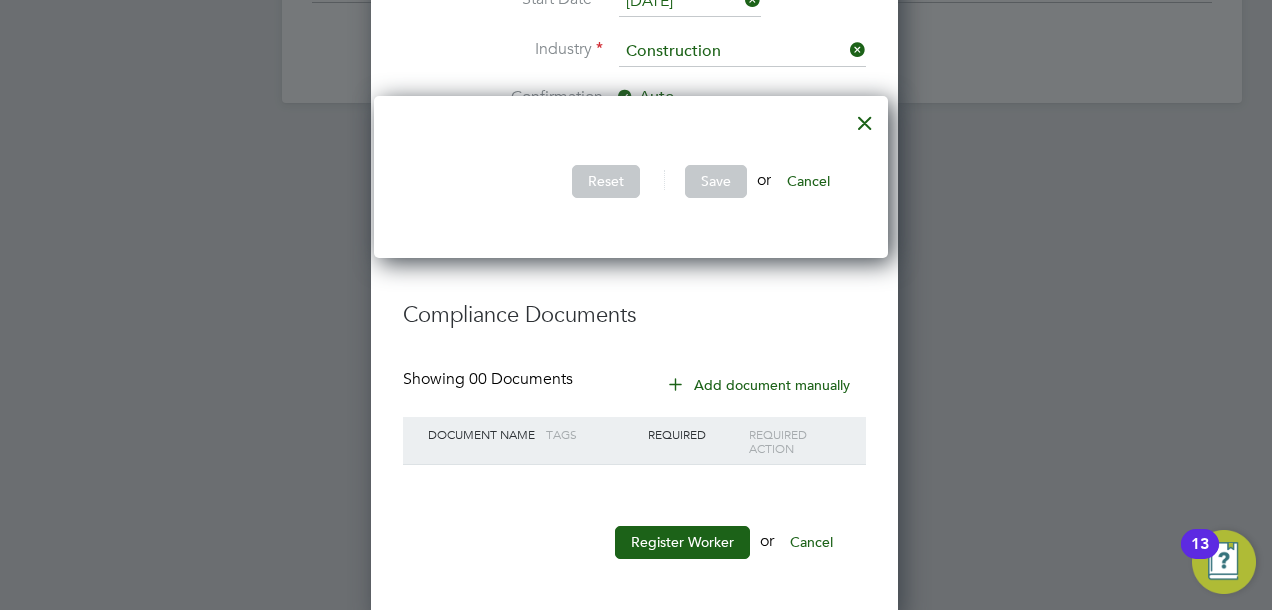 click on "Cancel" at bounding box center (808, 181) 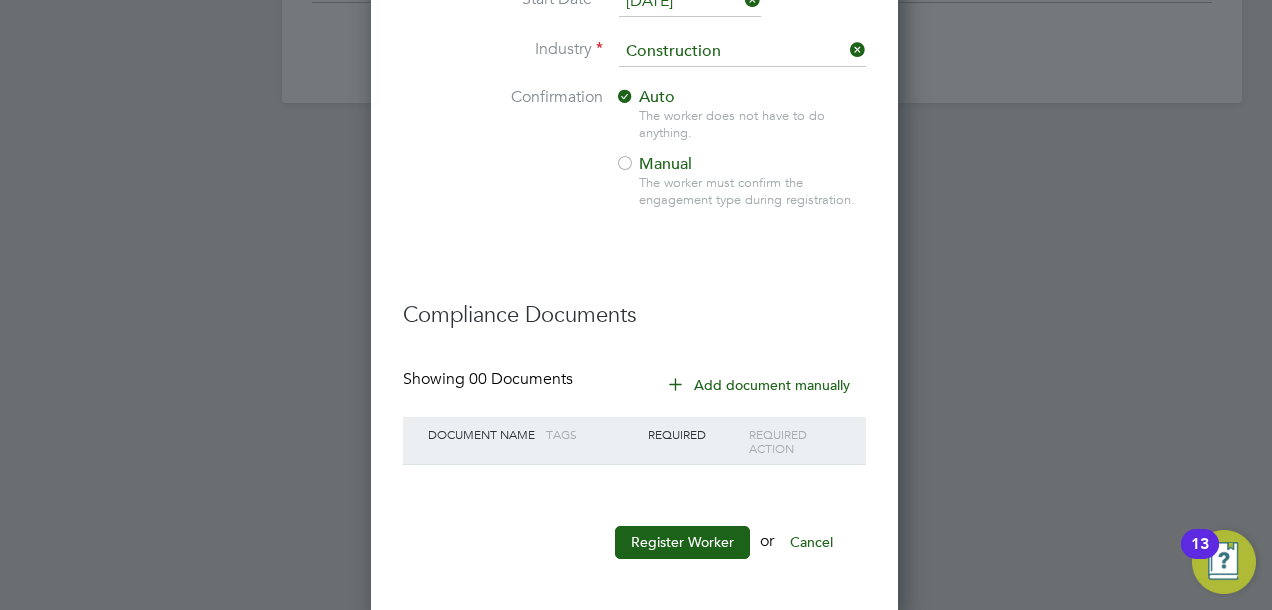 click at bounding box center (634, 251) 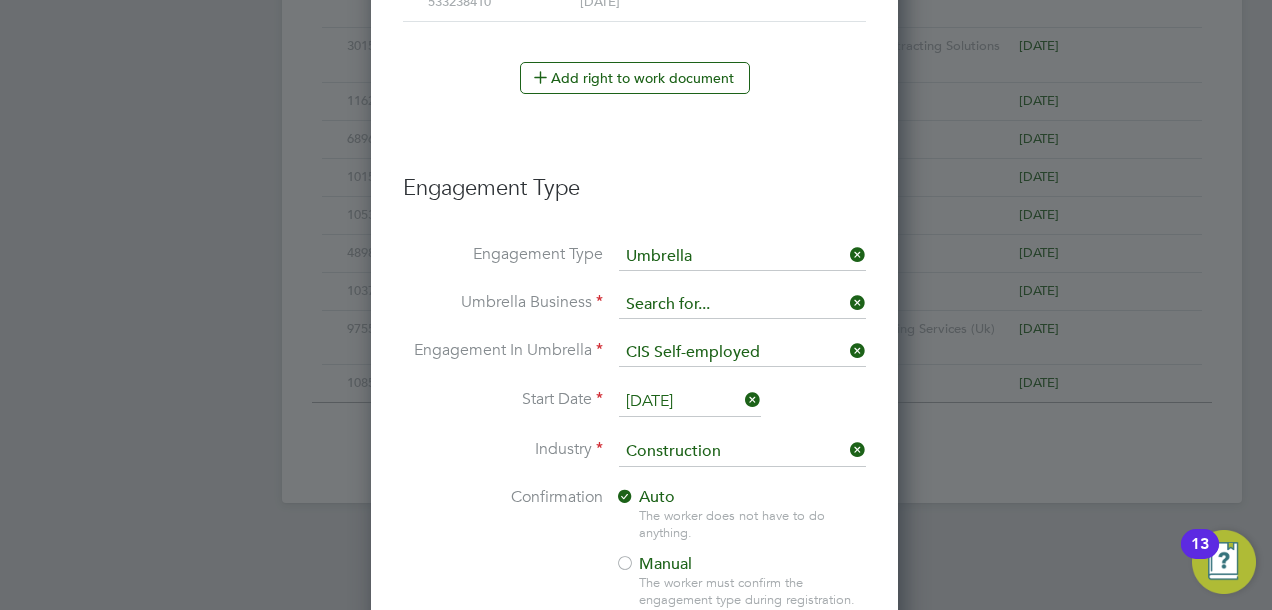 click at bounding box center (742, 305) 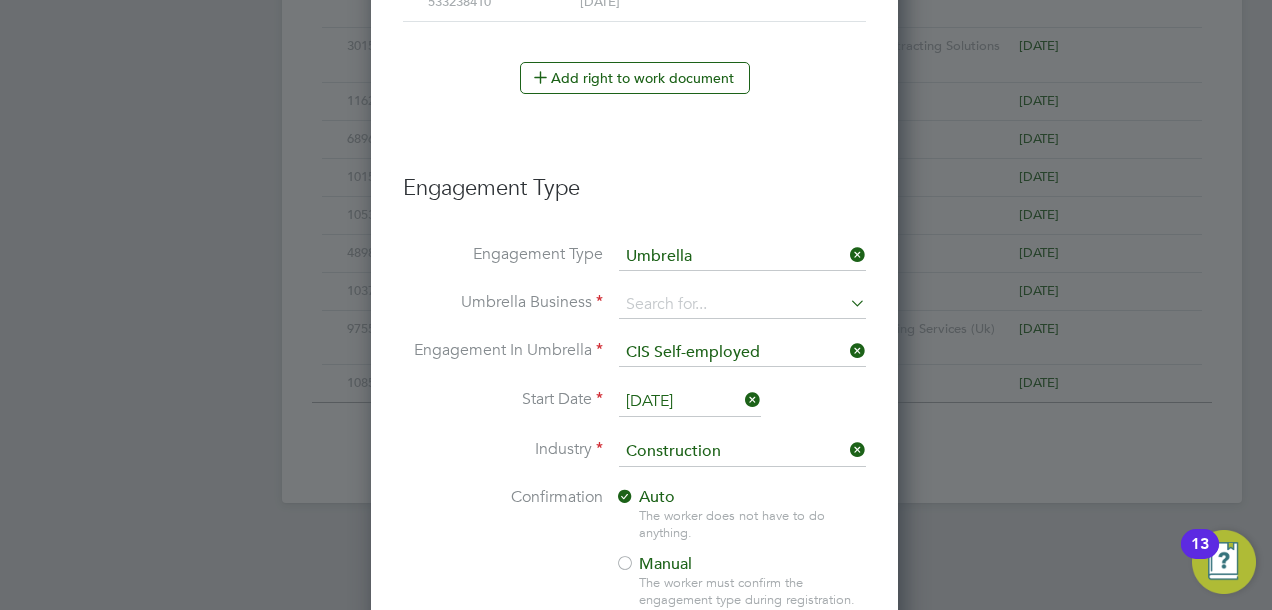 click on "Industry" at bounding box center [503, 449] 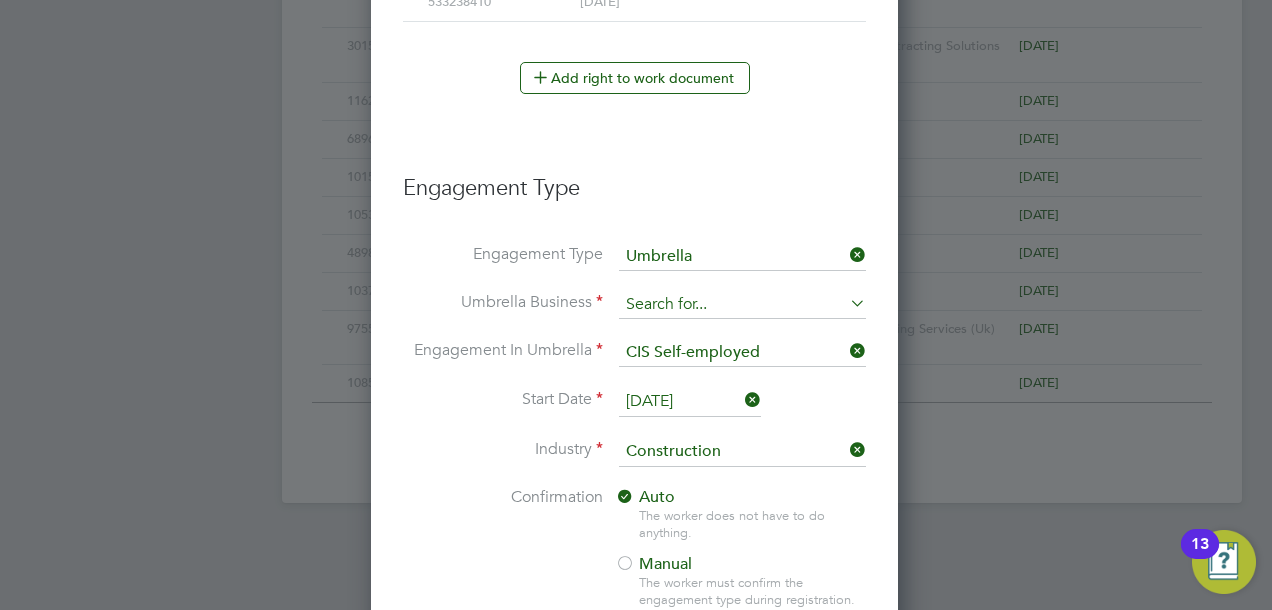 click at bounding box center [742, 305] 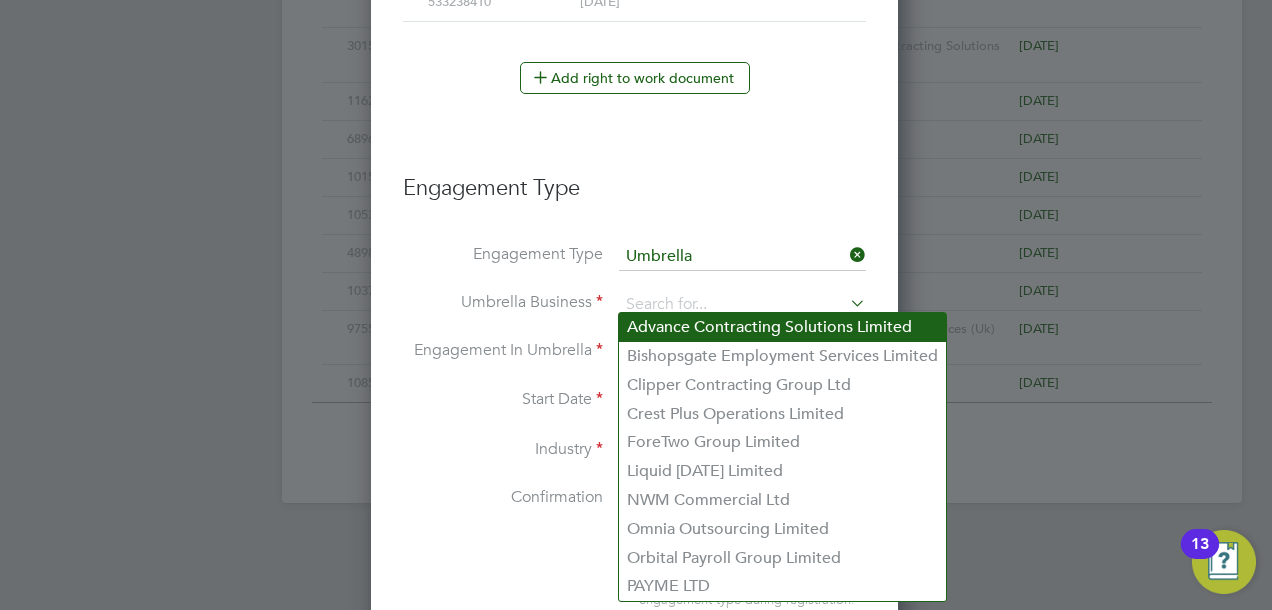 type on "Clipper Contracting Group Ltd" 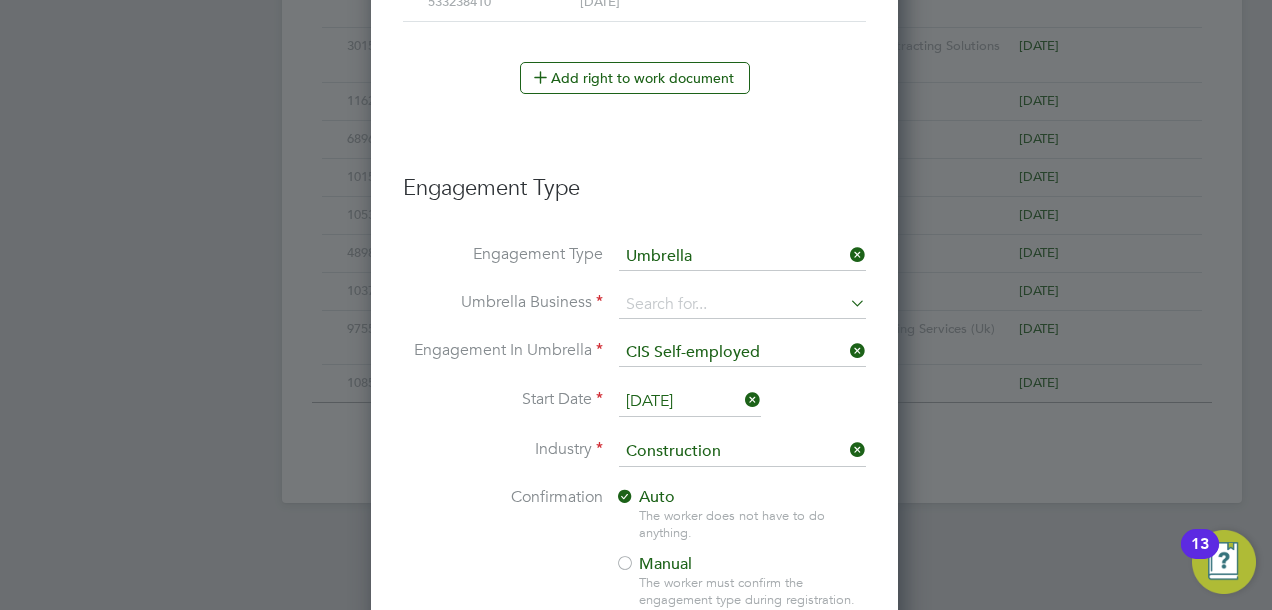type on "Clipper Contracting Group Ltd" 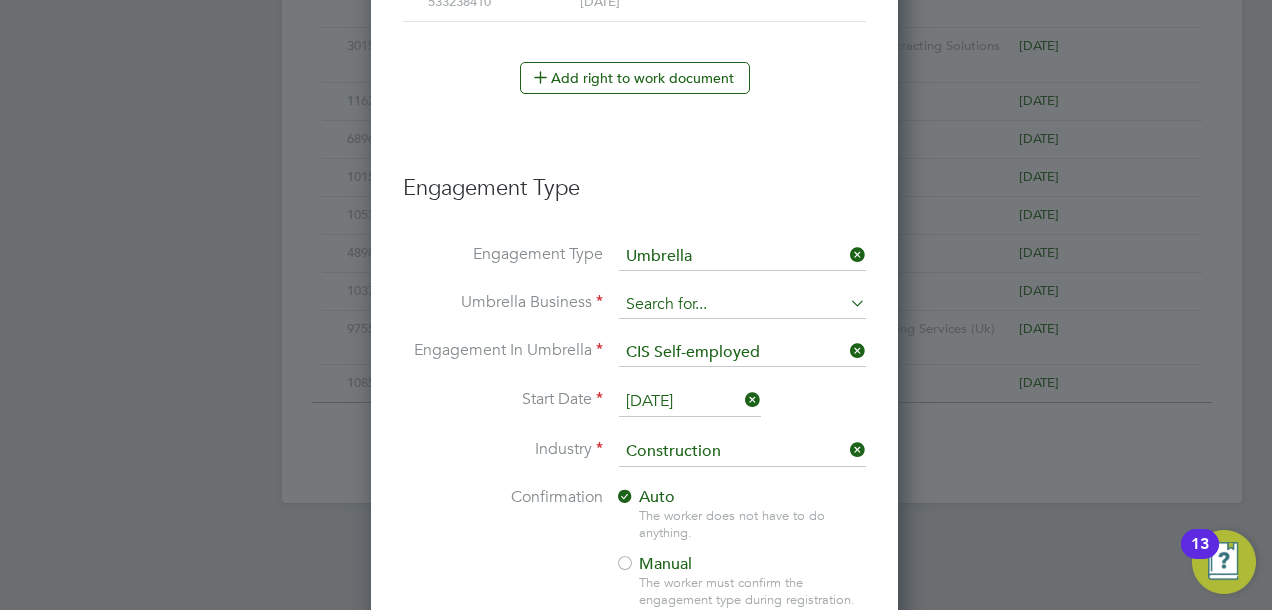 click at bounding box center (742, 305) 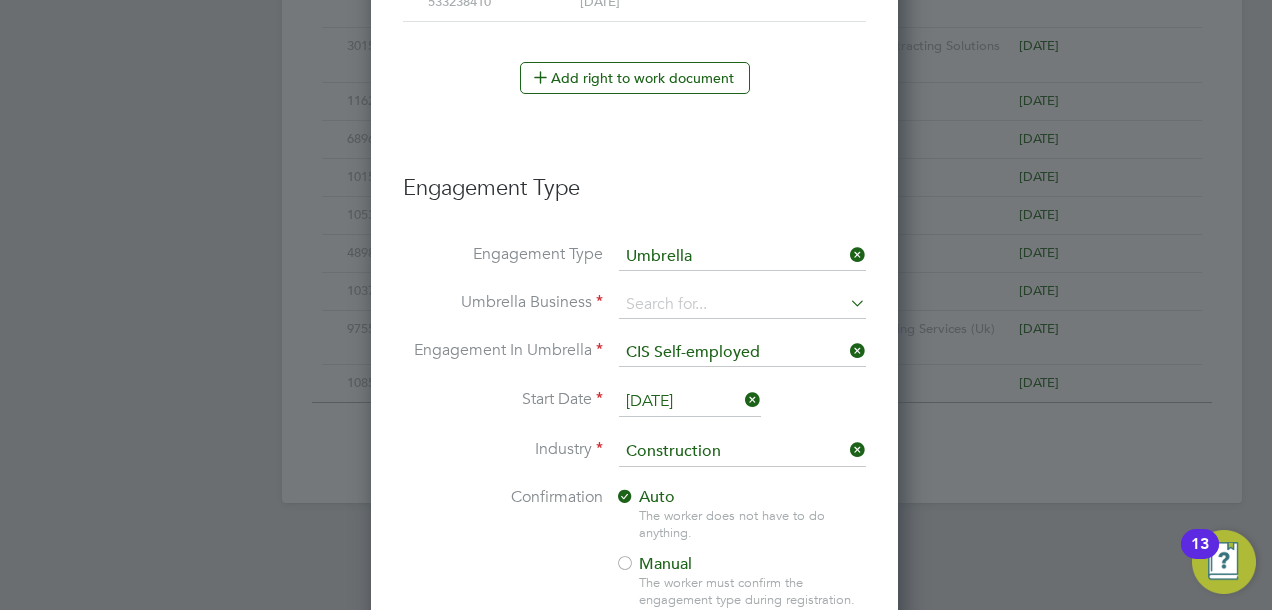 type on "Clipper Contracting Group Ltd" 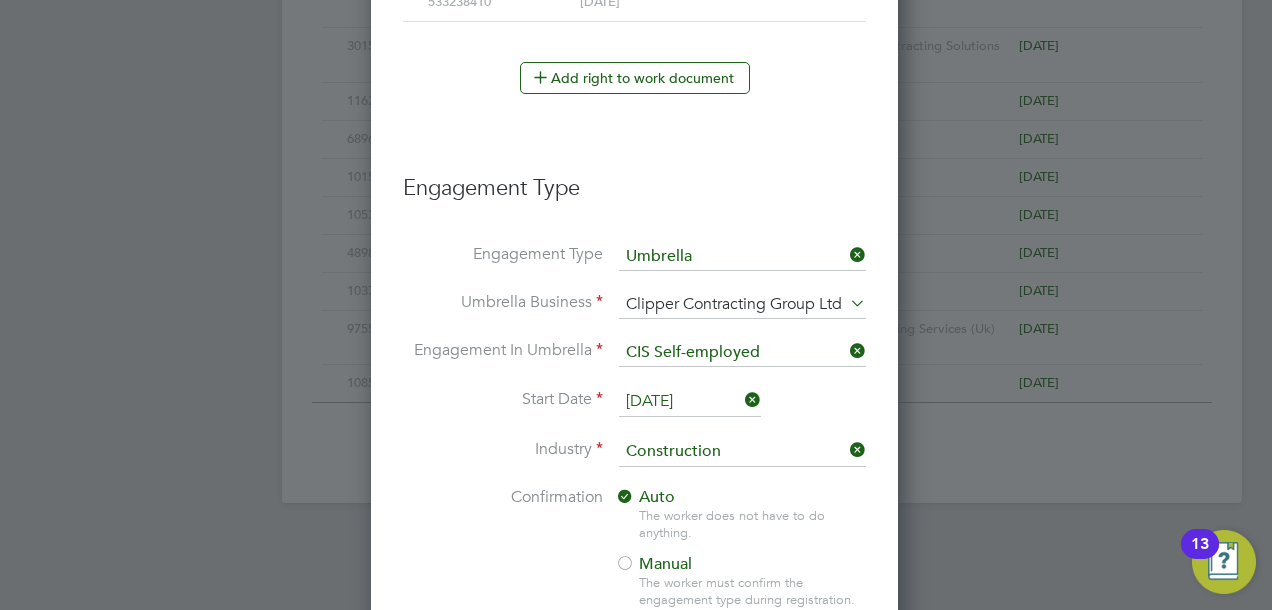 type 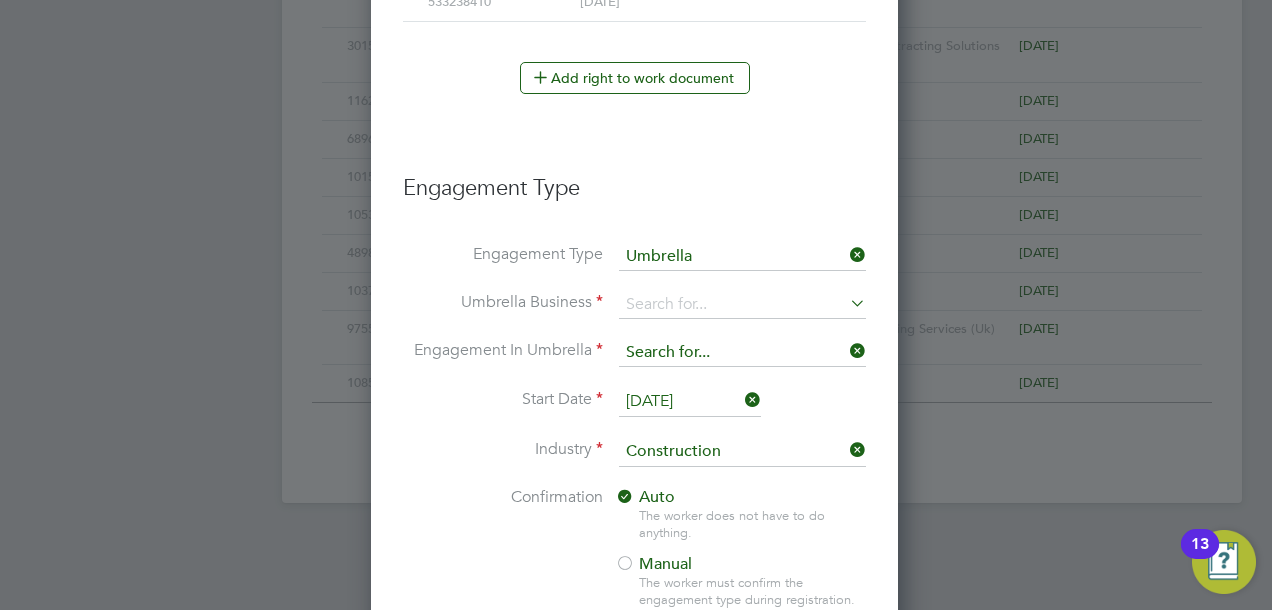 click at bounding box center [742, 353] 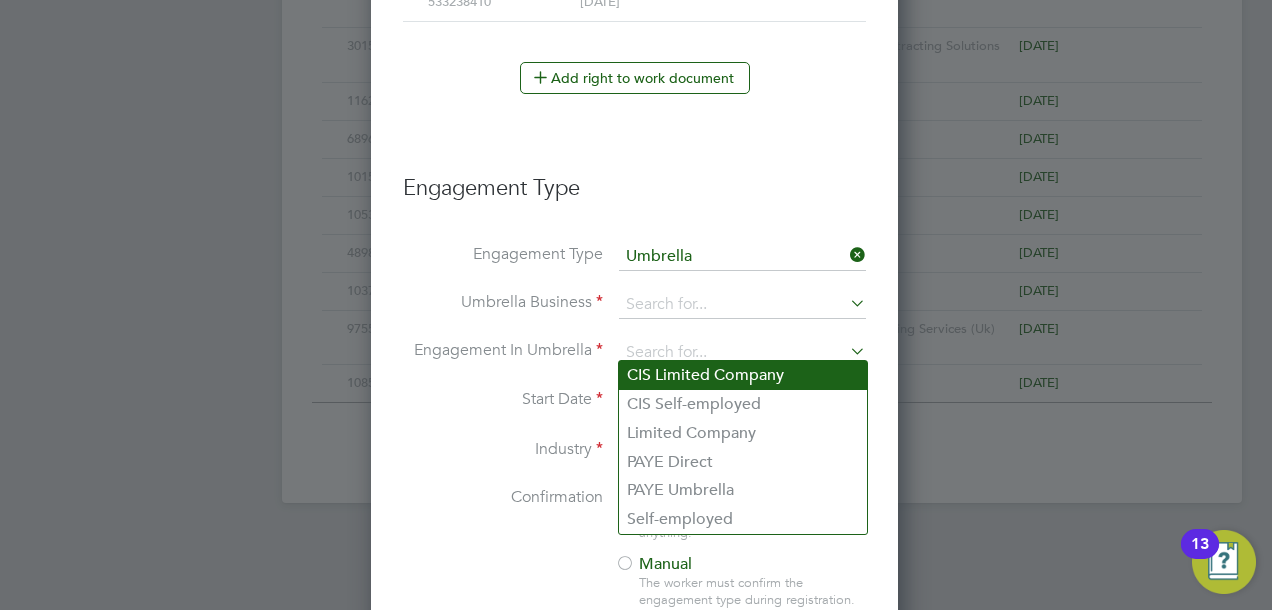 click on "CIS Limited Company" 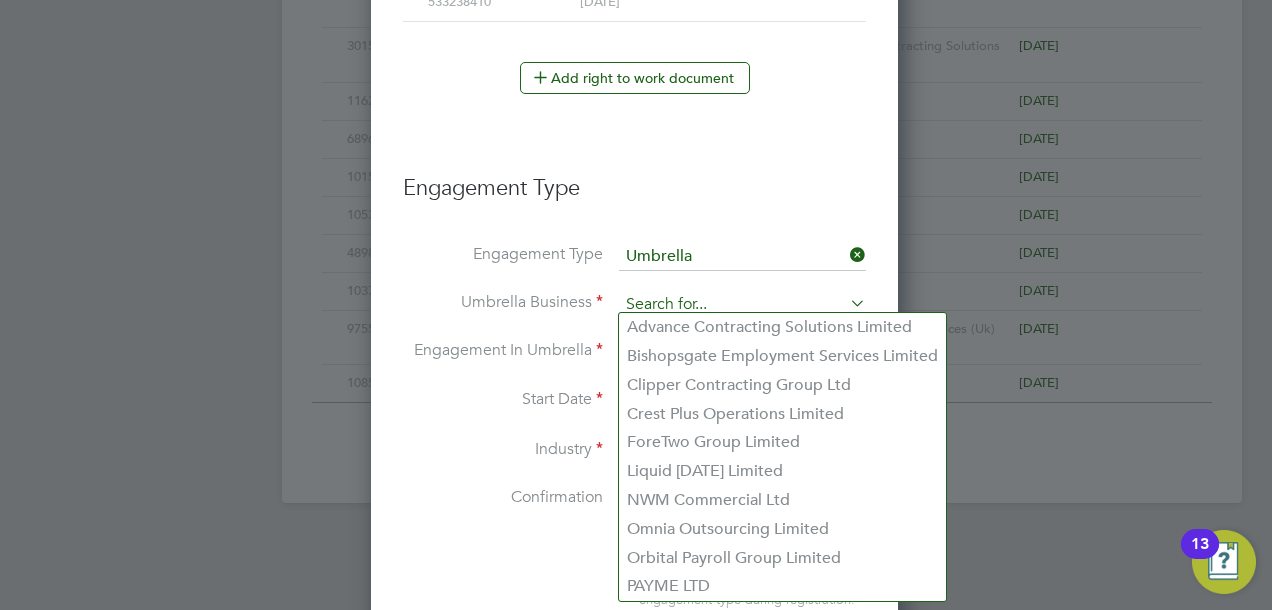 click at bounding box center [742, 305] 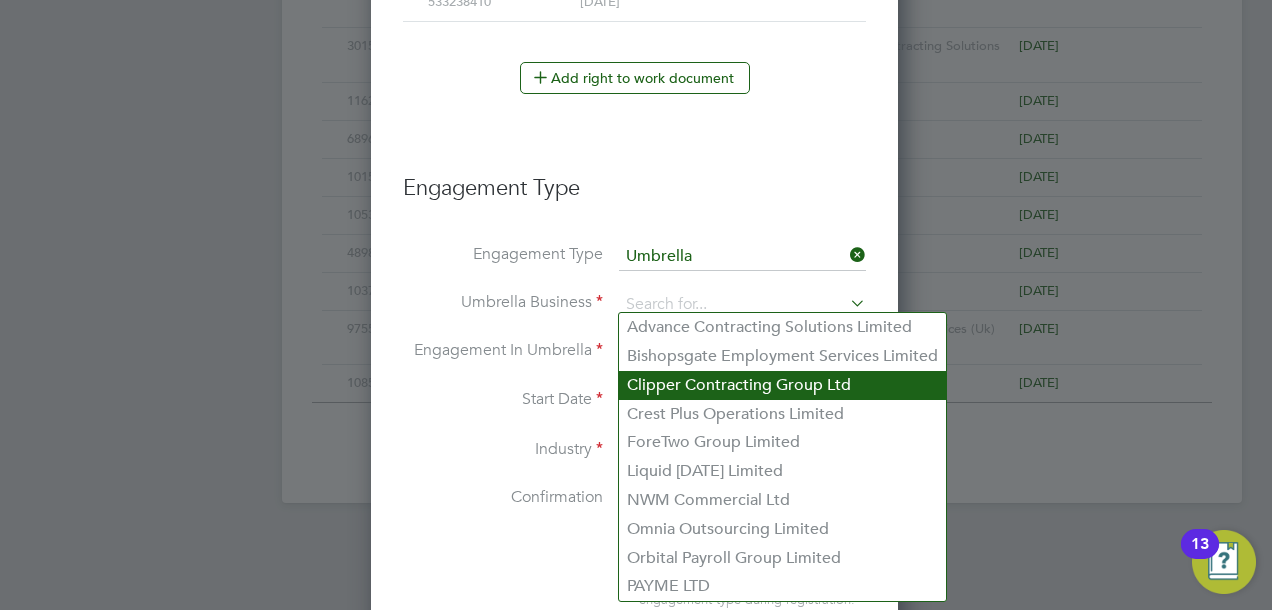click on "Clipper Contracting Group Ltd" 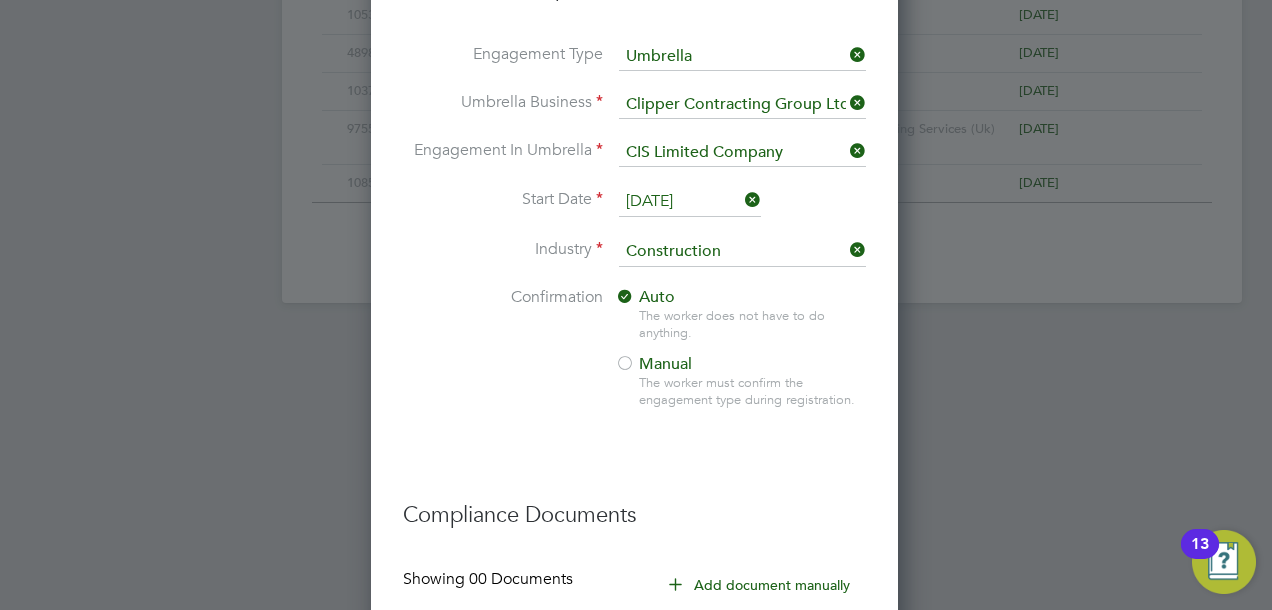 scroll, scrollTop: 1670, scrollLeft: 0, axis: vertical 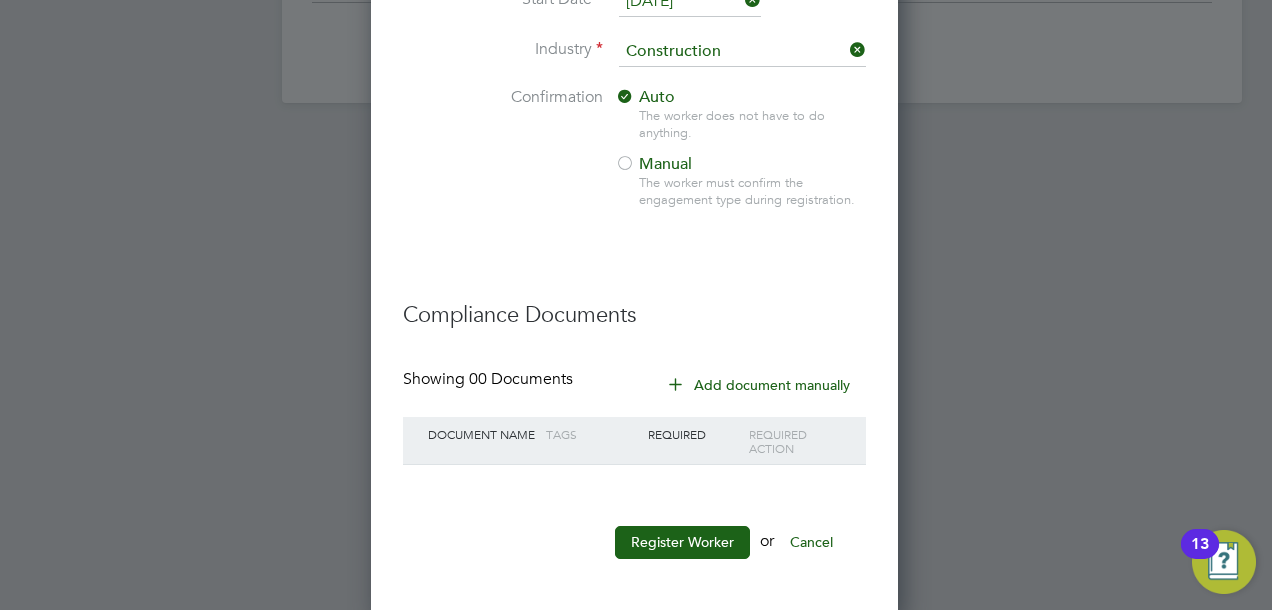 click on "Add document manually" at bounding box center (760, 385) 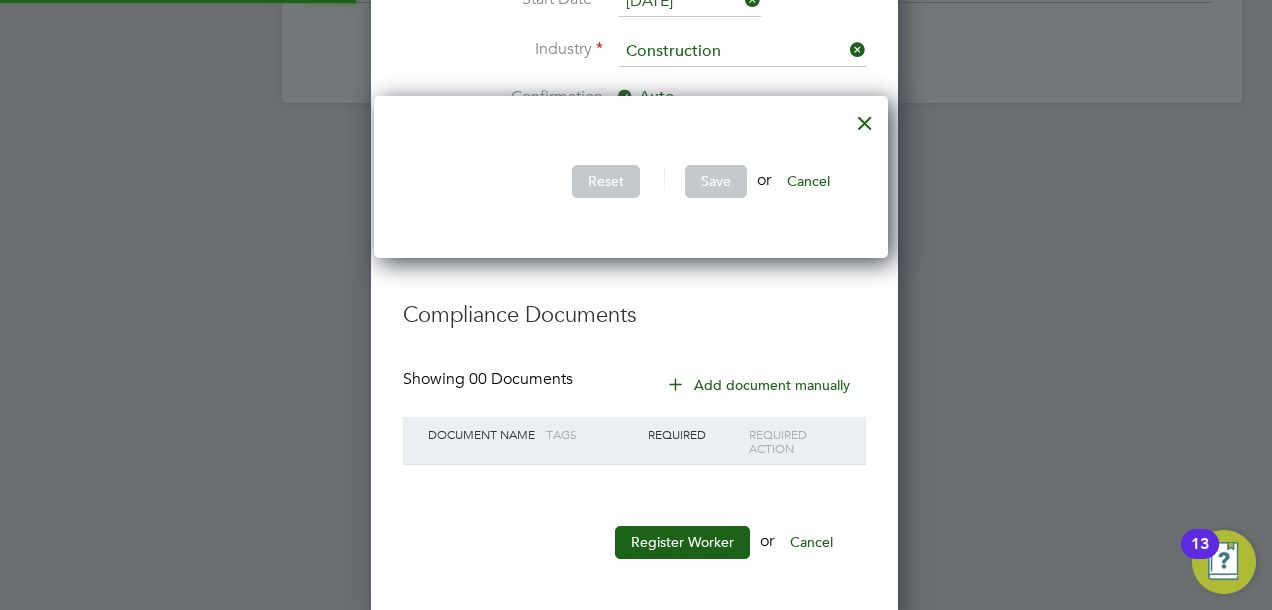 scroll, scrollTop: 10, scrollLeft: 9, axis: both 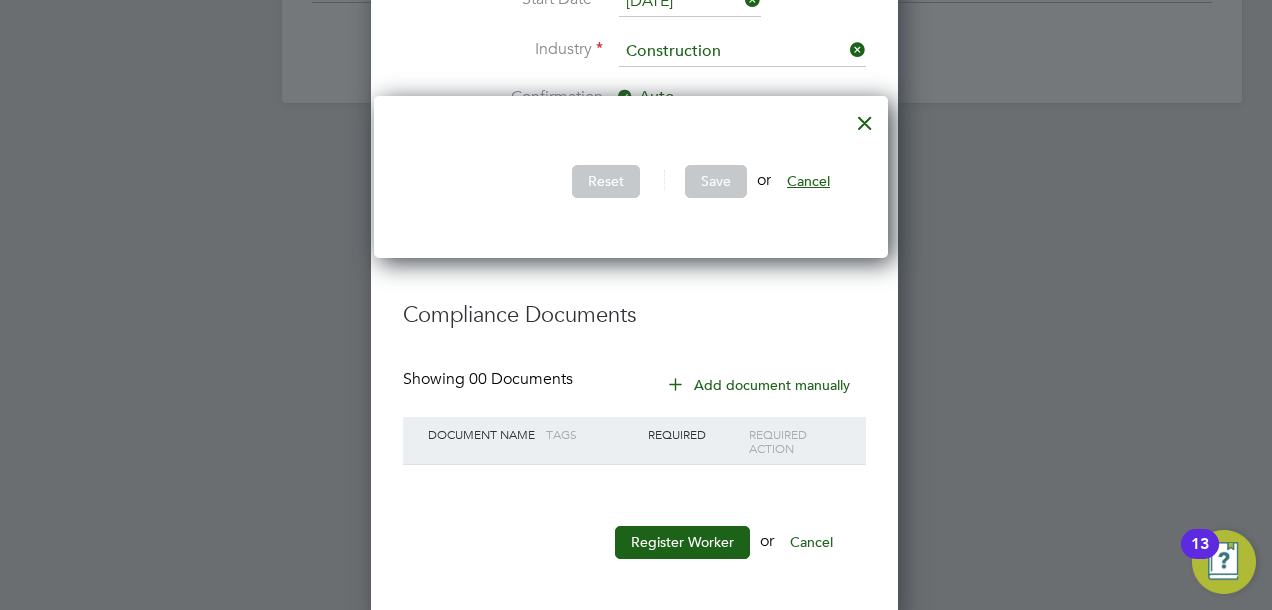 click on "Cancel" at bounding box center [808, 181] 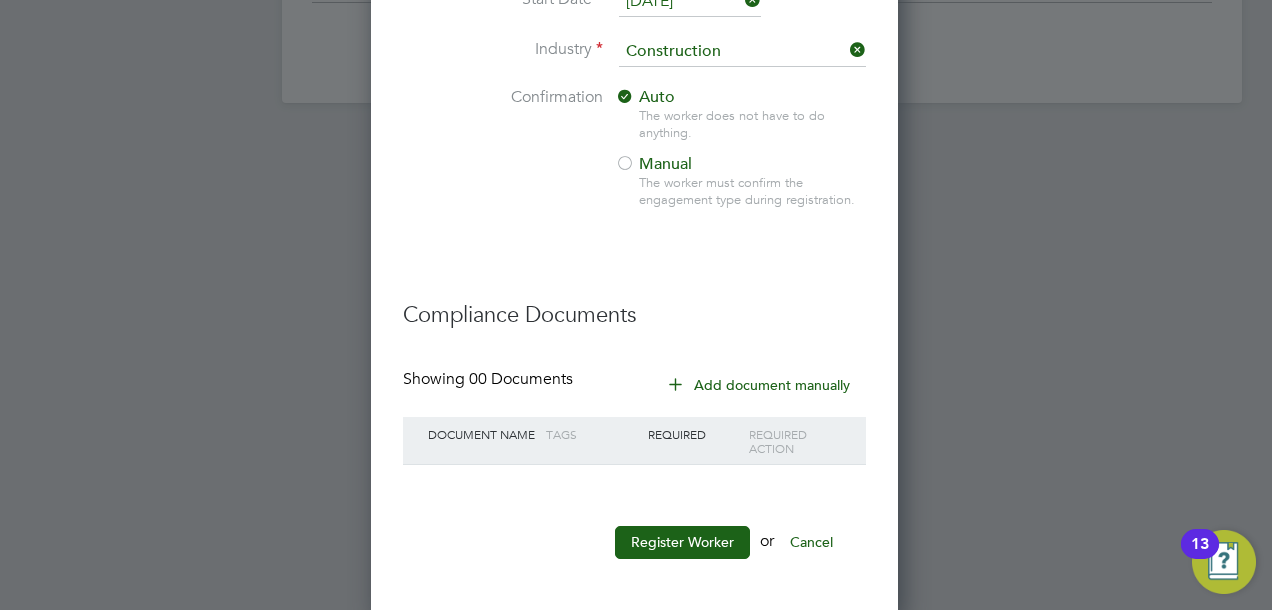 click at bounding box center [675, 383] 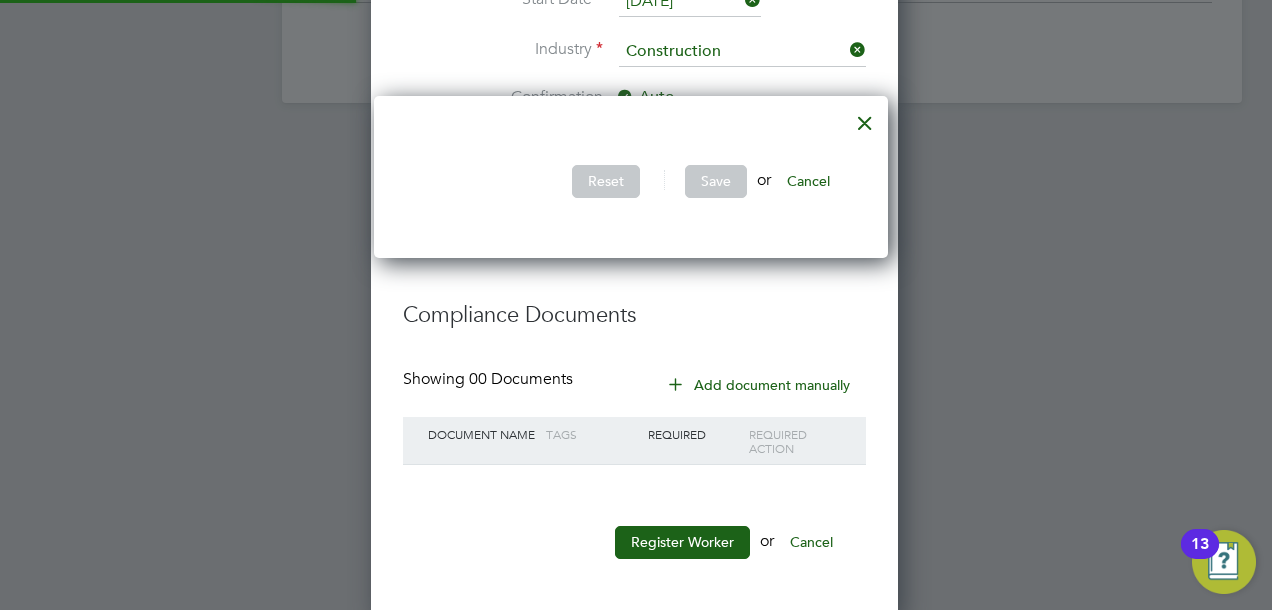scroll, scrollTop: 10, scrollLeft: 9, axis: both 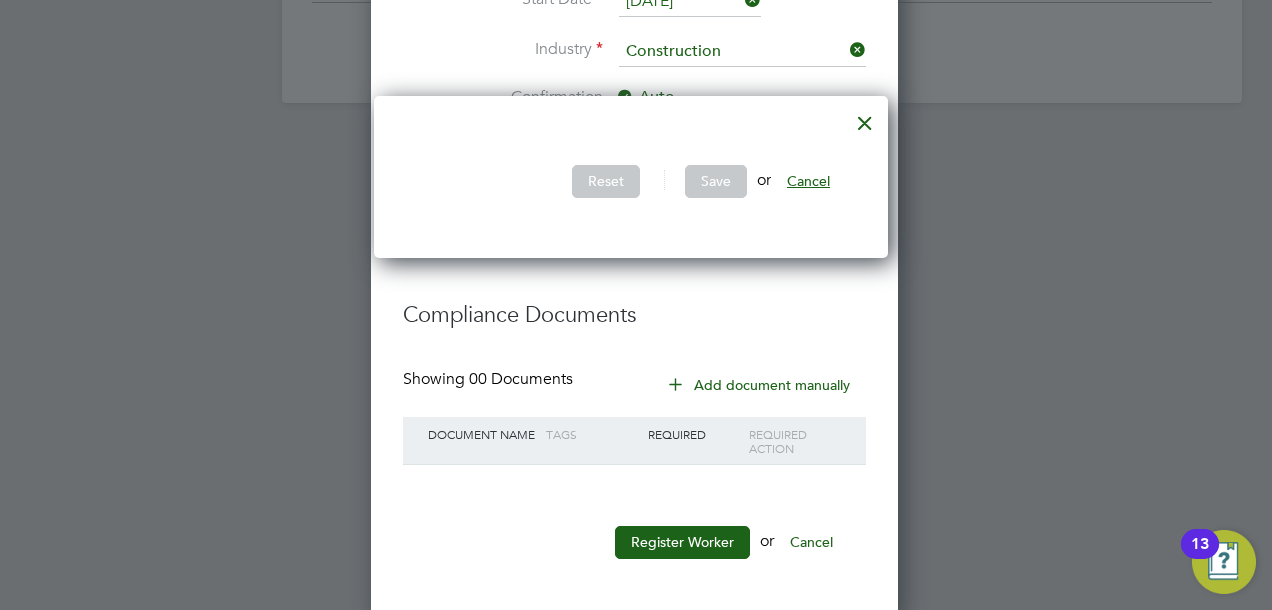click on "Cancel" at bounding box center (808, 181) 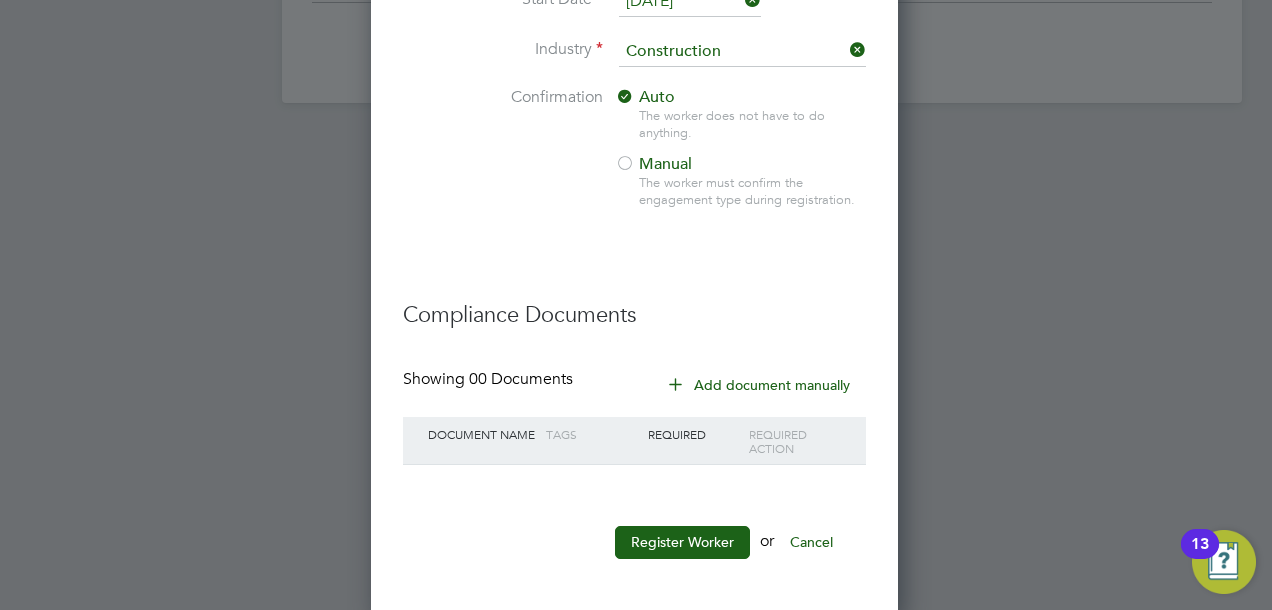 scroll, scrollTop: 1470, scrollLeft: 0, axis: vertical 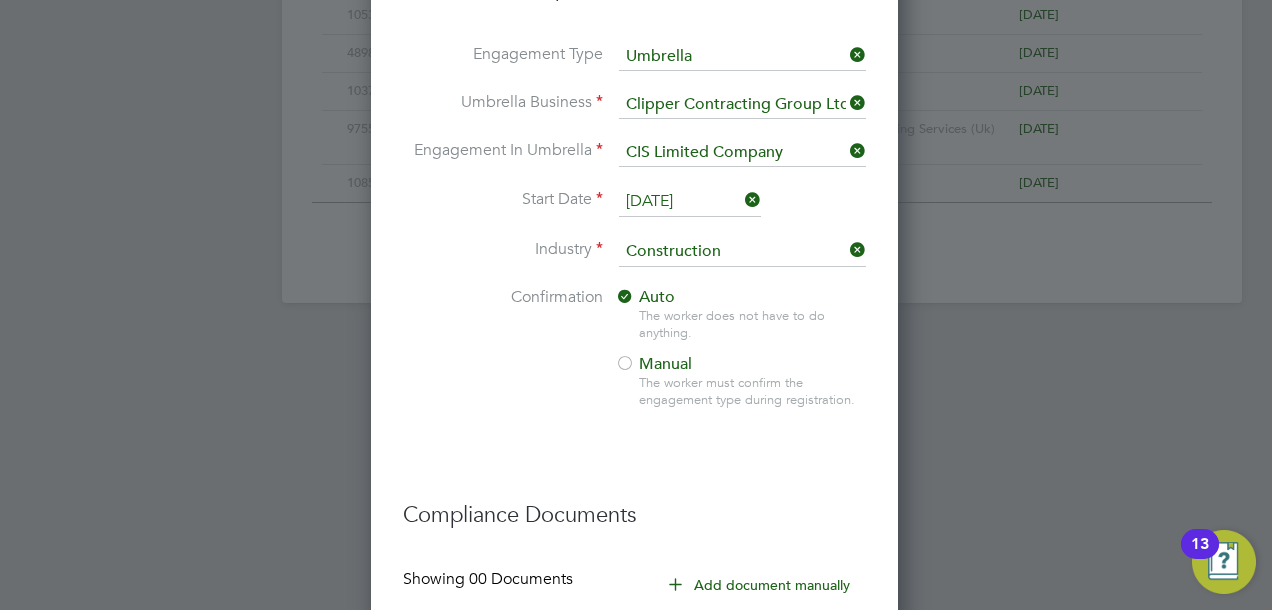 click at bounding box center (625, 365) 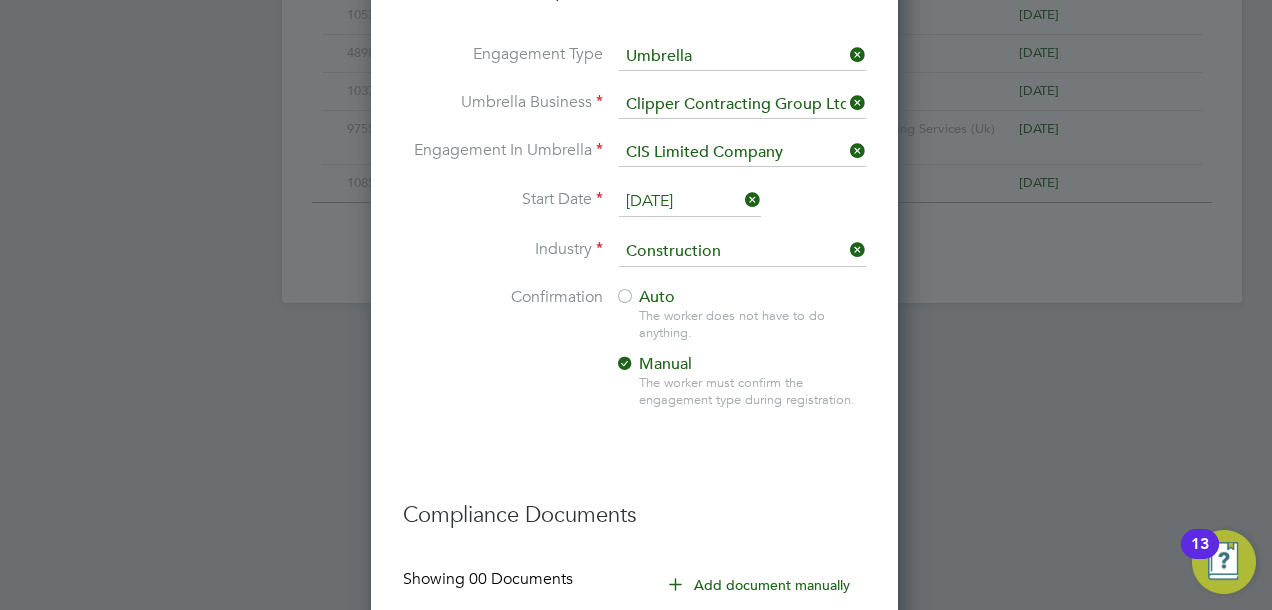 click at bounding box center [625, 298] 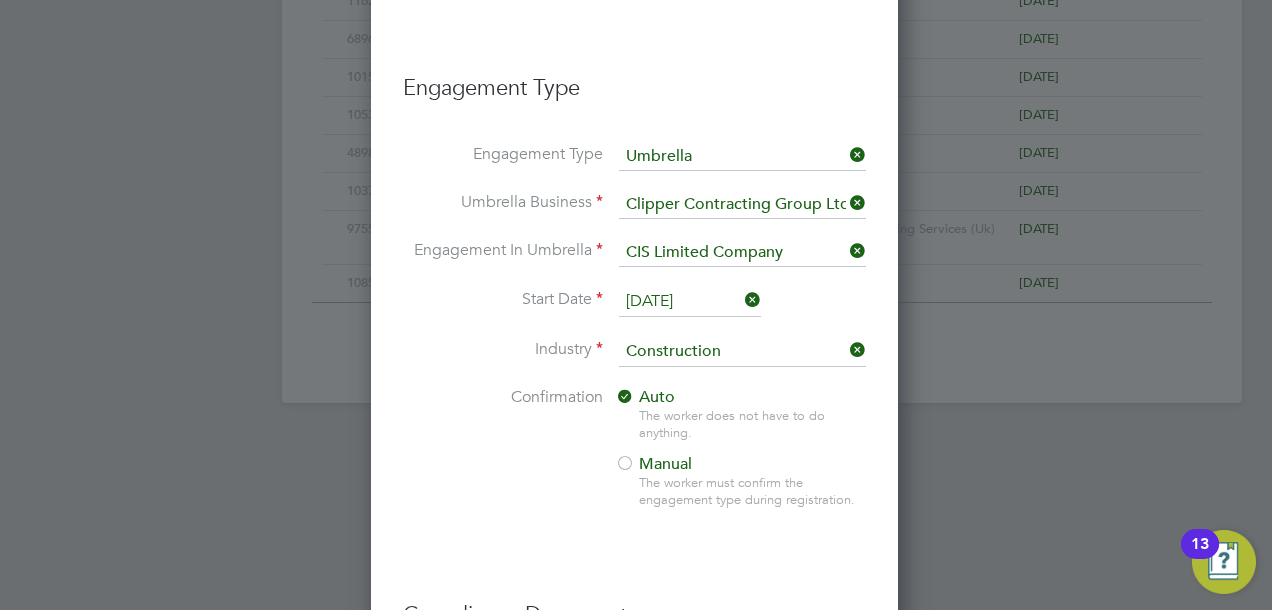scroll, scrollTop: 1270, scrollLeft: 0, axis: vertical 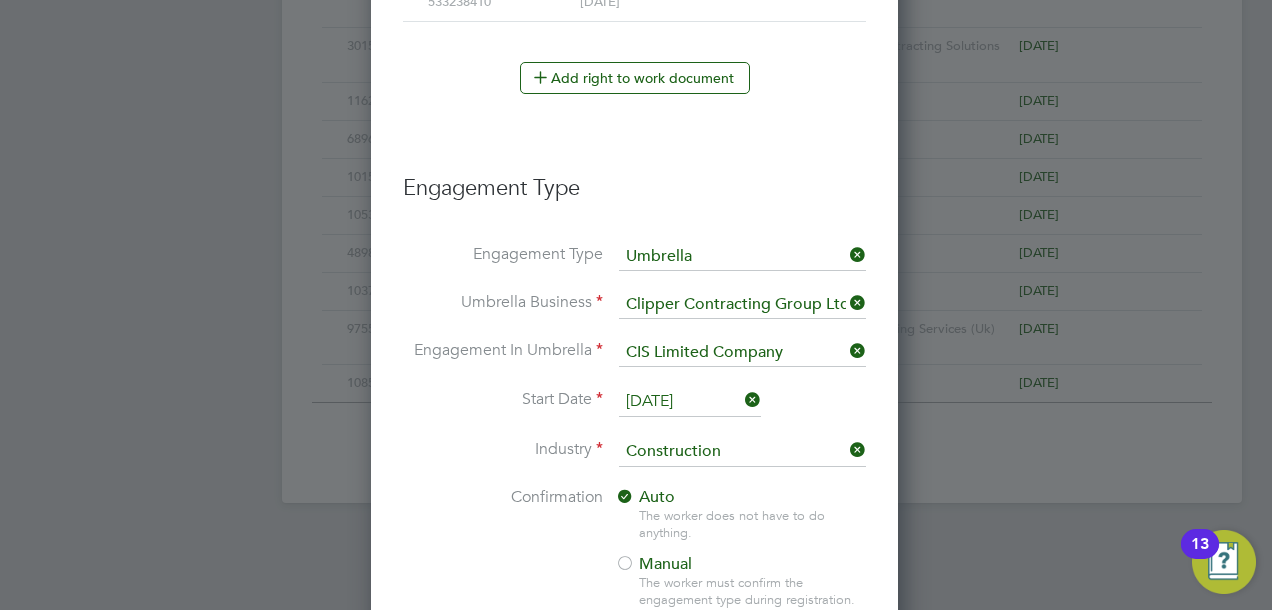 click on "10 Jul 2025" at bounding box center (690, 402) 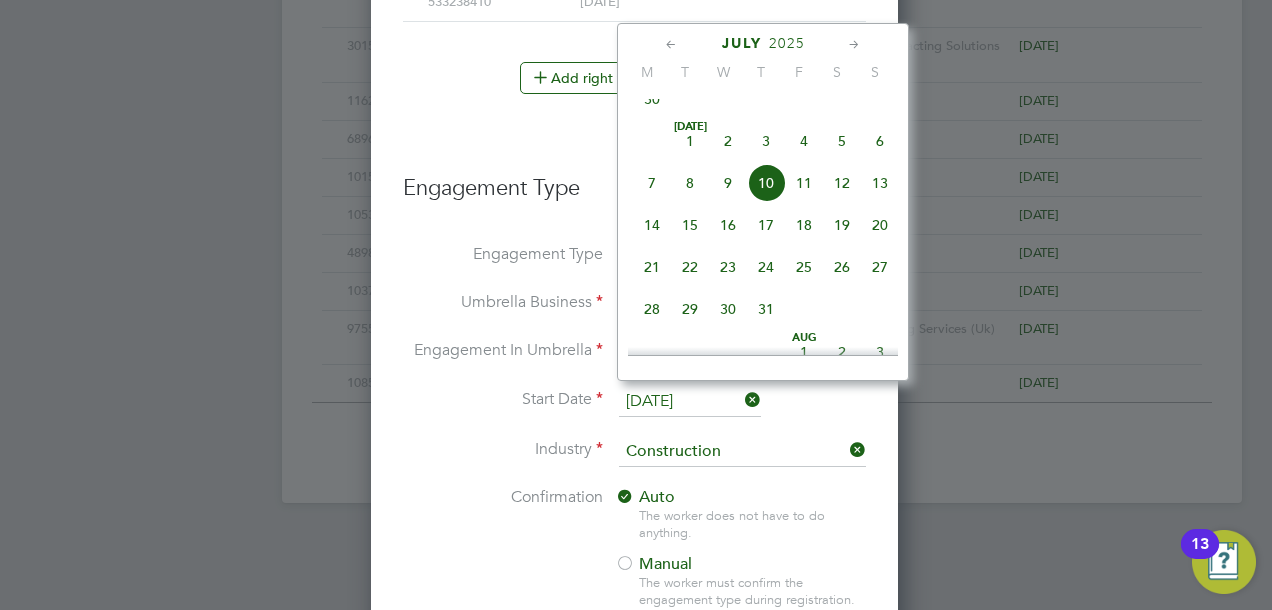 click on "2" 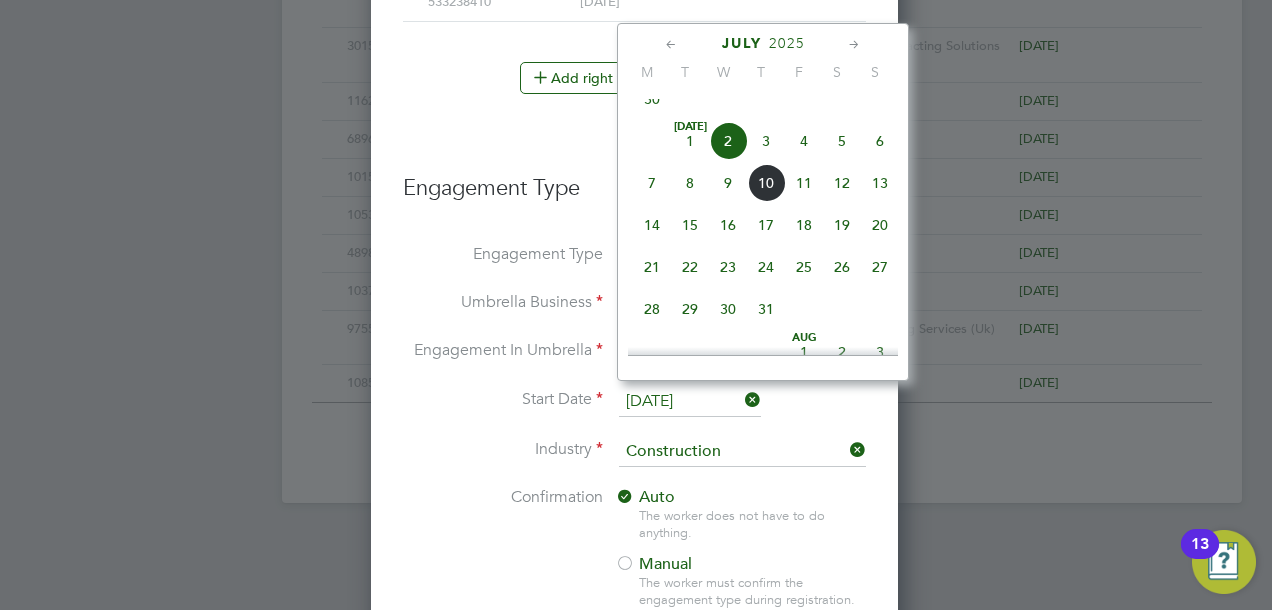 scroll, scrollTop: 609, scrollLeft: 0, axis: vertical 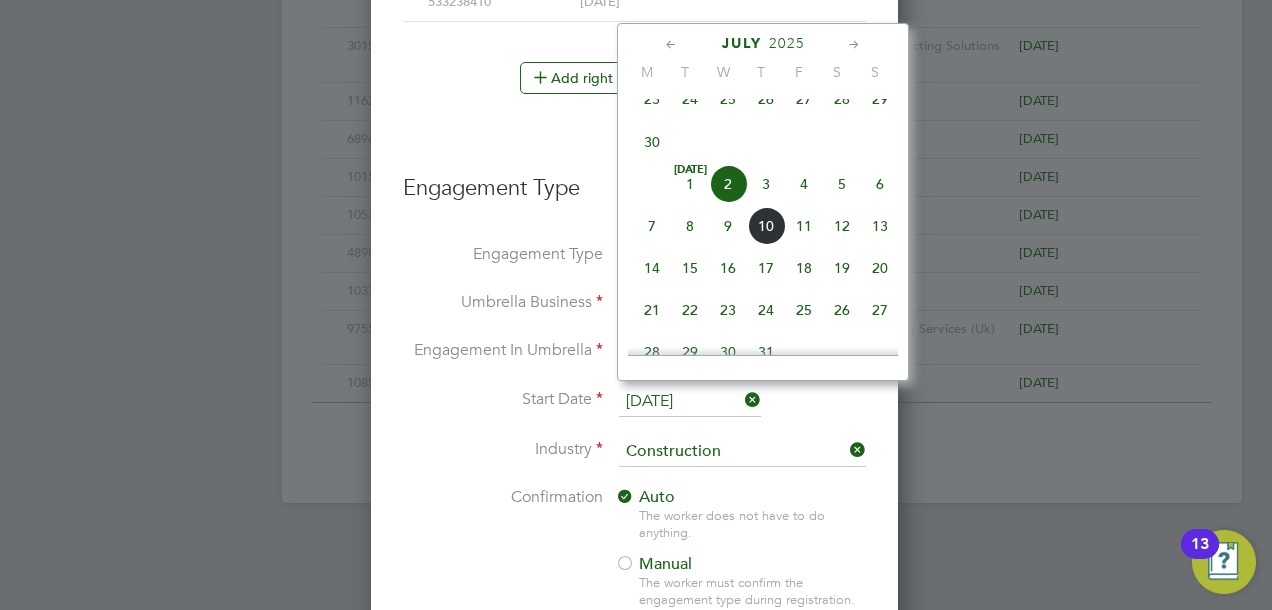 click on "02 Jul 2025" at bounding box center (690, 402) 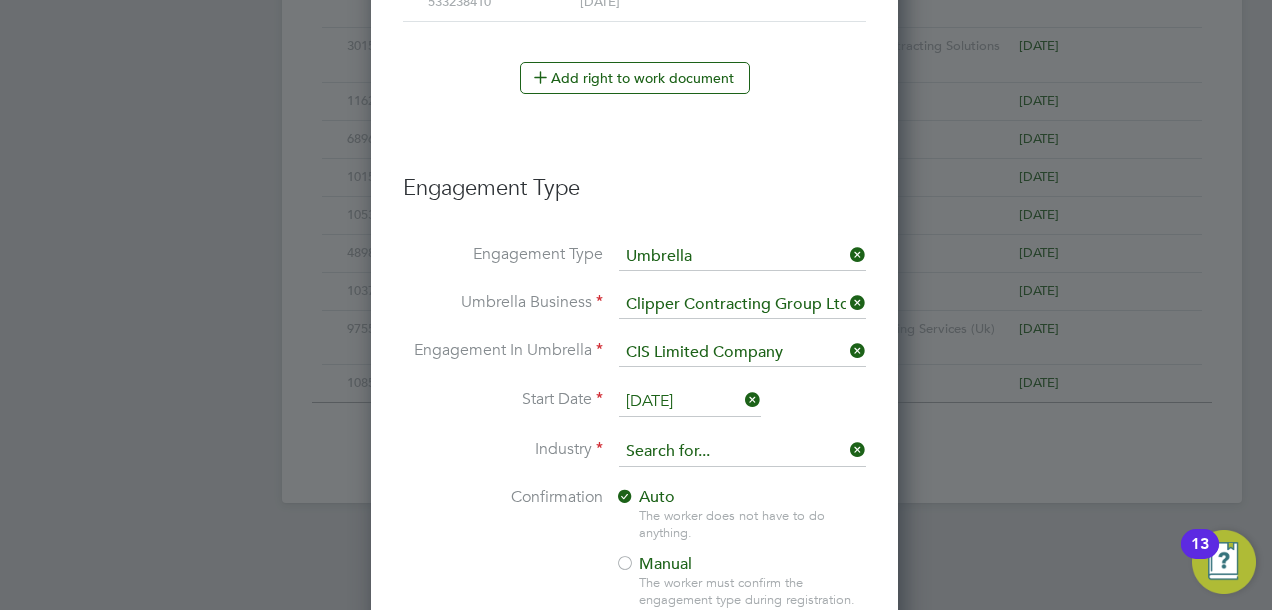 click at bounding box center [742, 452] 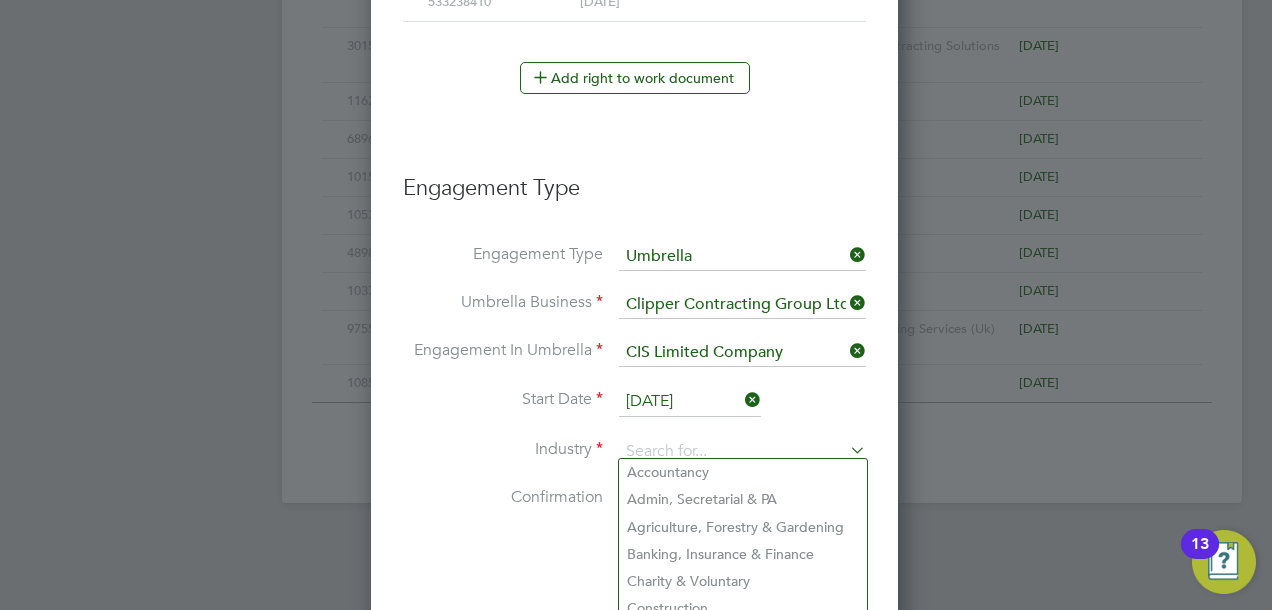 click on "New Worker Mandatory Fields Email   simonr@aol.com Mobile No   07402000131 Personal Details Title   Mr First Name   Simon Surname   Rosier Worker ID   30313 Address       Post code   Date of Birth   Gender   National Insurance No.   Right To Work Document / Document no. Expiry Date / Issuing Date Country of issue Passport / 533238410 15 Jul 2026 / 15 Apr 2016 United Kingdom  Add right to work document Document to verify Please select a document for verification  Passport  Birth Certificate Engagement Type Engagement Type   Umbrella Umbrella Business   Clipper Contracting Group Ltd Engagement In Umbrella   CIS Limited Company Start Date   02 Jul 2025 Industry   Confirmation Auto The worker does not have to do anything. Manual The worker must confirm the engagement type during registration.   Compliance Documents Showing   00 Documents Add document manually Document Name Tags Required Required Action Register Worker  or  Cancel" at bounding box center (634, -88) 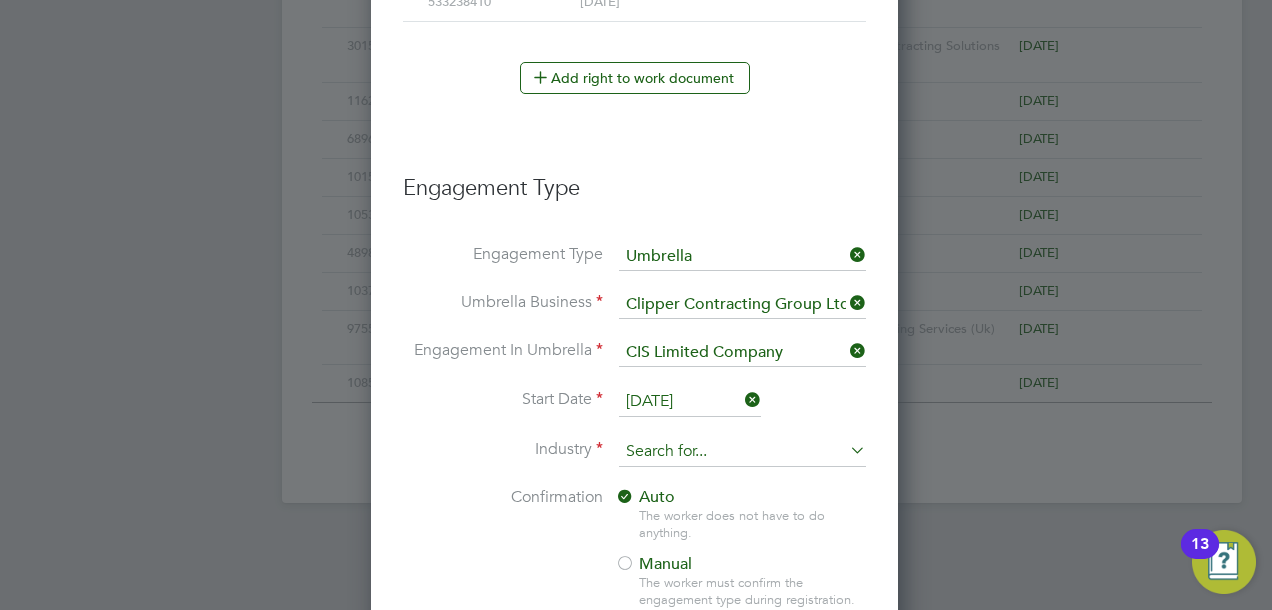 click at bounding box center [742, 452] 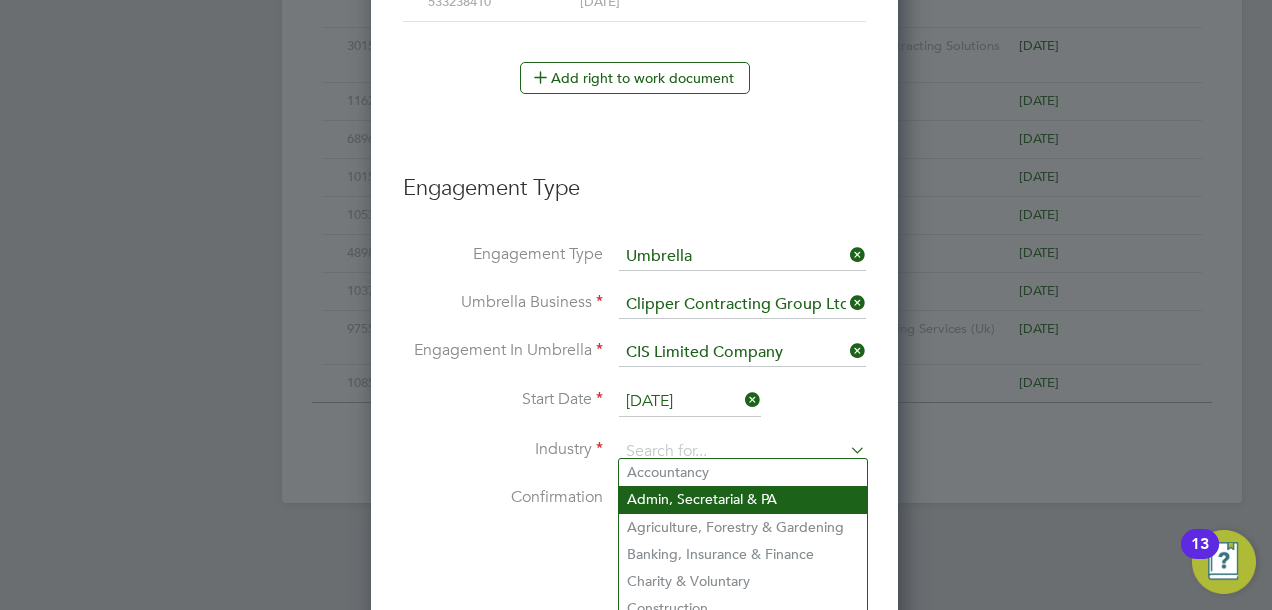 scroll, scrollTop: 1370, scrollLeft: 0, axis: vertical 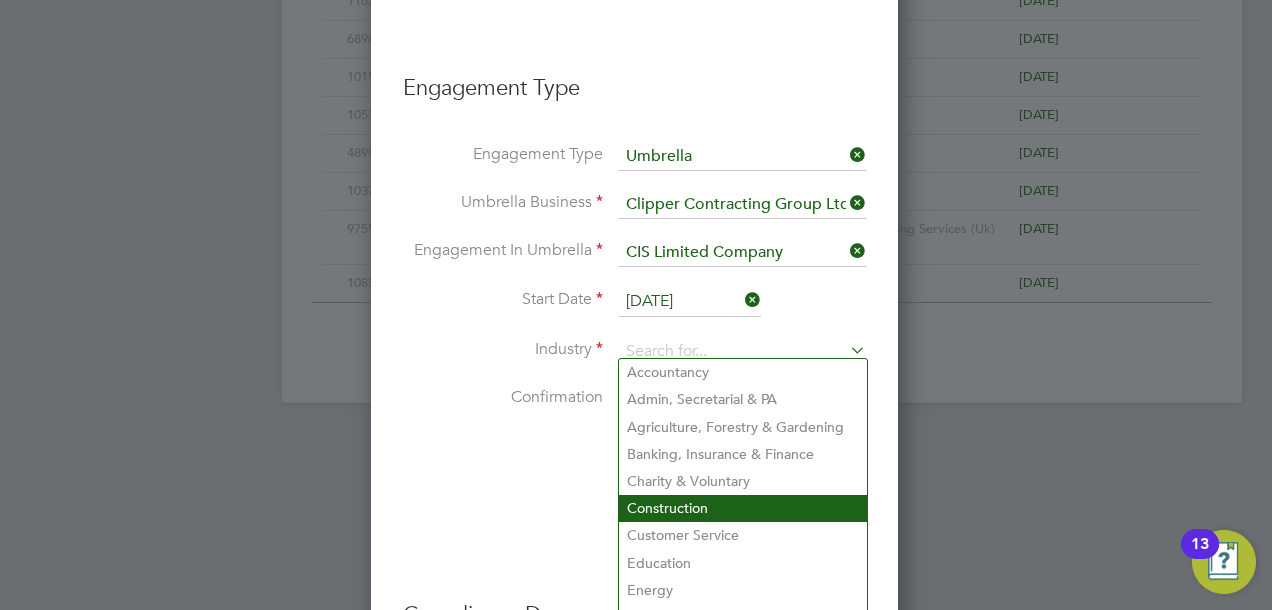 click on "Construction" 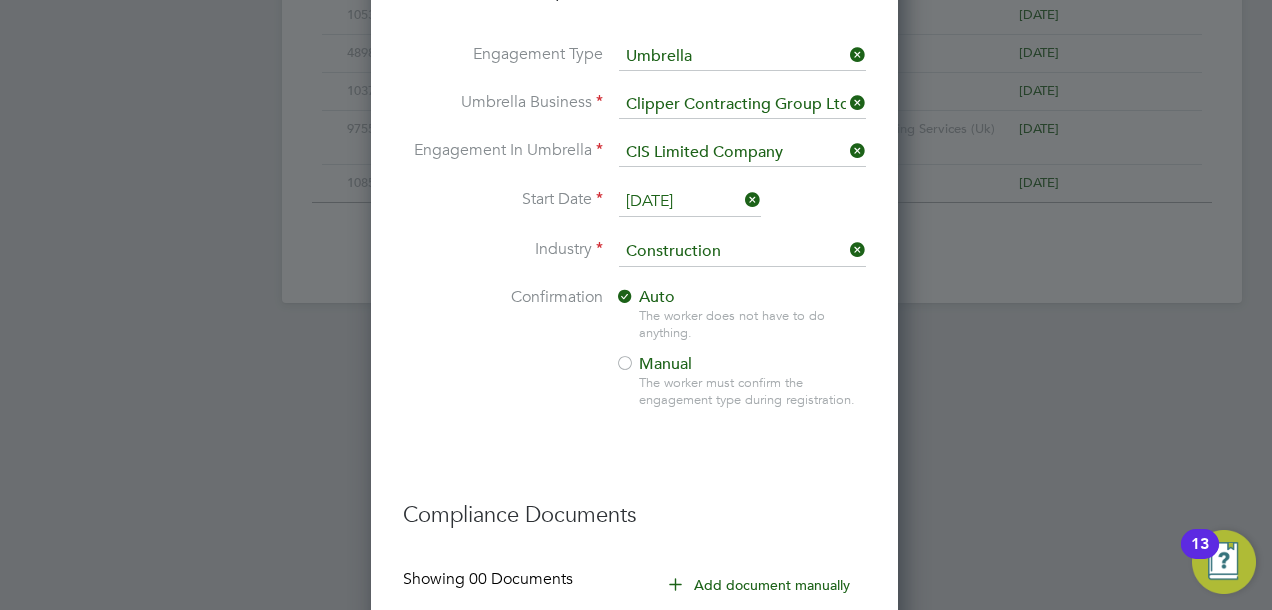 scroll, scrollTop: 1670, scrollLeft: 0, axis: vertical 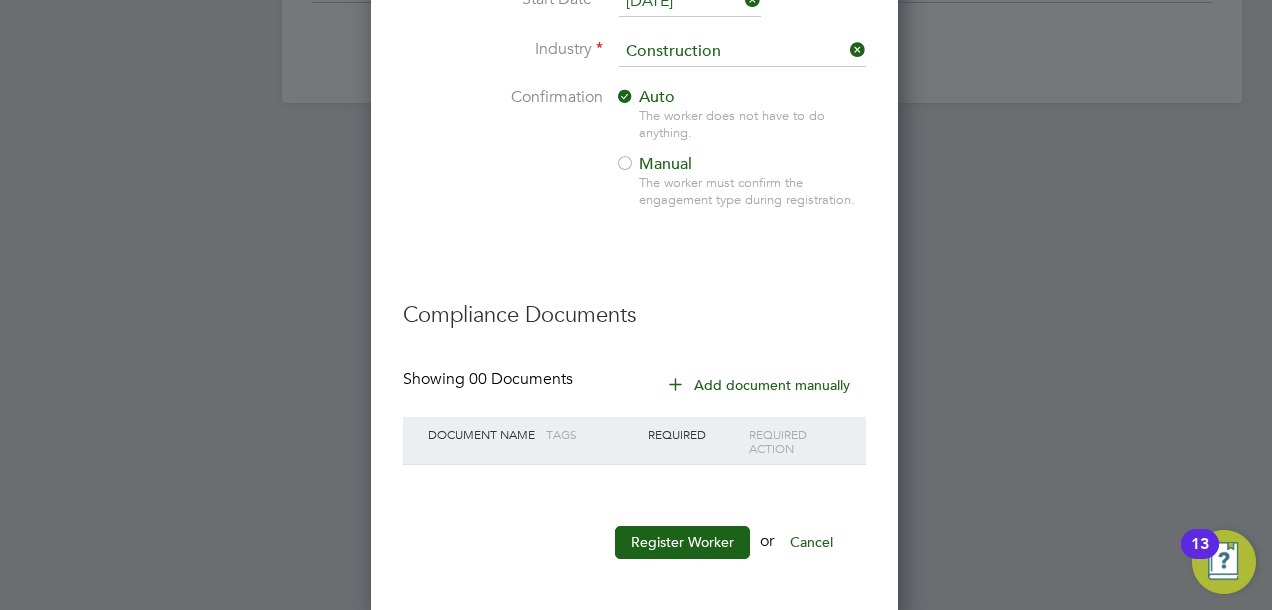 click on "Add document manually" at bounding box center (760, 385) 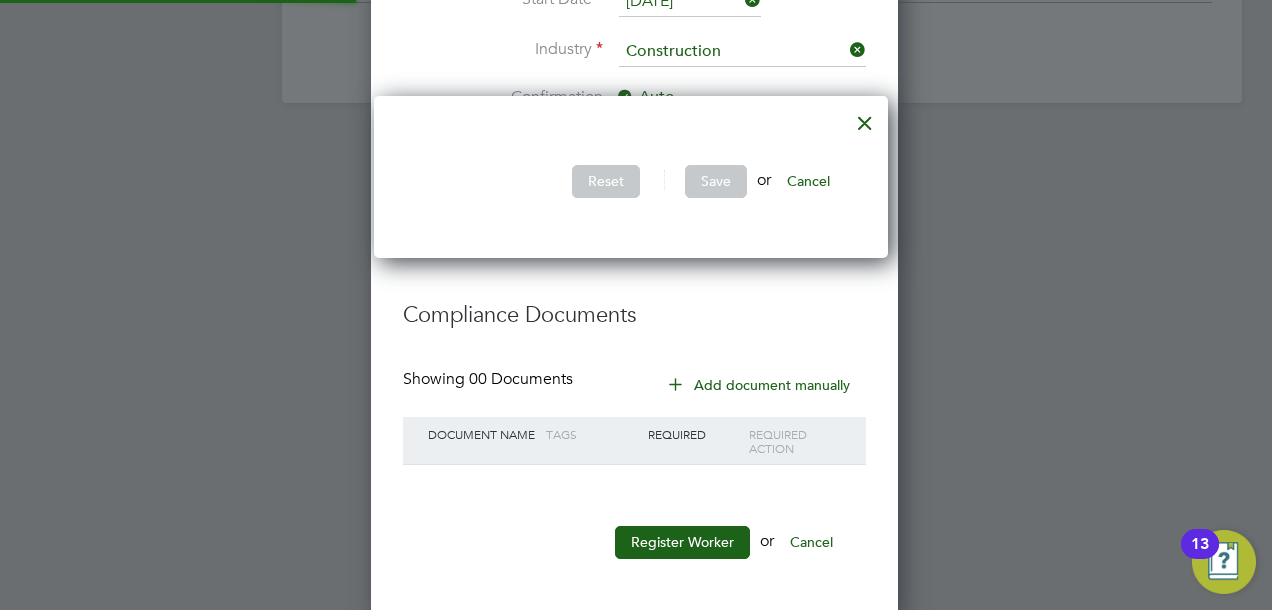 scroll, scrollTop: 10, scrollLeft: 9, axis: both 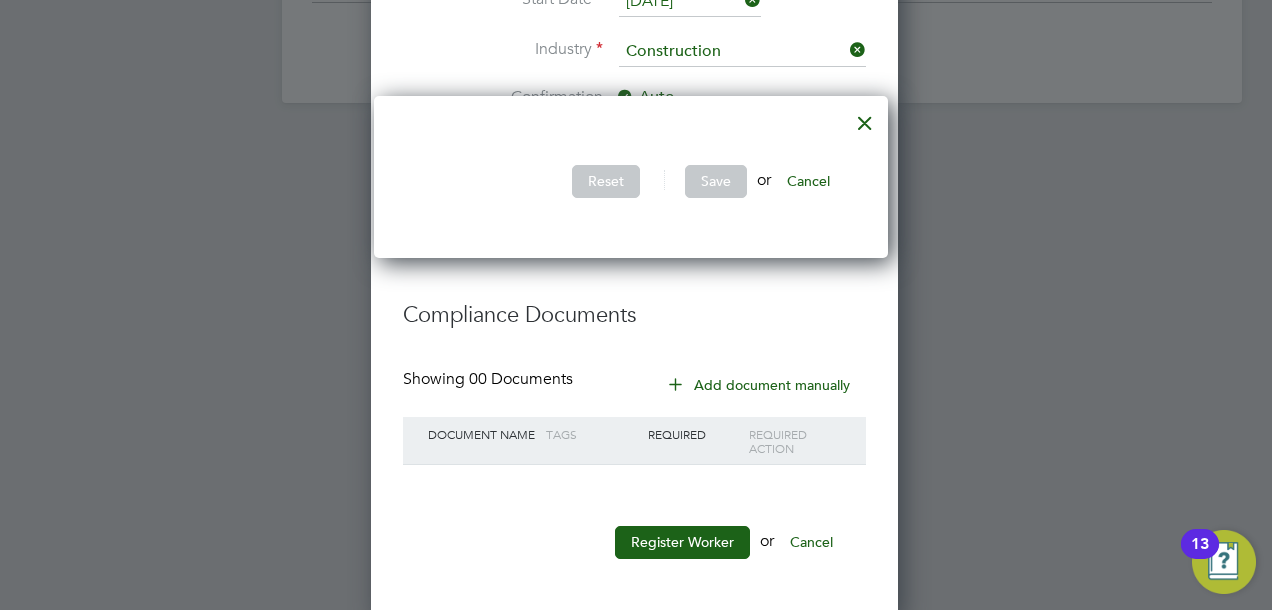 click on "Compliance Documents" at bounding box center (634, 305) 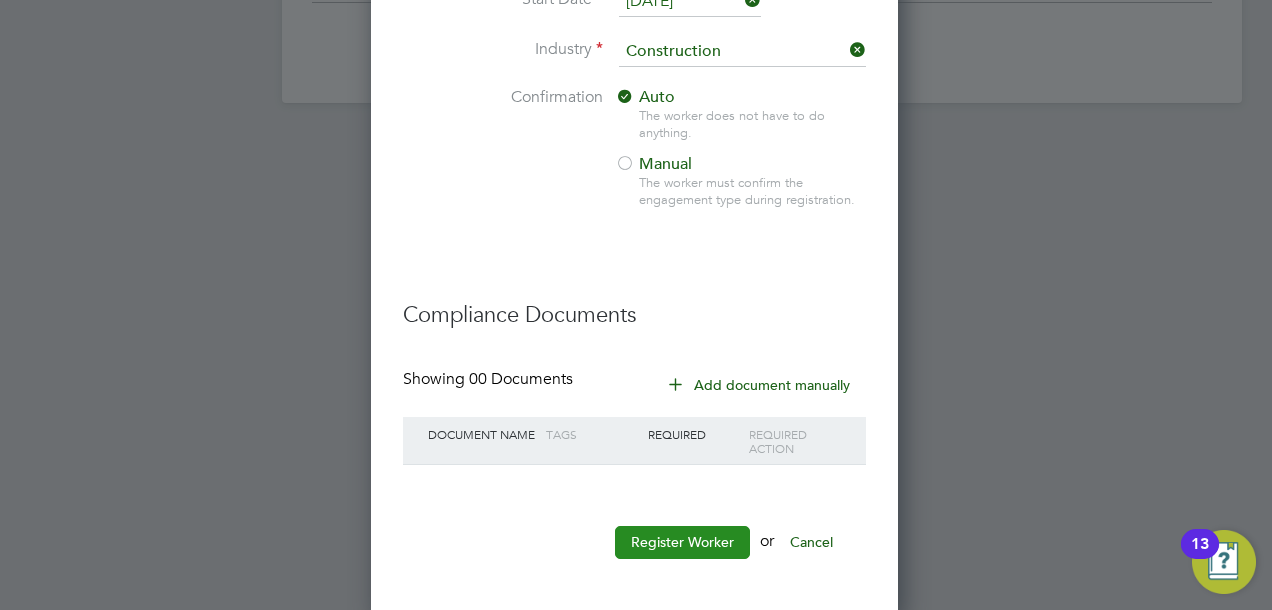 click on "Register Worker" at bounding box center (682, 542) 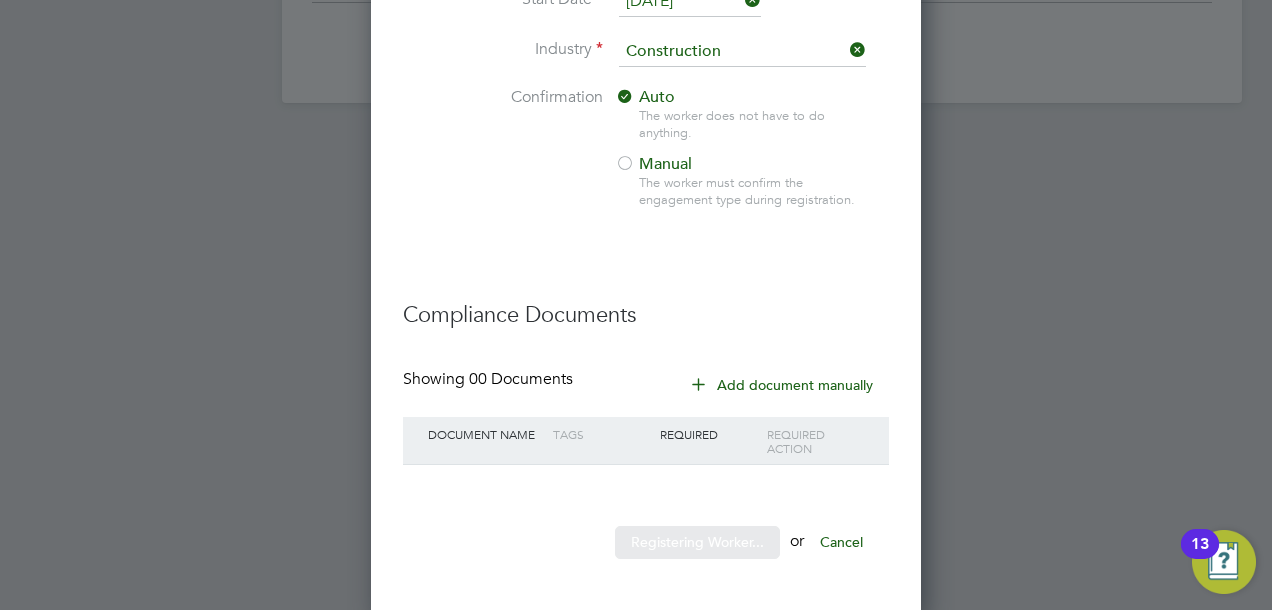 scroll, scrollTop: 0, scrollLeft: 0, axis: both 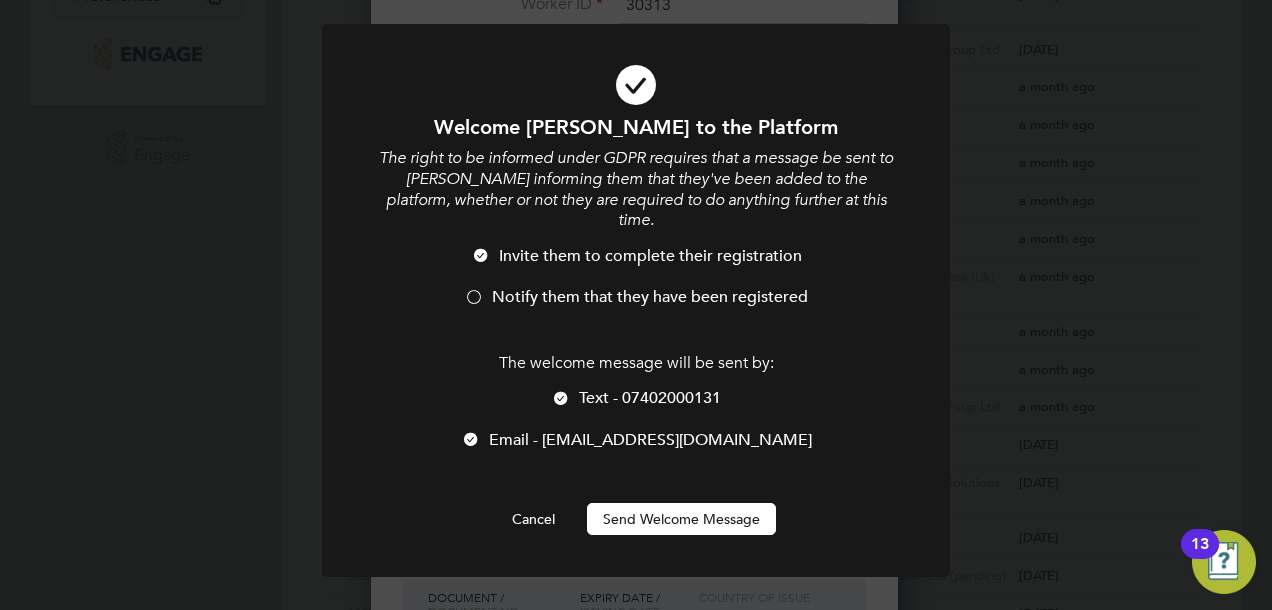 click at bounding box center [474, 299] 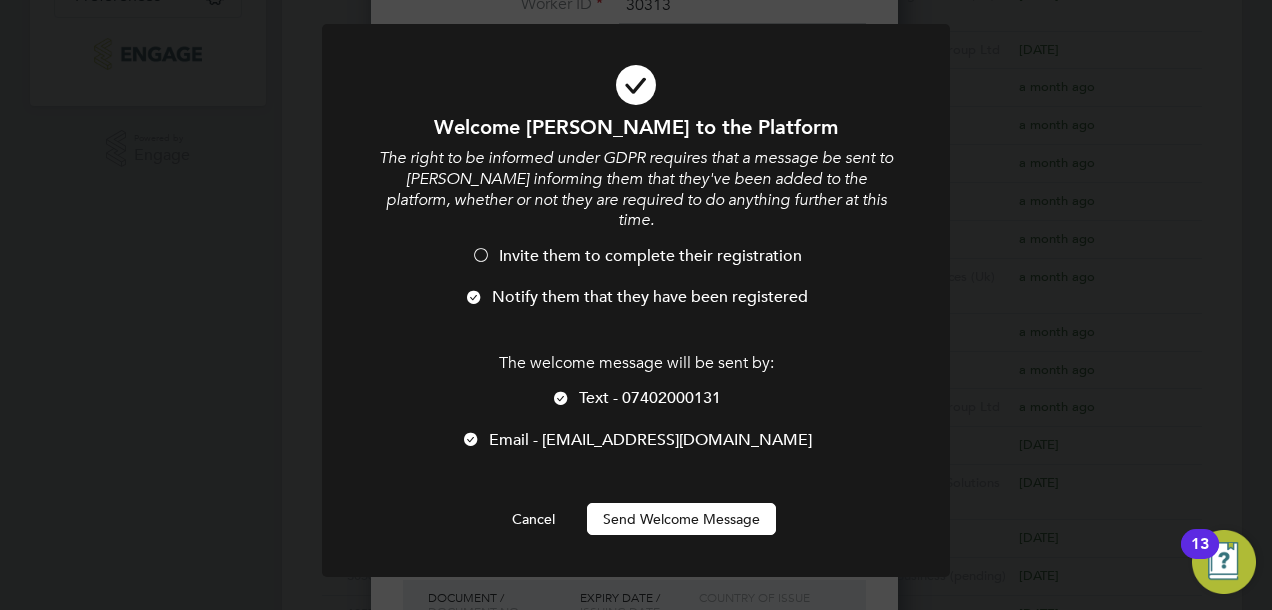 click at bounding box center [471, 441] 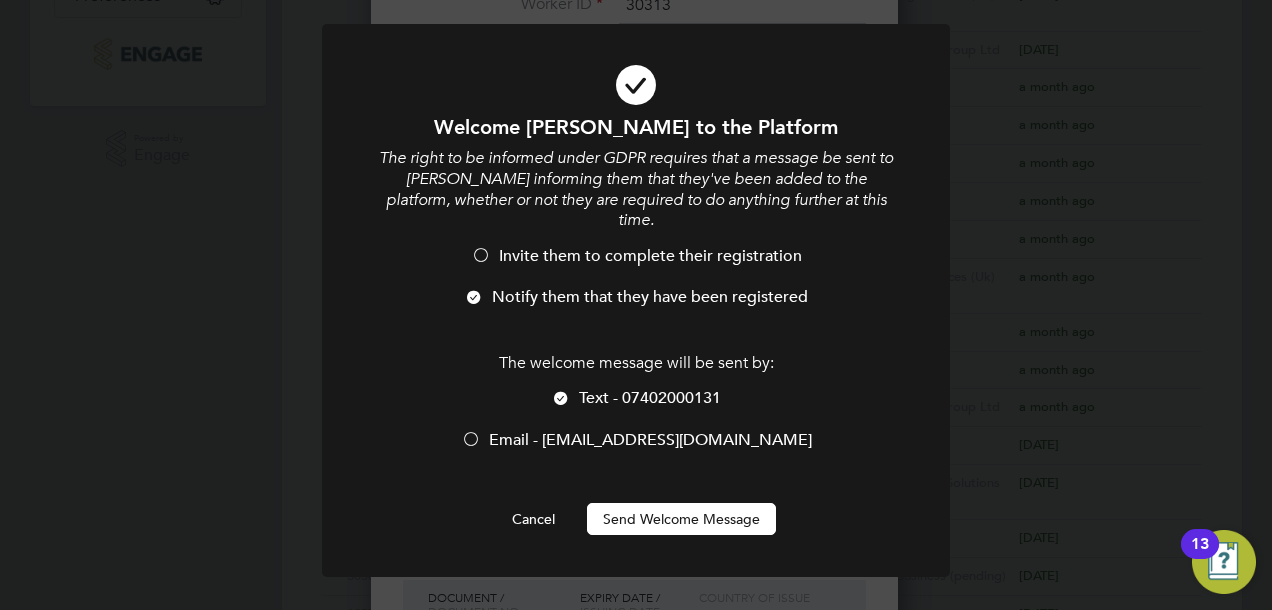 click on "Send Welcome Message" at bounding box center [681, 519] 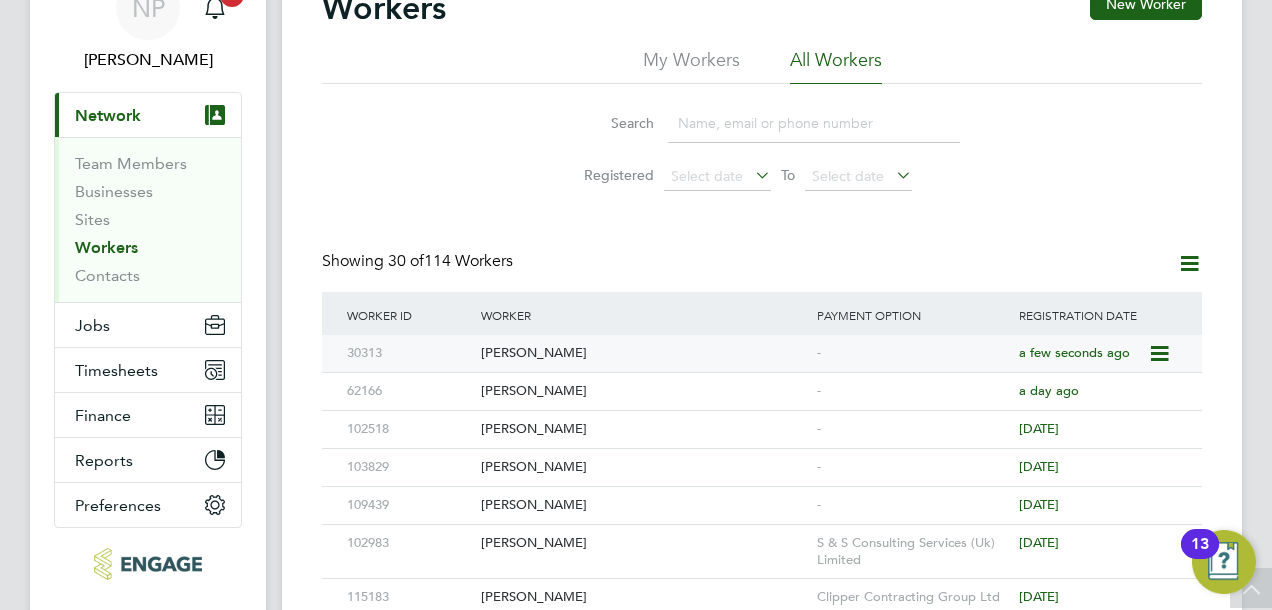 scroll, scrollTop: 0, scrollLeft: 0, axis: both 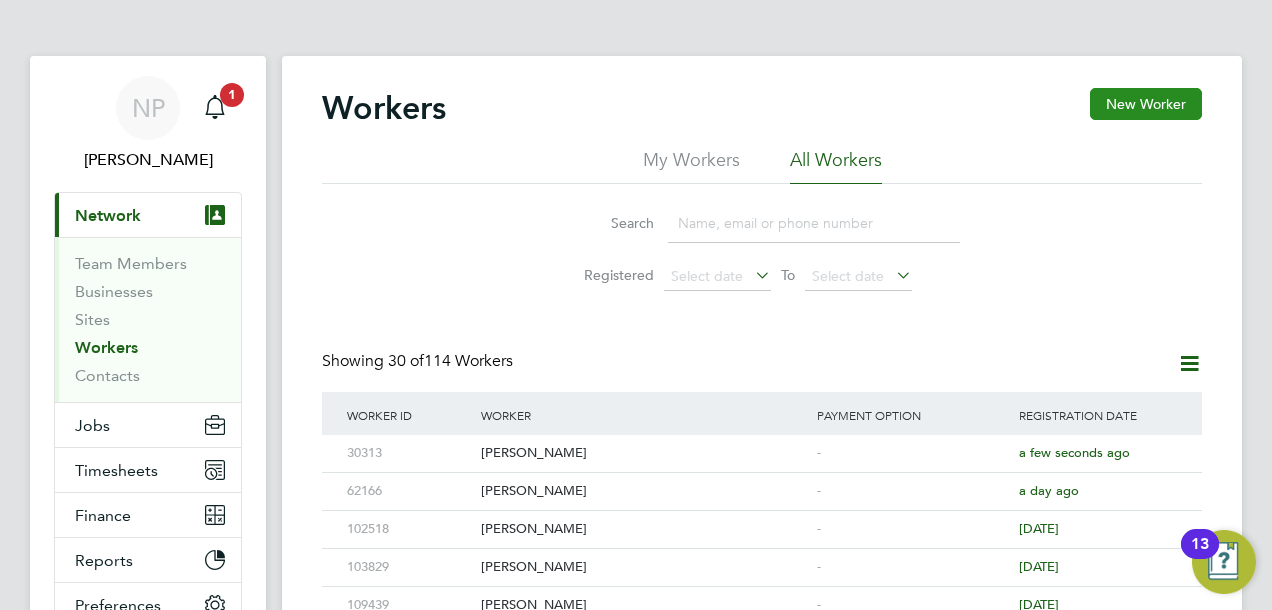 click on "New Worker" 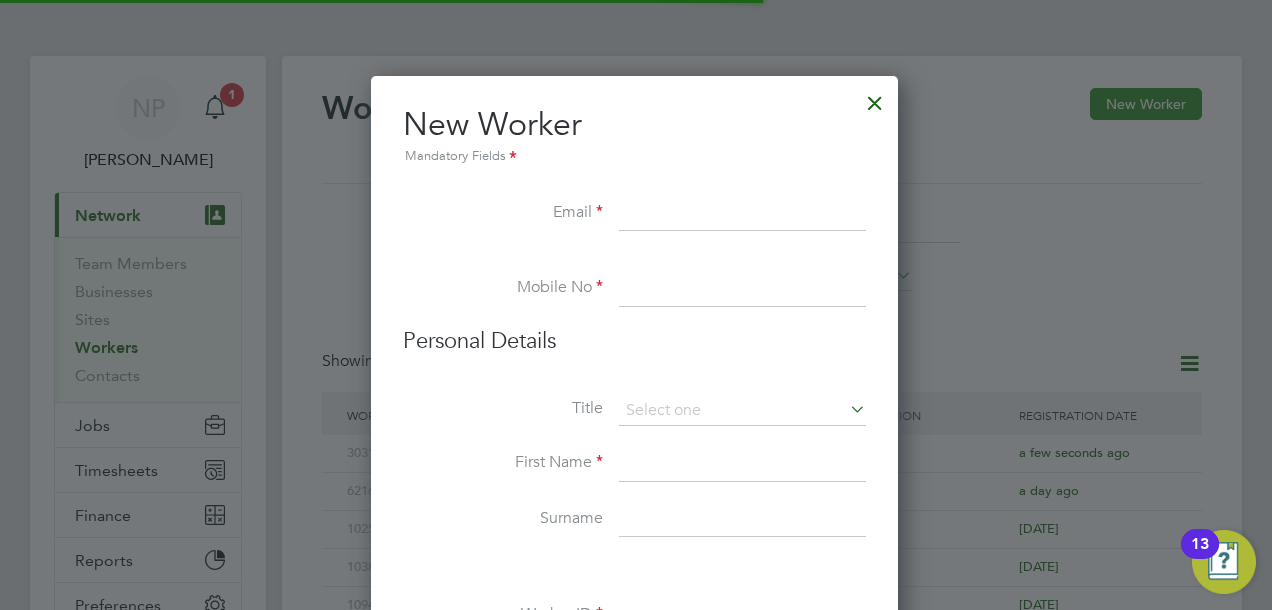scroll, scrollTop: 10, scrollLeft: 10, axis: both 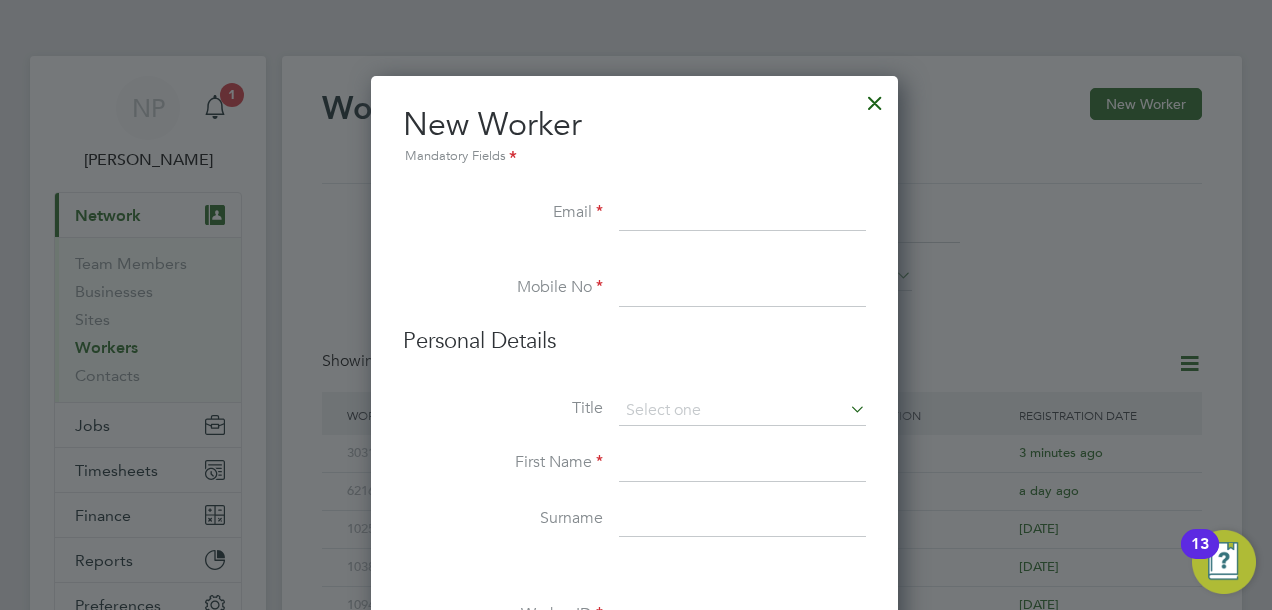 click at bounding box center [742, 214] 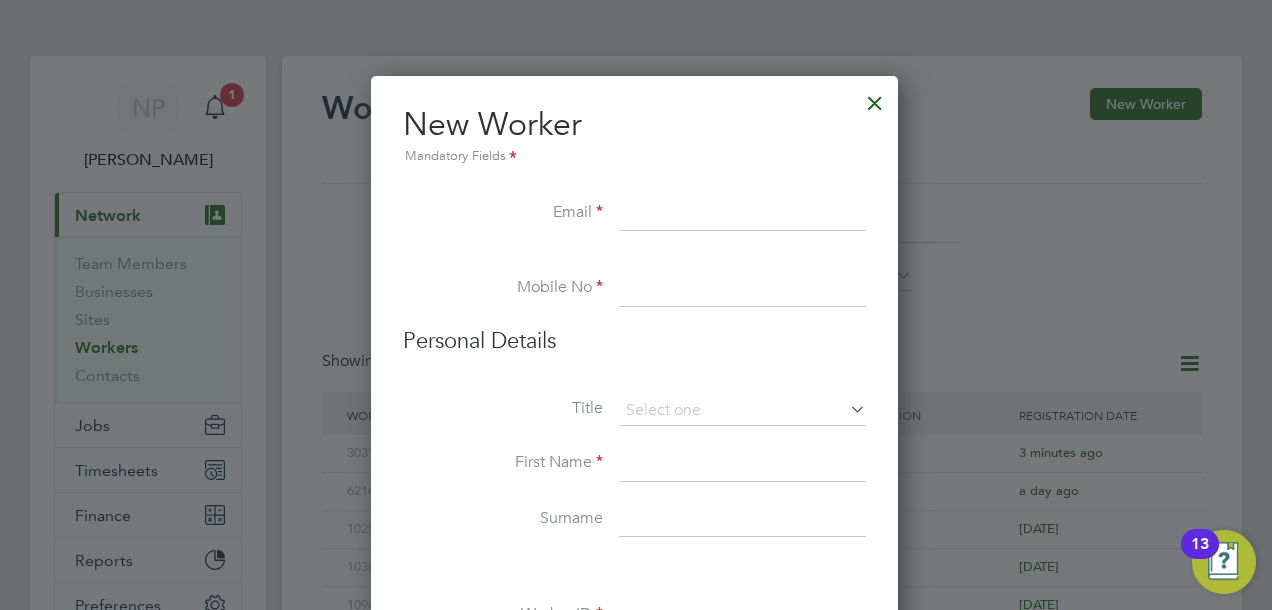 click at bounding box center [742, 214] 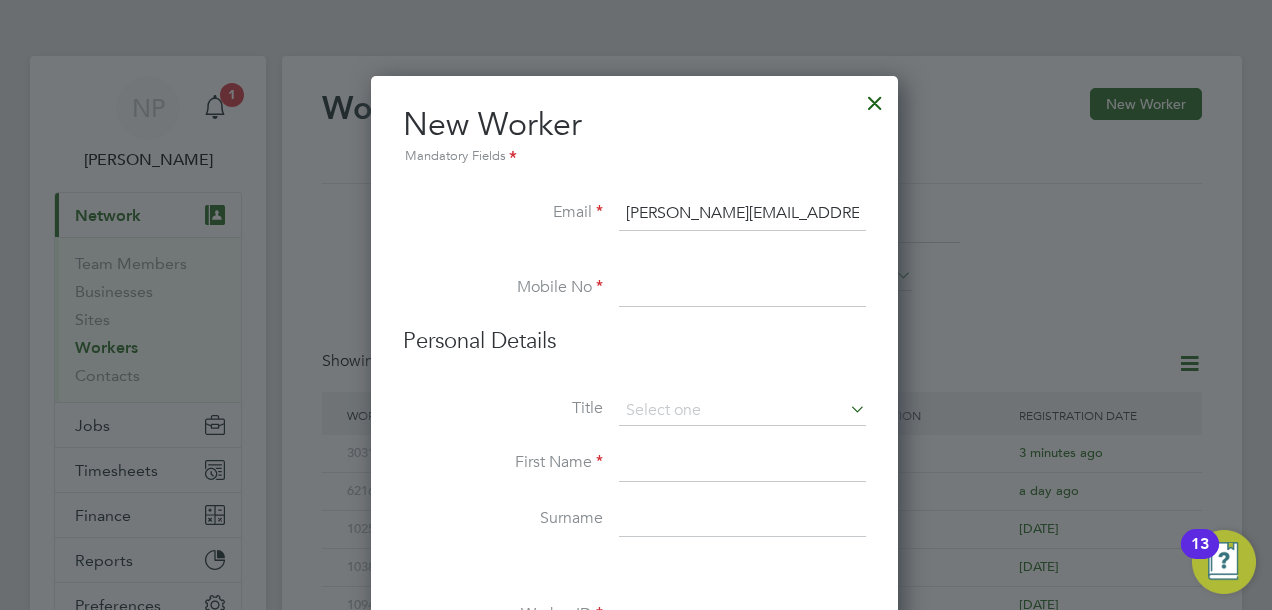 type on "ross.haigger@outlook.com" 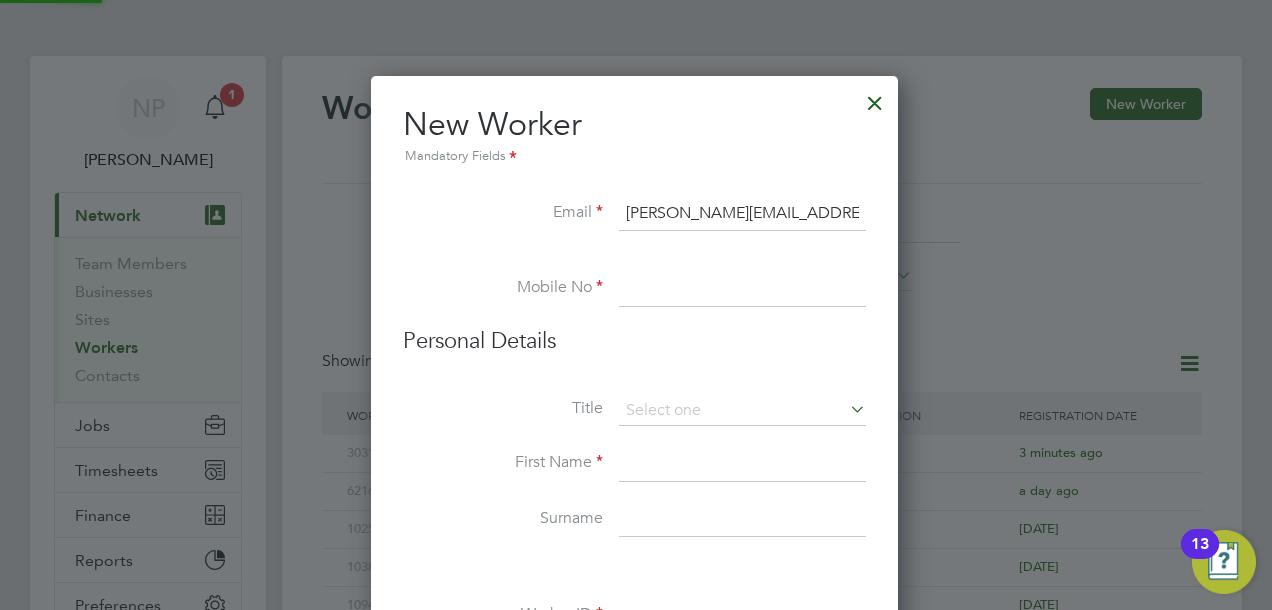 click at bounding box center (742, 289) 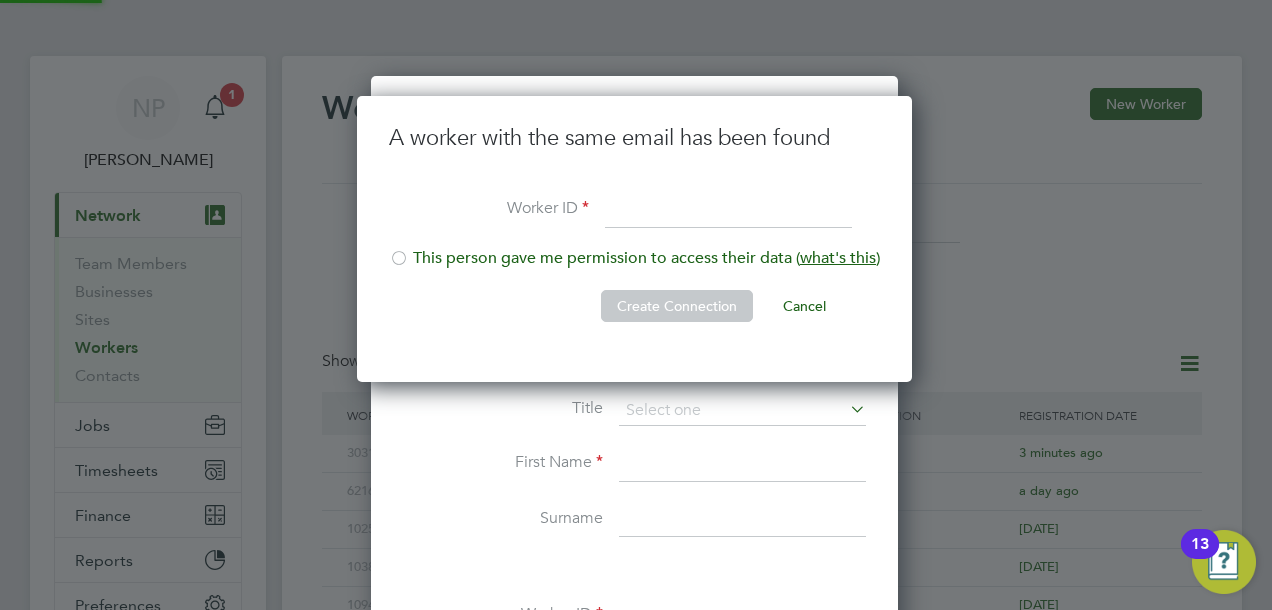 scroll, scrollTop: 9, scrollLeft: 9, axis: both 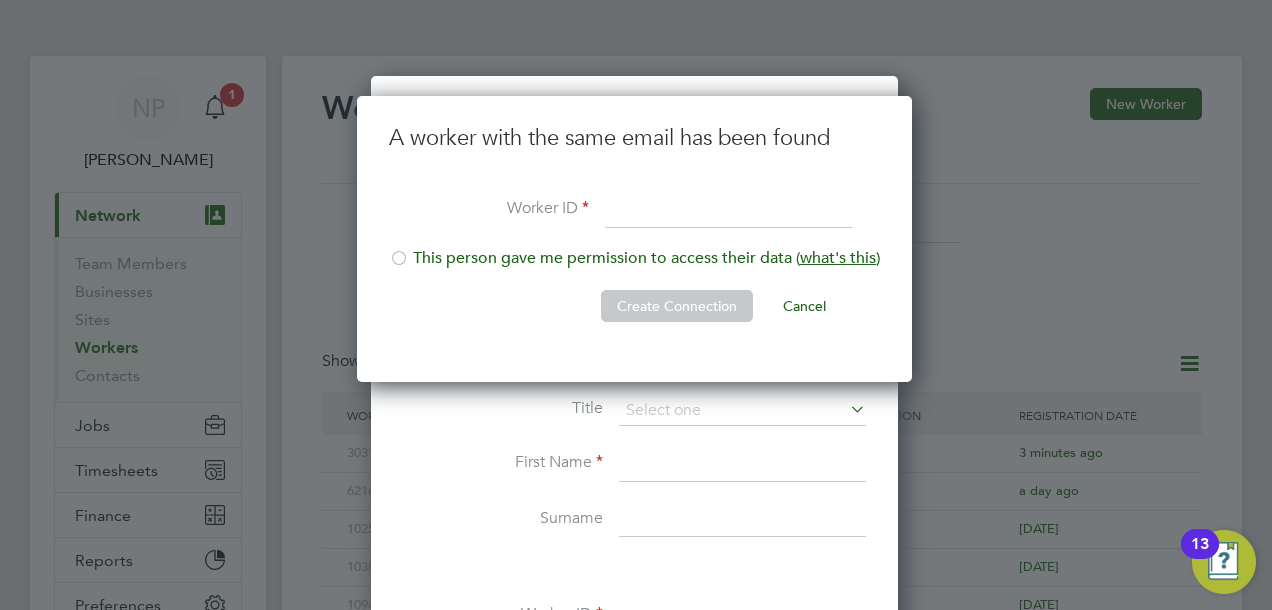click 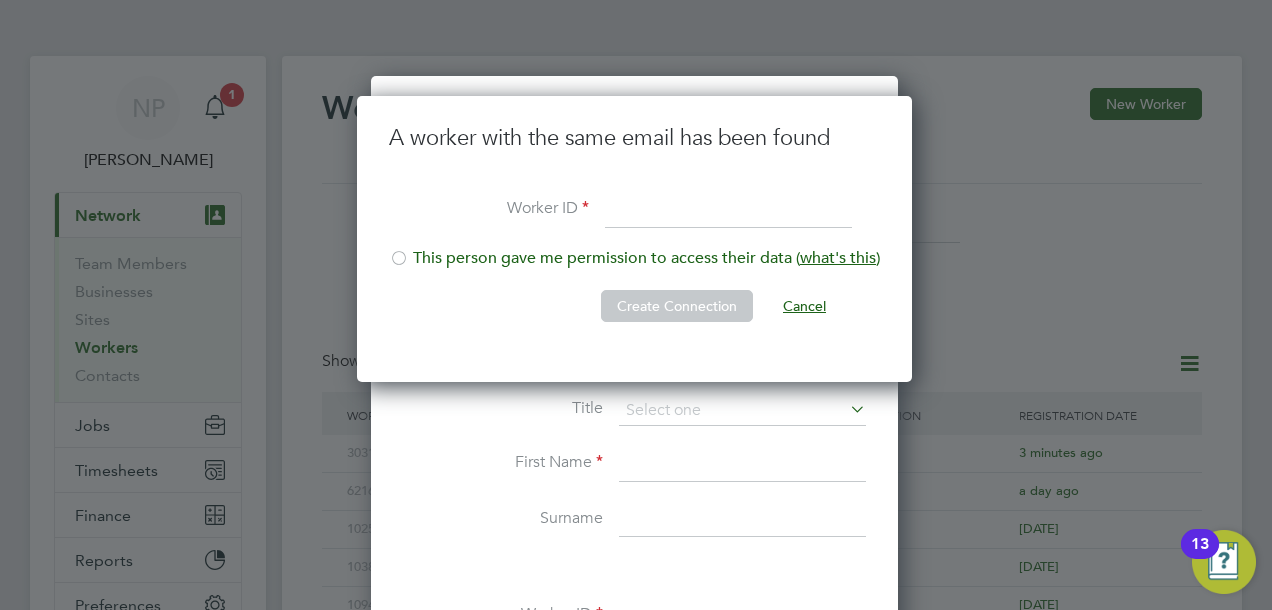 click on "Cancel" 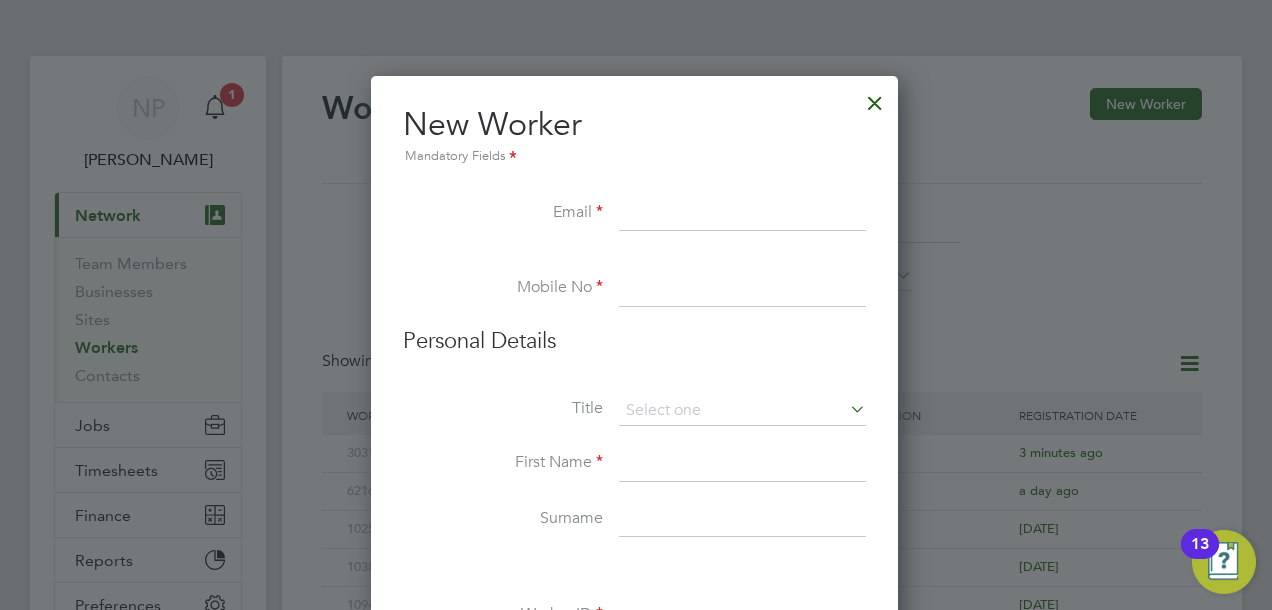 click at bounding box center (742, 214) 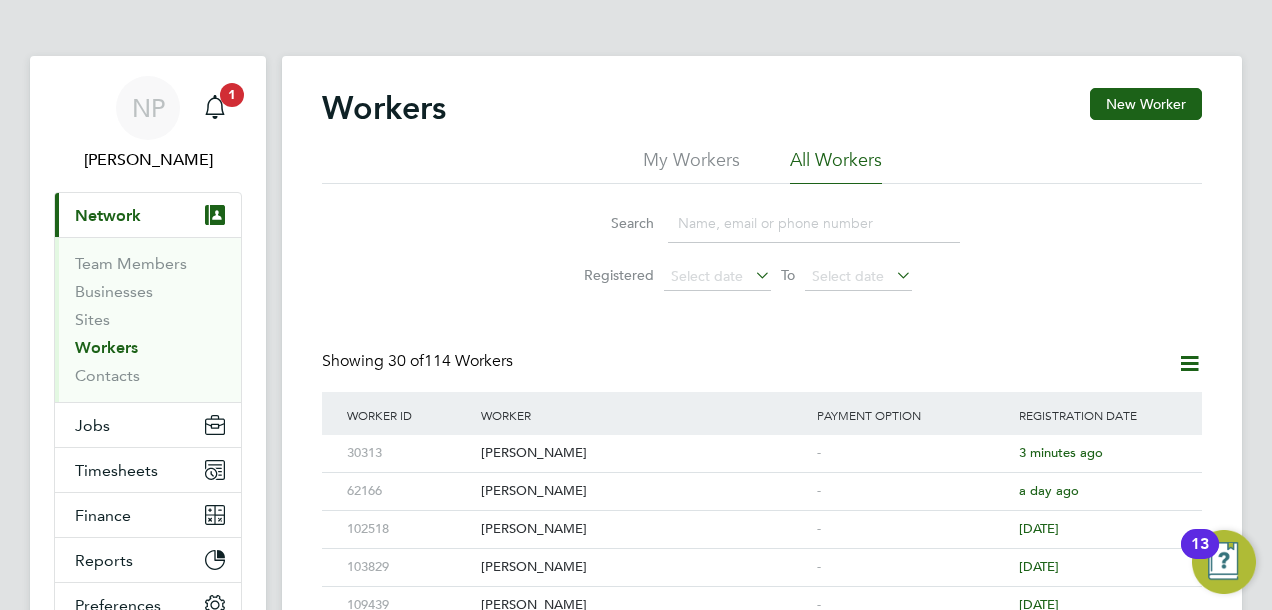 click on "My Workers" 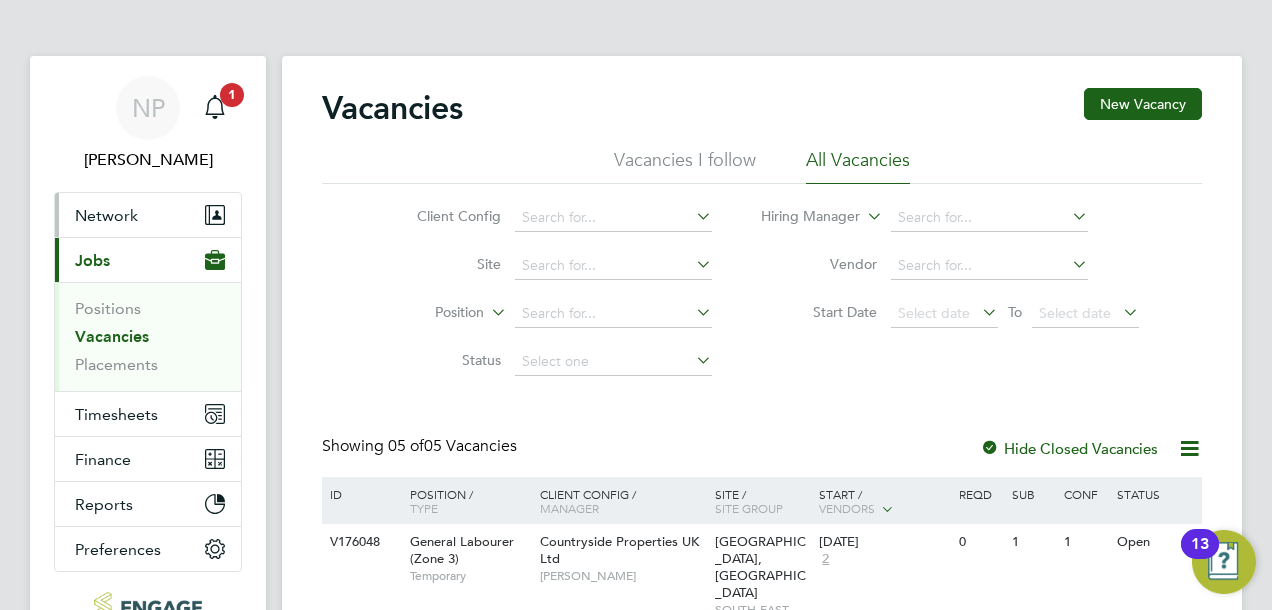 click on "Network" at bounding box center [106, 215] 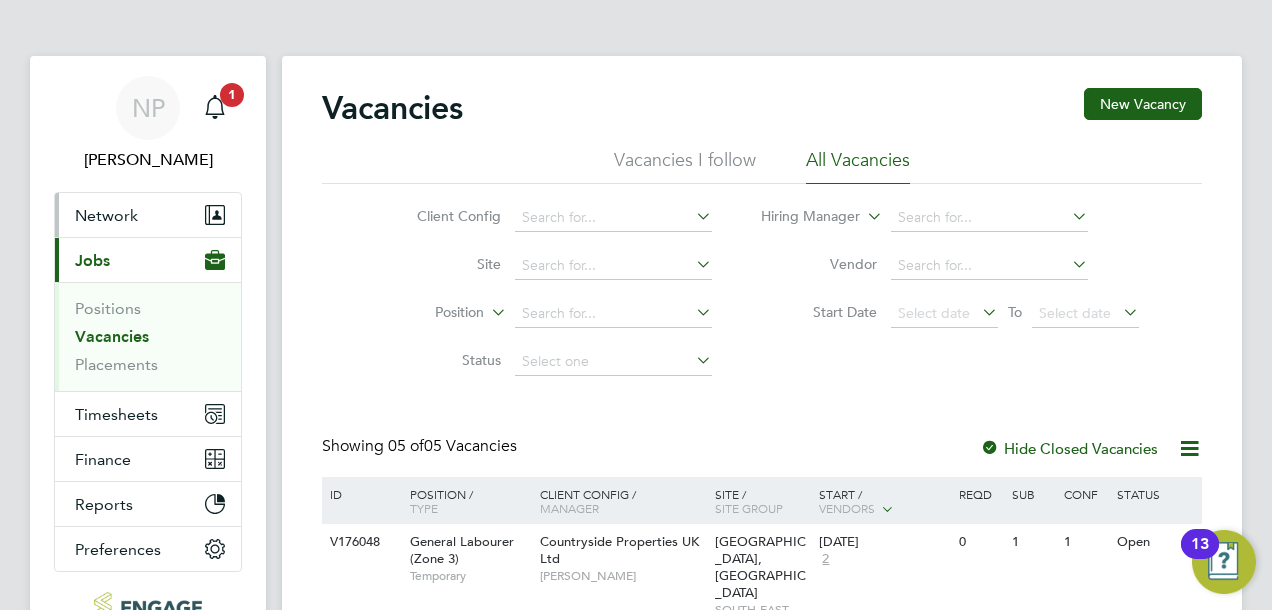 click on "Network" at bounding box center (106, 215) 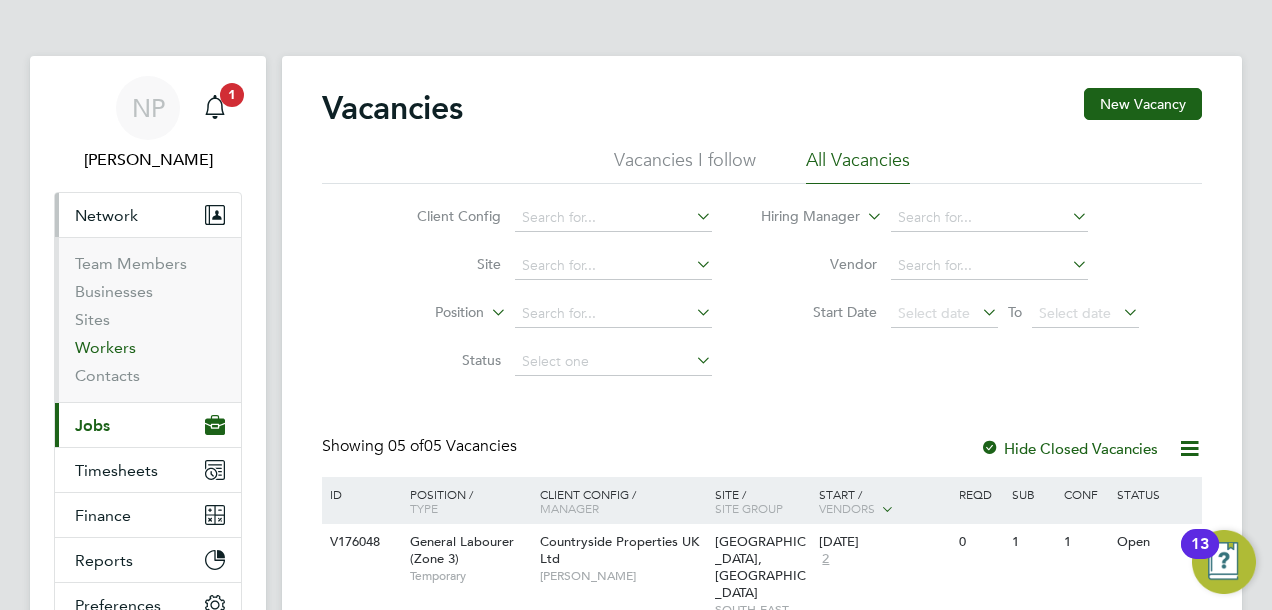 click on "Workers" at bounding box center [105, 347] 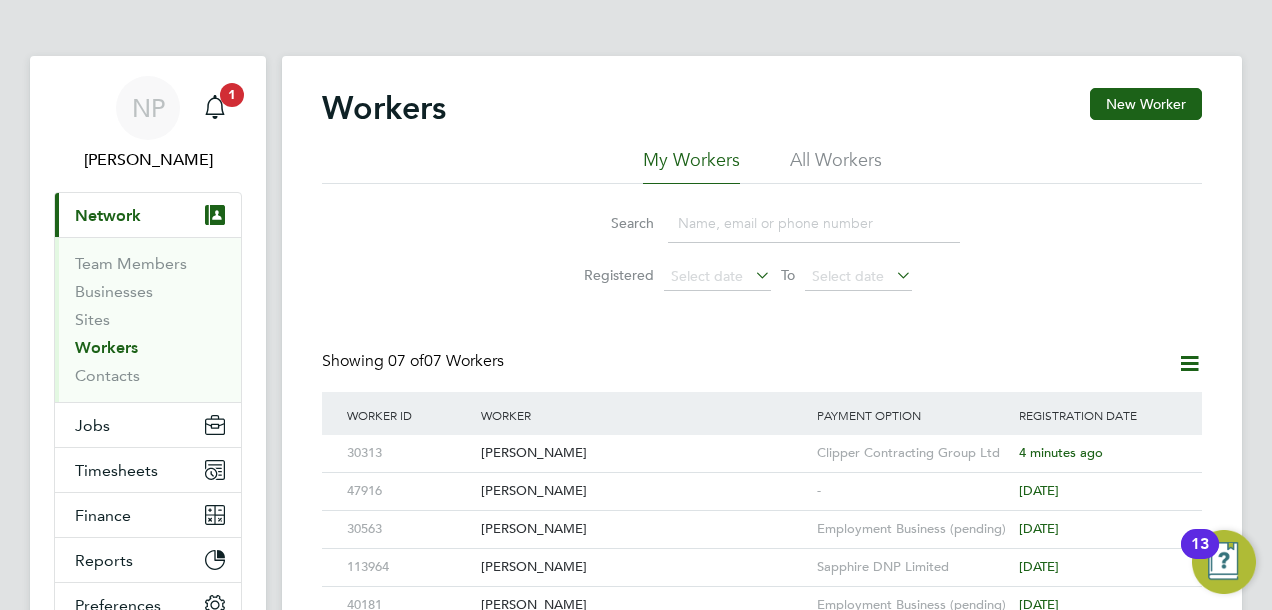 click 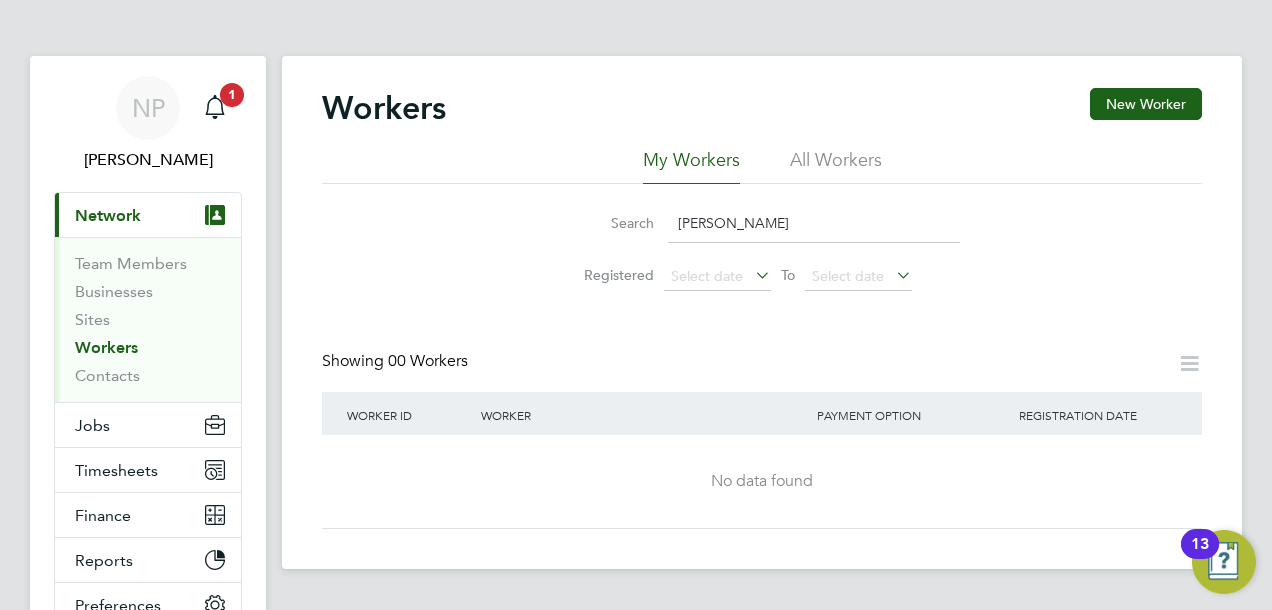 type on "ross haigger" 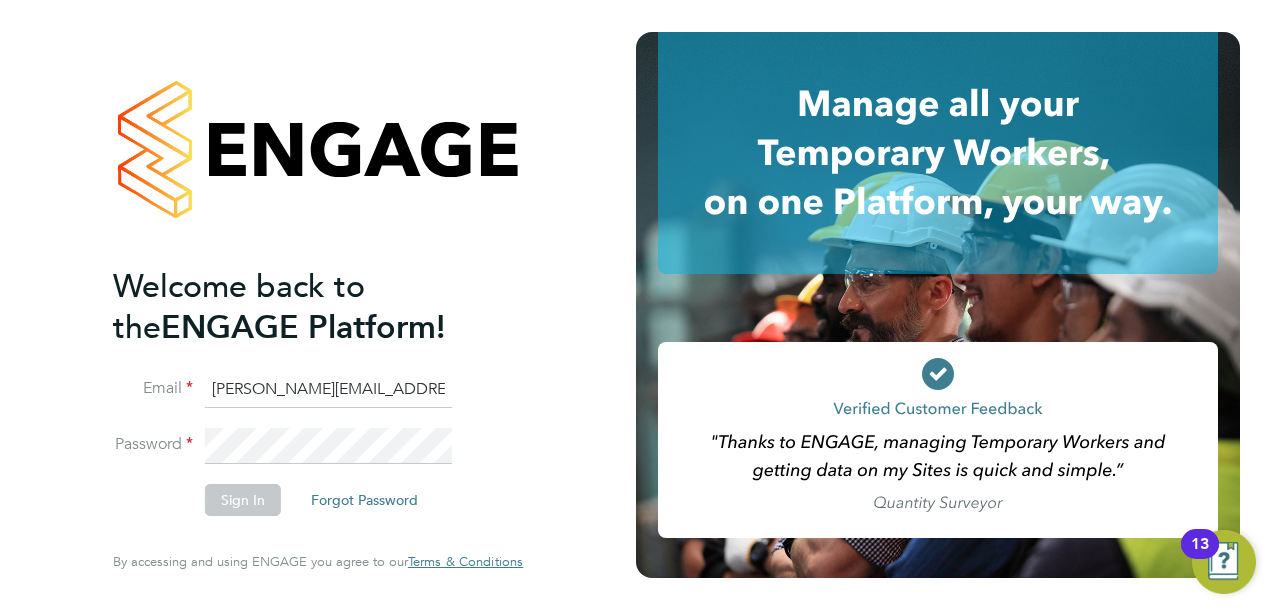 scroll, scrollTop: 0, scrollLeft: 0, axis: both 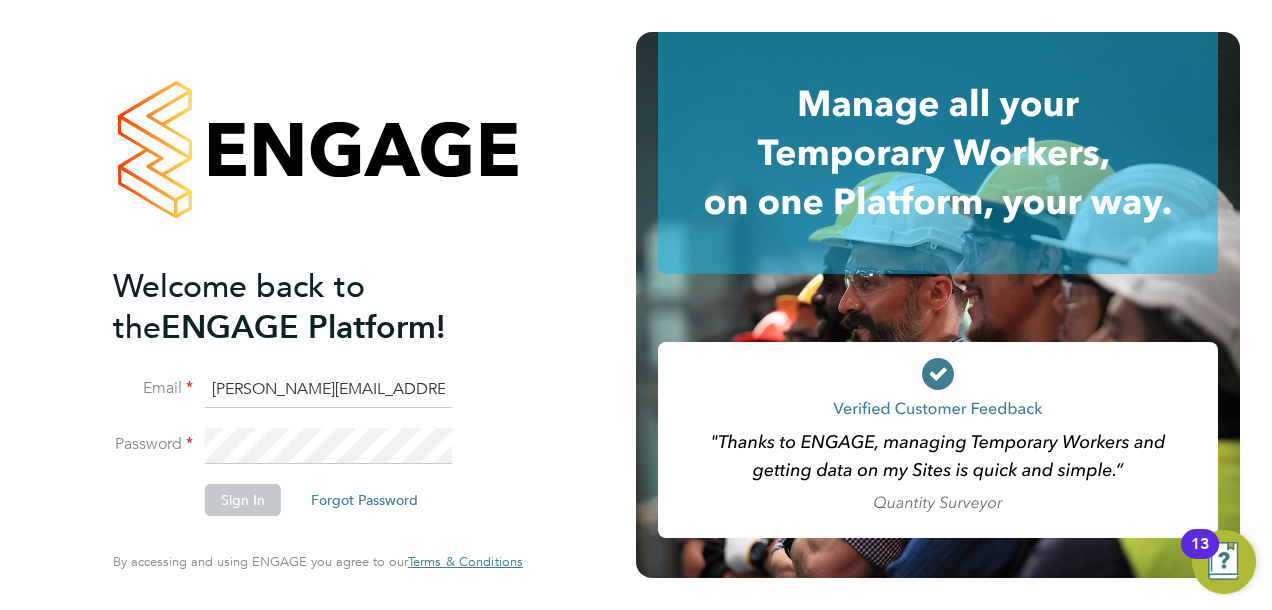 click on "Sign In" 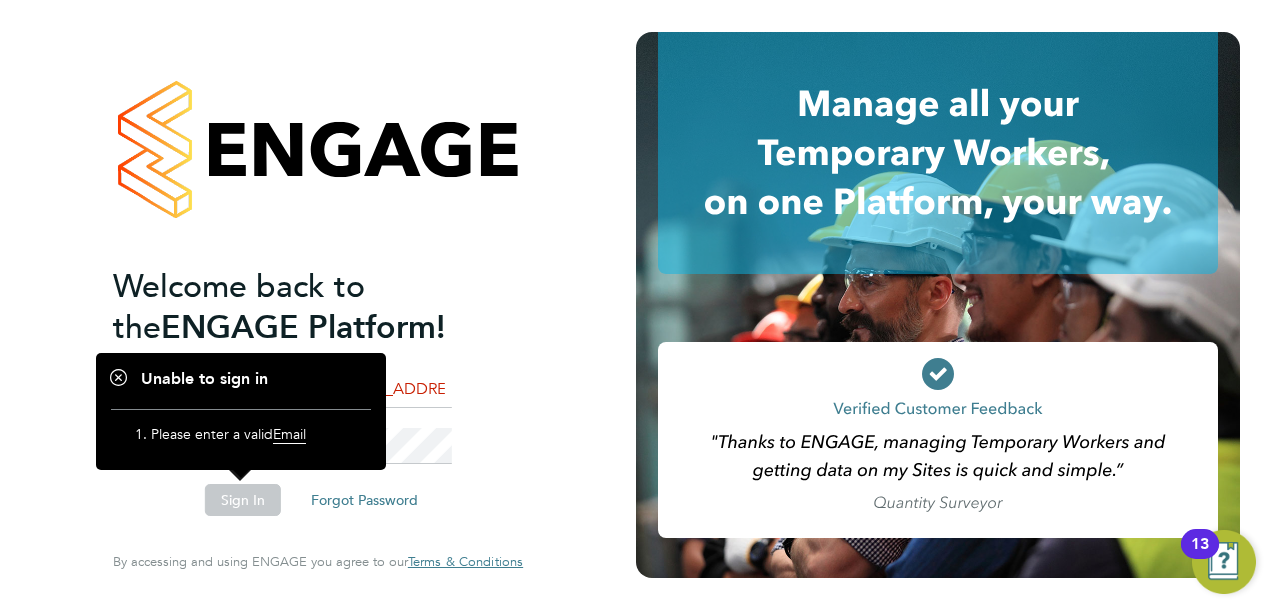 click on "Password" 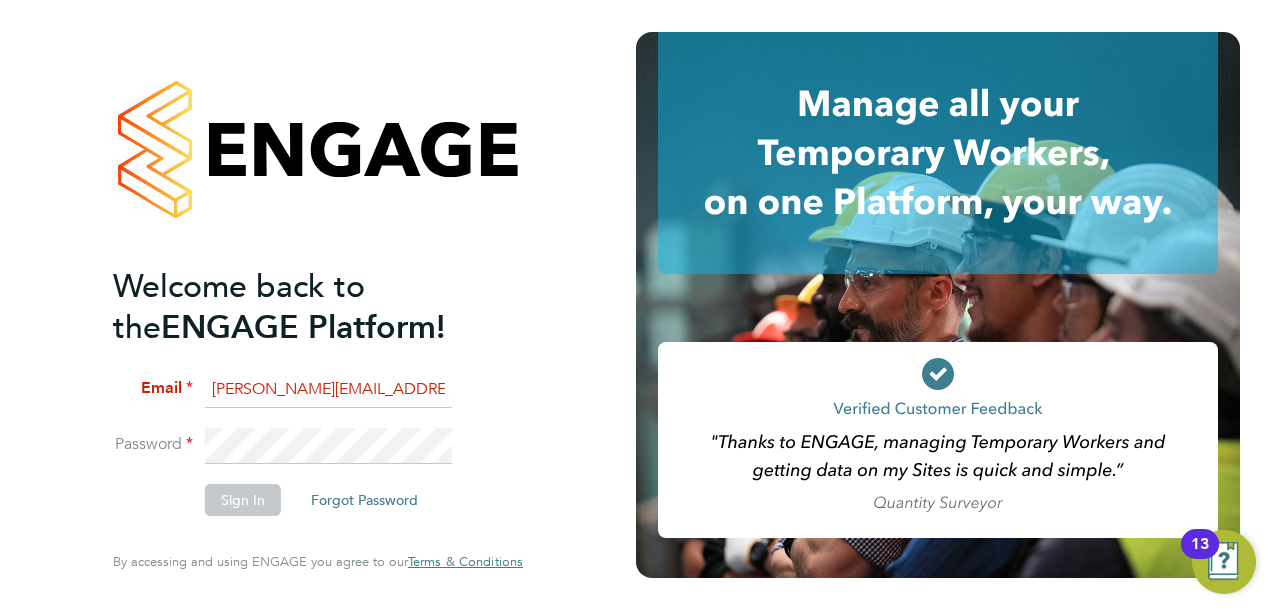 click on "Sign In" 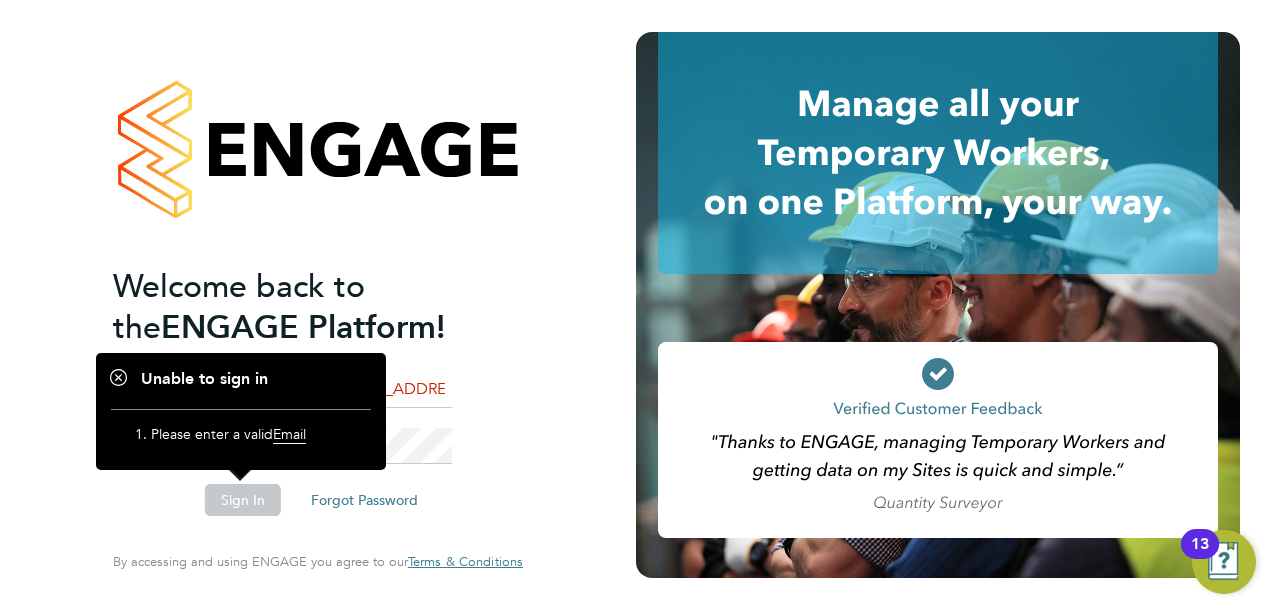 click on "Email" at bounding box center [289, 434] 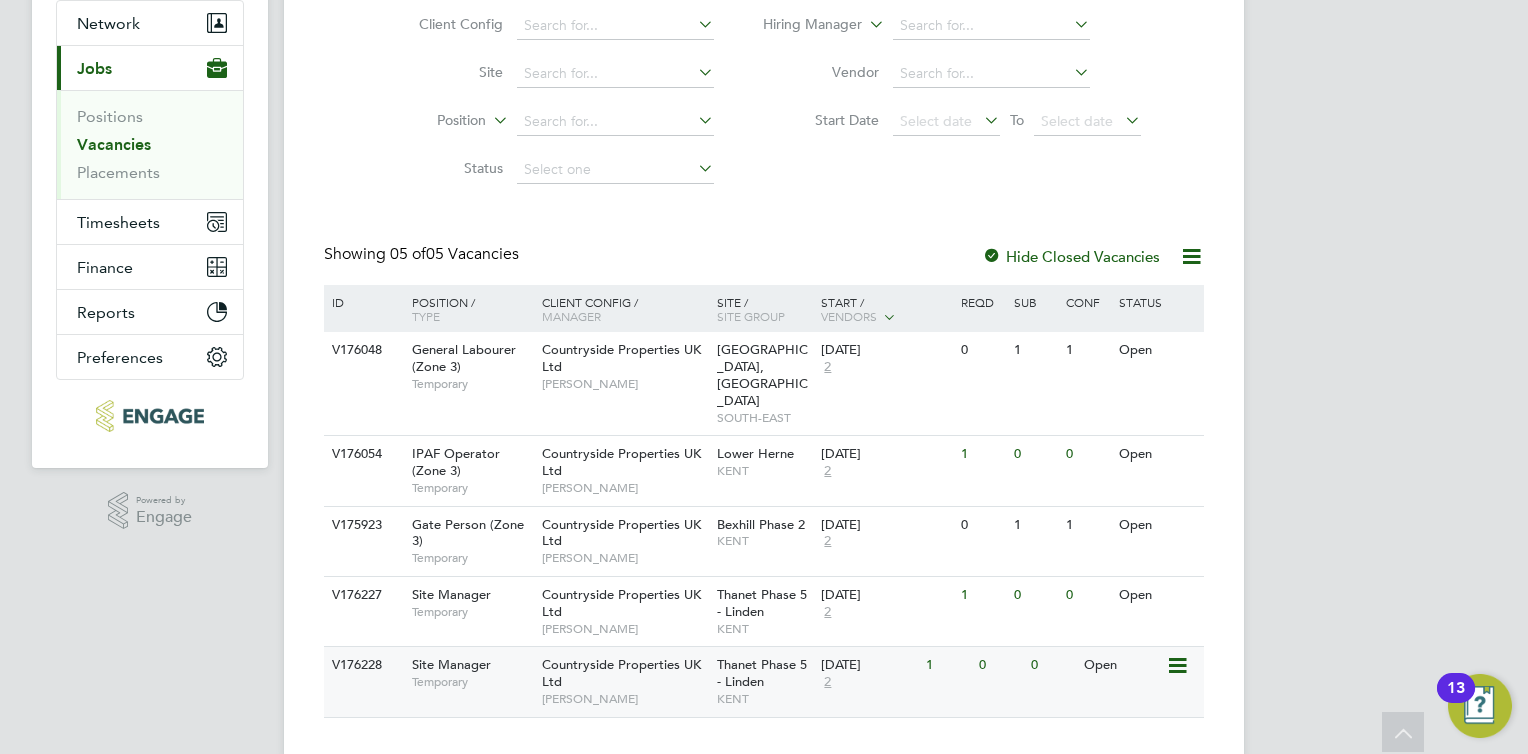 scroll, scrollTop: 0, scrollLeft: 0, axis: both 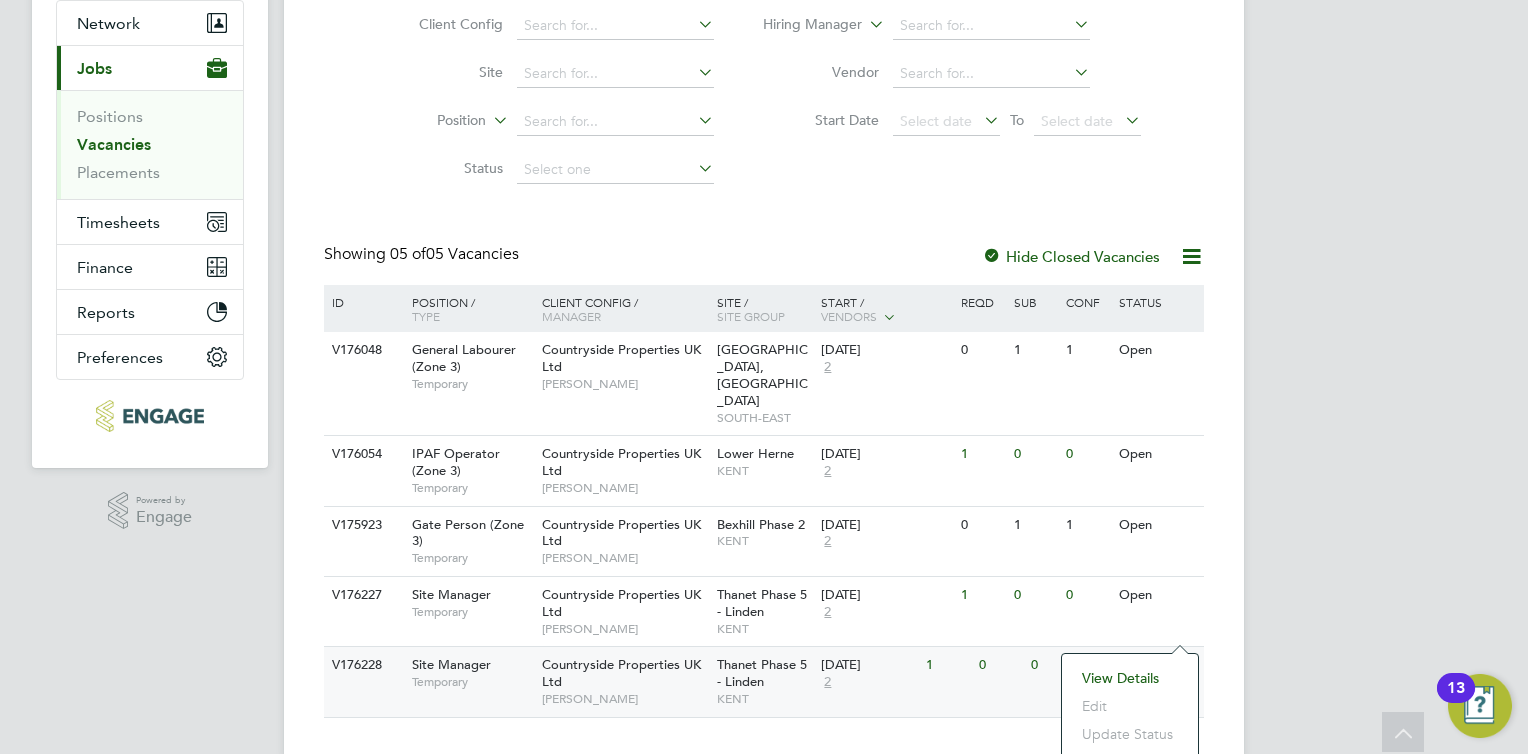 click on "Vacancies New Vacancy Vacancies I follow All Vacancies Client Config     Site     Position     Status   Hiring Manager     Vendor   Start Date
Select date
To
Select date
Showing   05 of  05 Vacancies Hide Closed Vacancies ID  Position / Type   Client Config / Manager Site / Site Group Start / Vendors   Reqd Sub Conf Status V176048 General Labourer (Zone 3)   Temporary Countryside Properties UK Ltd   Joel Bishop Meadow View, Crowborough   SOUTH-EAST 10 Jul 2025 2 0 1 1 Open V176054 IPAF Operator (Zone 3)   Temporary Countryside Properties UK Ltd   Nick Murphy Lower Herne   KENT 10 Jul 2025 2 1 0 0 Open V175923 Gate Person (Zone 3)   Temporary Countryside Properties UK Ltd   Kevin Shannon Bexhill Phase 2   KENT 08 Jul 2025 2 0 1 1 Open V176227 Site Manager   Temporary Countryside Properties UK Ltd   Matt Hugo Thanet Phase 5 - Linden   KENT 30 Jun 2025 2 1 0 0 Open V176228 Site Manager   Temporary Countryside Properties UK Ltd   Matt Hugo Thanet Phase 5 - Linden   KENT 30 Jun 2025 2 1 0" 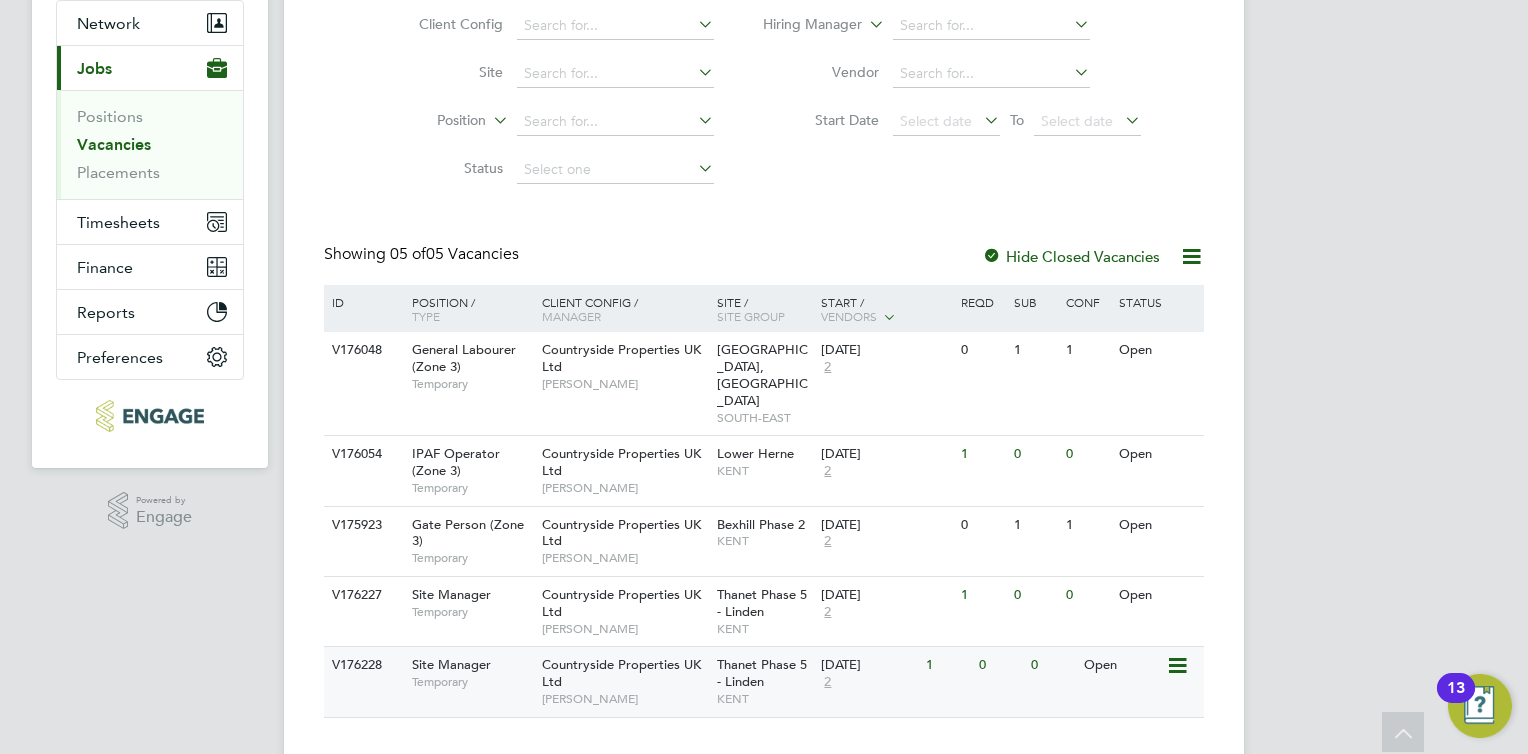 click 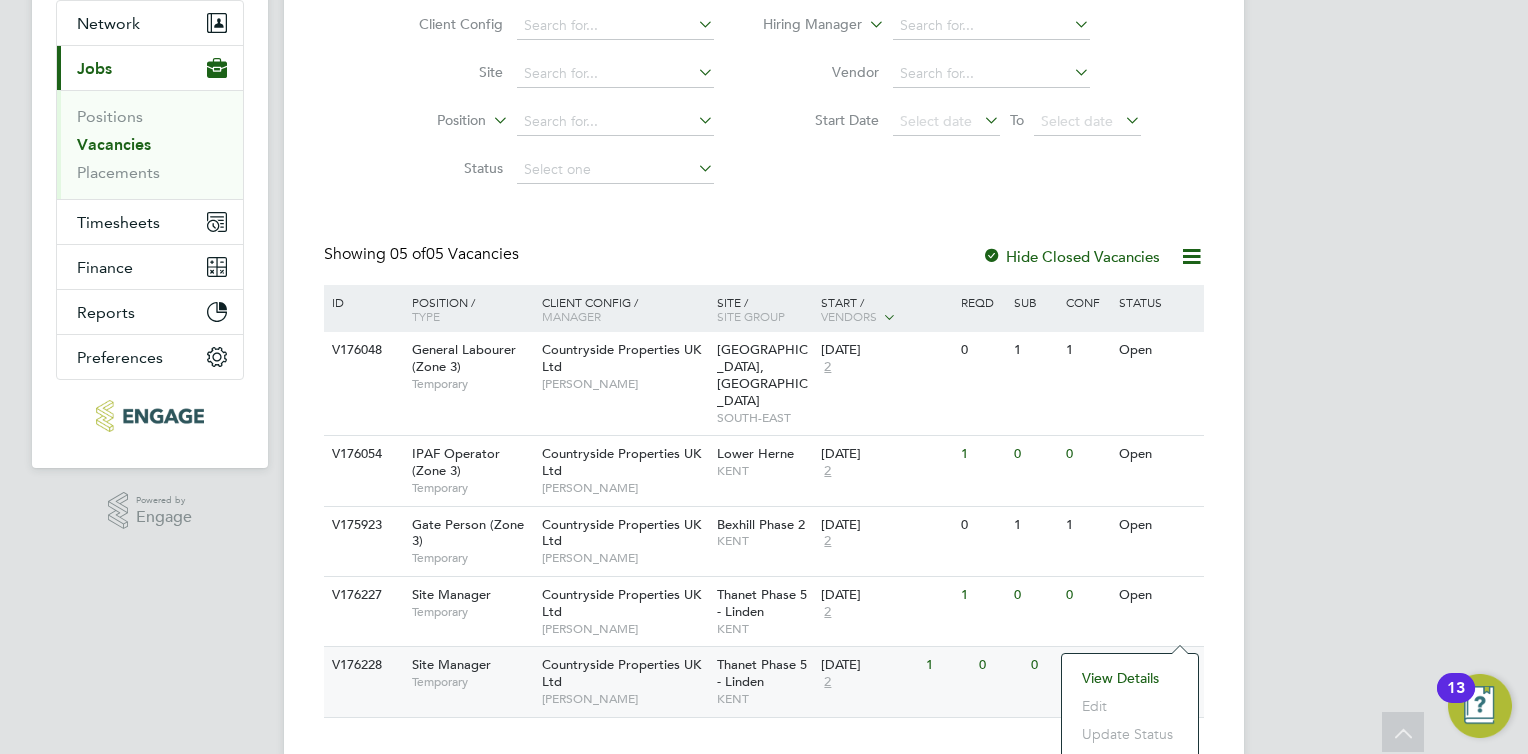 click on "V176228 Site Manager   Temporary Countryside Properties UK Ltd   Matt Hugo Thanet Phase 5 - Linden   KENT 30 Jun 2025 2 1 0 0 Open" 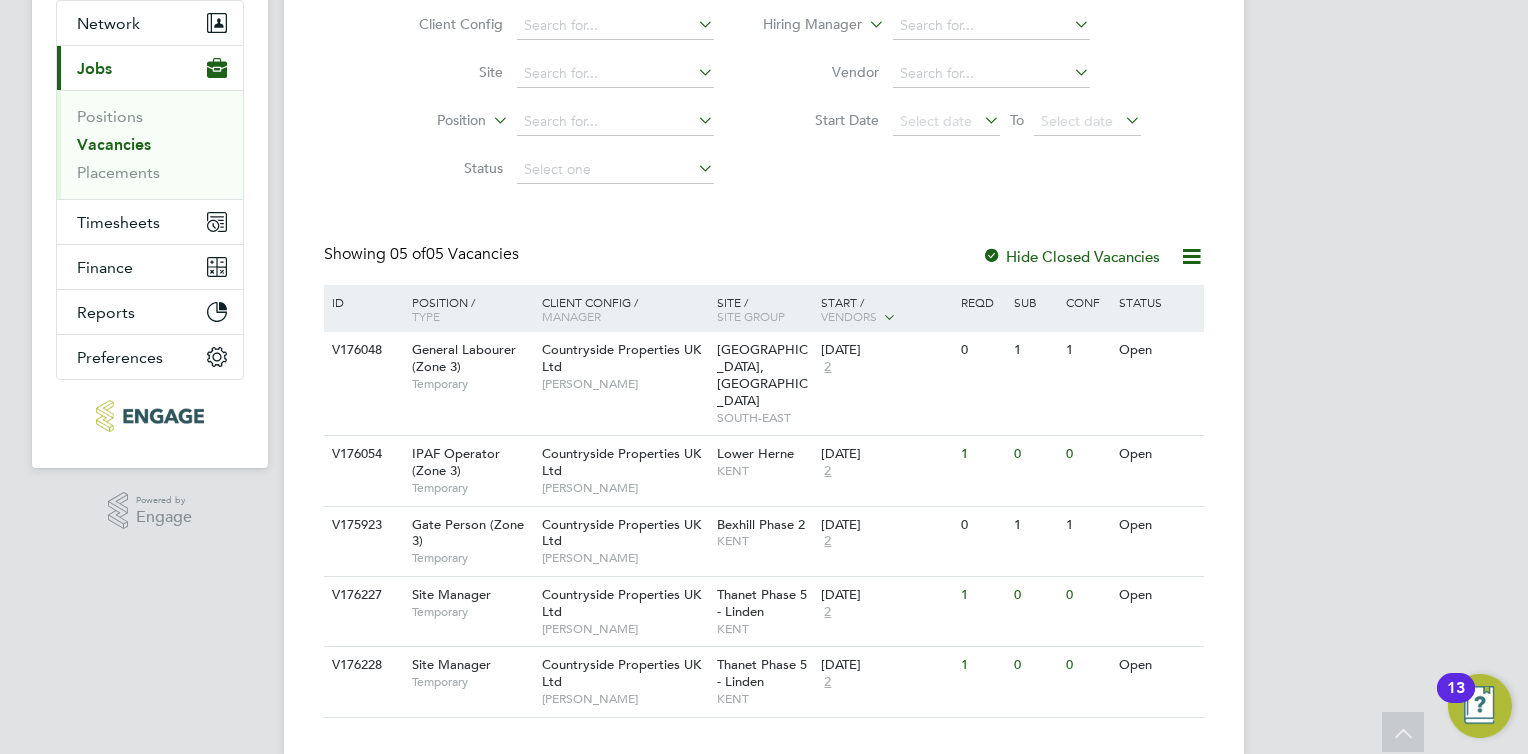 click on "NP   Nick Plumridge   Notifications
2   Applications:   Network
Team Members   Businesses   Sites   Workers   Contacts   Current page:   Jobs
Positions   Vacancies   Placements   Timesheets
Timesheets   Expenses   Finance
Invoices & Credit Notes   Statements   Payments   Reports
Margin Report   CIS Reports   Report Downloads   Preferences
My Business   Doc. Requirements   Notifications   VMS Configurations   Activity Logs
.st0{fill:#C0C1C2;}
Powered by Engage Vacancies New Vacancy Vacancies I follow All Vacancies Client Config     Site     Position     Status   Hiring Manager     Vendor   Start Date
Select date
To
Select date
Showing   05 of  05 Vacancies Hide Closed Vacancies ID  Position / Type   Manager" at bounding box center (764, 299) 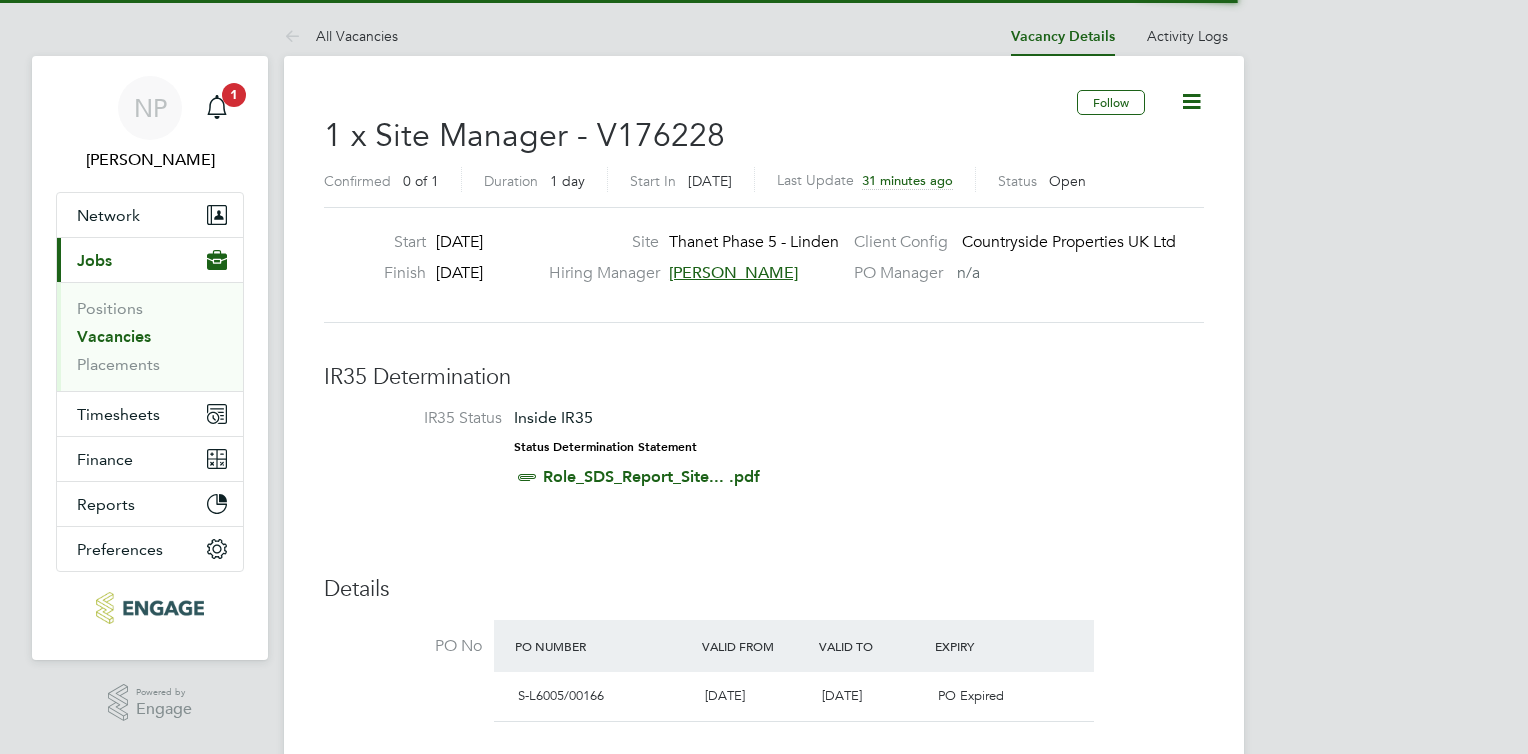 scroll, scrollTop: 0, scrollLeft: 0, axis: both 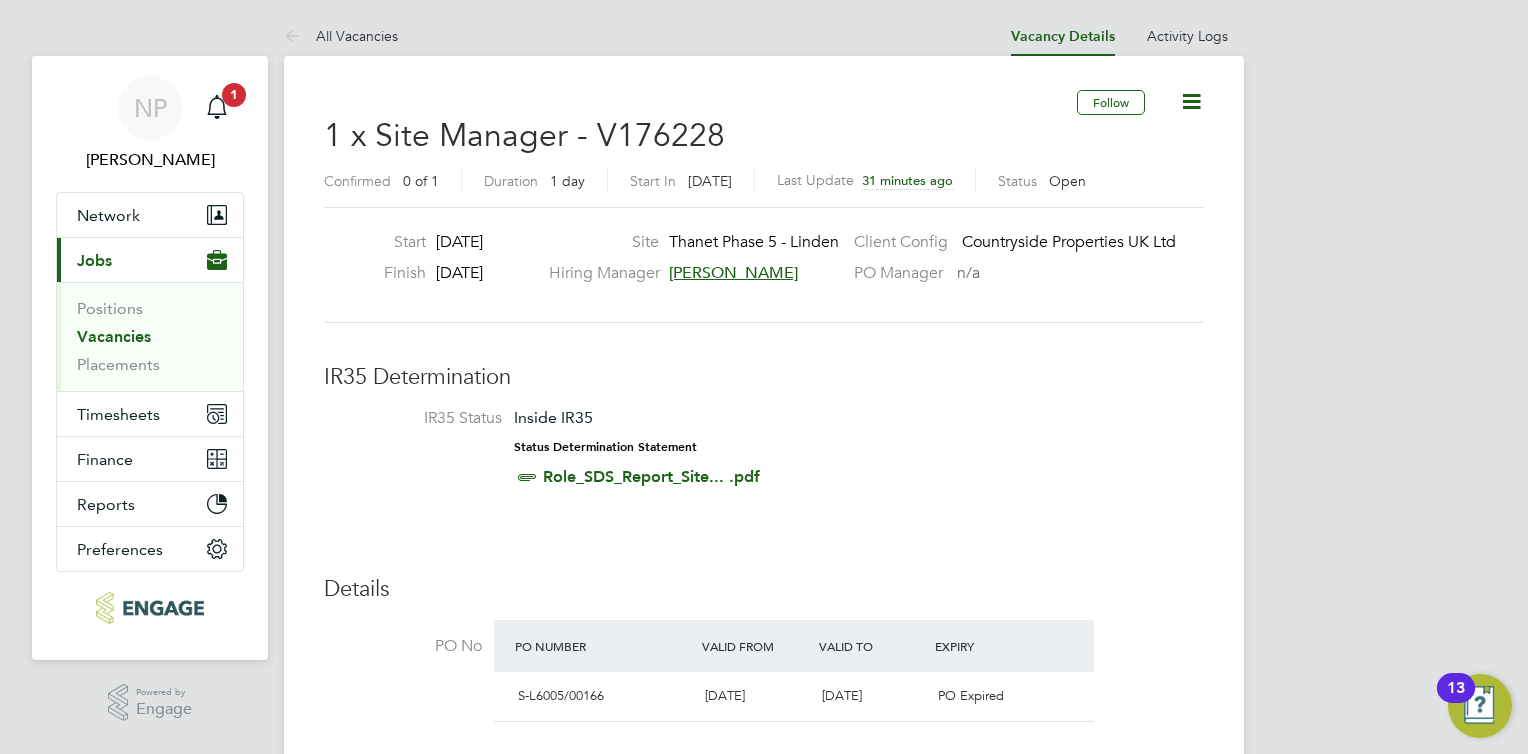 click on "All Vacancies Vacancy Details   Activity Logs   Vacancy Details Activity Logs All Vacancies Follow     1 x Site Manager - V176228 Confirmed   0 of 1 Duration   1 day Start In     10 days ago Last Update 31 minutes ago Status   Open   Start 30 Jun 2025 Finish 30 Jun 2025 Site Thanet Phase 5 - Linden Hiring Manager Matt Hugo Client Config   Countryside Properties UK Ltd PO Manager     n/a IR35 Determination IR35 Status Inside IR35 Status Determination Statement   Role_SDS_Report_Site... .pdf Details PO No PO Number Valid From Valid To Expiry   S-L6005/00166   30 Jun 2025   30 Jun 2025 PO Expired Reason   Holiday Description •	Ensures that works are carried out in accordance with the contract information; drawings, specifications, details, NHBC requirements etc.
•	Monitors progress in line with the current programme & reports progress to Senior Site Team.
•	Provides a weekly progress update to the Construction Manager / Project Manager. Skills / Qualifications Right to work, SMSTS, First Aid (3 days)" 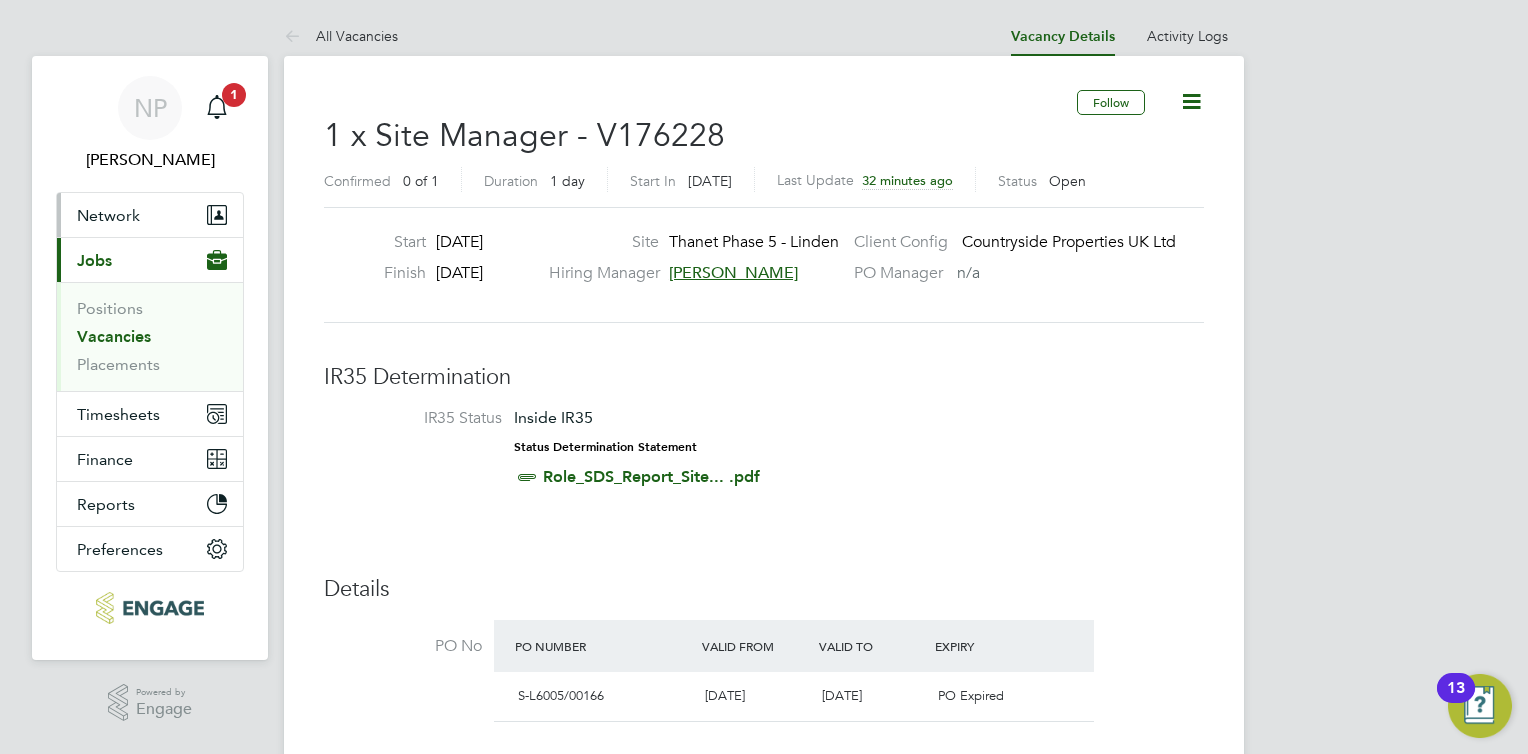 click on "Network" at bounding box center (108, 215) 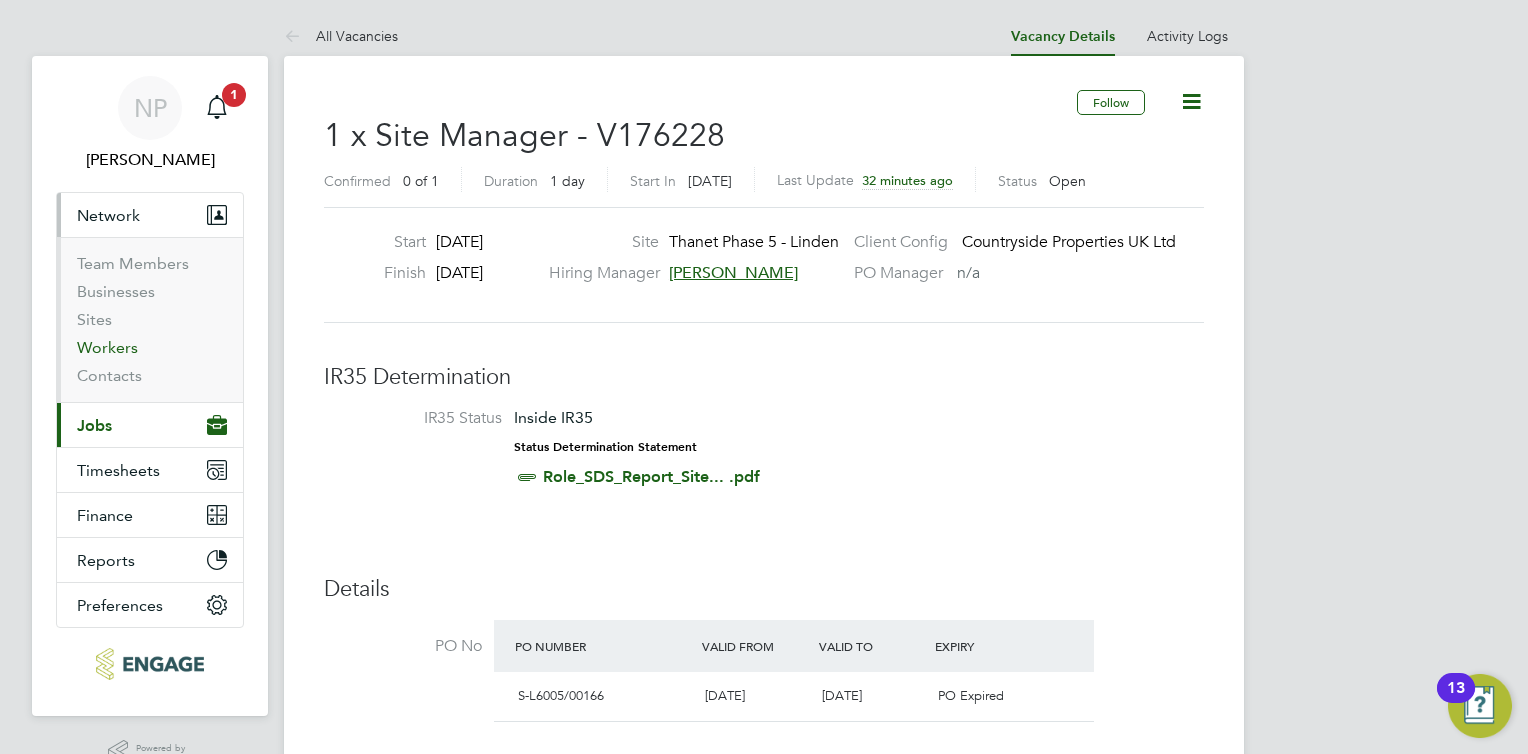 click on "Workers" at bounding box center (107, 347) 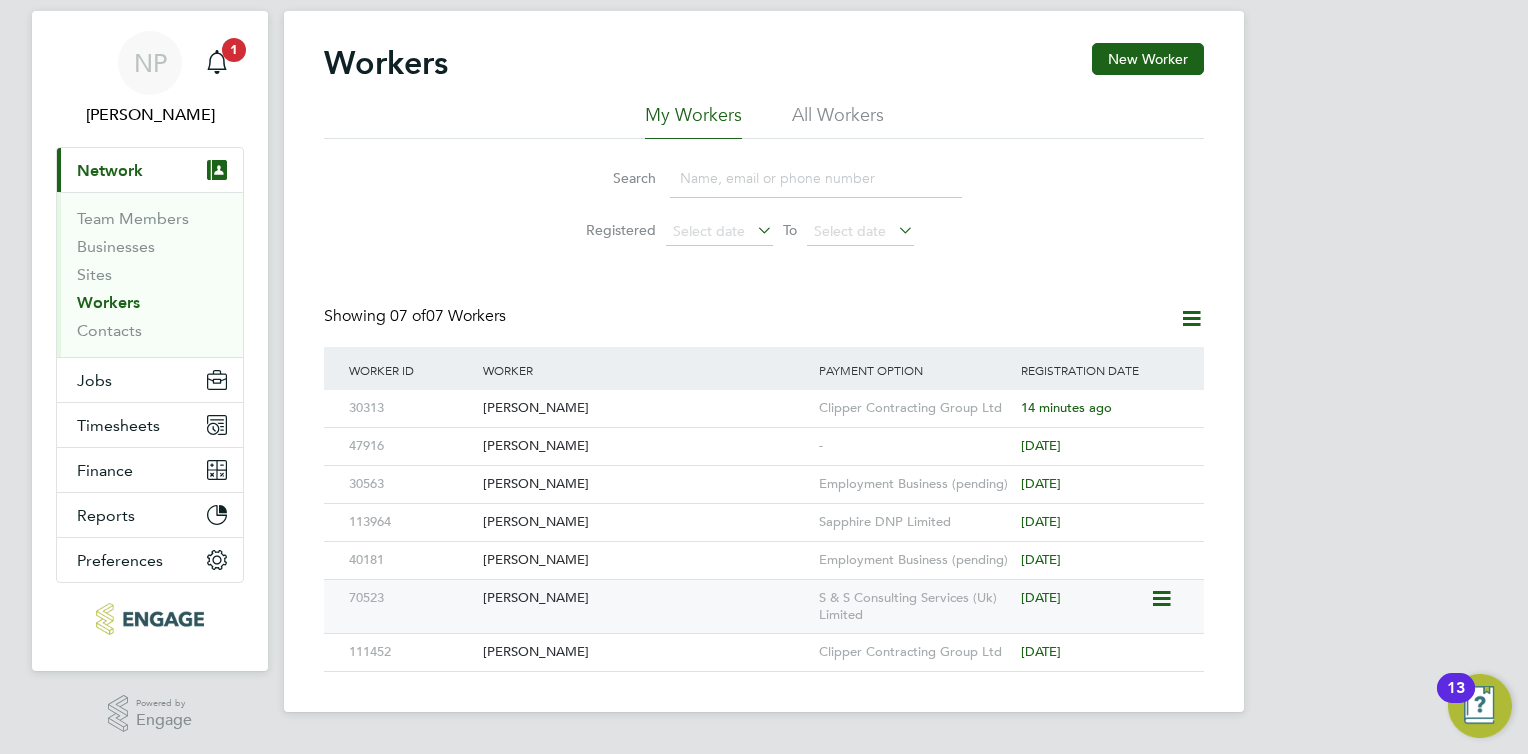 scroll, scrollTop: 0, scrollLeft: 0, axis: both 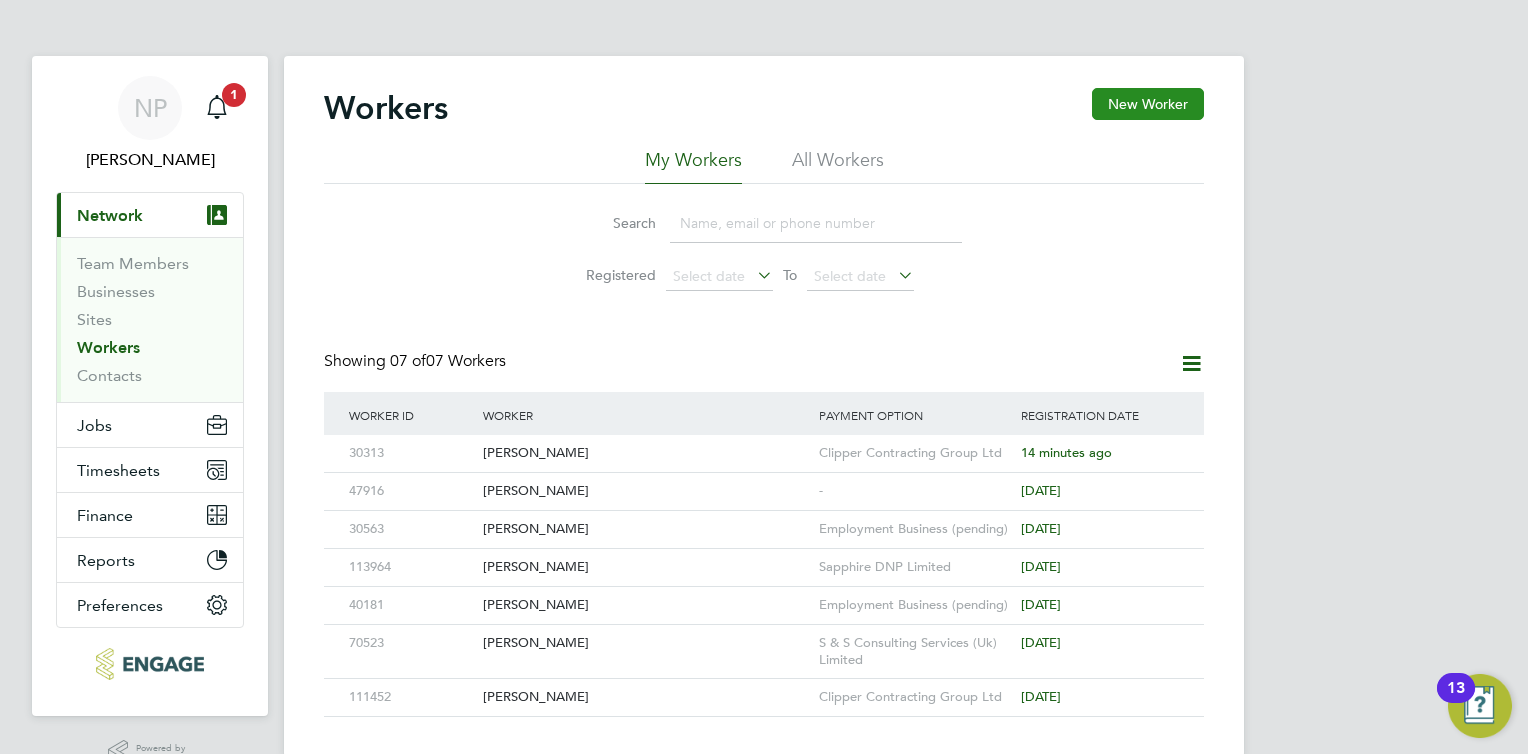 click on "New Worker" 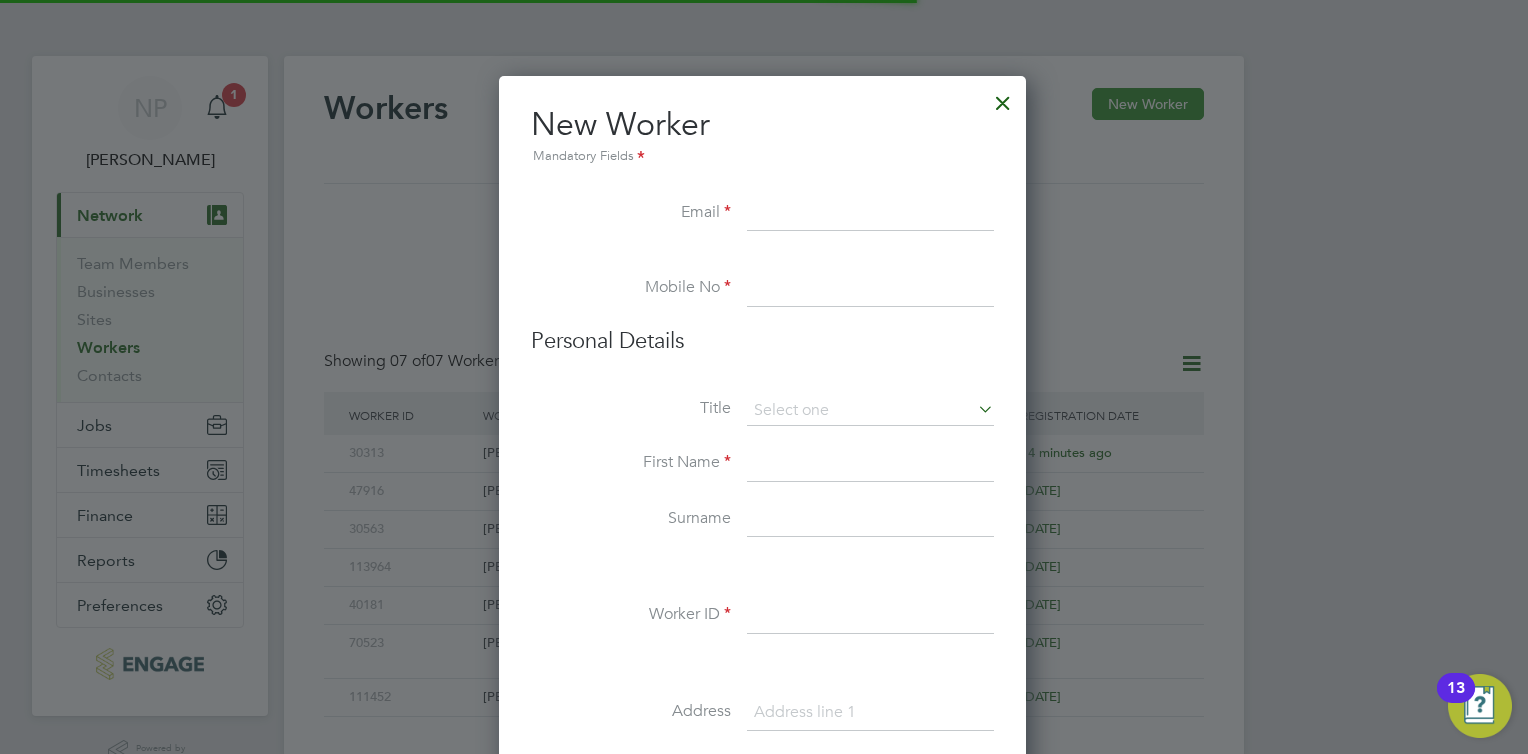 scroll, scrollTop: 10, scrollLeft: 10, axis: both 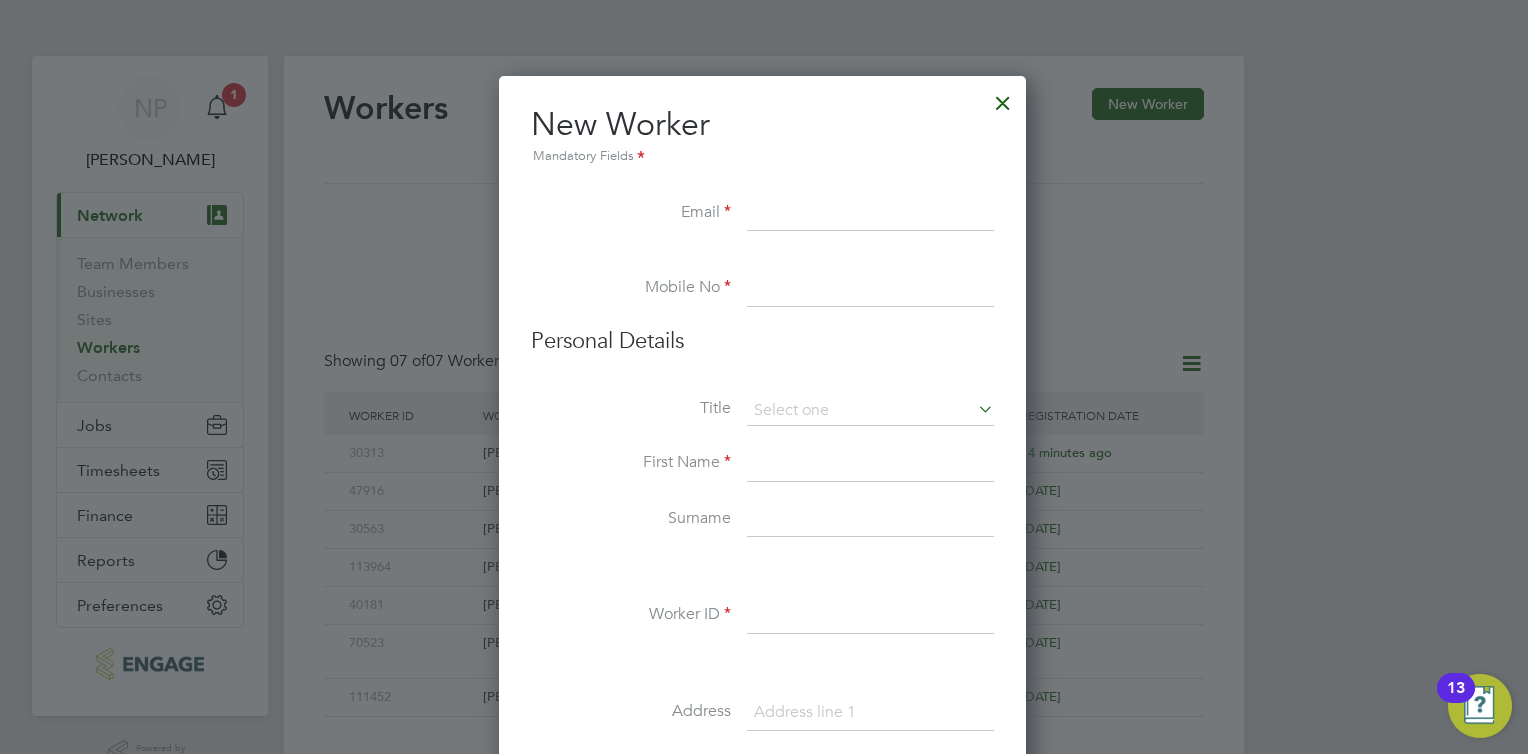 click at bounding box center (870, 214) 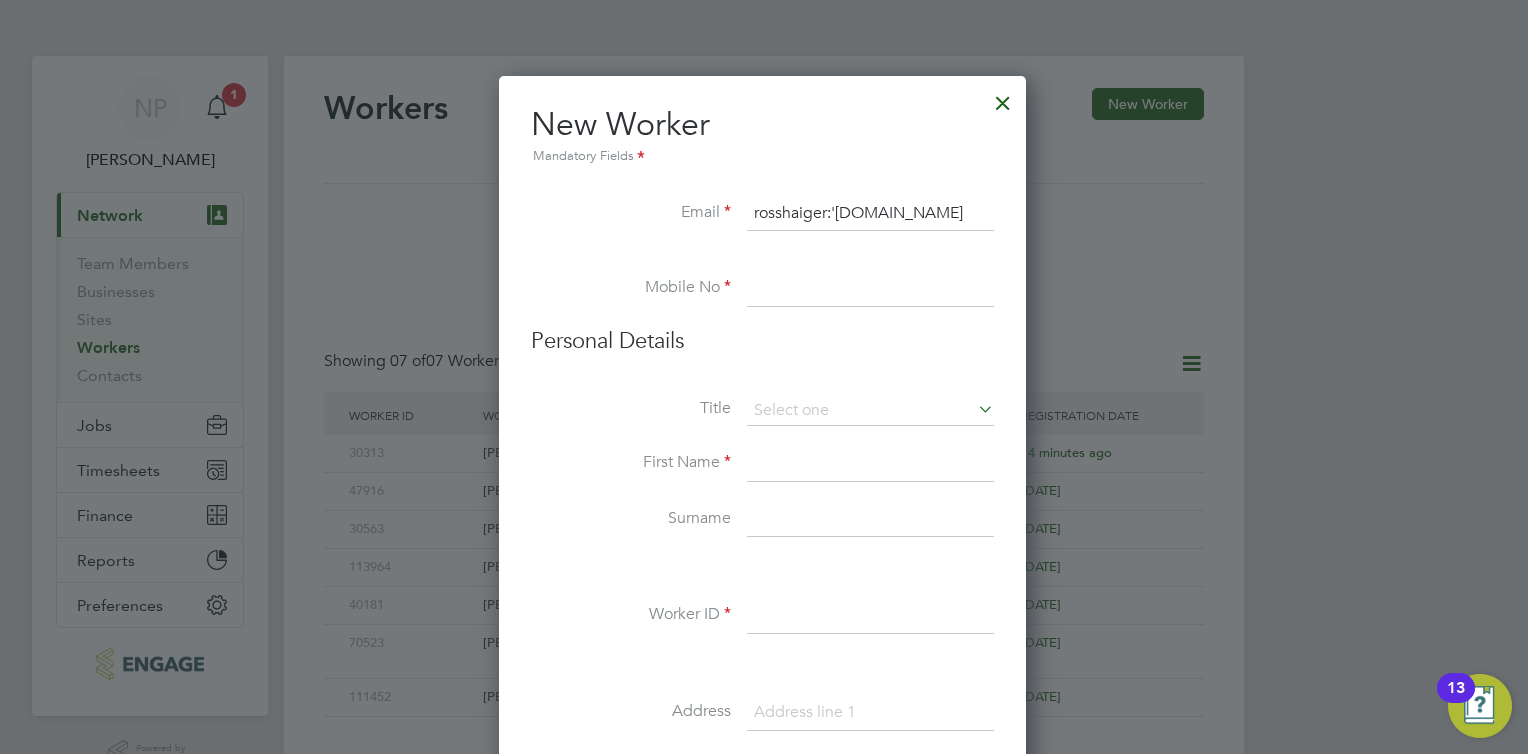 click on "rosshaiger:'outlook.com" at bounding box center [870, 214] 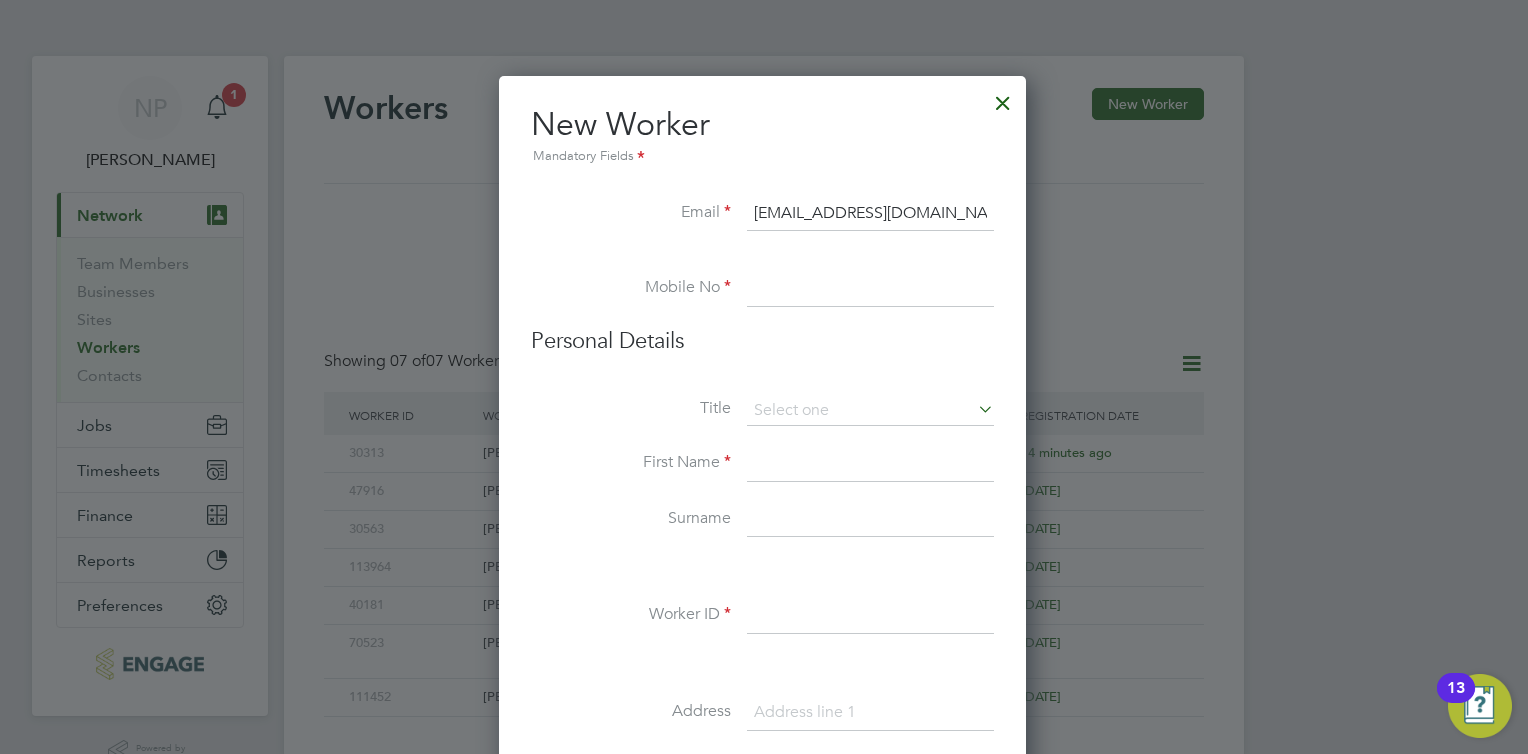 type on "rosshaiger@outlook.com" 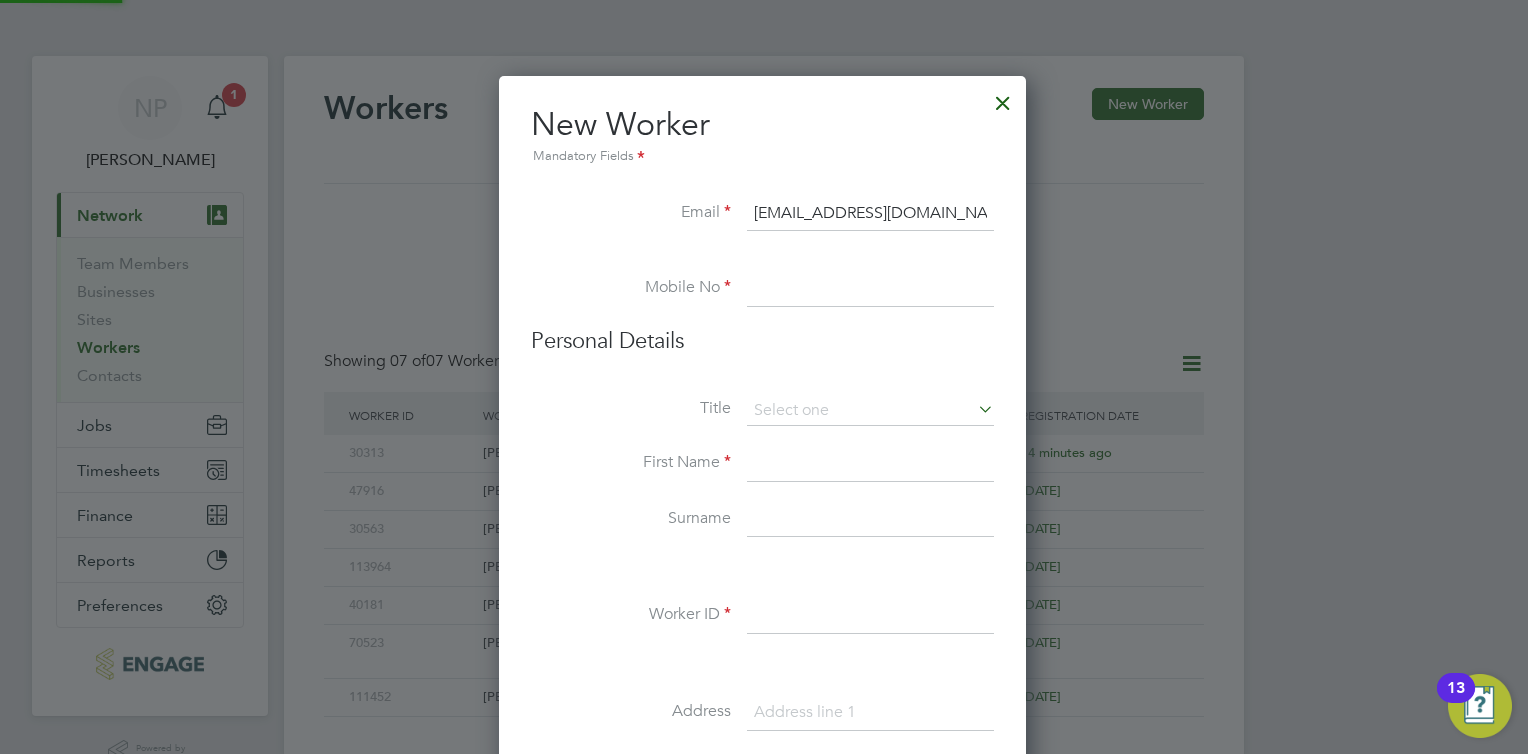 click at bounding box center [870, 289] 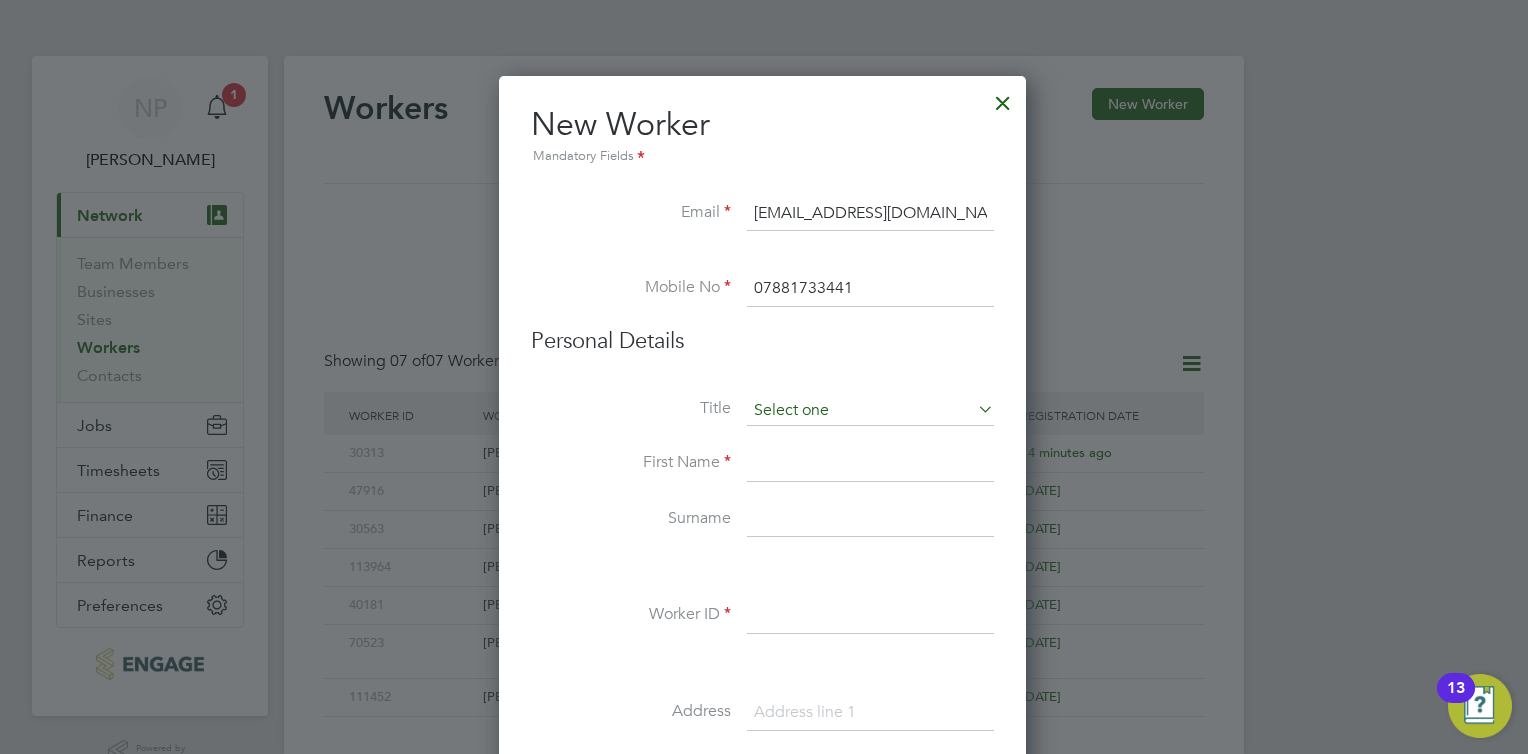 type on "07881733441" 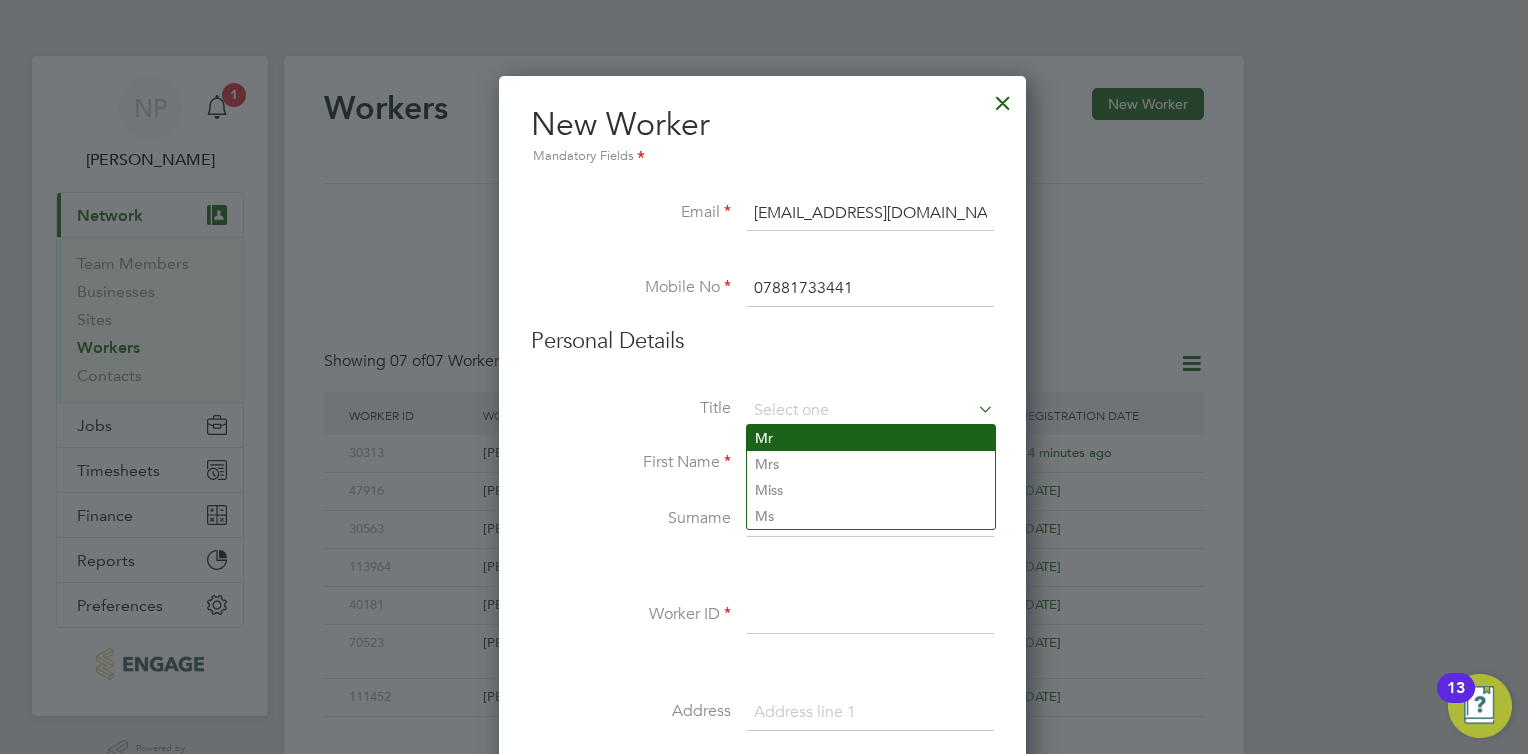 click on "Mr" 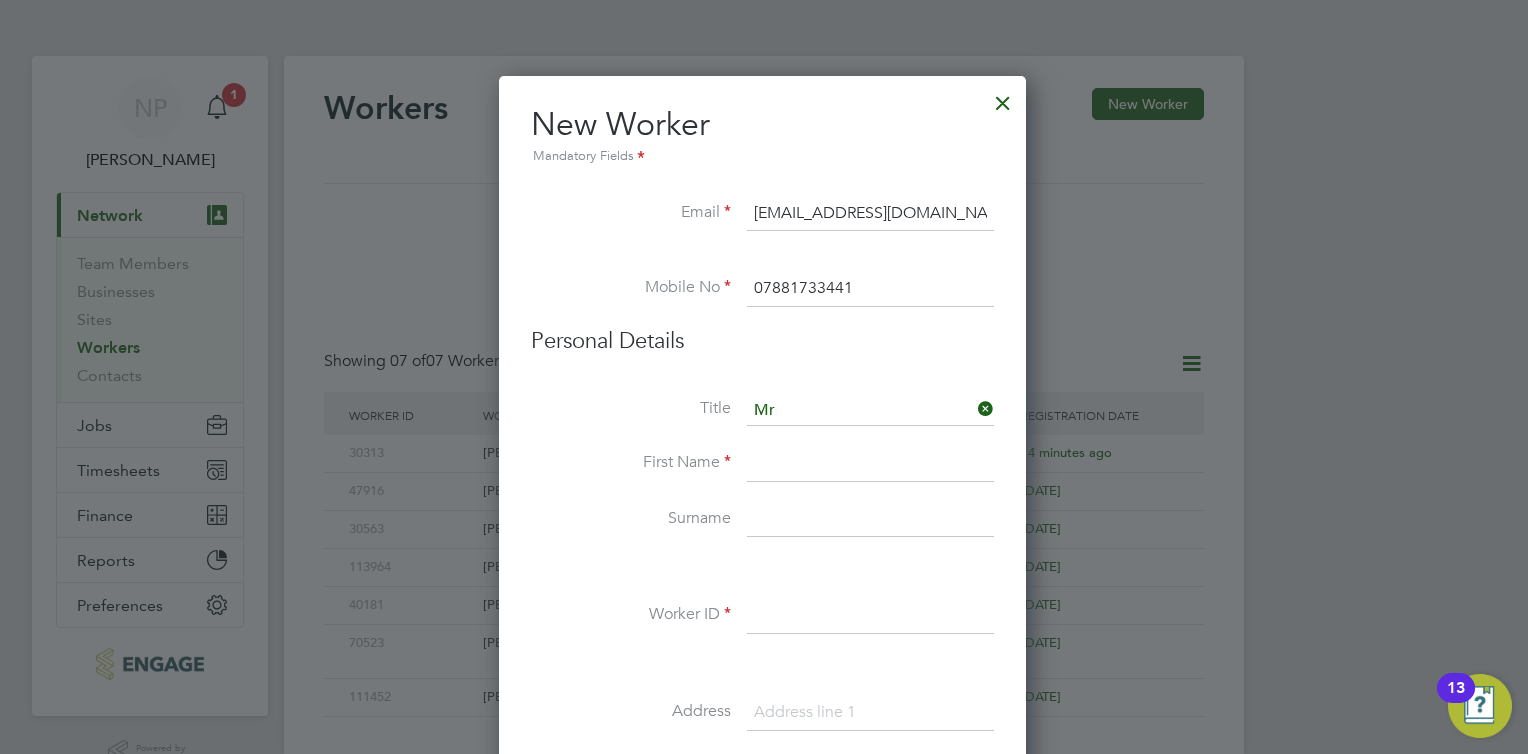 click at bounding box center (870, 464) 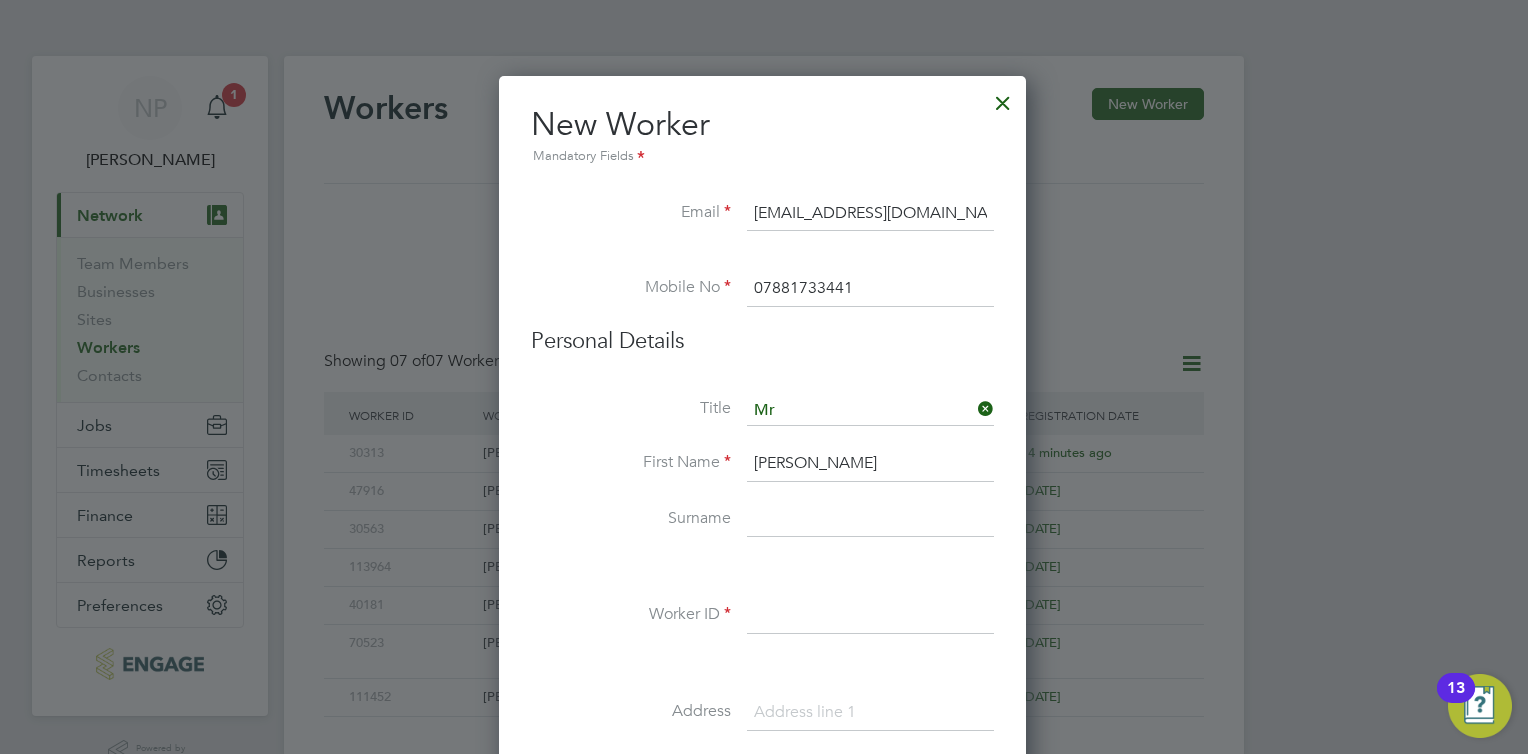 type on "ross" 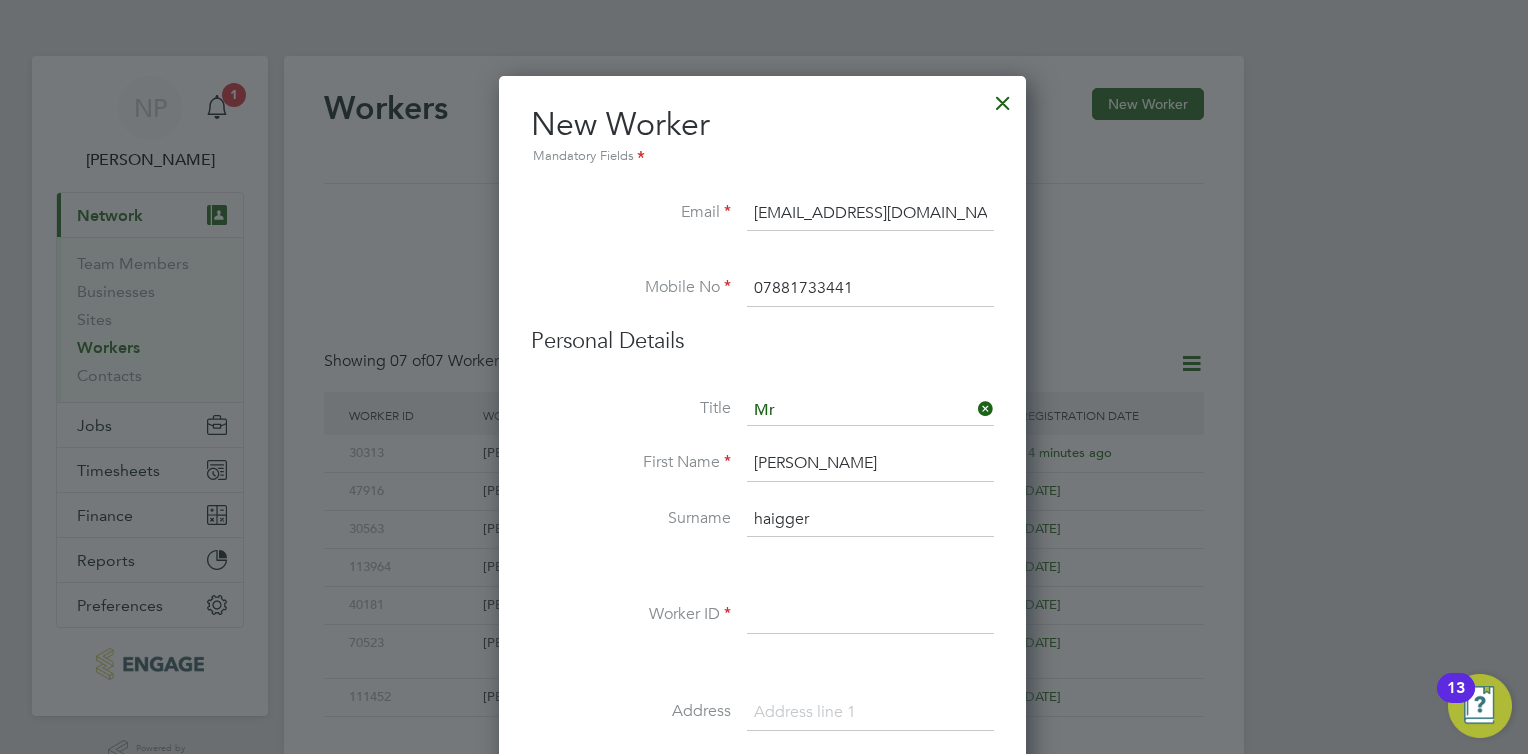 type on "haigger" 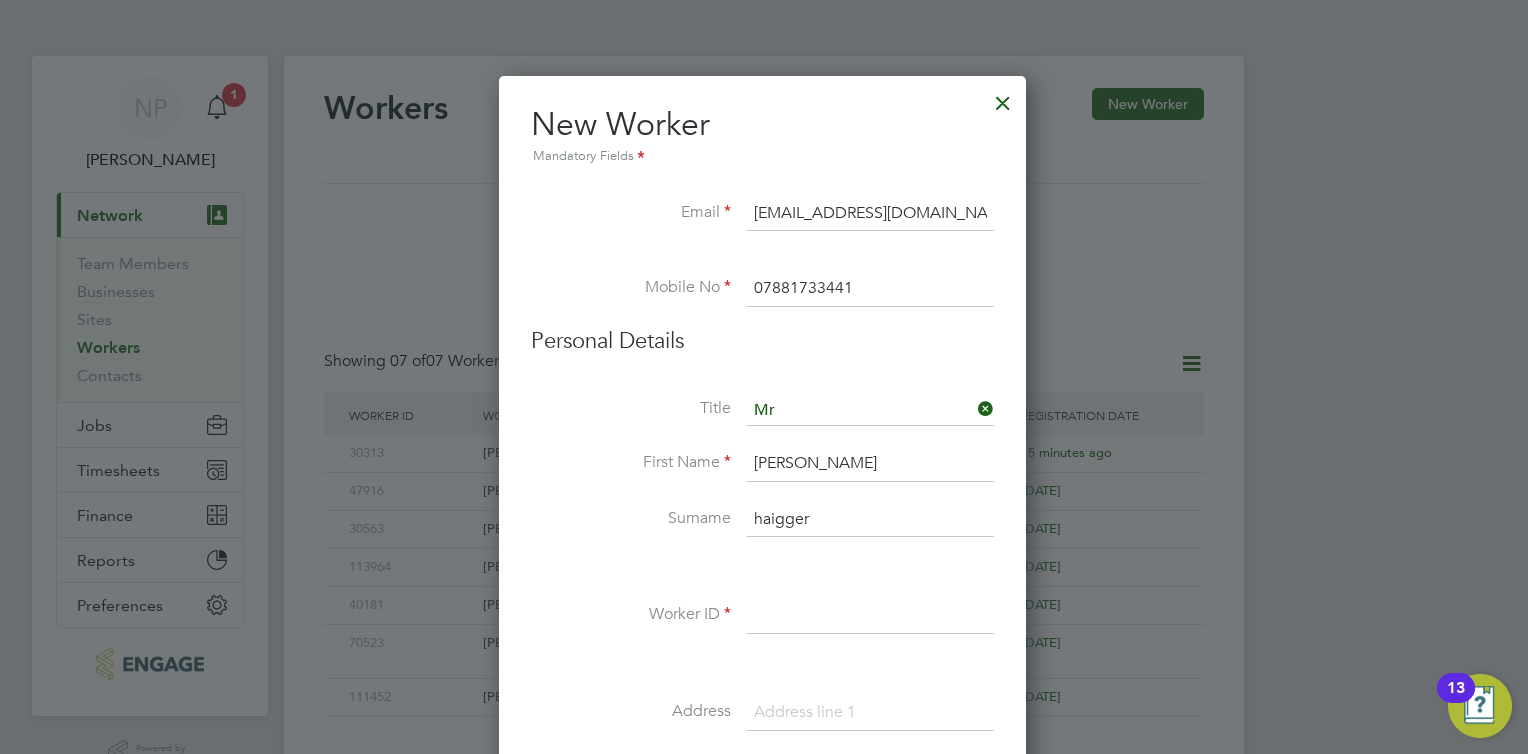 click at bounding box center (870, 616) 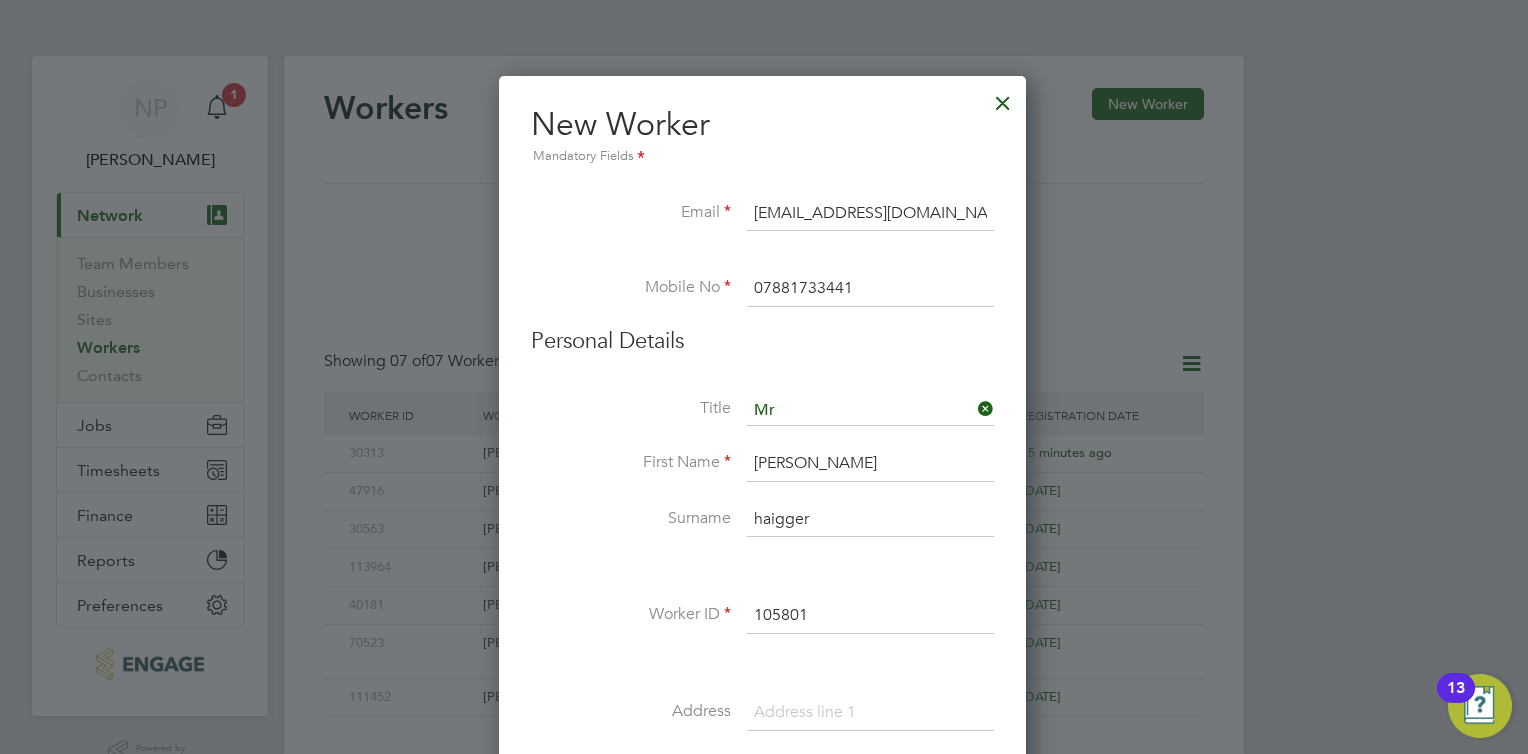 click on "105801" at bounding box center (870, 616) 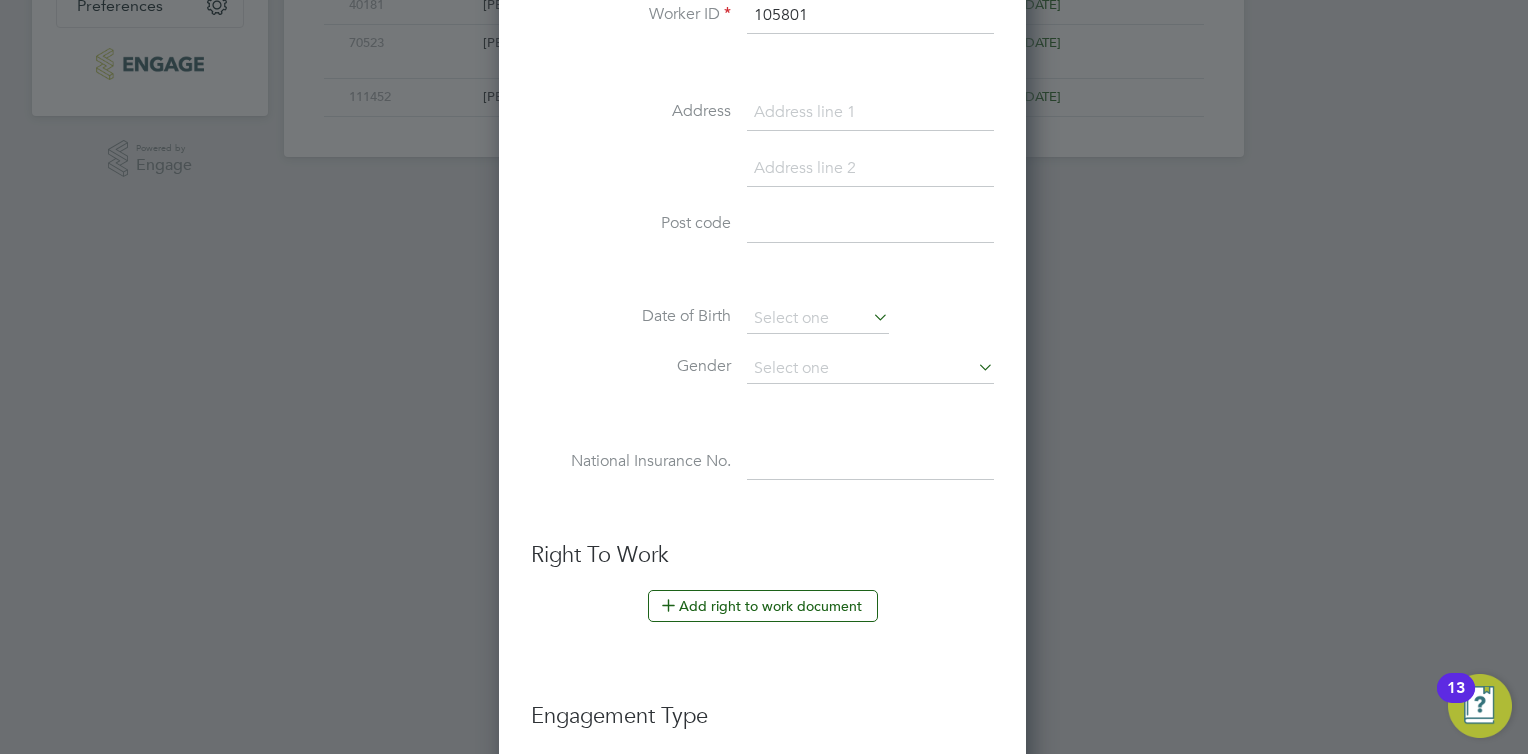 scroll, scrollTop: 700, scrollLeft: 0, axis: vertical 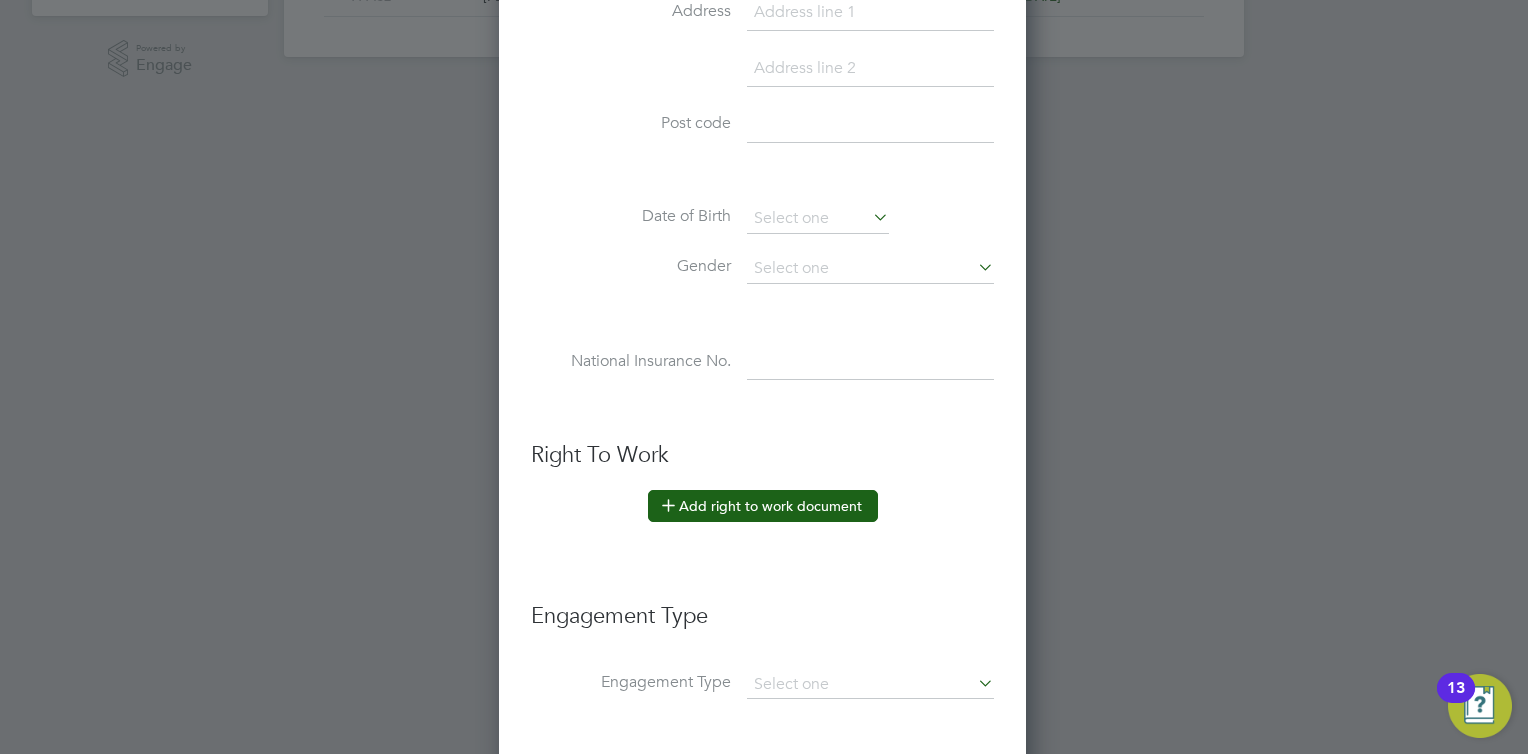 click on "Add right to work document" at bounding box center (763, 506) 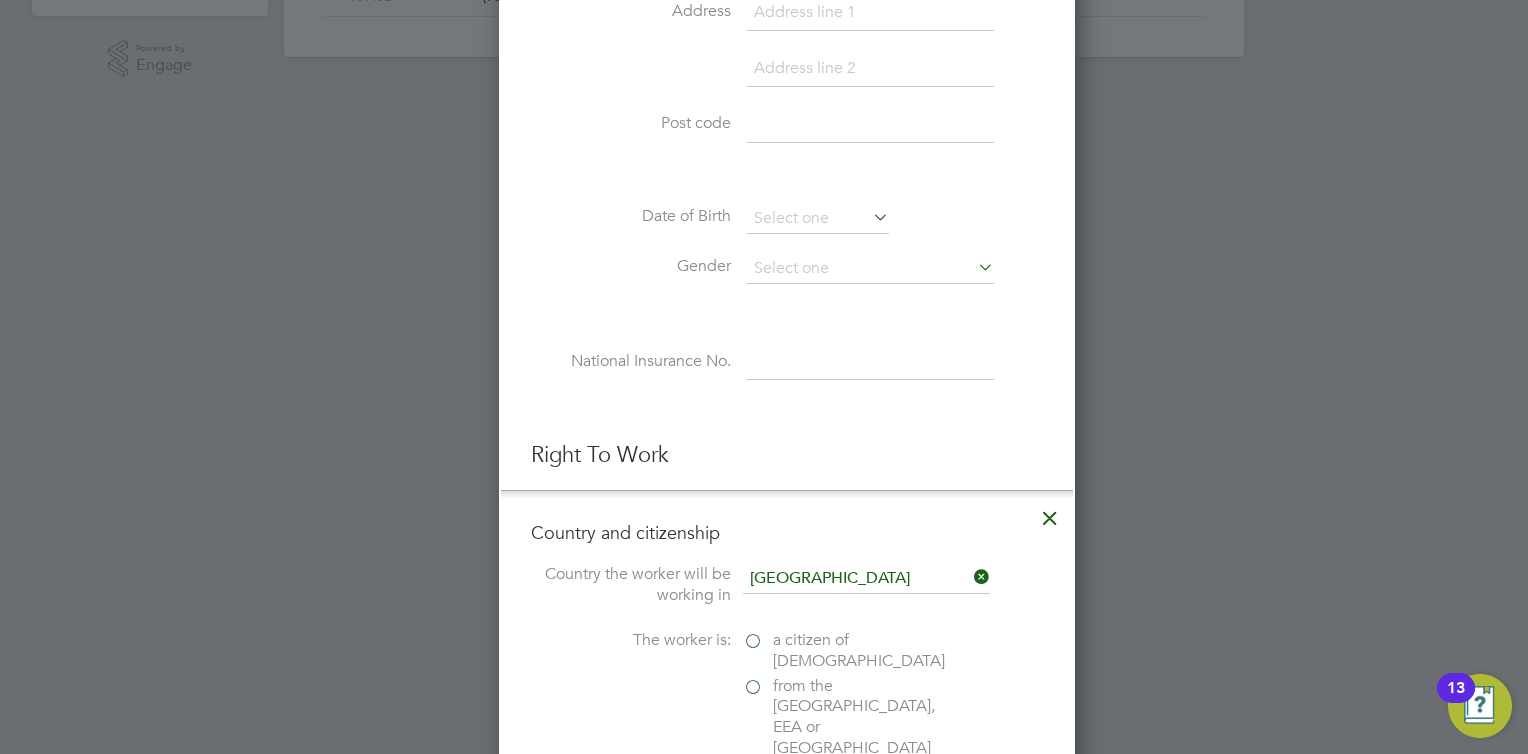 scroll, scrollTop: 10, scrollLeft: 10, axis: both 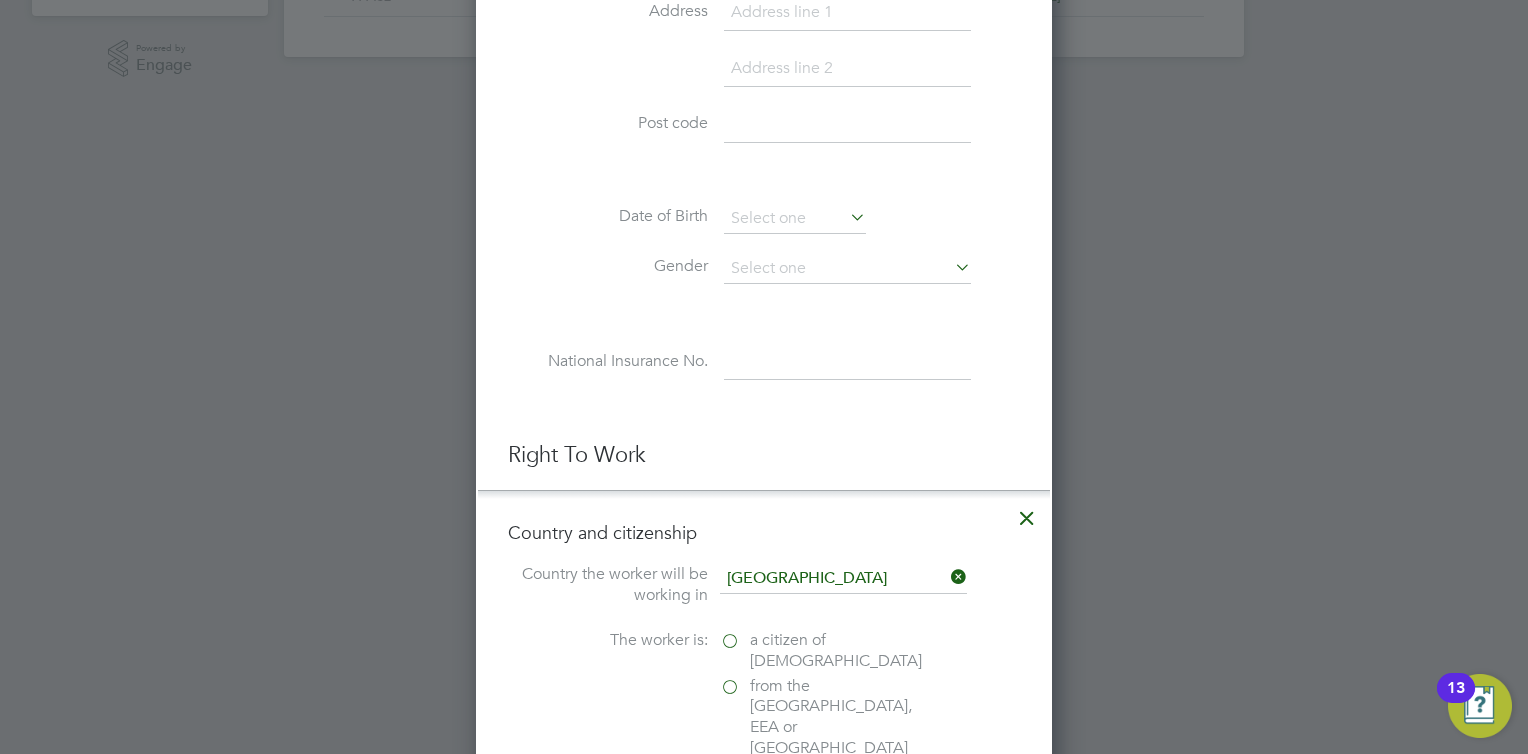 click on "a citizen of United Kingdom" at bounding box center [820, 651] 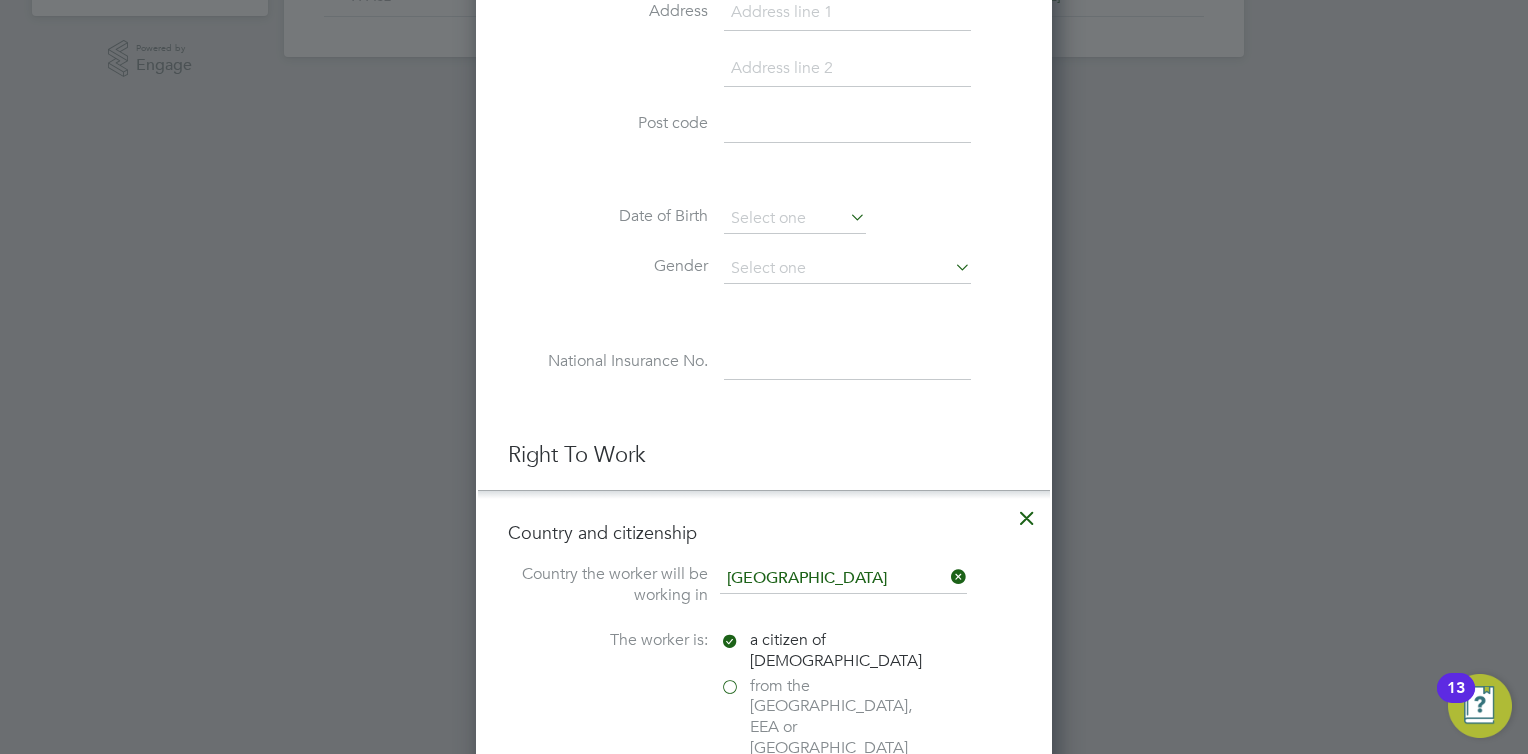 scroll, scrollTop: 9, scrollLeft: 10, axis: both 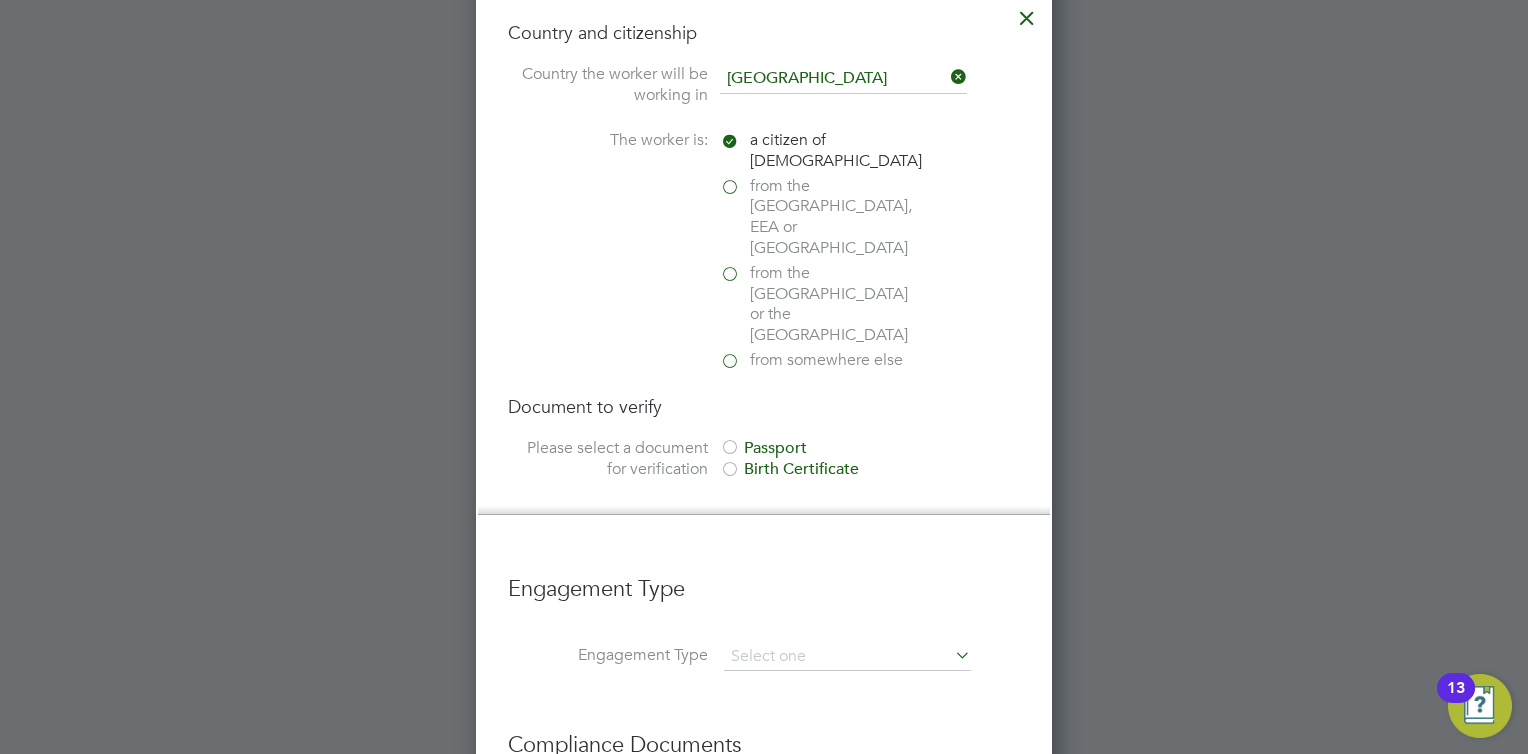 click at bounding box center [730, 449] 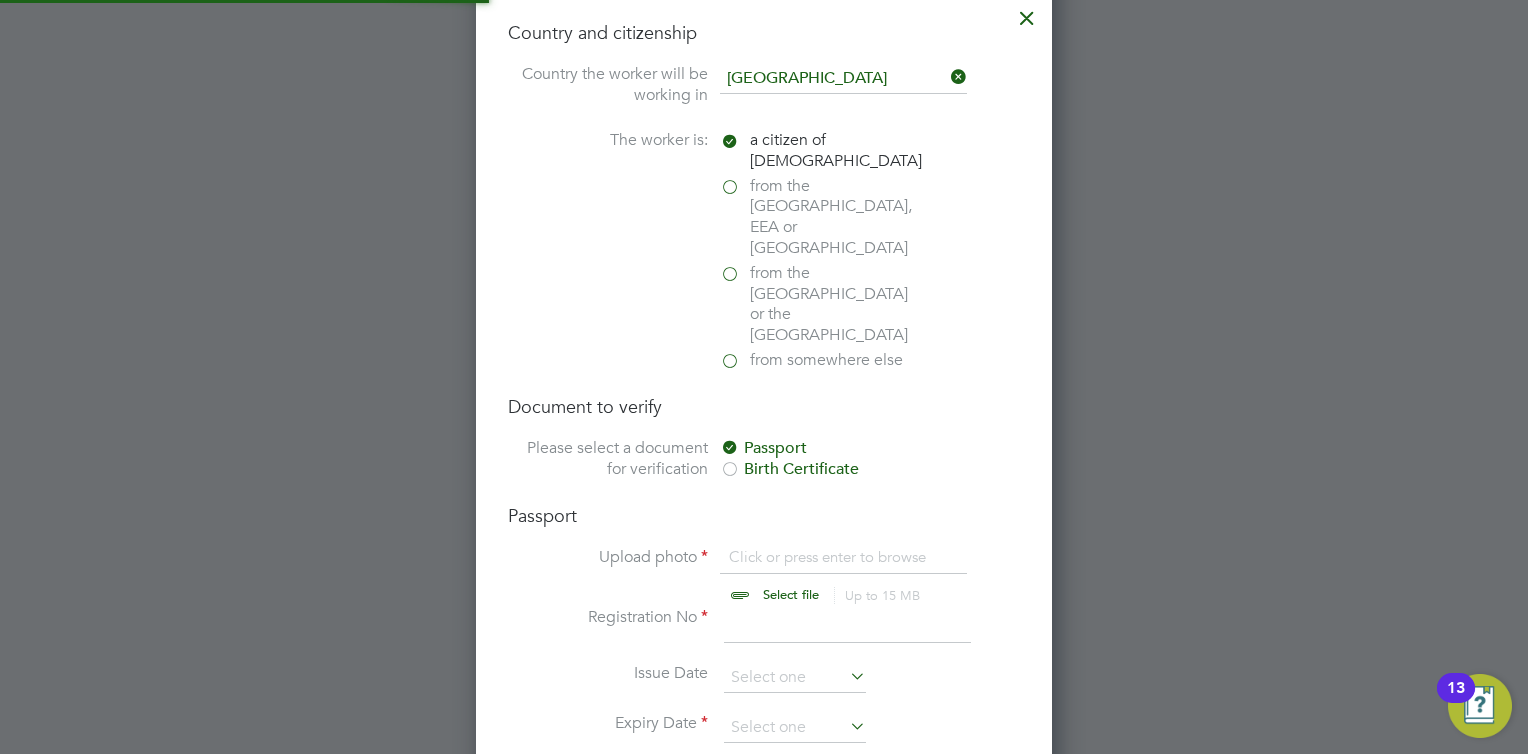 scroll, scrollTop: 10, scrollLeft: 10, axis: both 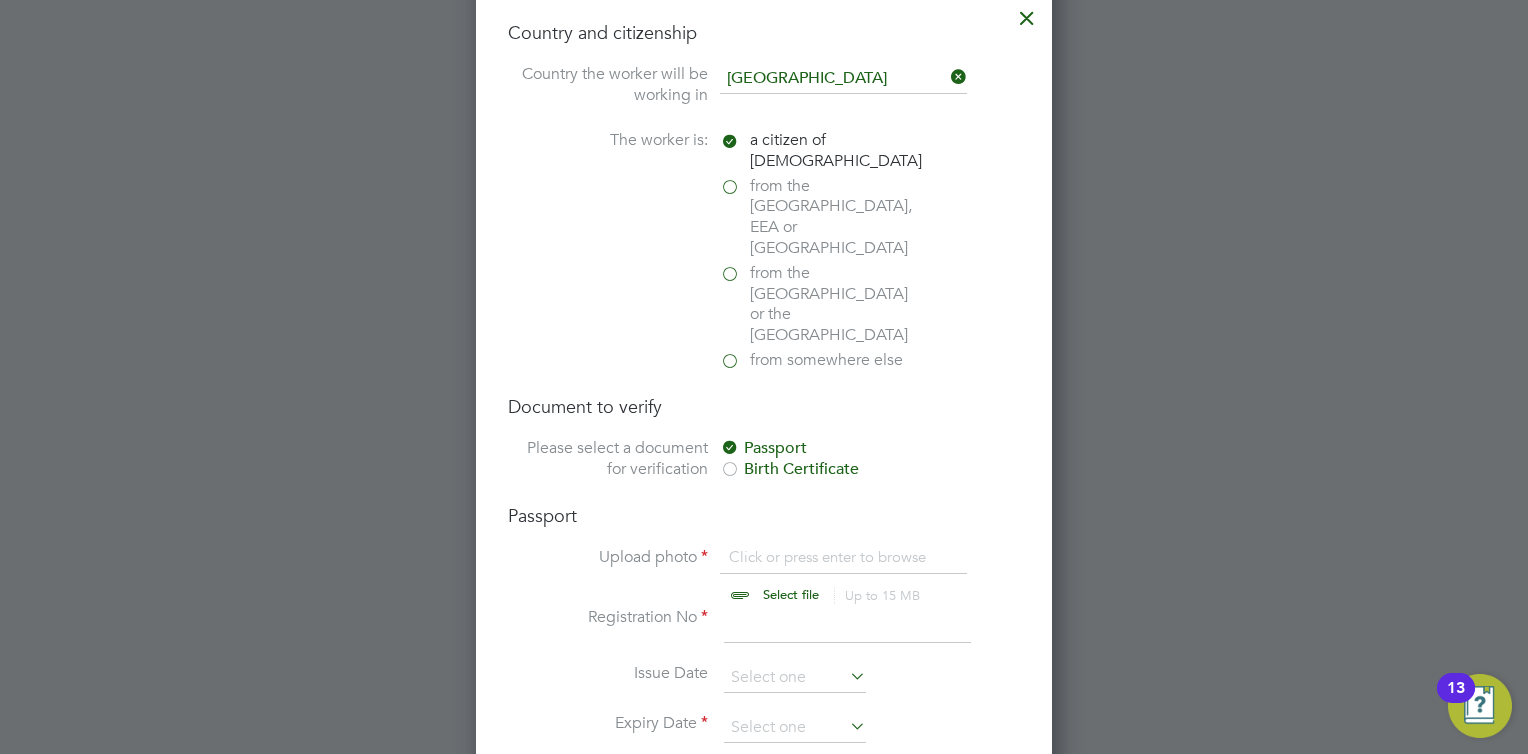 click at bounding box center [810, 577] 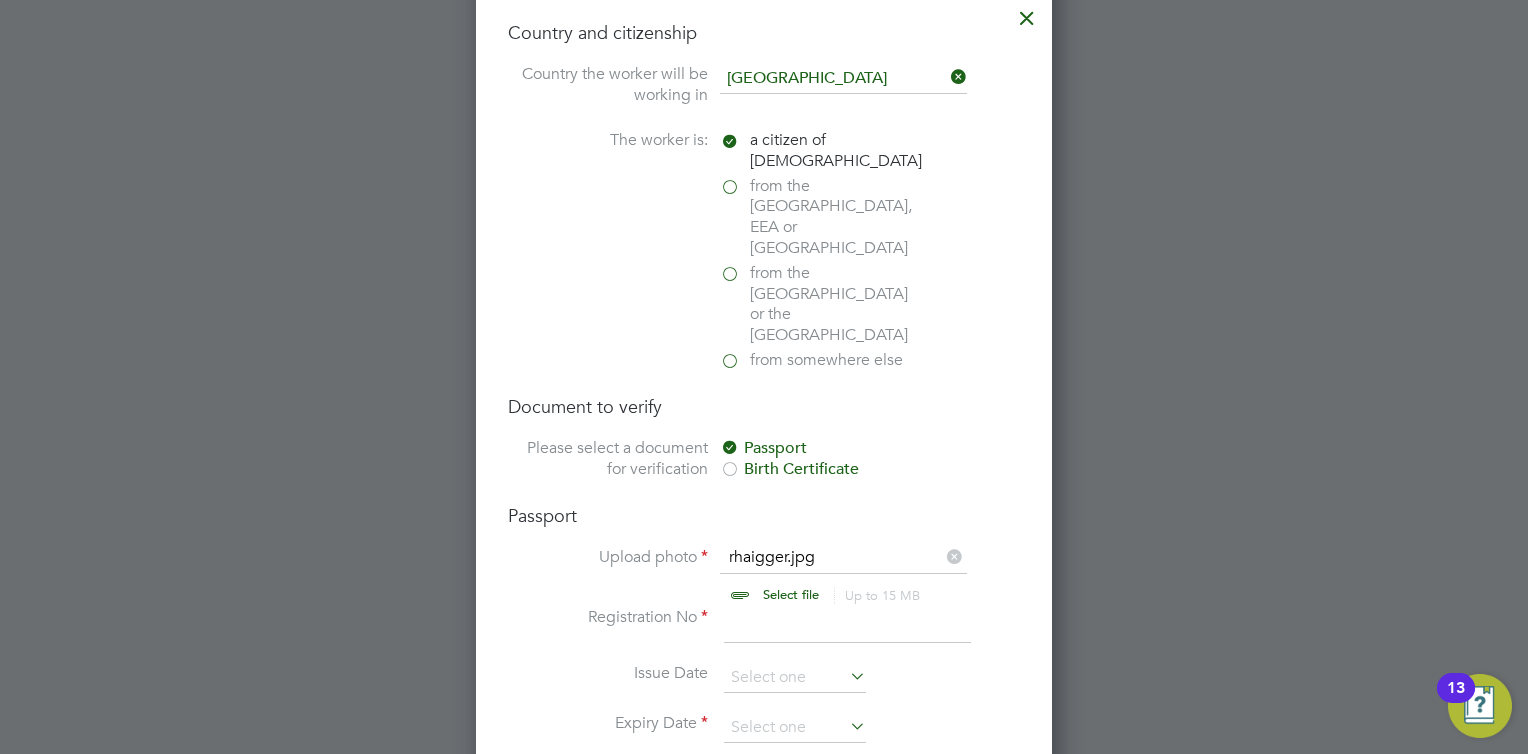scroll, scrollTop: 1300, scrollLeft: 0, axis: vertical 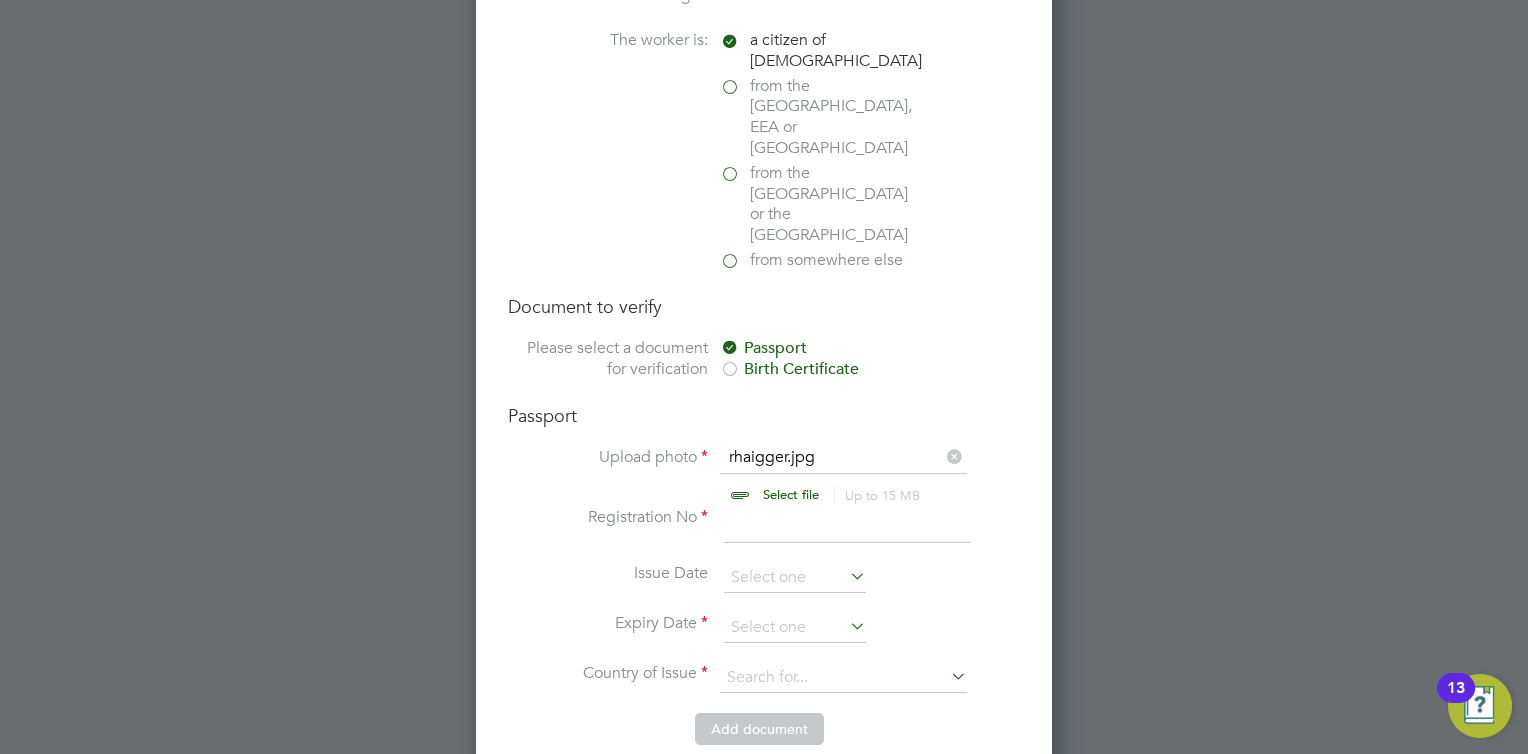 click at bounding box center (810, 477) 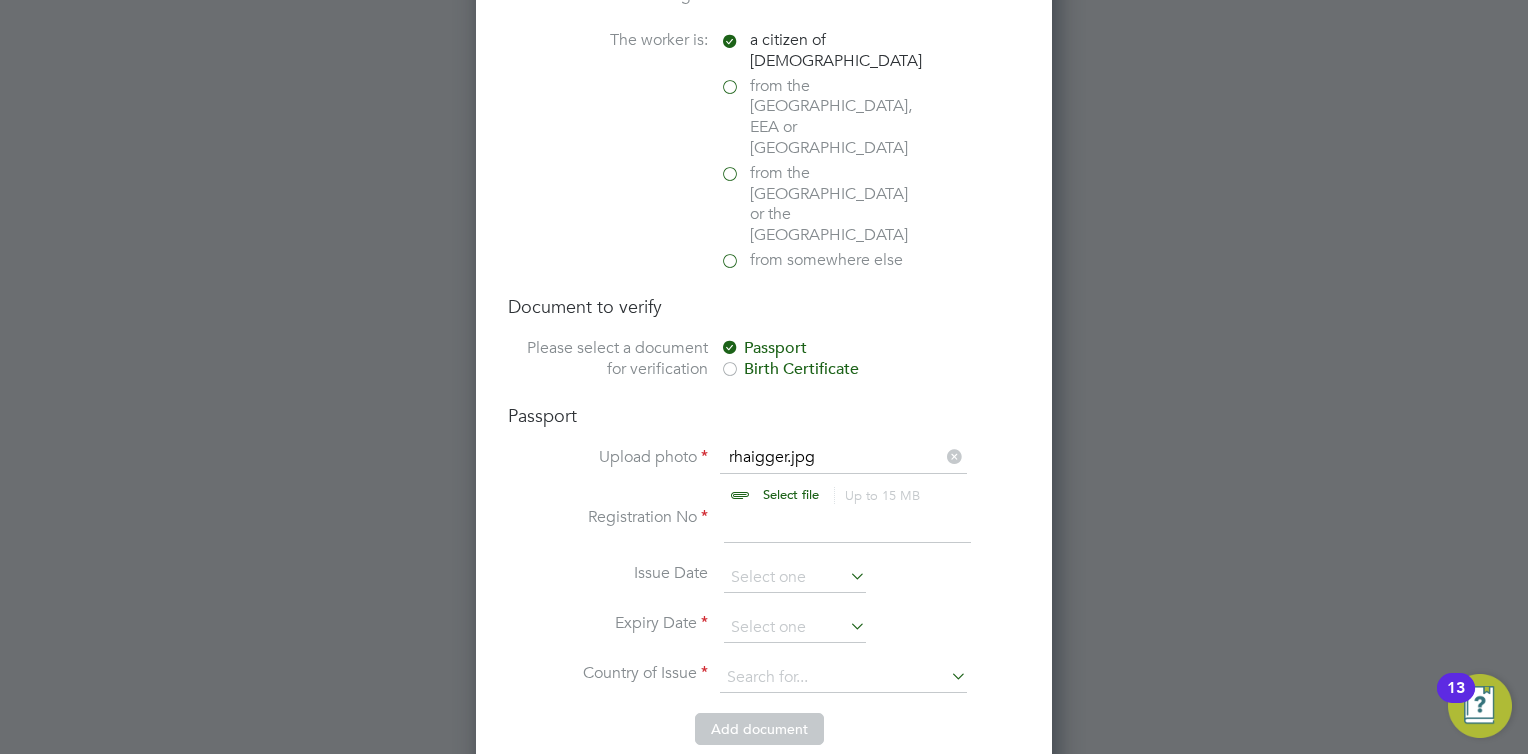 click at bounding box center [810, 477] 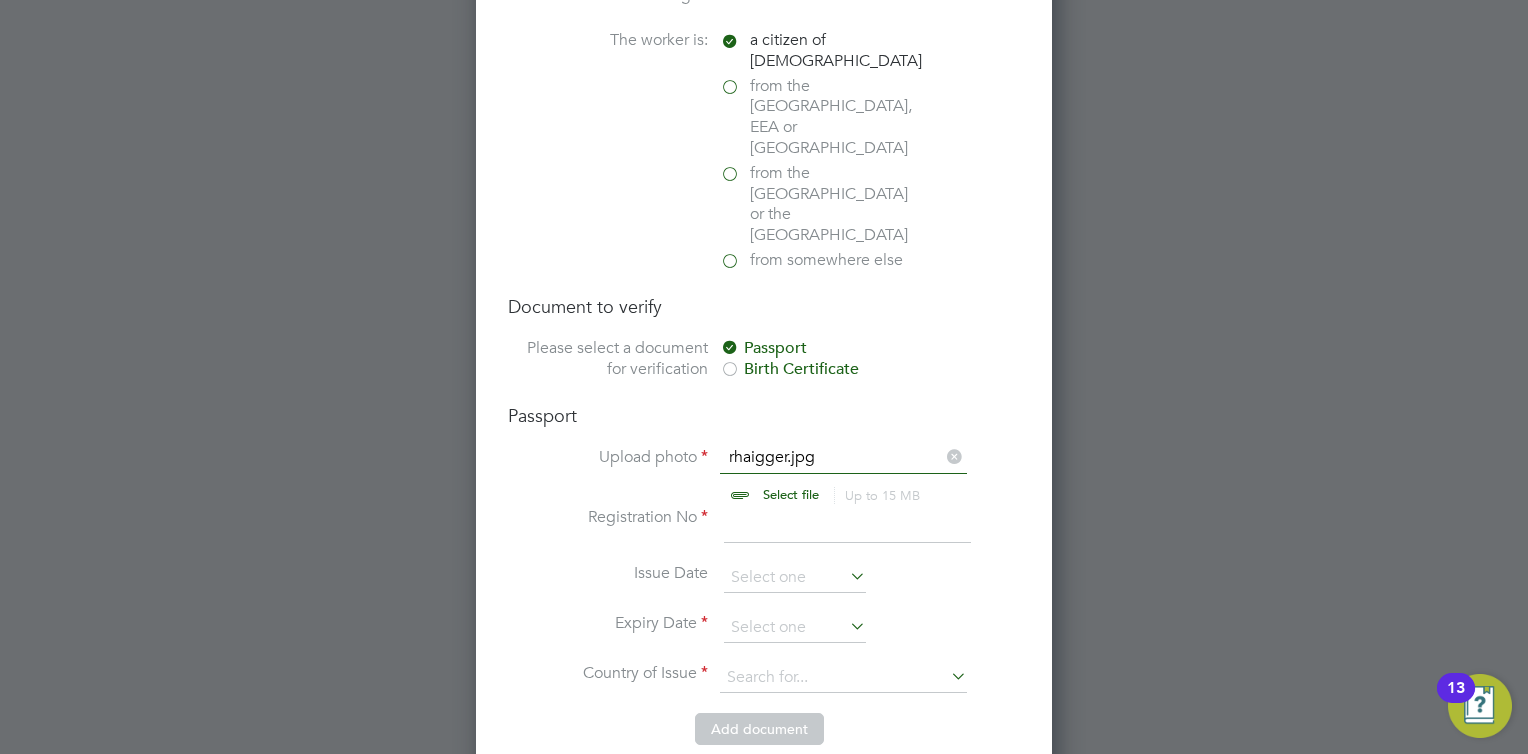 click at bounding box center (954, 454) 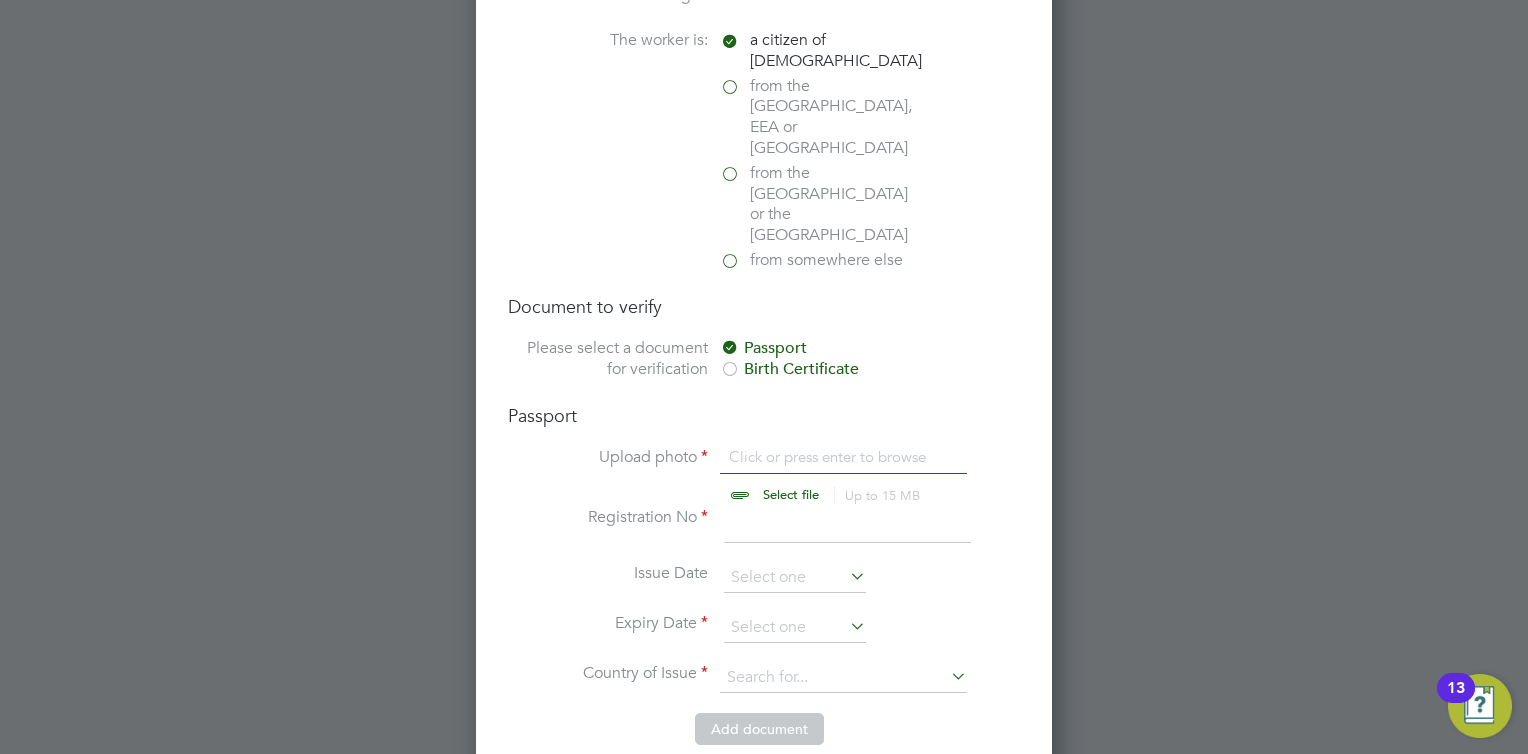 click on "Passport Upload photo Click or press enter to browse     Select file     Up to 15 MB Drop your file here Registration No   Issue Date   Expiry Date   Country of Issue" at bounding box center (764, 558) 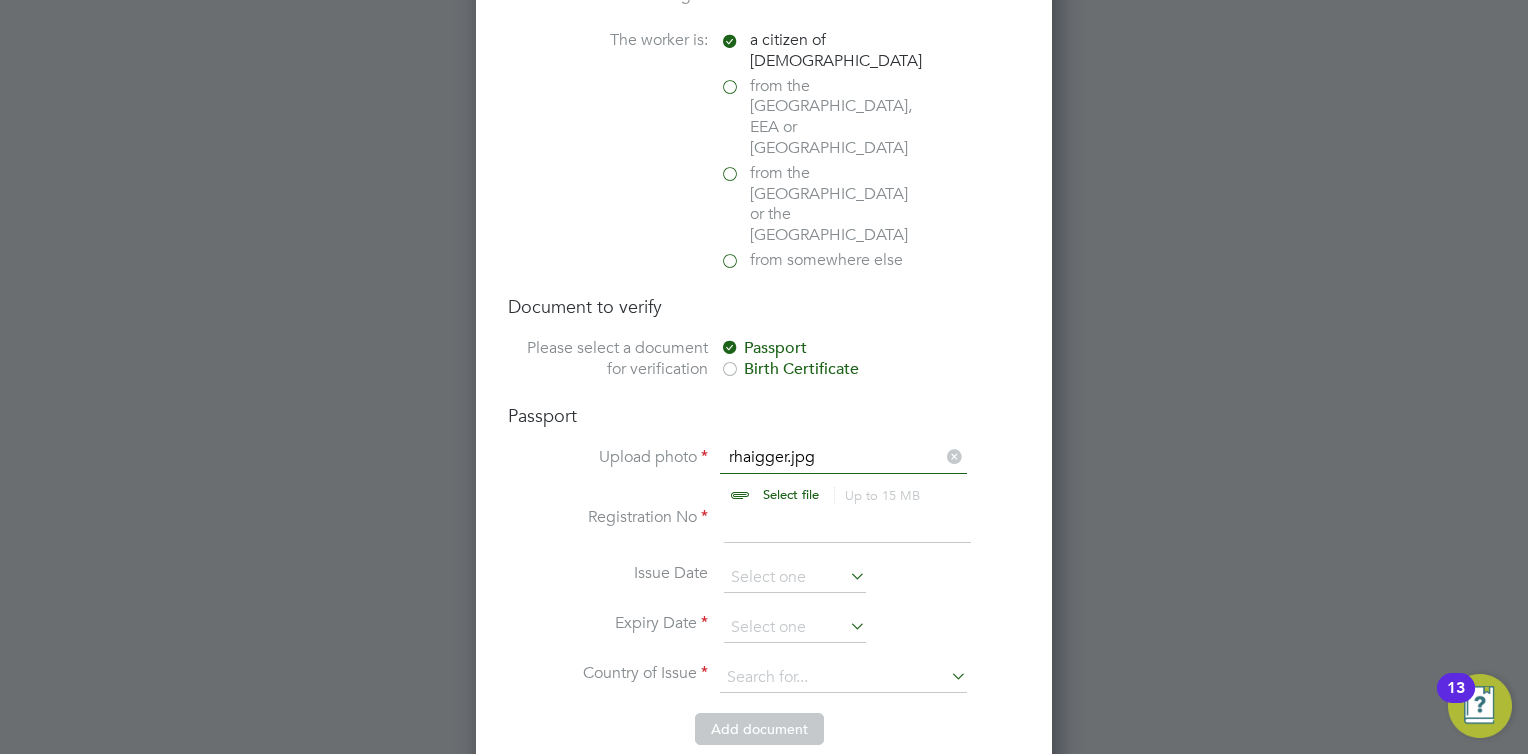 click at bounding box center [810, 477] 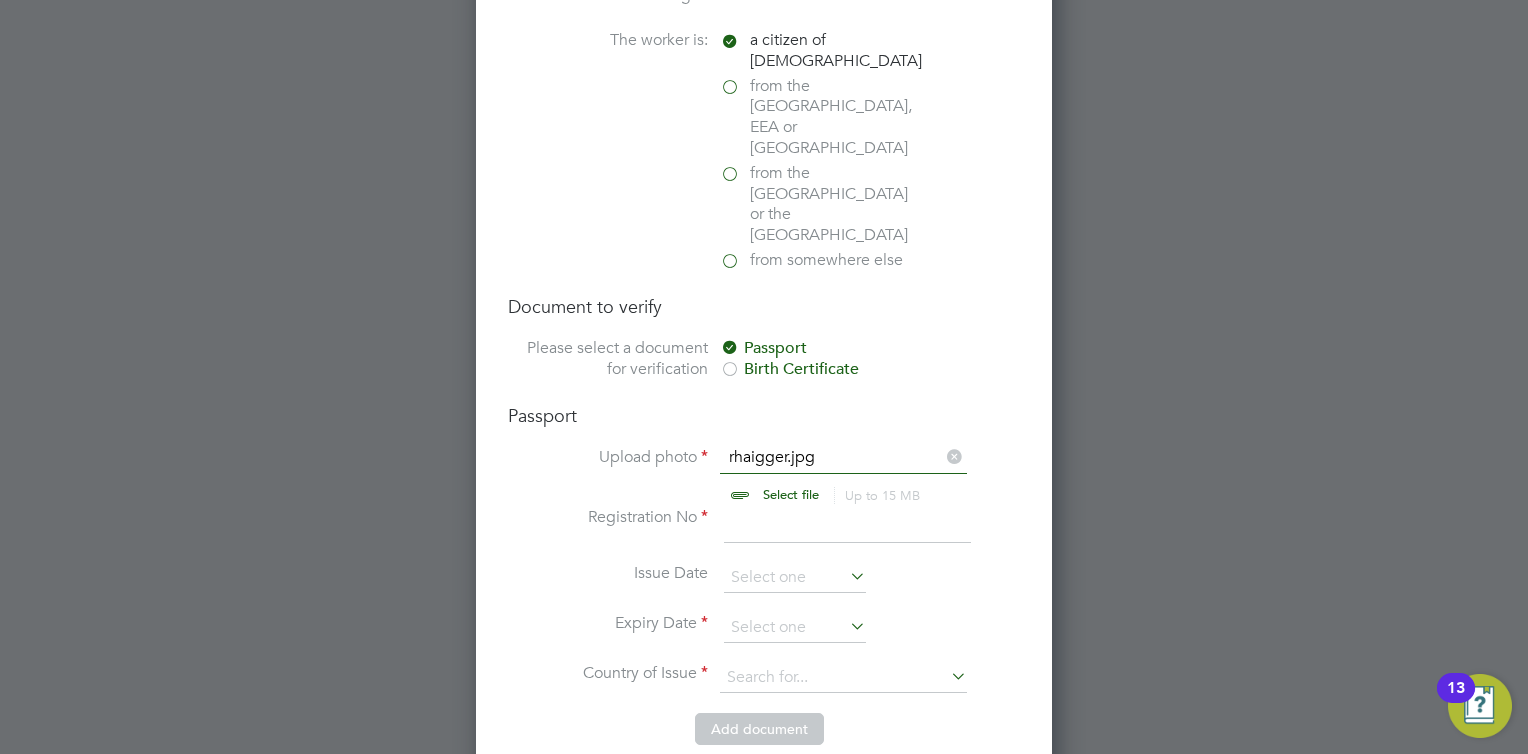 click at bounding box center (954, 454) 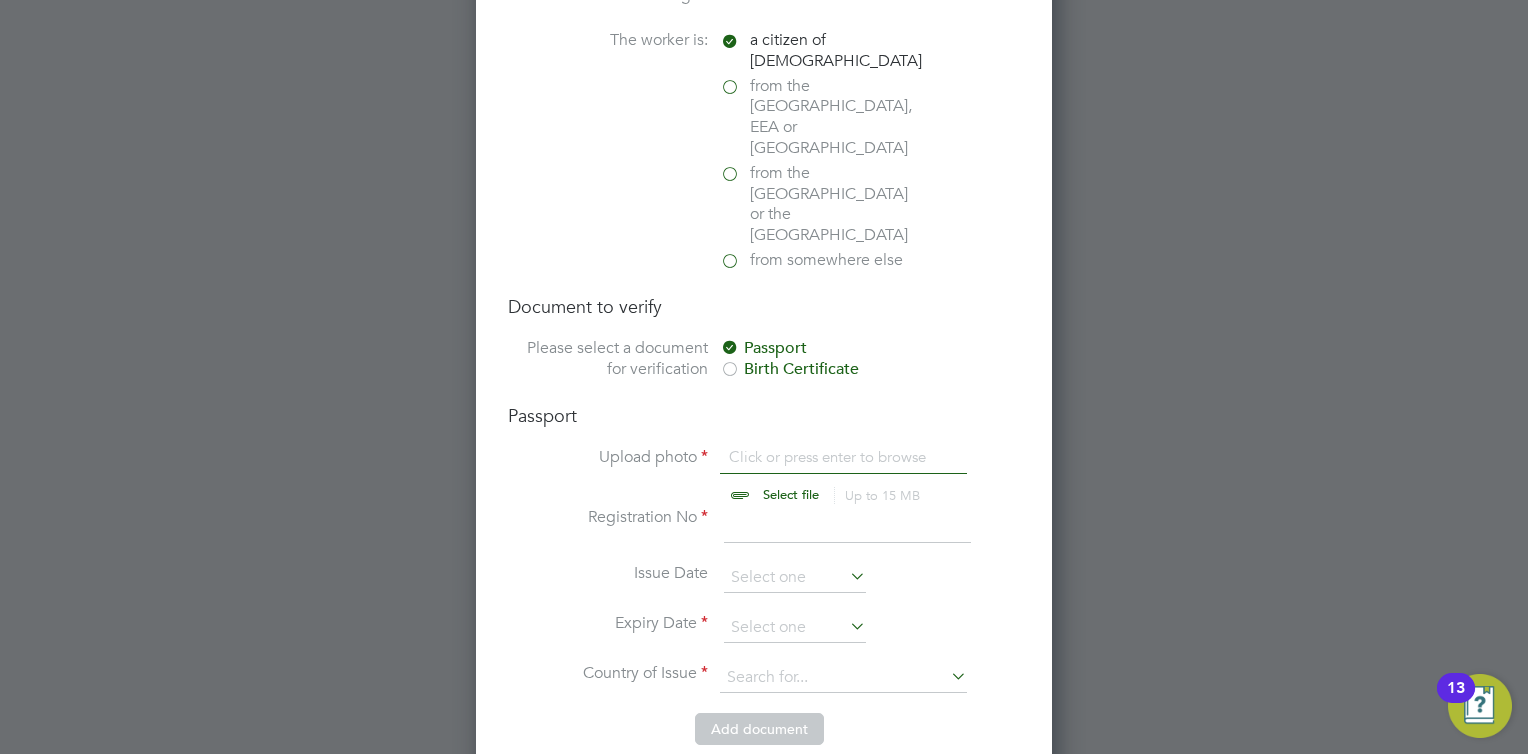 drag, startPoint x: 795, startPoint y: 386, endPoint x: 776, endPoint y: 381, distance: 19.646883 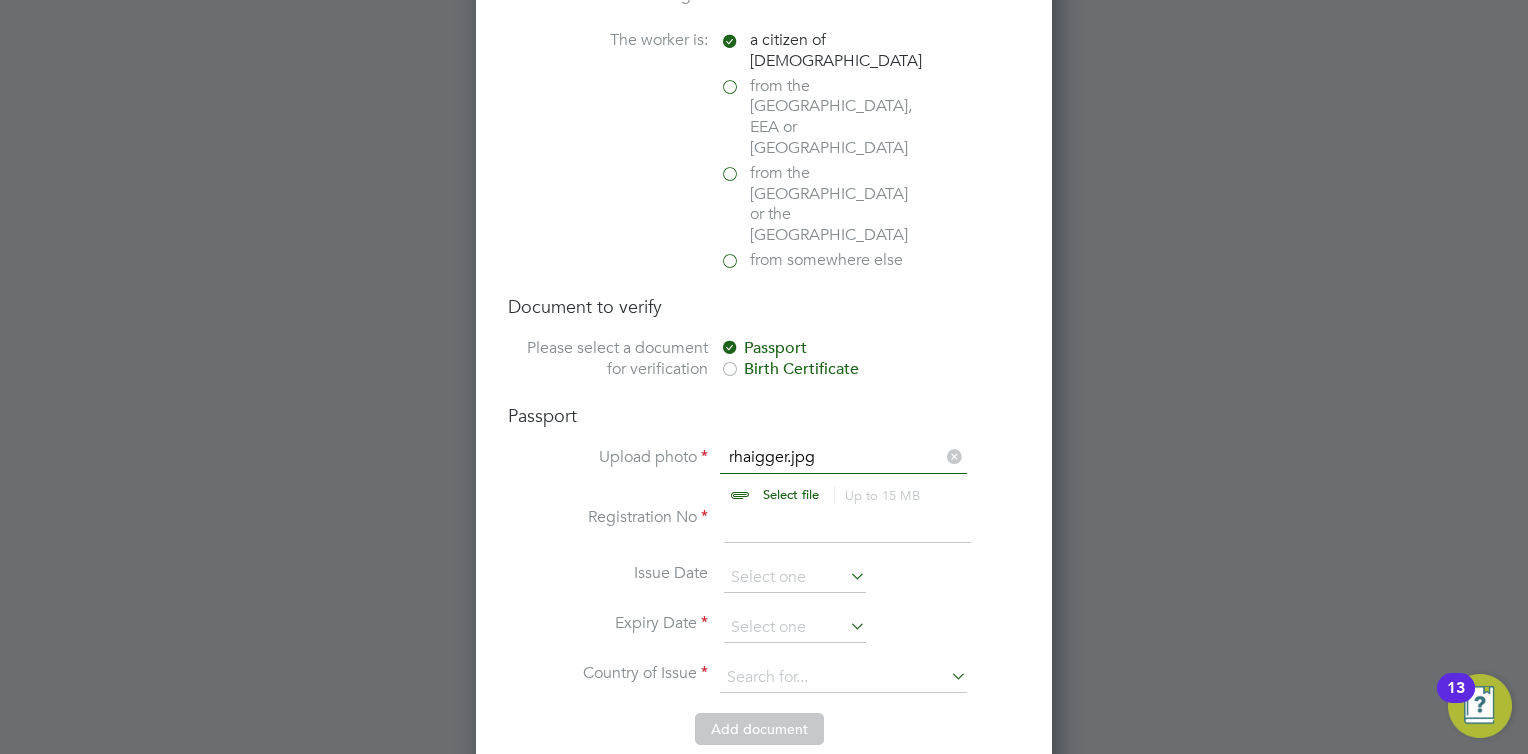 click at bounding box center [954, 454] 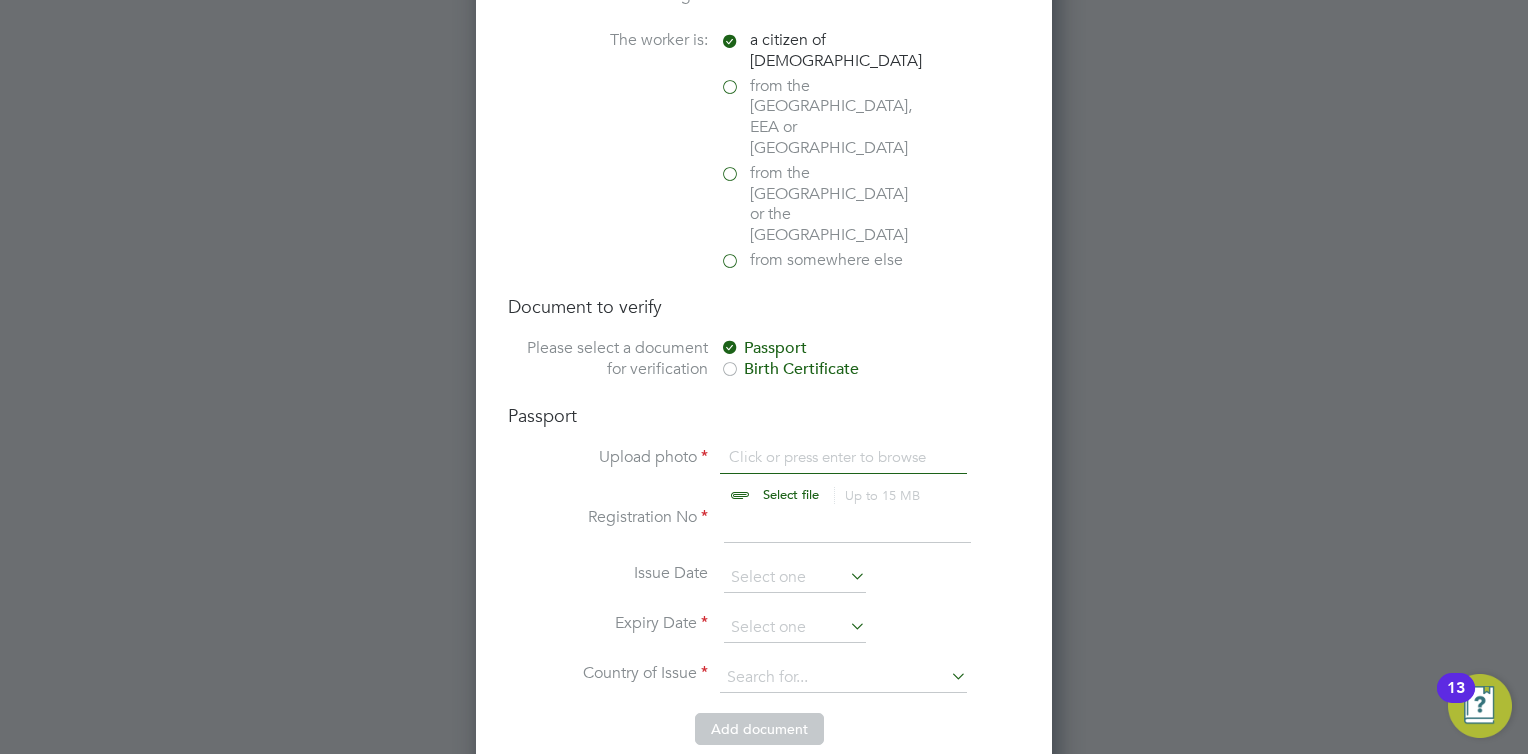 click 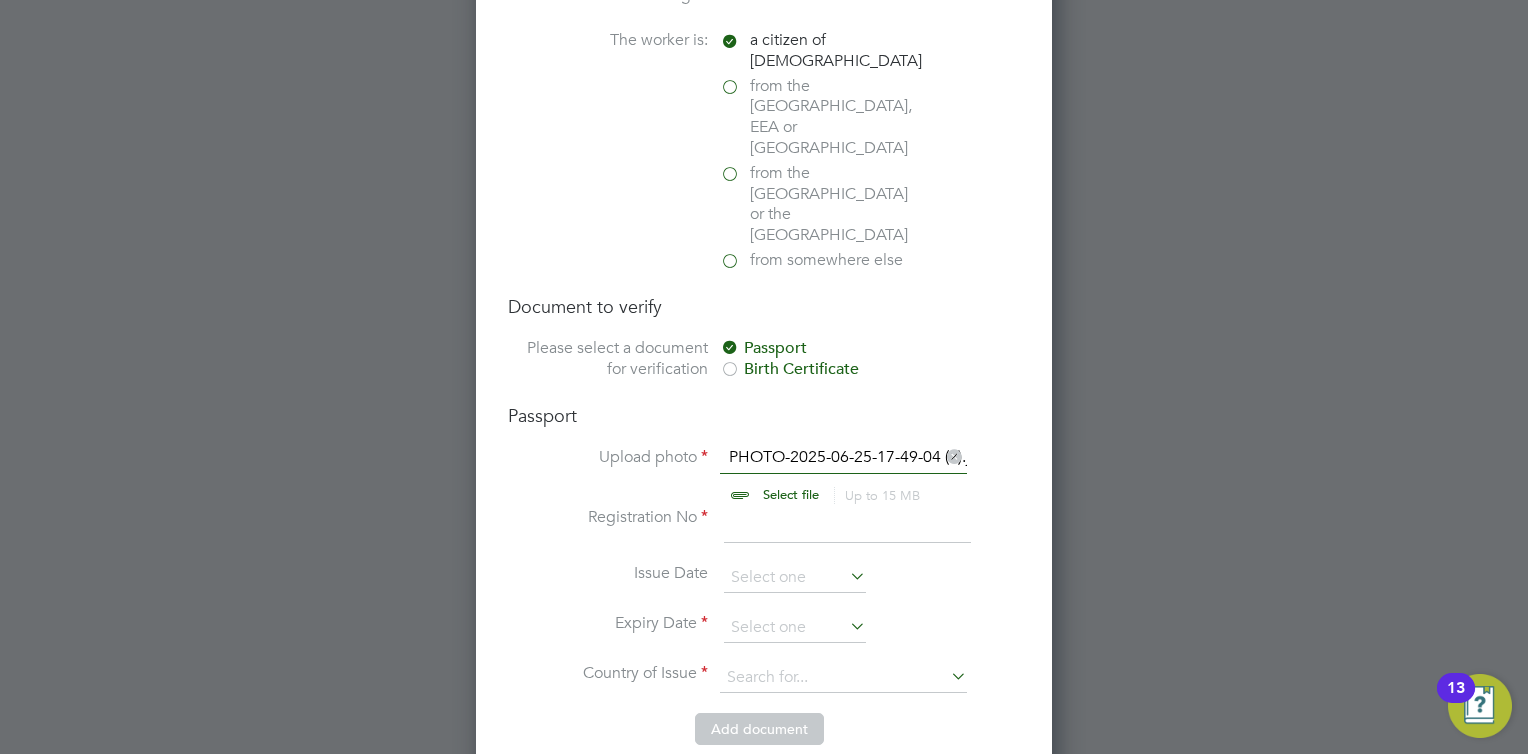 click at bounding box center (847, 525) 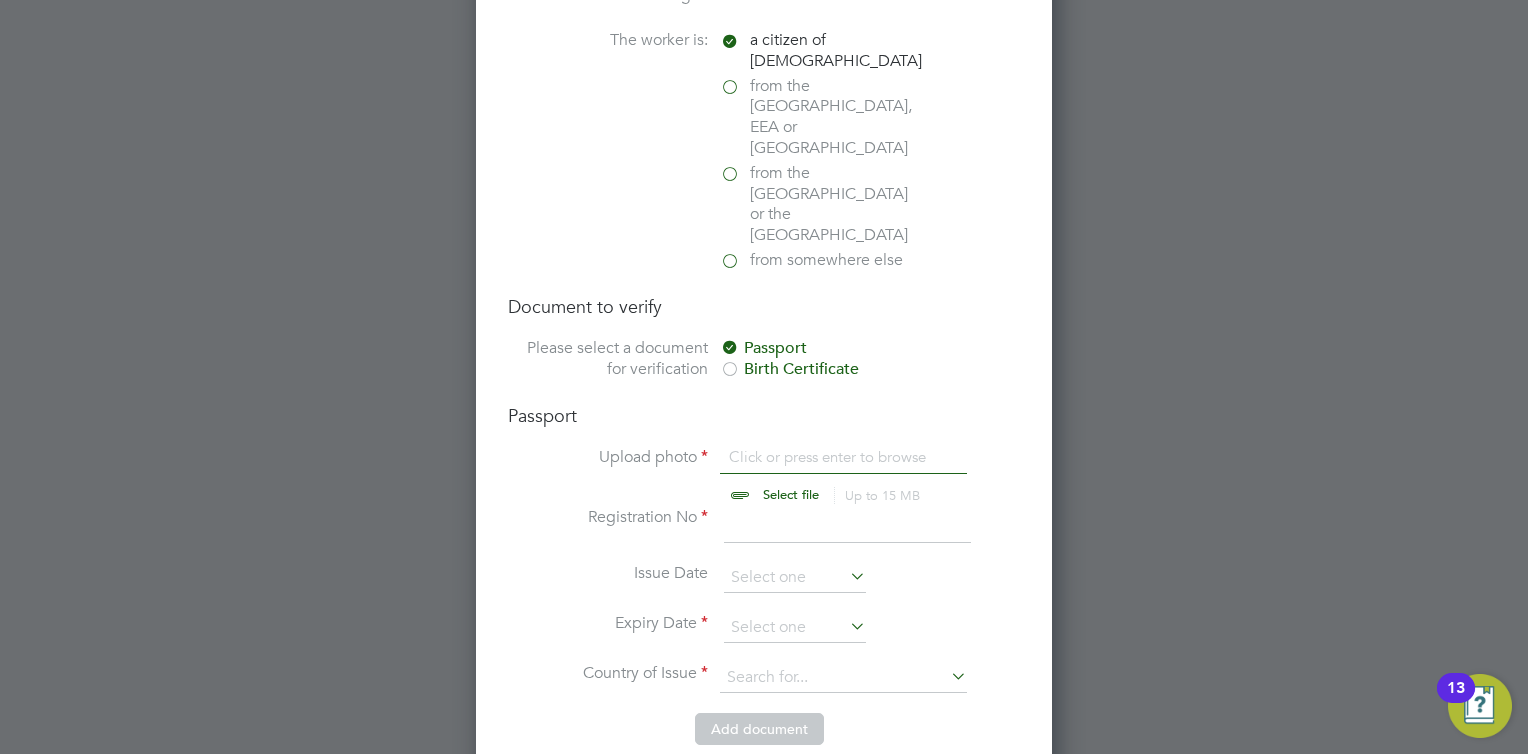 drag, startPoint x: 744, startPoint y: 389, endPoint x: 974, endPoint y: 448, distance: 237.44684 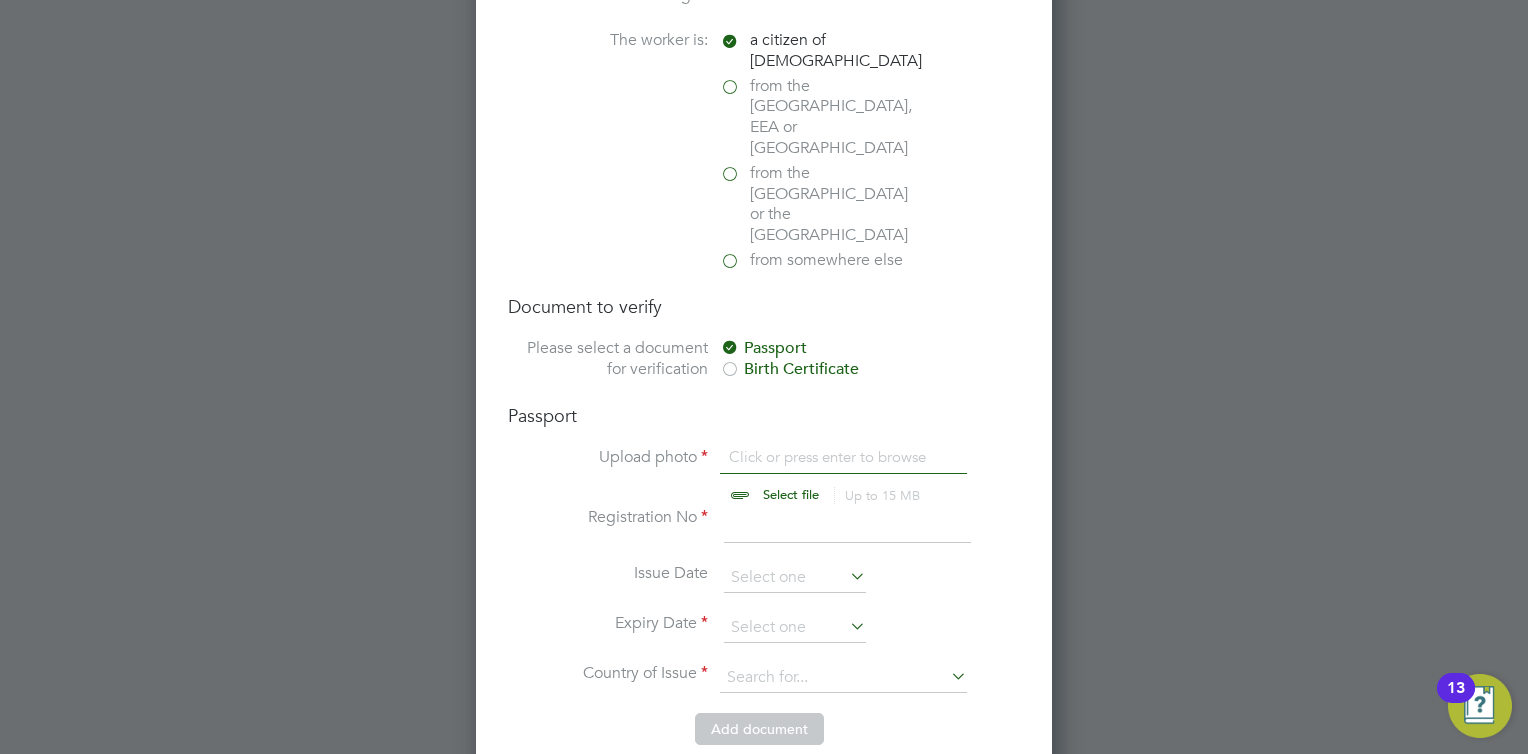 click at bounding box center (810, 477) 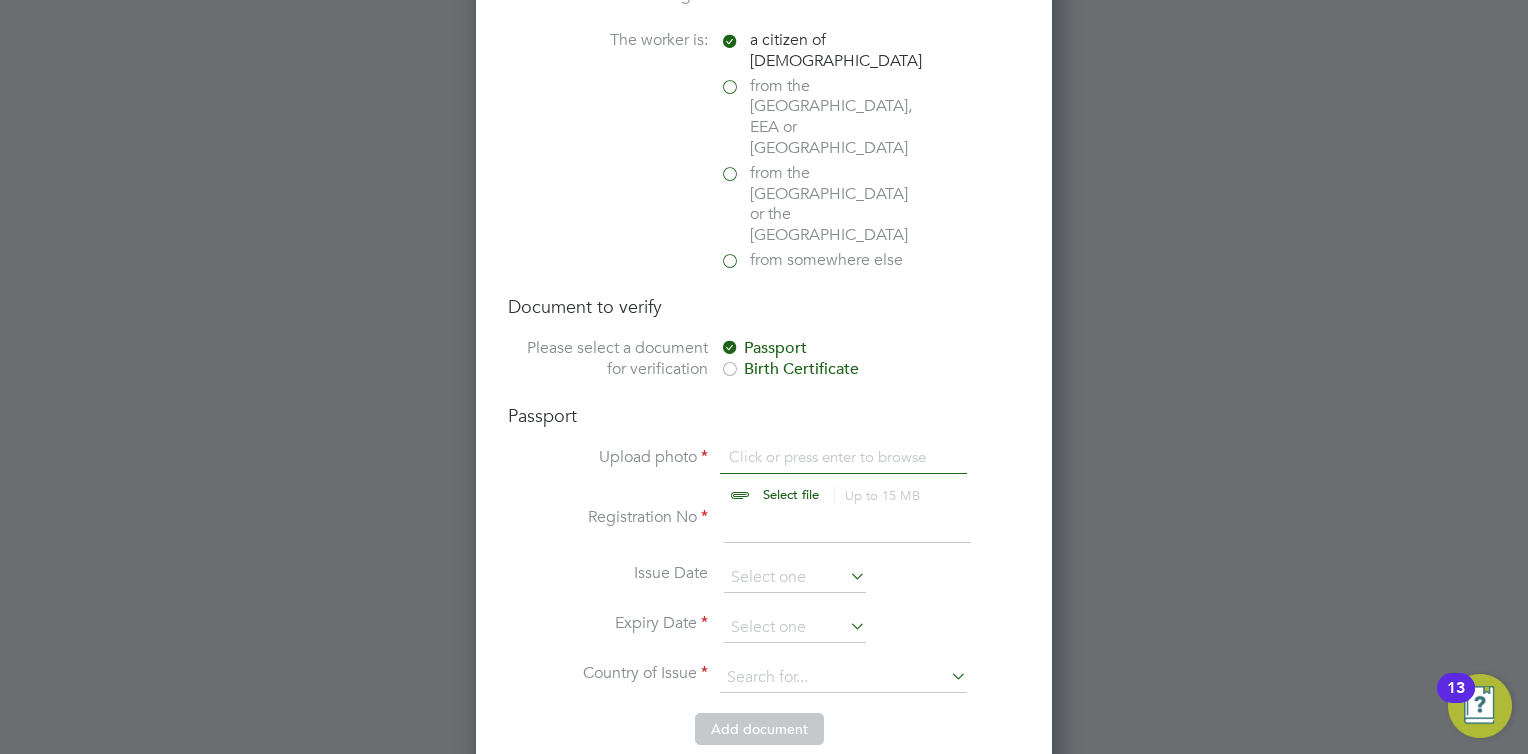 type on "C:\fakepath\haigger.jpg" 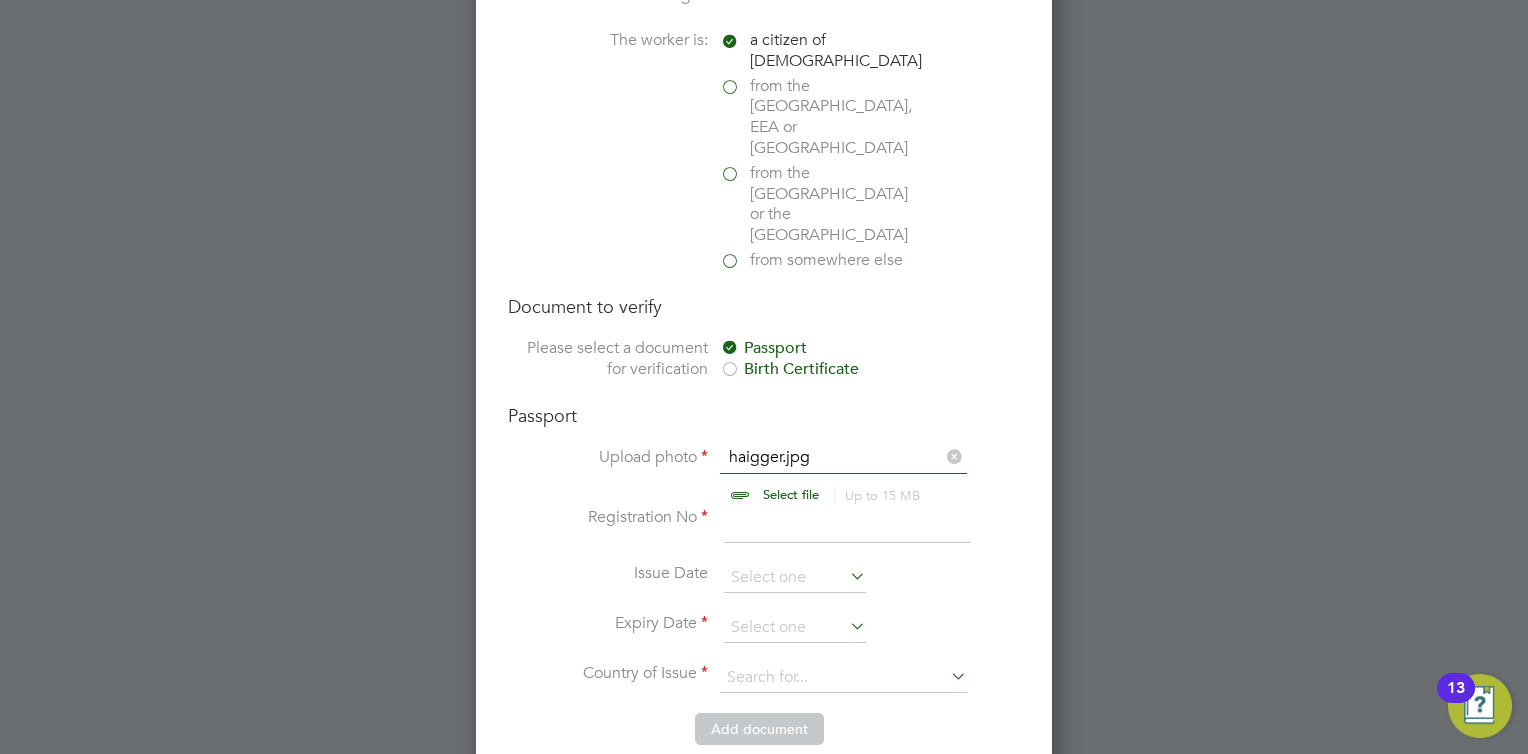 click on "Issue Date" at bounding box center (764, 588) 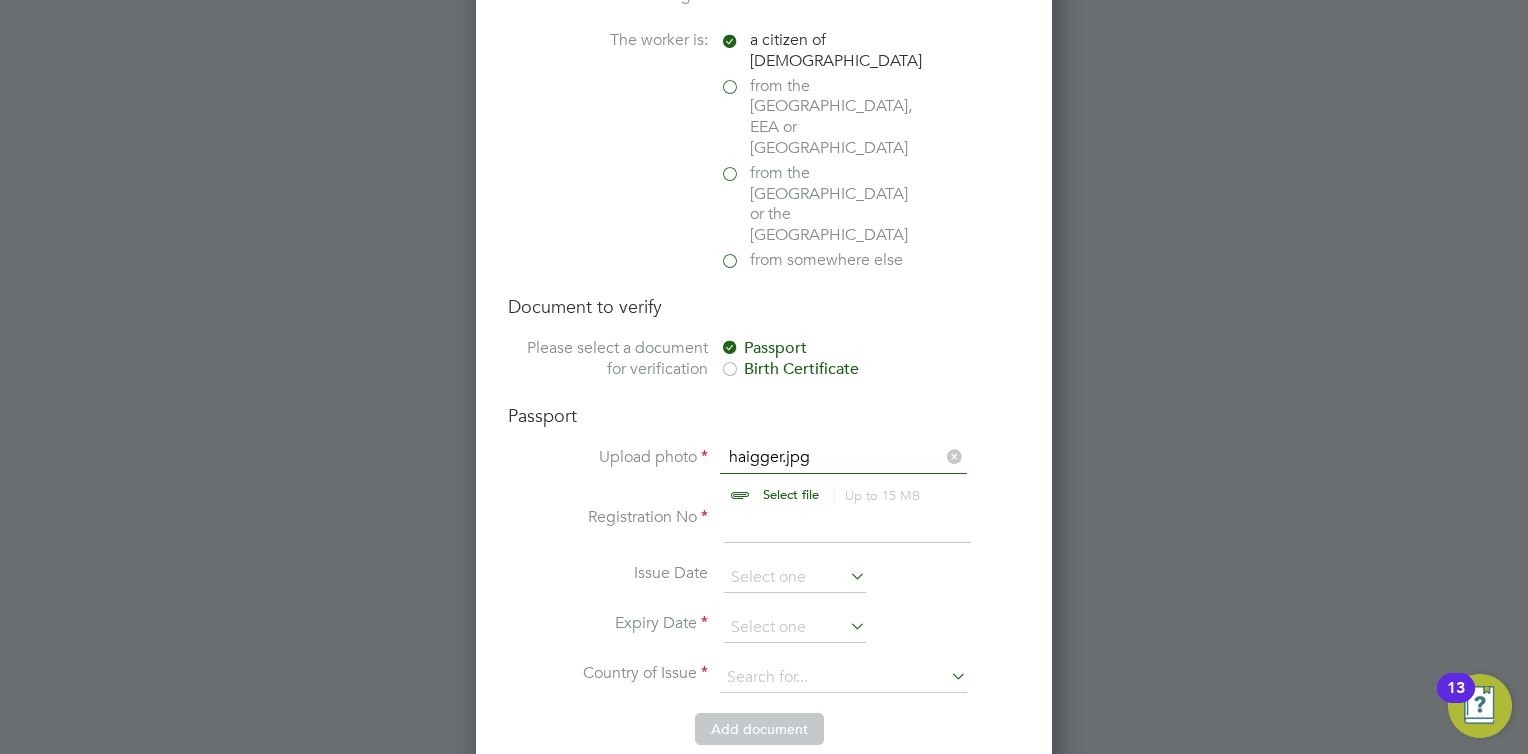 click at bounding box center [847, 525] 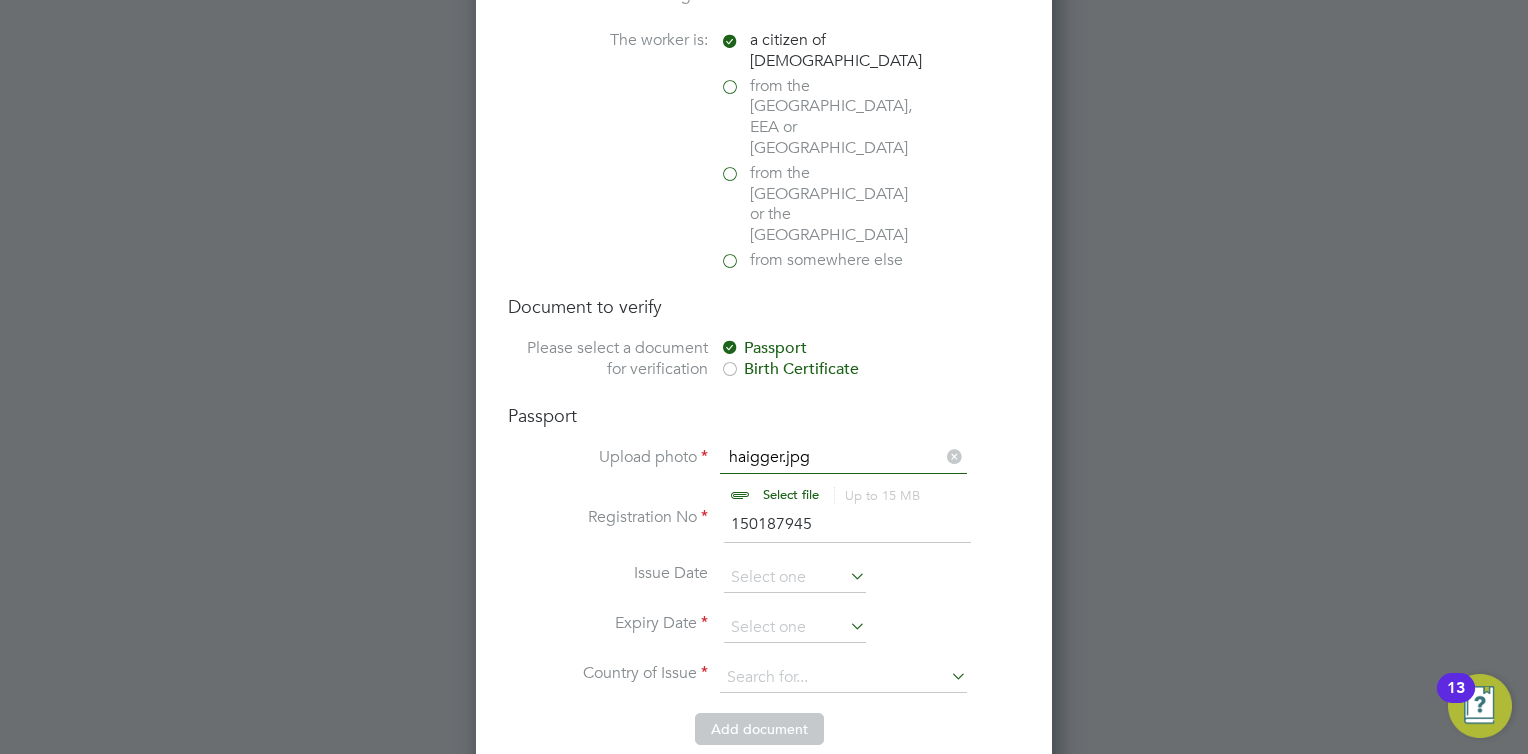 type on "150187945" 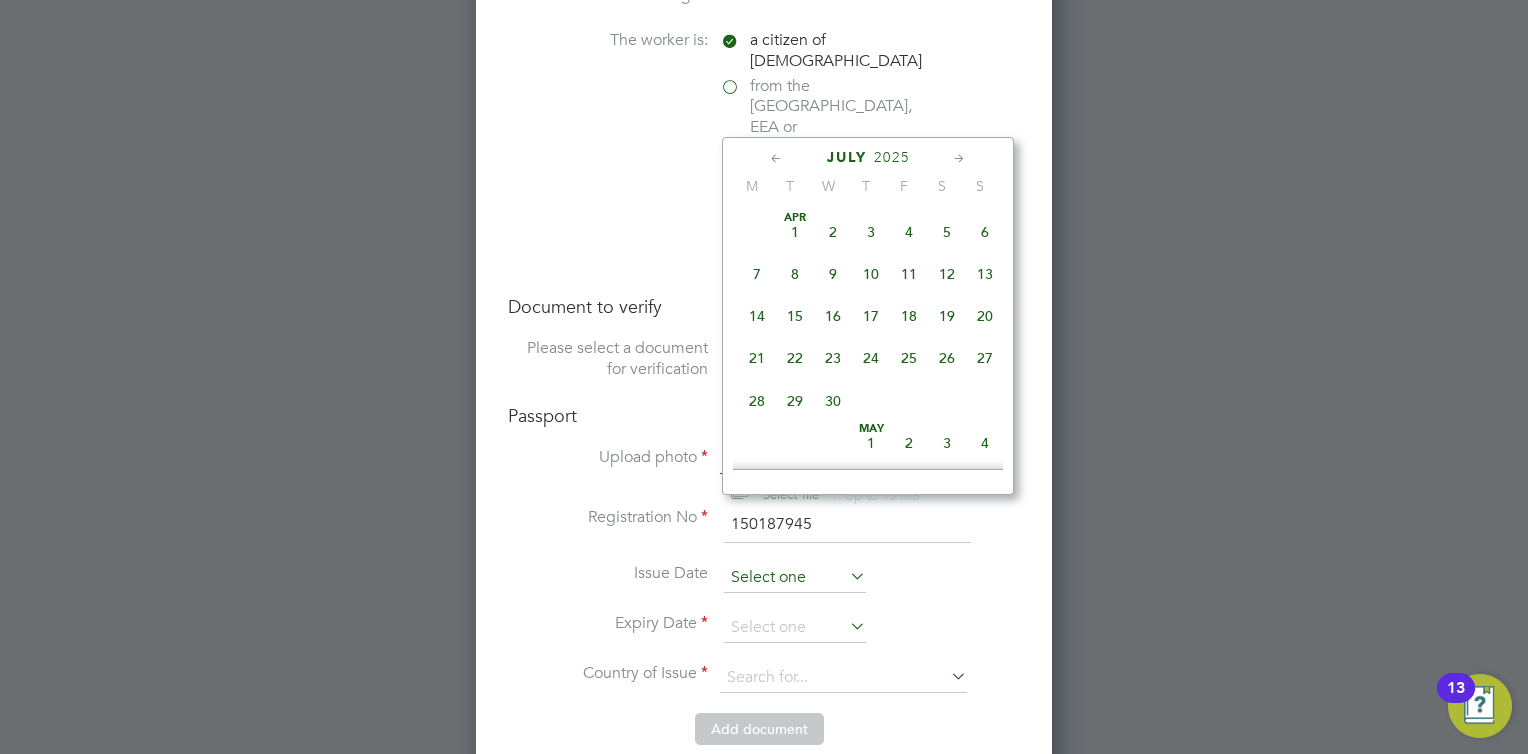 click at bounding box center [795, 578] 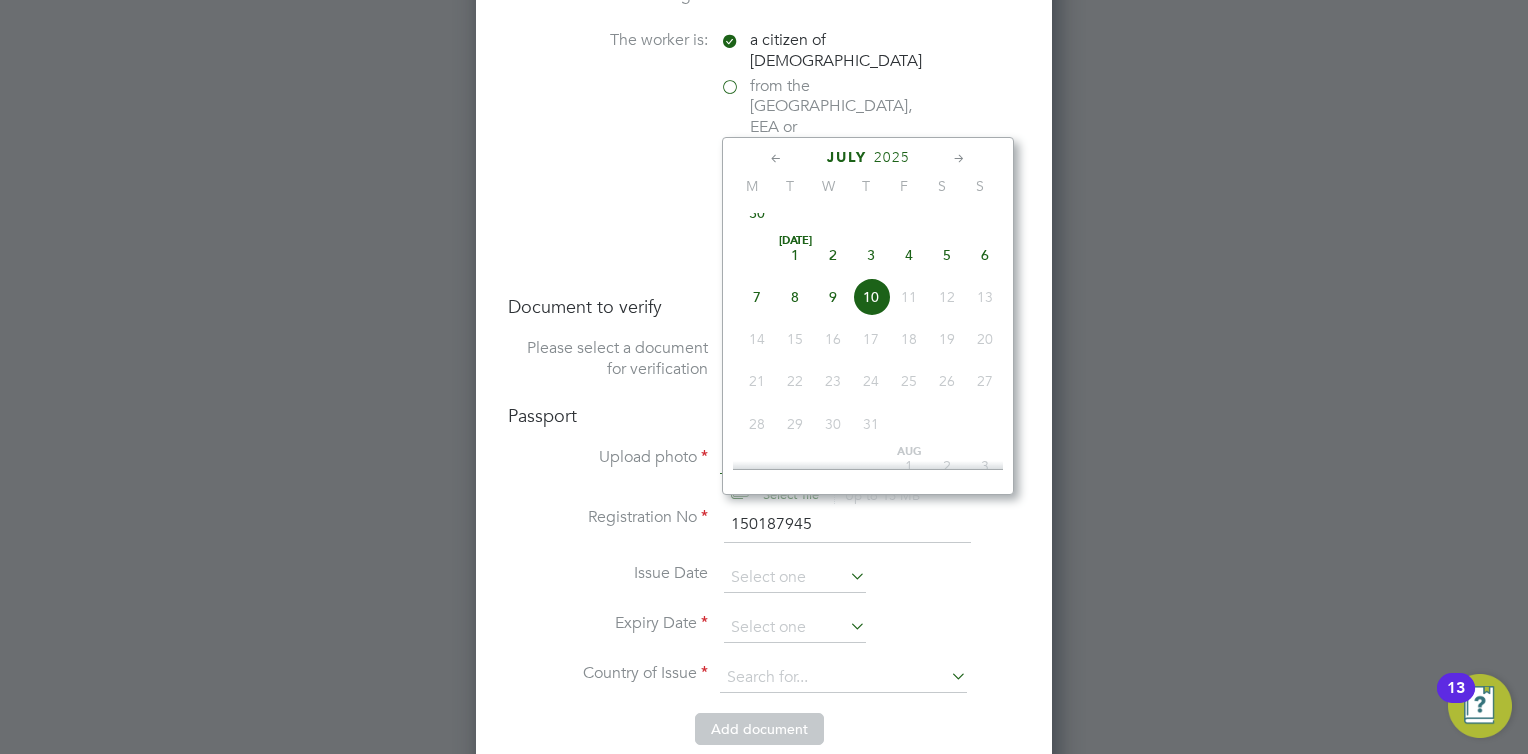 click on "2025" 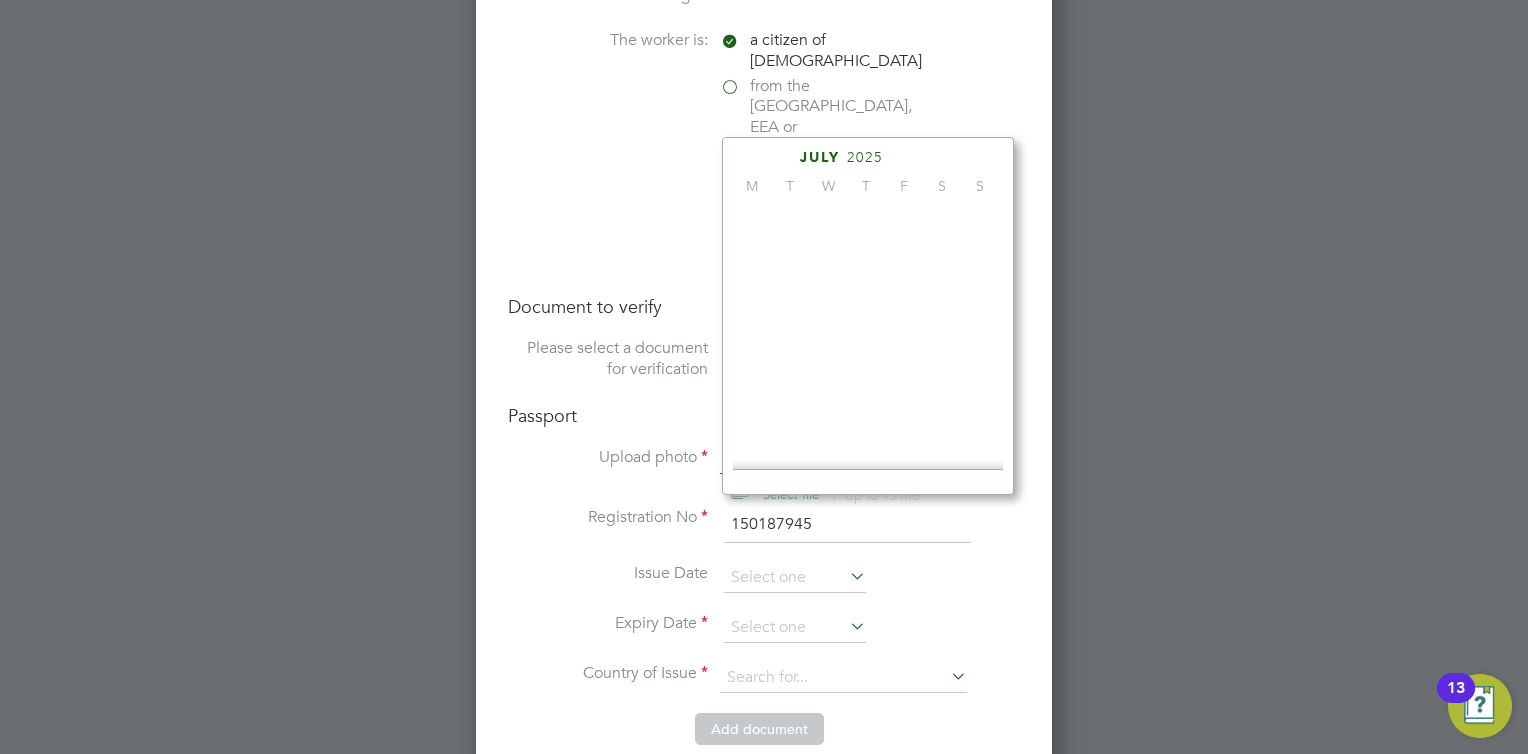 scroll, scrollTop: 535, scrollLeft: 0, axis: vertical 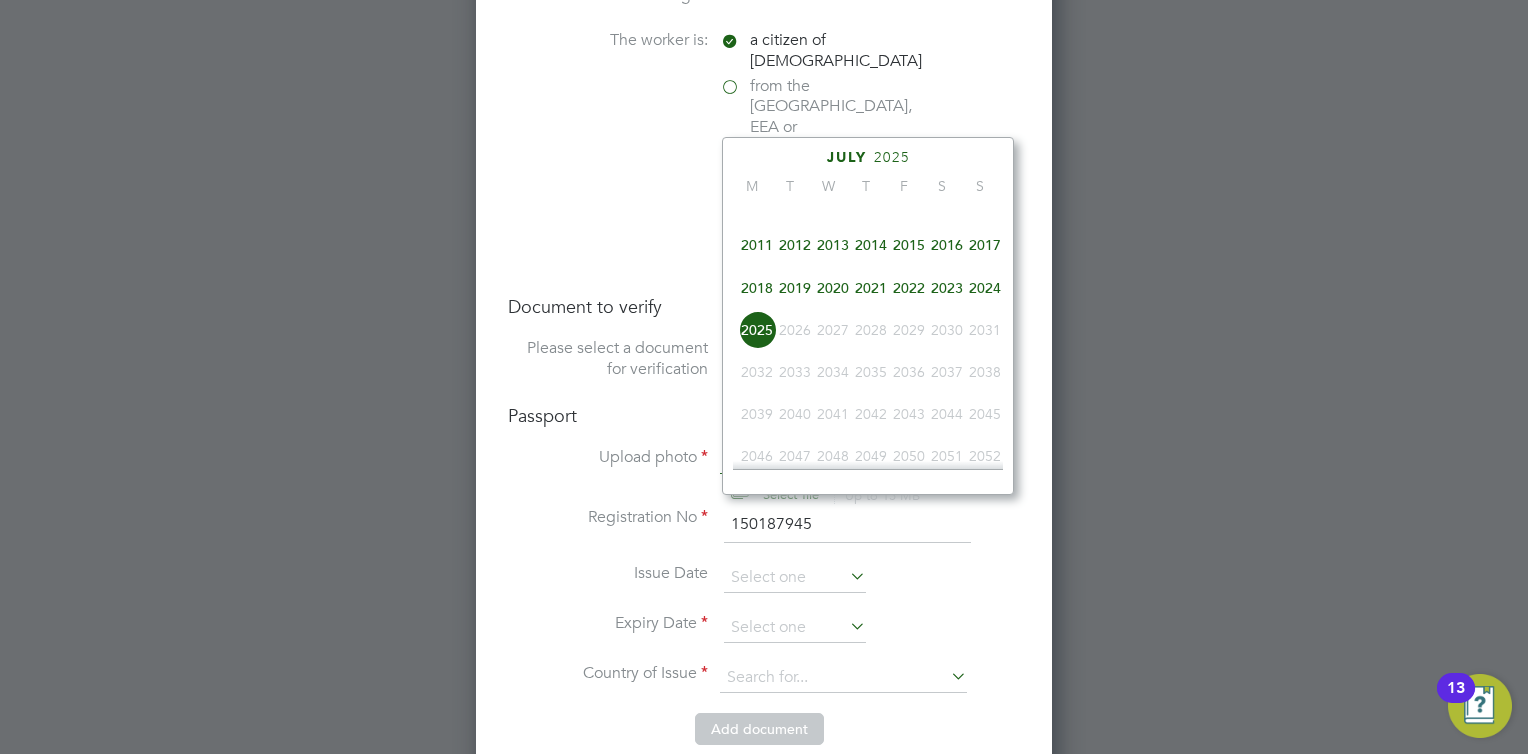 click on "2021" 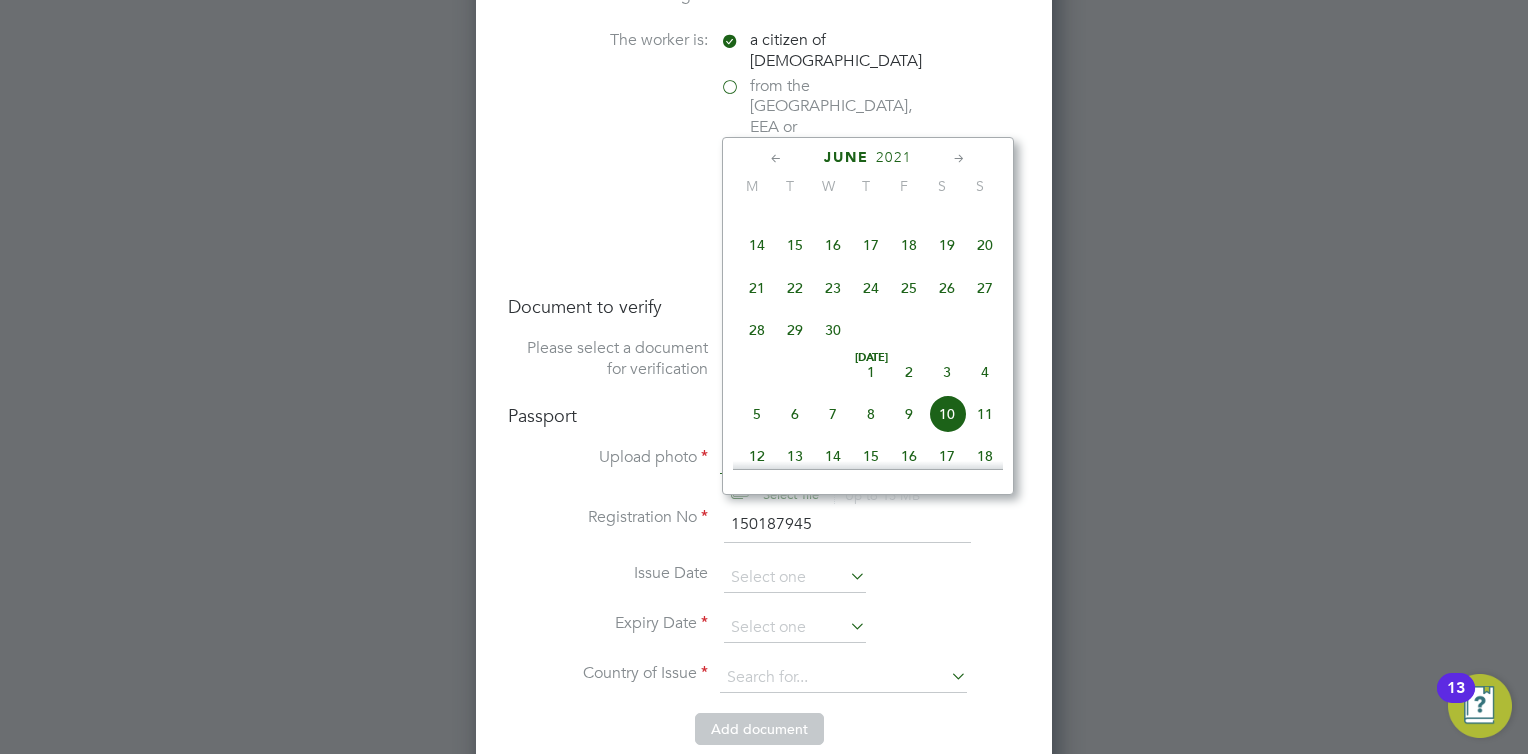 click 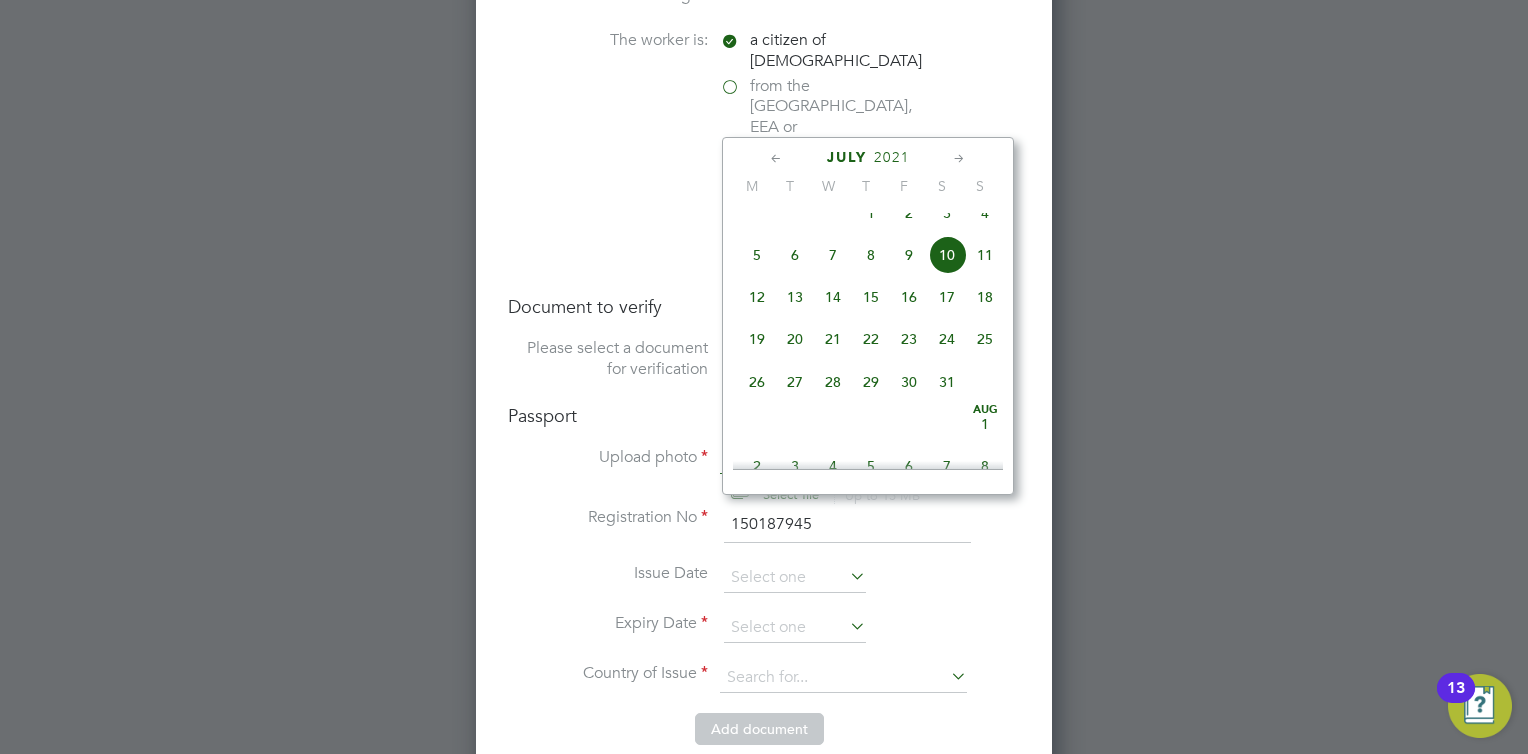 click on "25" 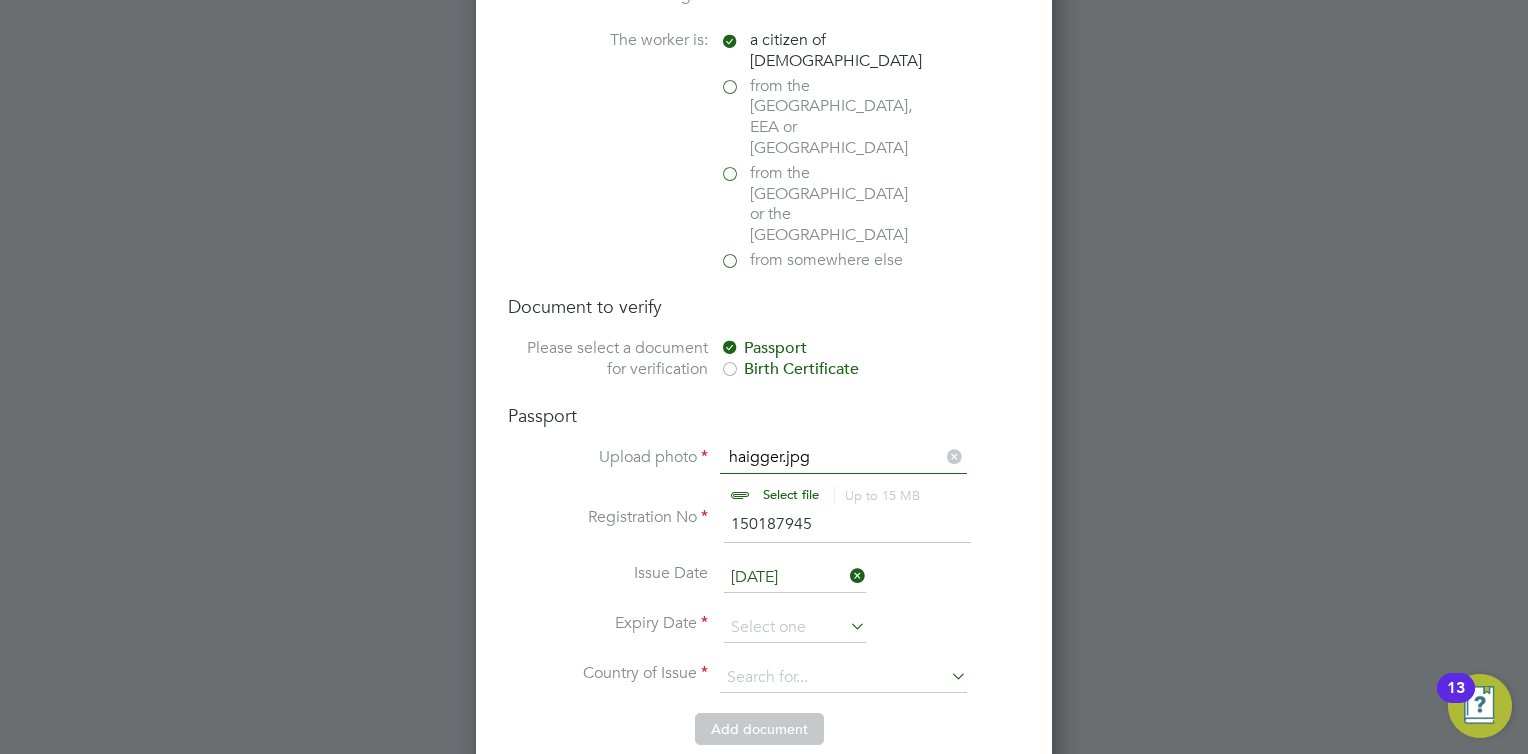 click at bounding box center [846, 576] 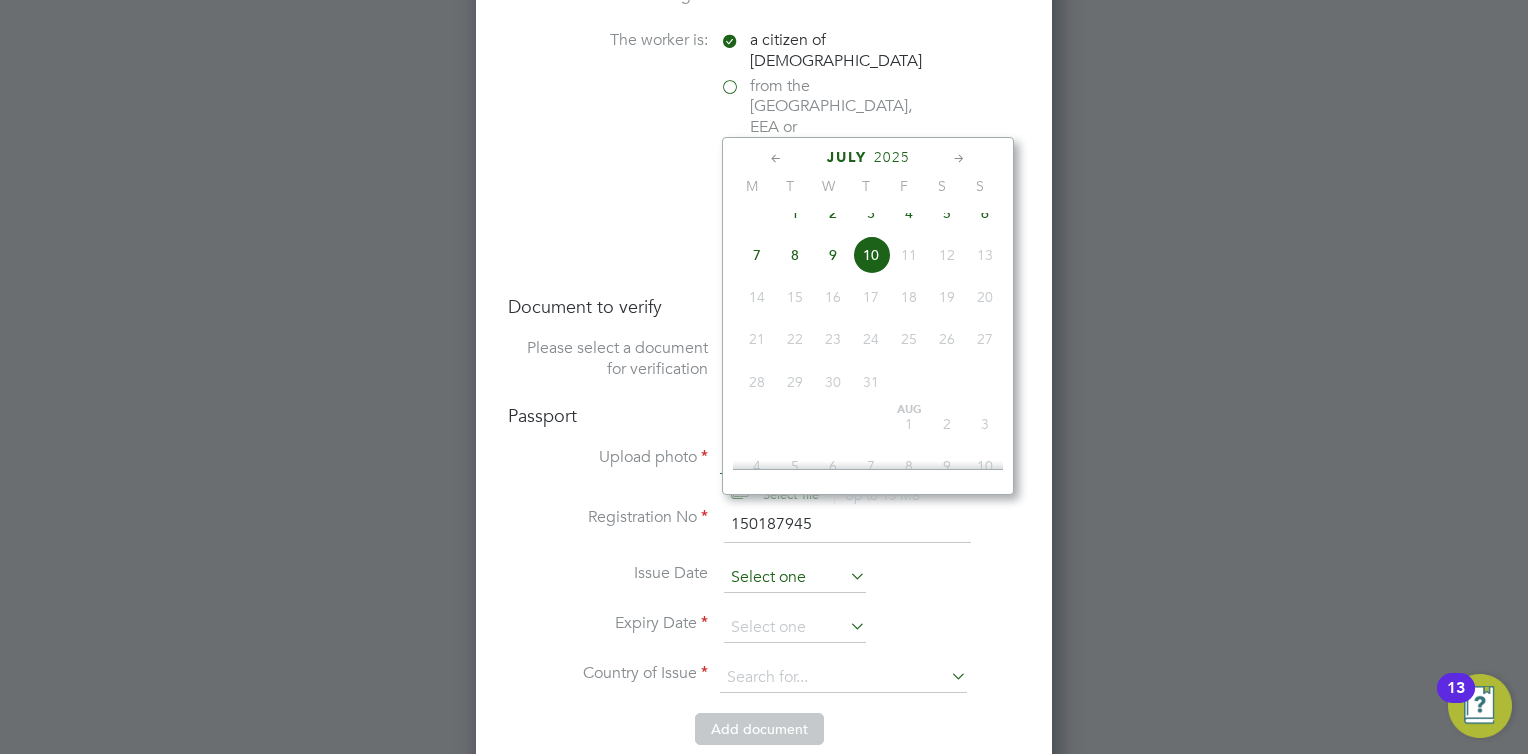 click at bounding box center [795, 578] 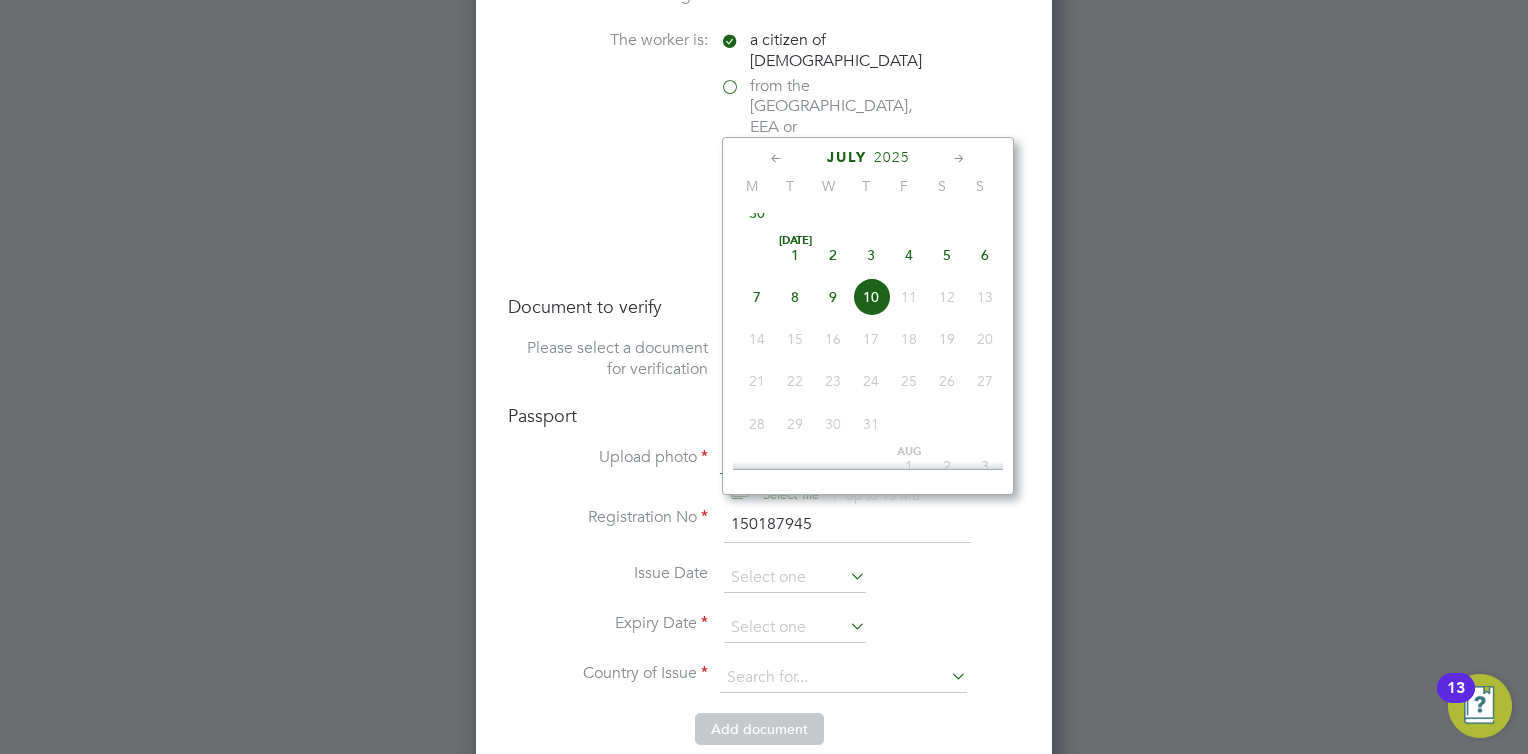 click on "2025" 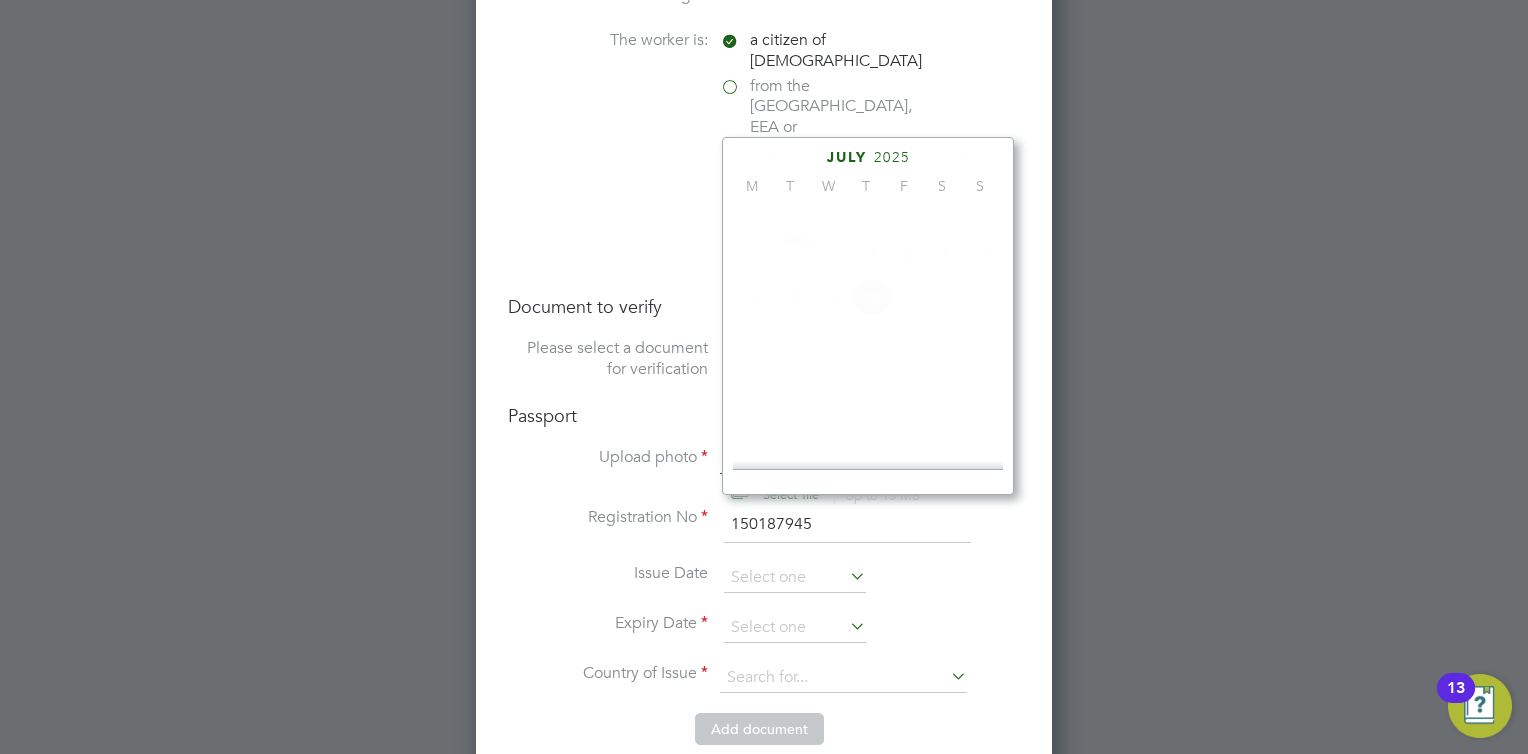 scroll, scrollTop: 535, scrollLeft: 0, axis: vertical 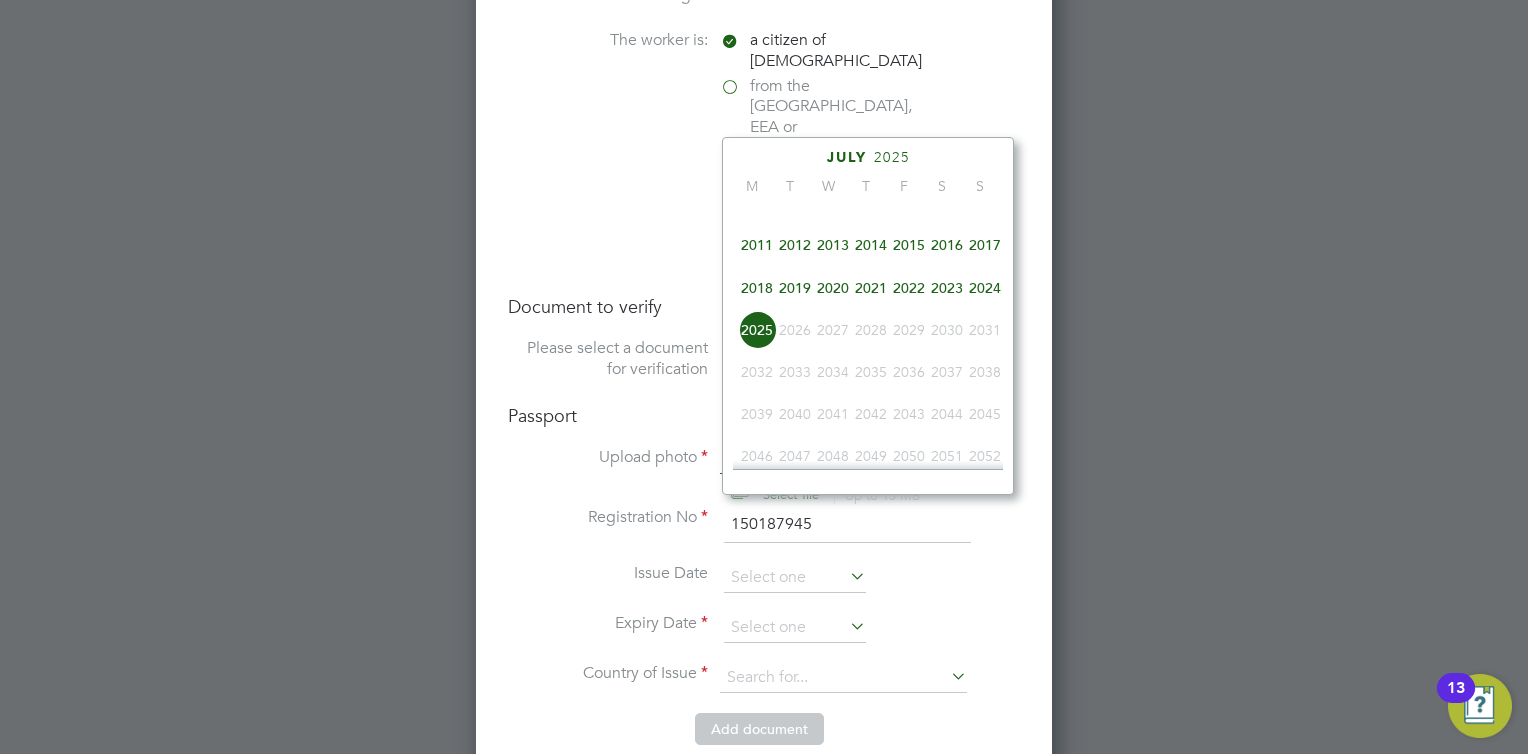 click on "2024" 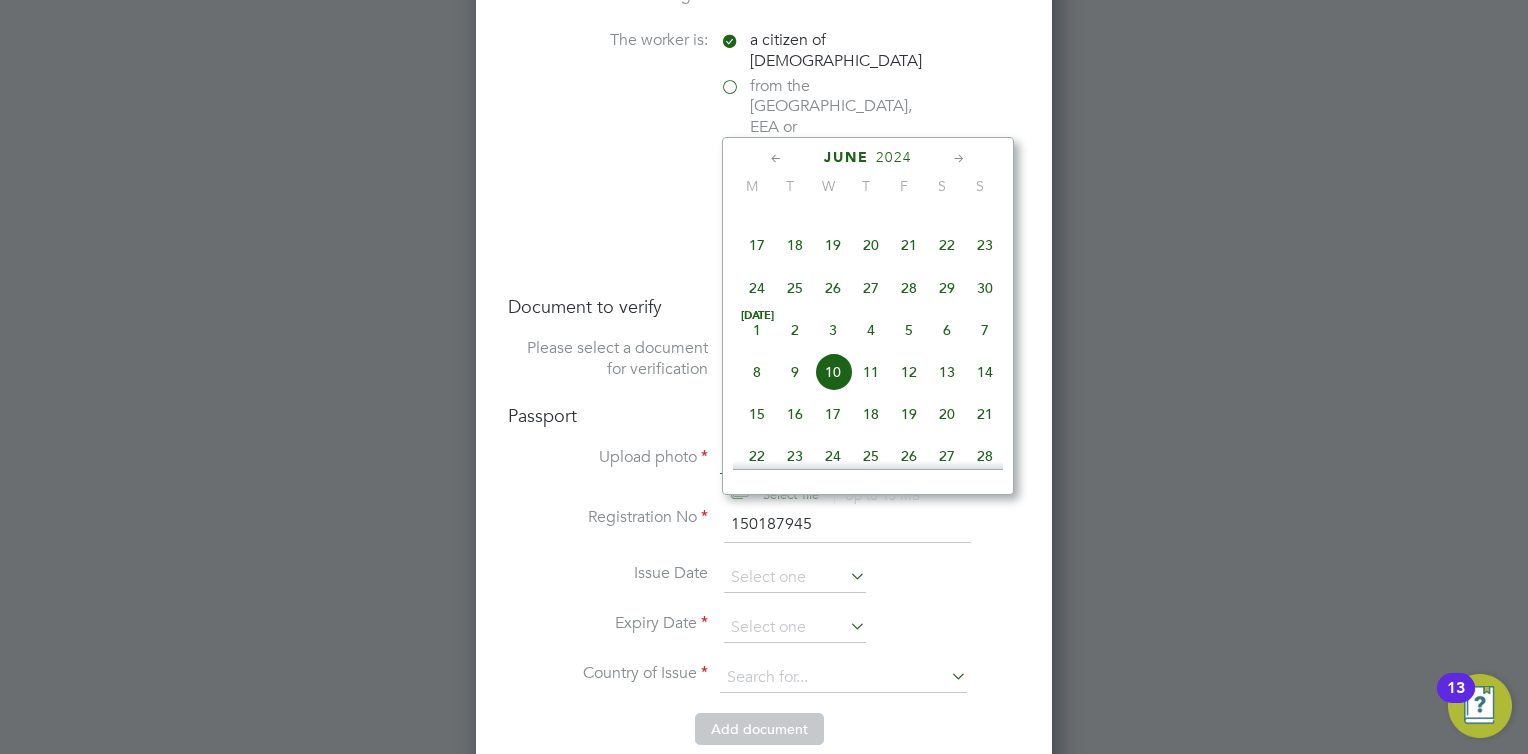 click 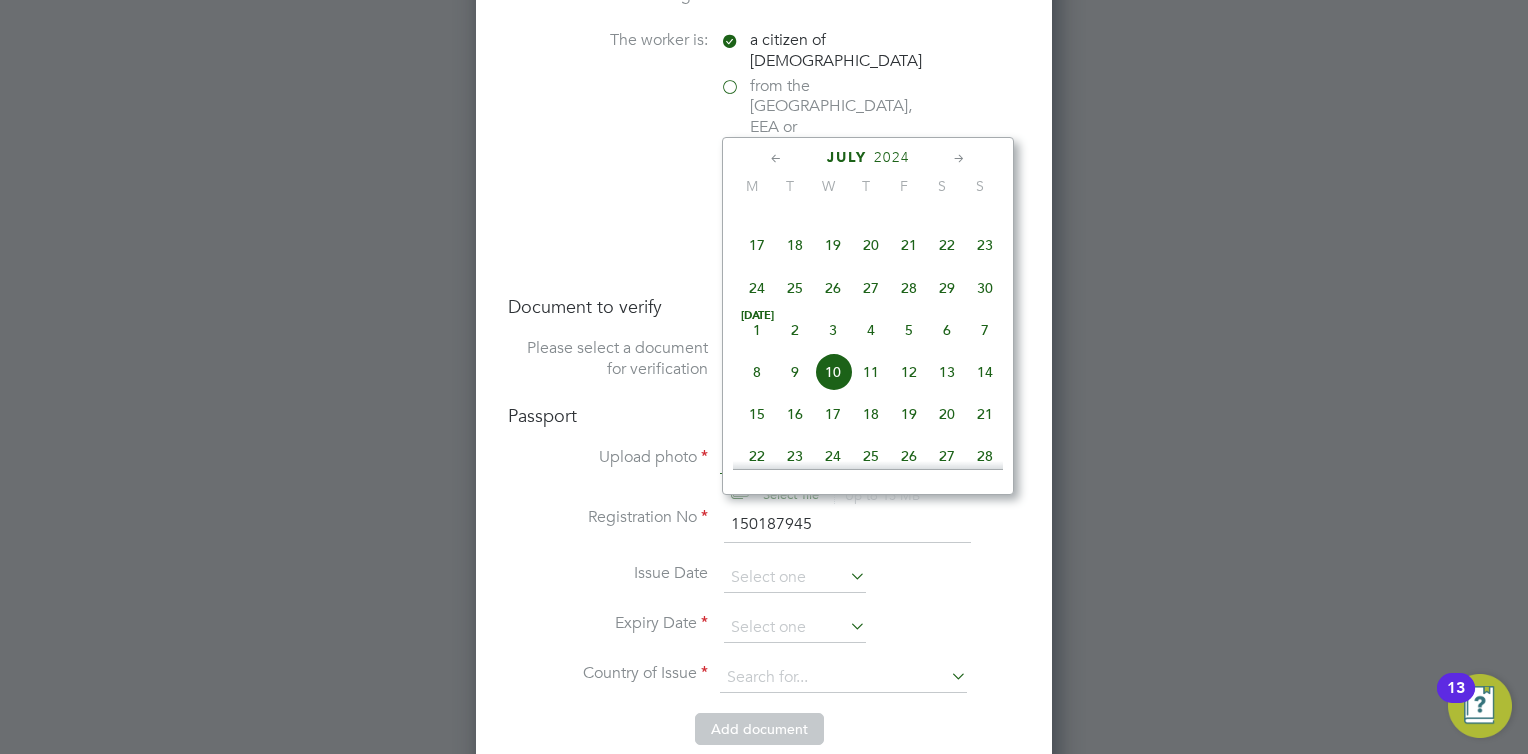 scroll, scrollTop: 651, scrollLeft: 0, axis: vertical 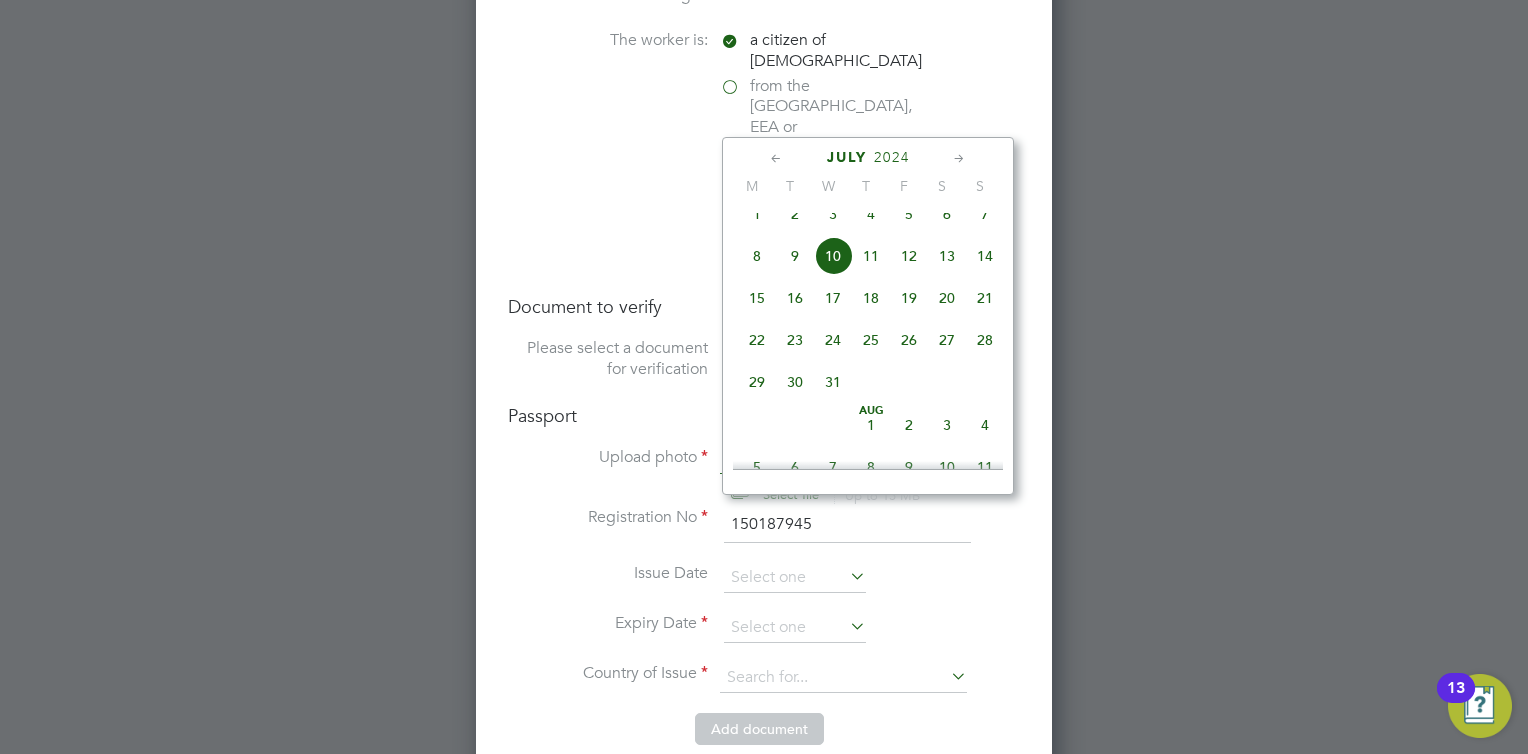 click on "25" 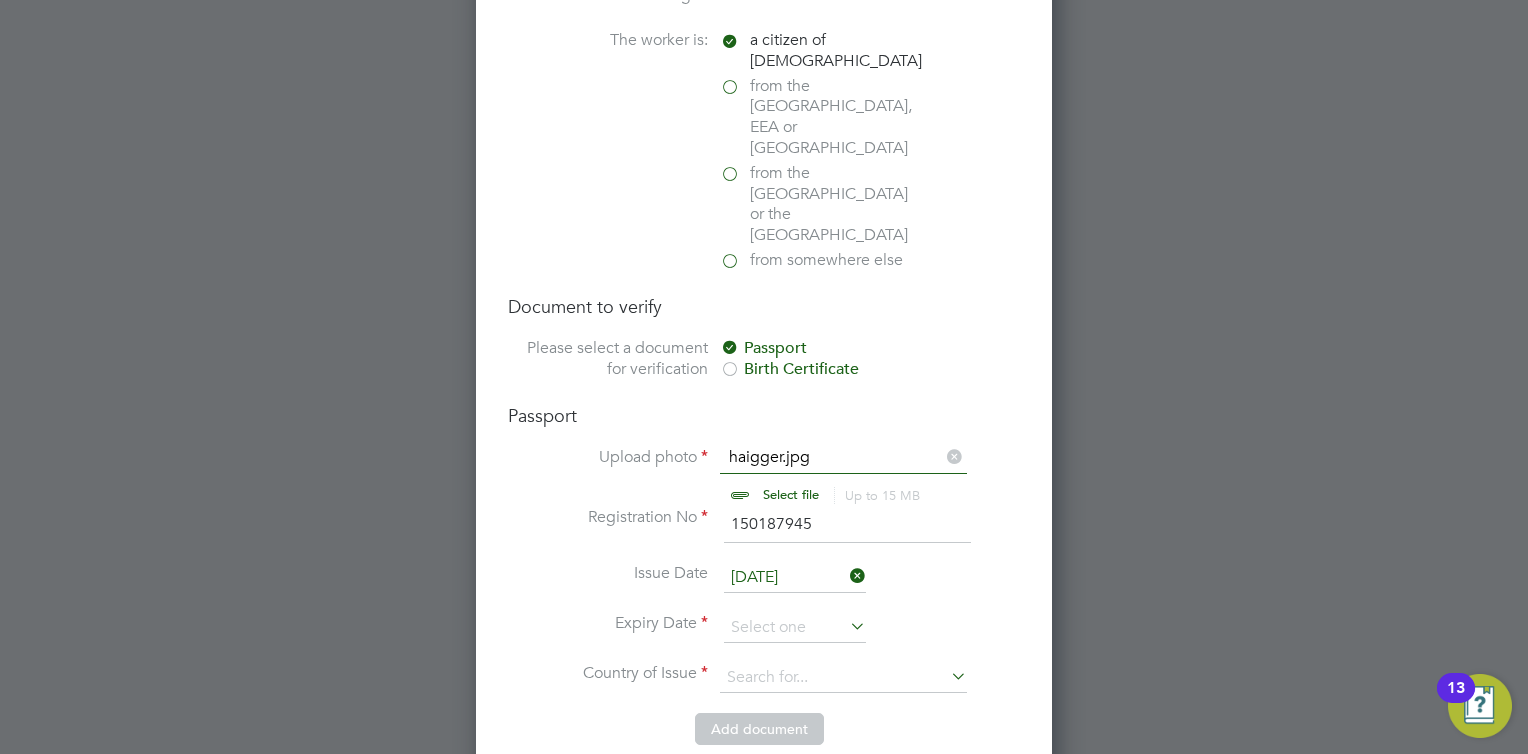 scroll, scrollTop: 1400, scrollLeft: 0, axis: vertical 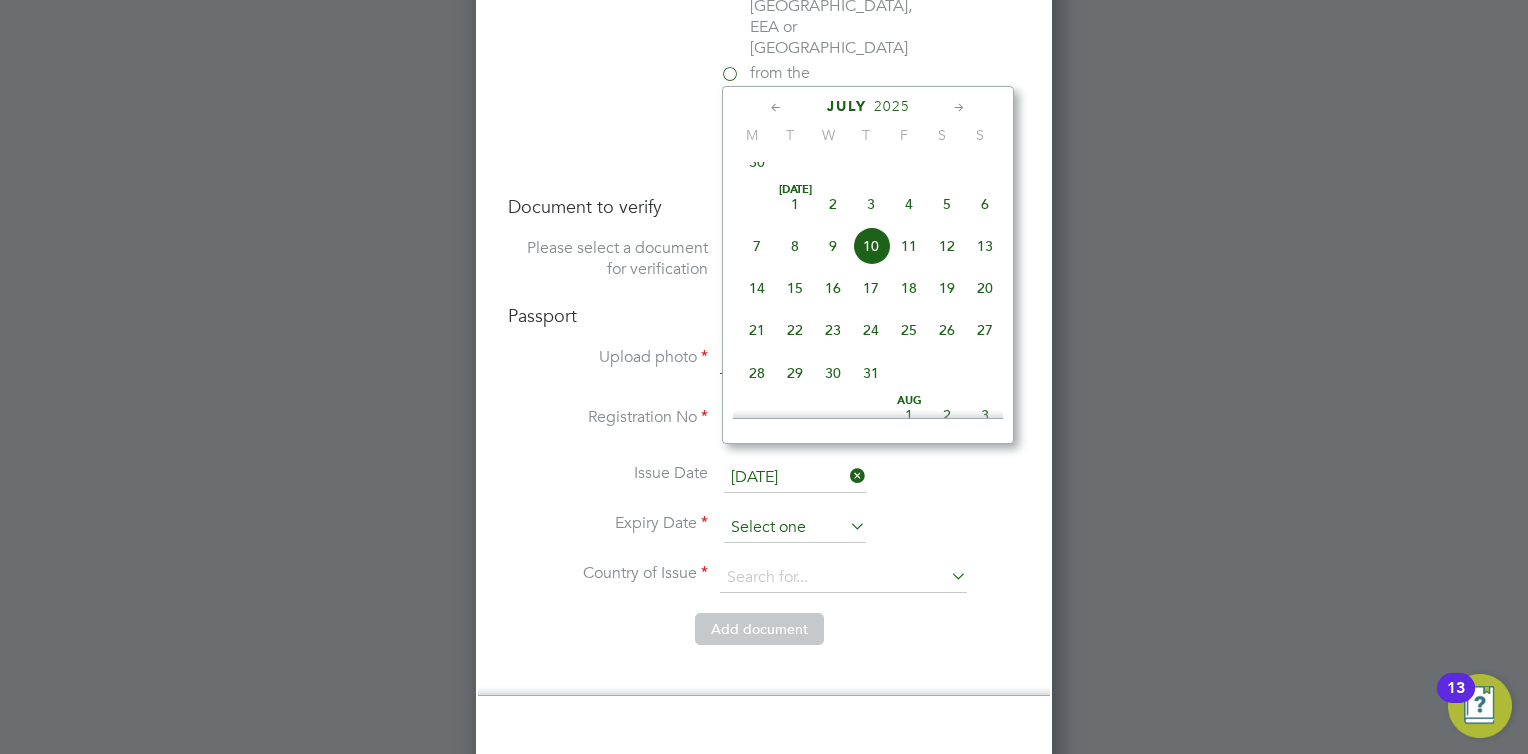 click at bounding box center (795, 528) 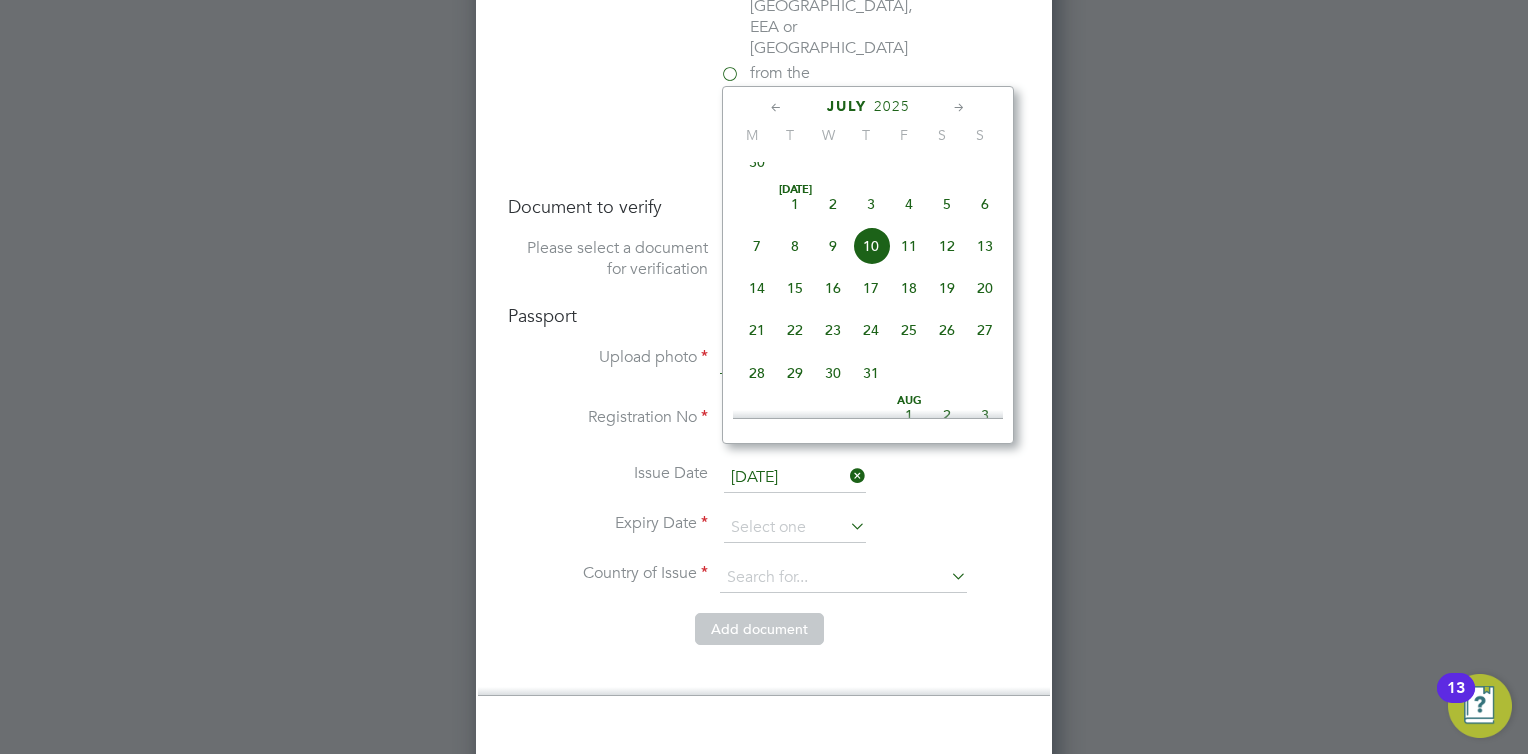 click on "2025" 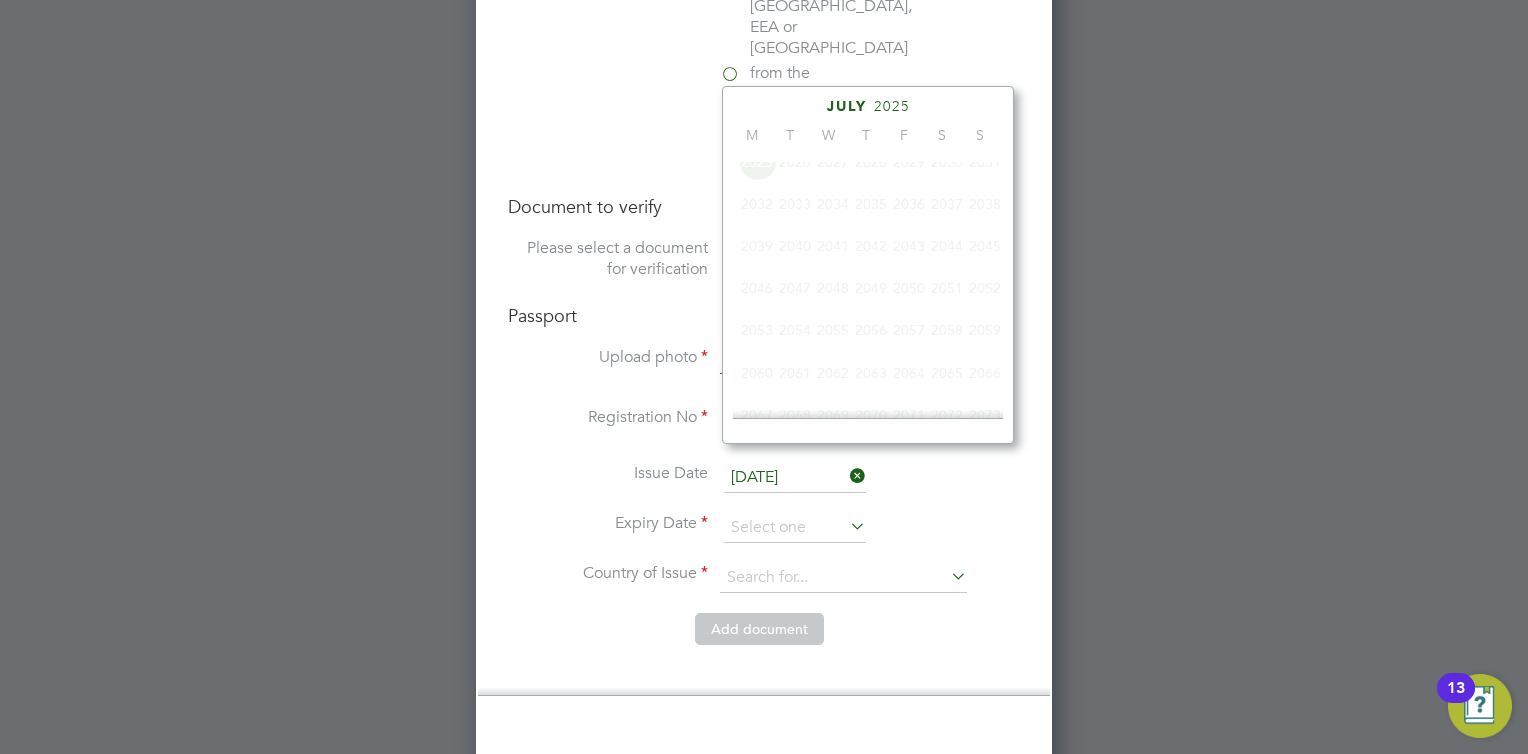 scroll, scrollTop: 535, scrollLeft: 0, axis: vertical 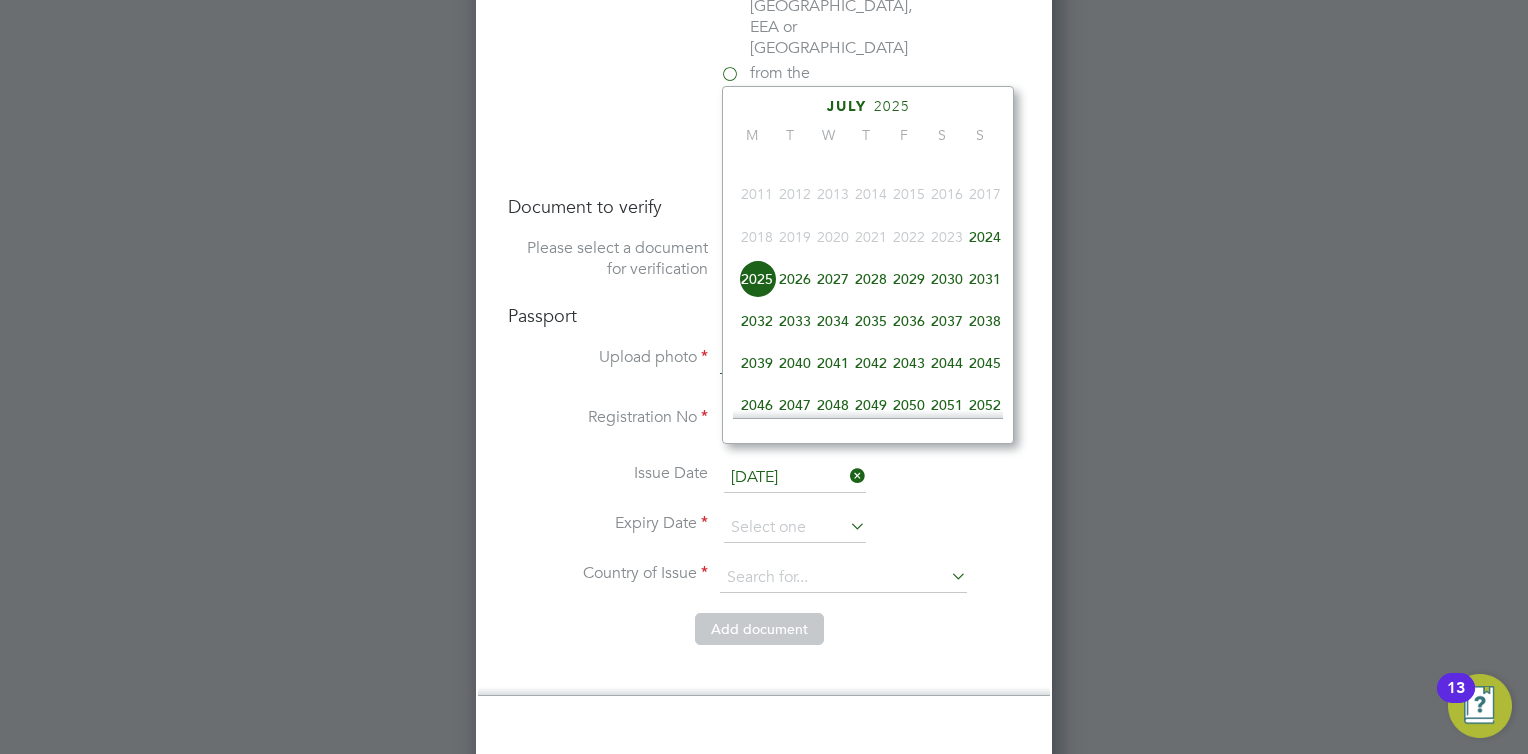 click on "2035" 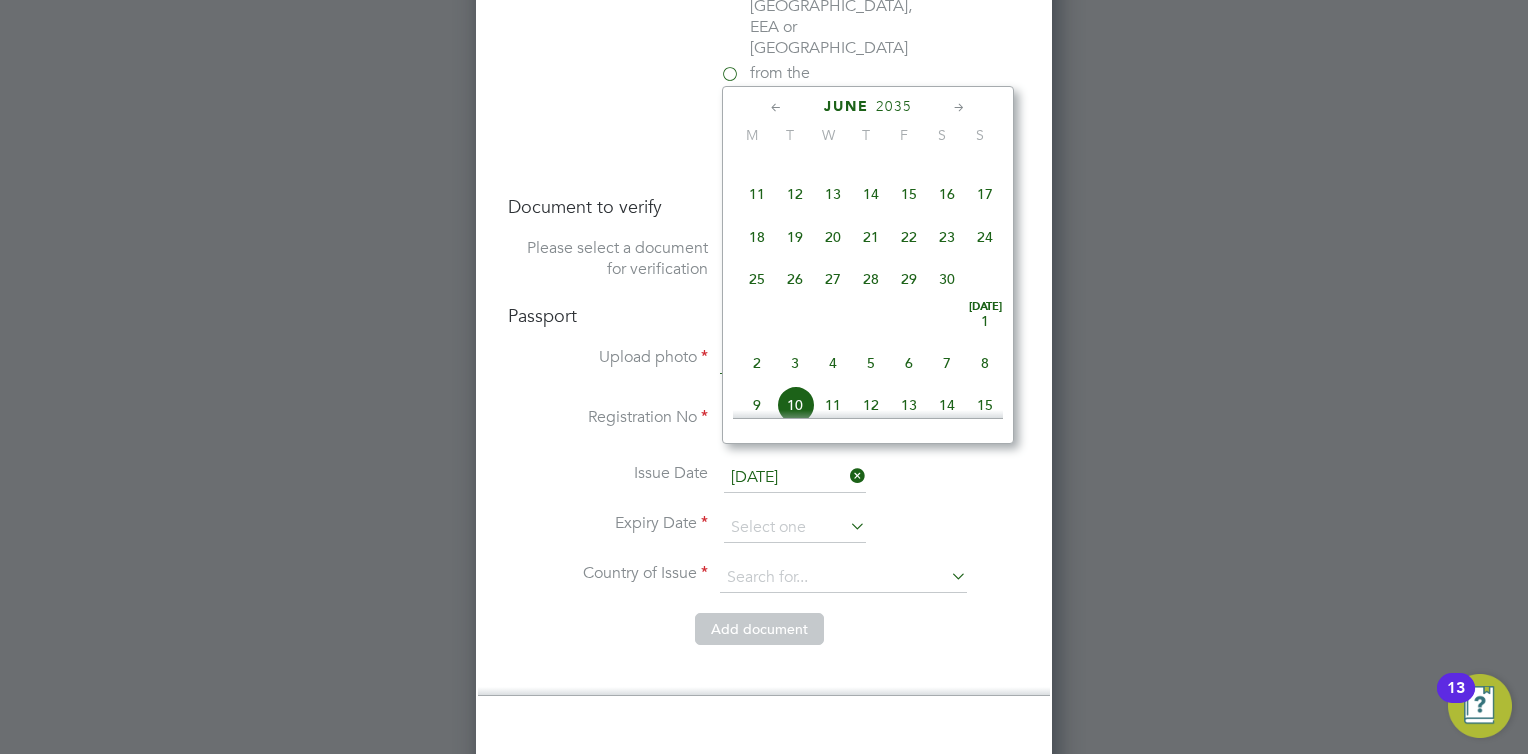 click 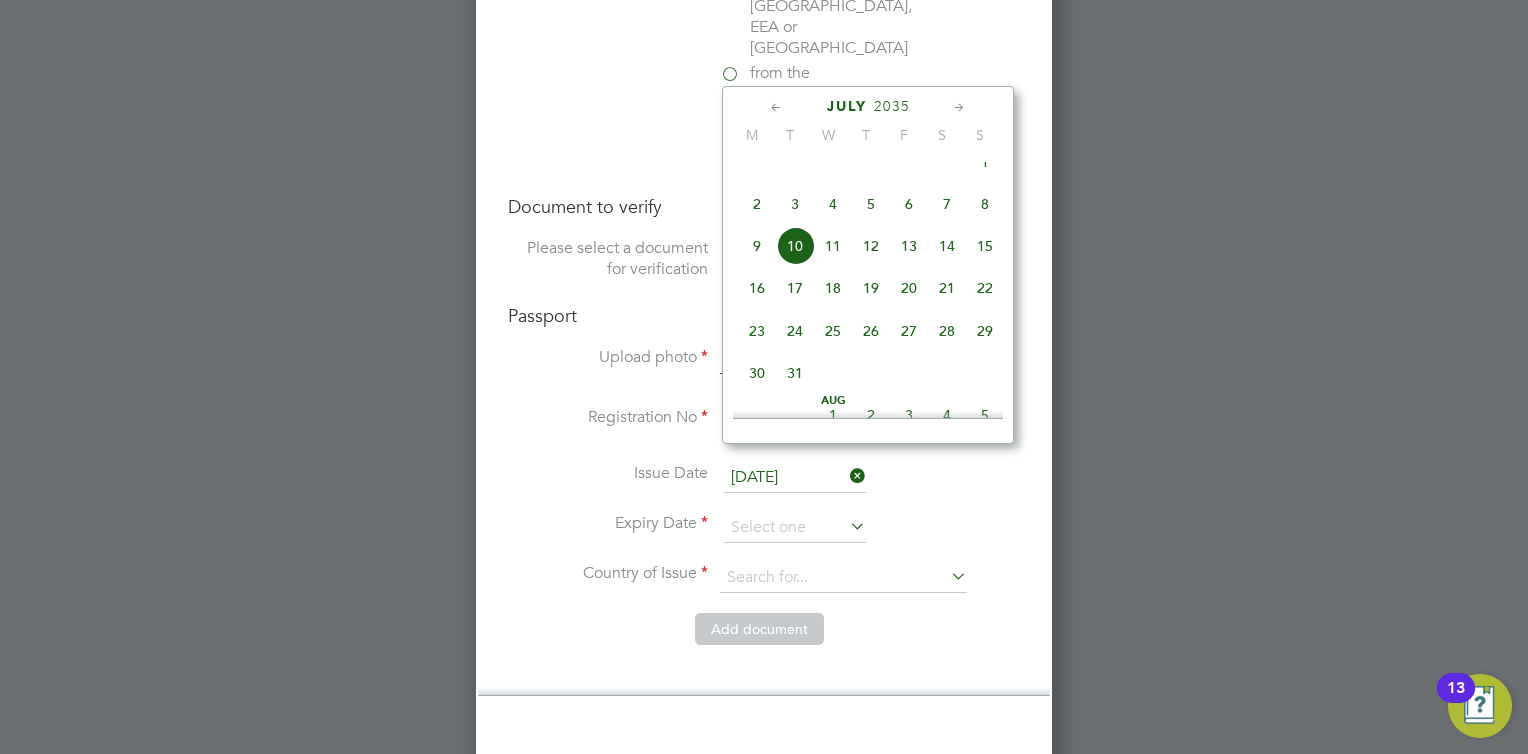 click on "25" 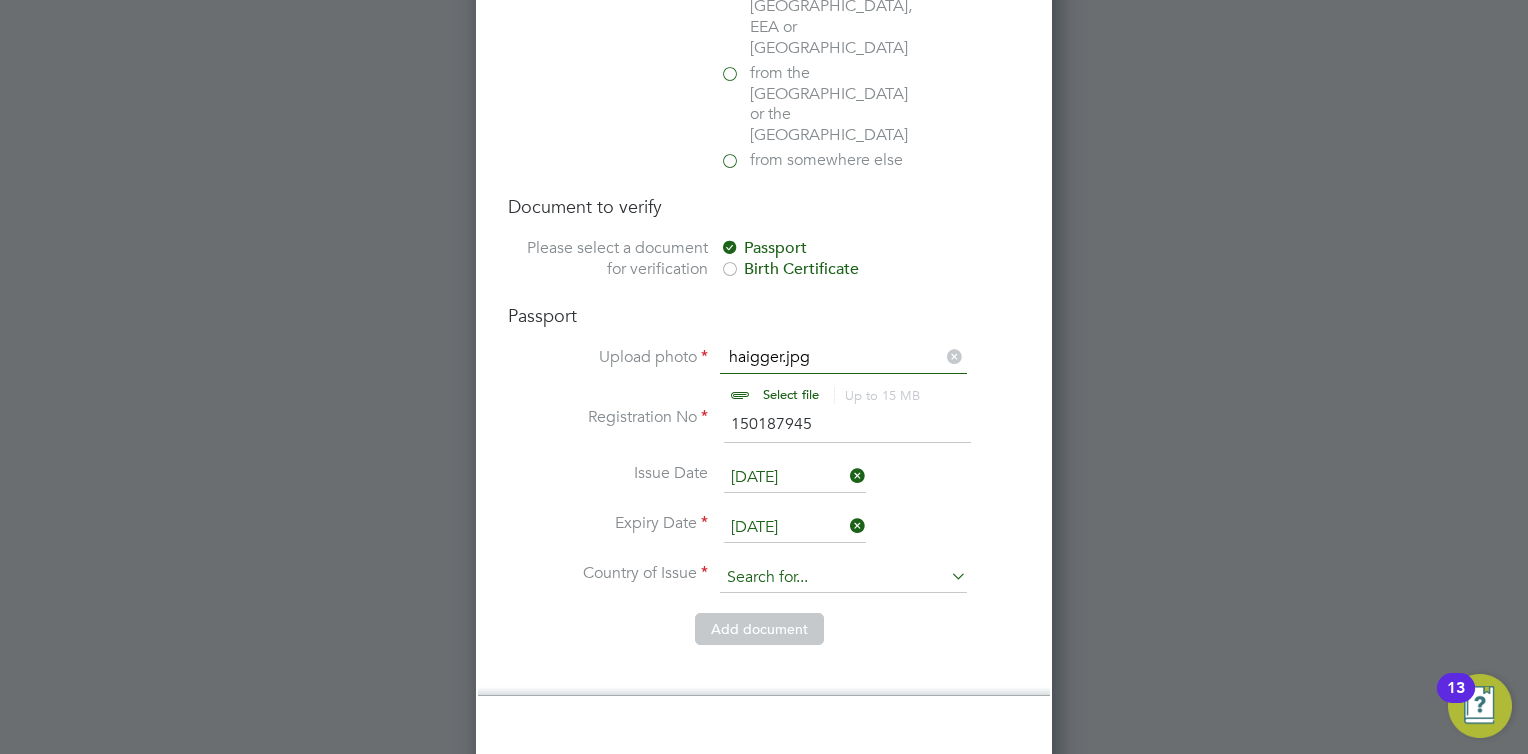 click at bounding box center (843, 578) 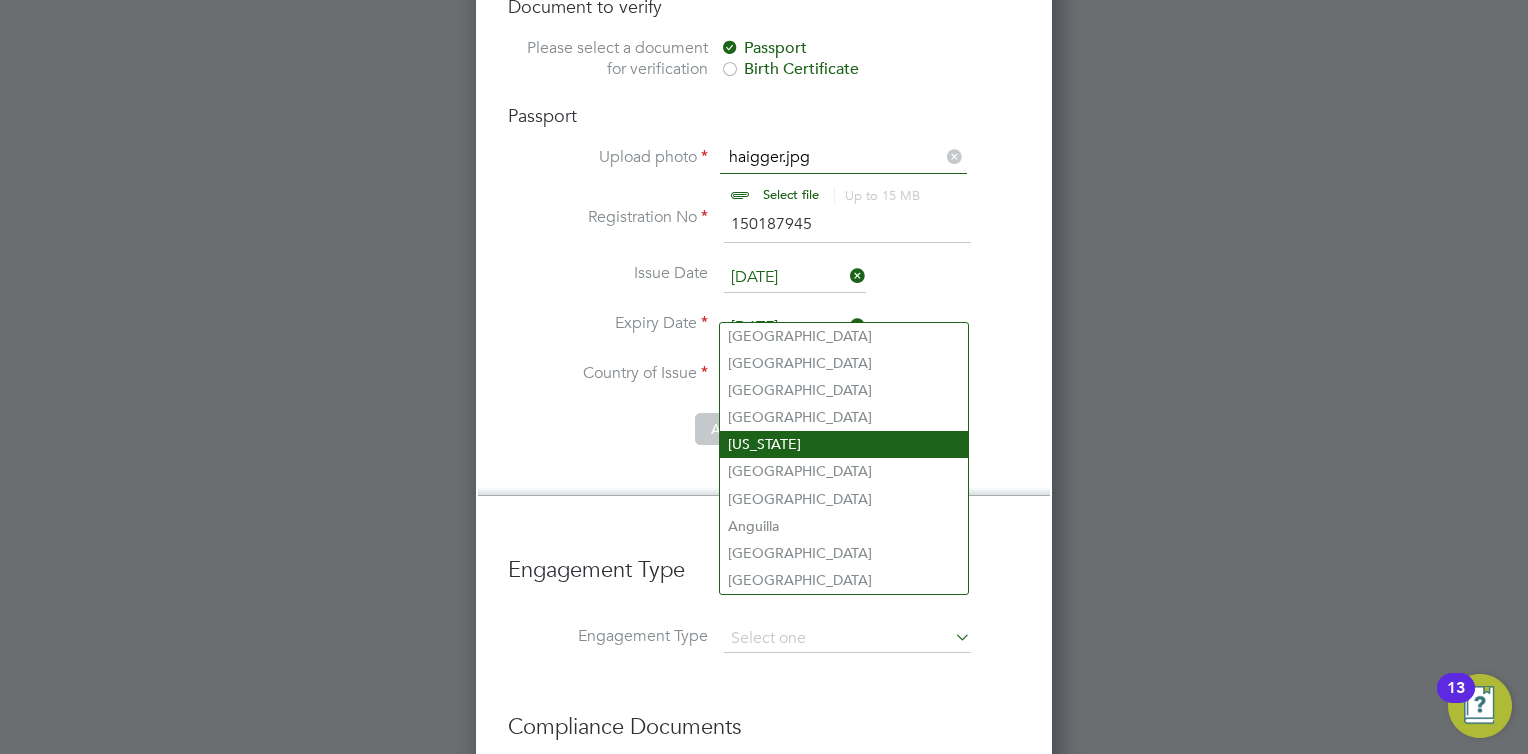 scroll, scrollTop: 1500, scrollLeft: 0, axis: vertical 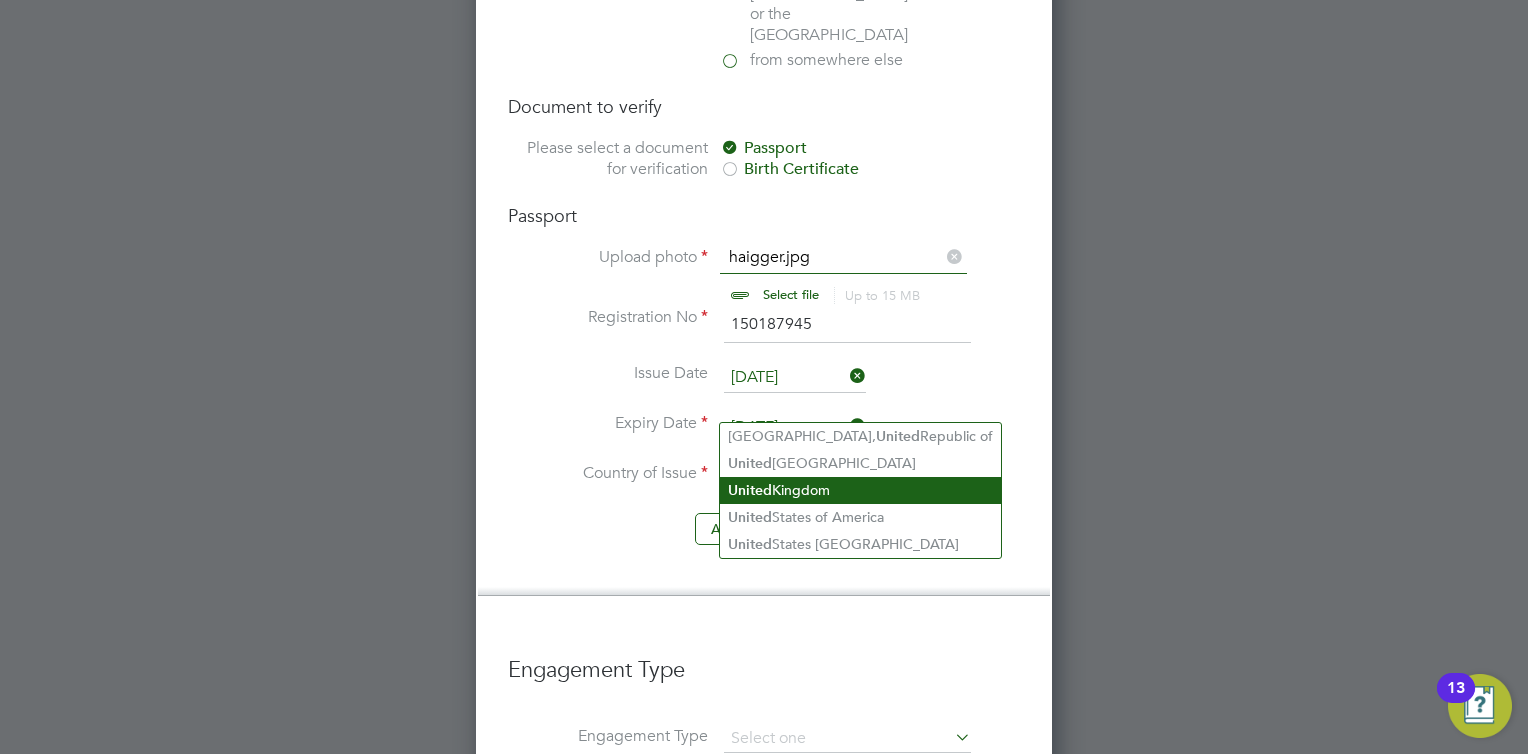 click on "United  Kingdom" 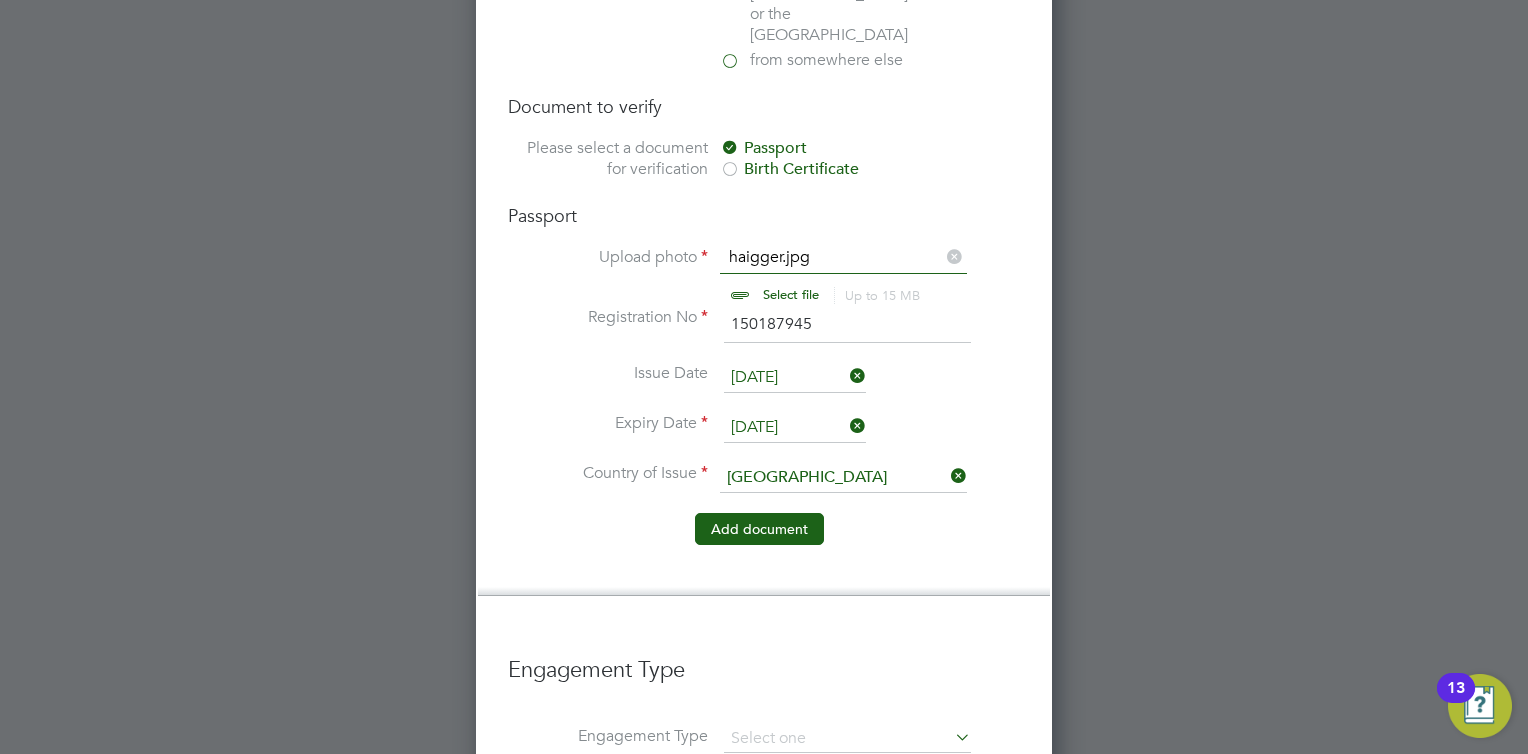 click on "Add document" at bounding box center [759, 529] 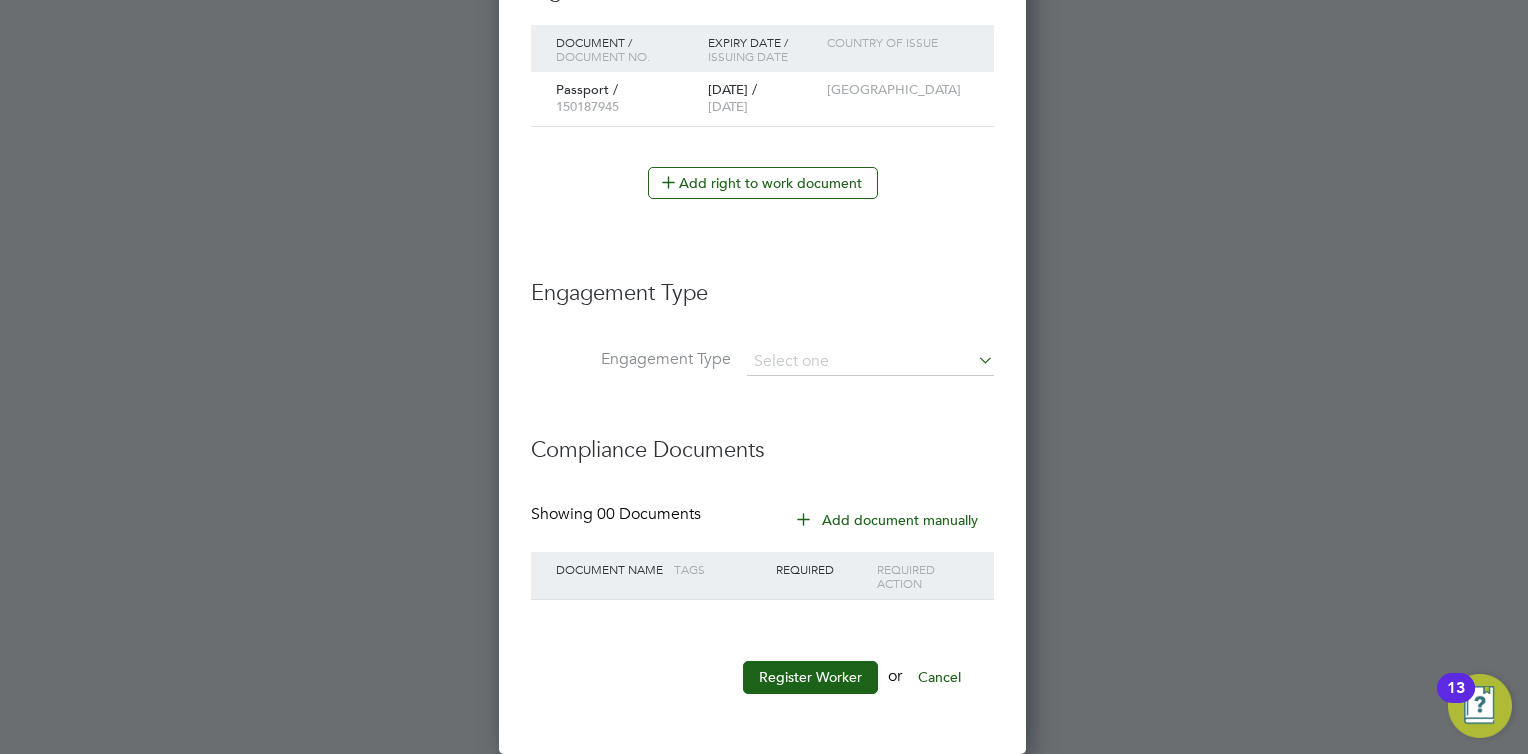 scroll, scrollTop: 1136, scrollLeft: 0, axis: vertical 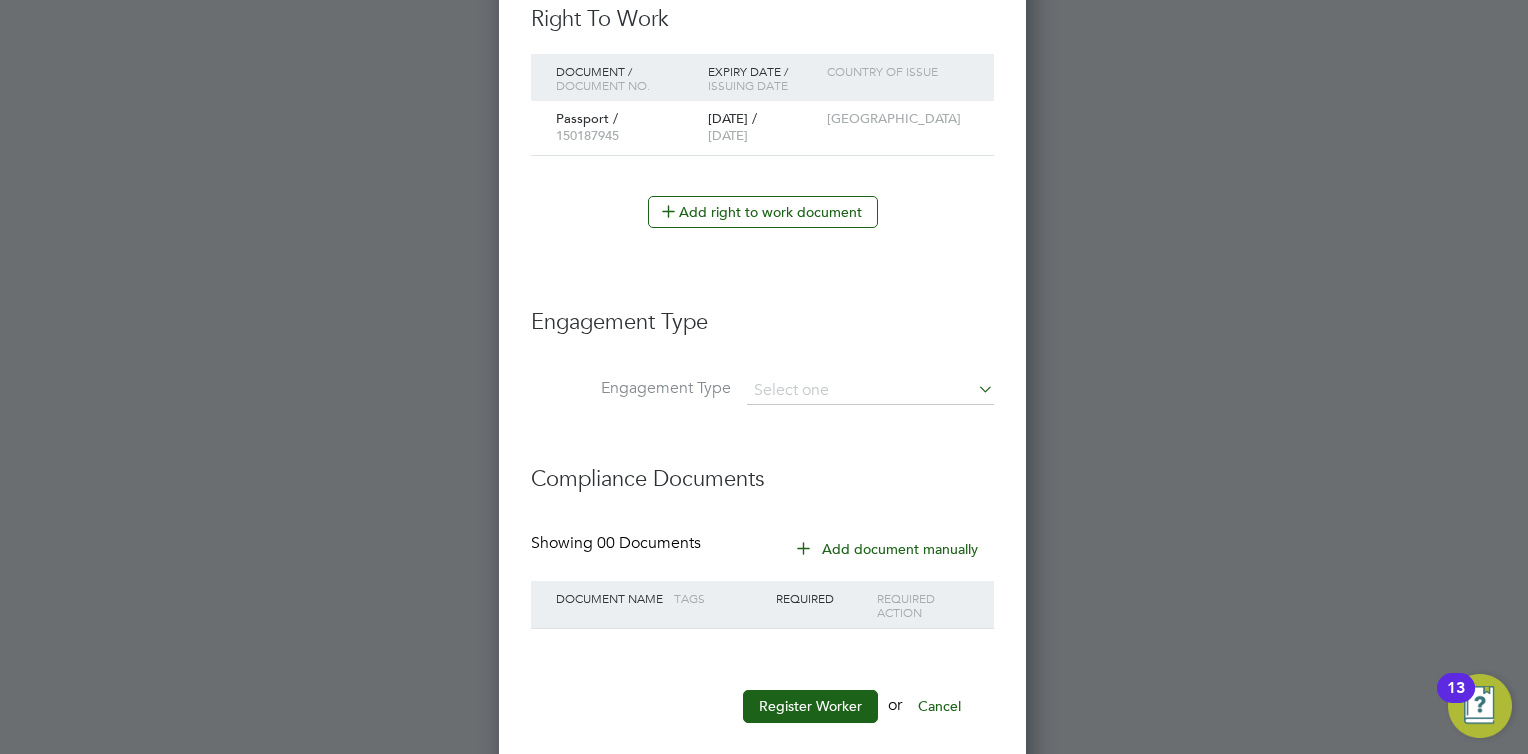 click at bounding box center (803, 547) 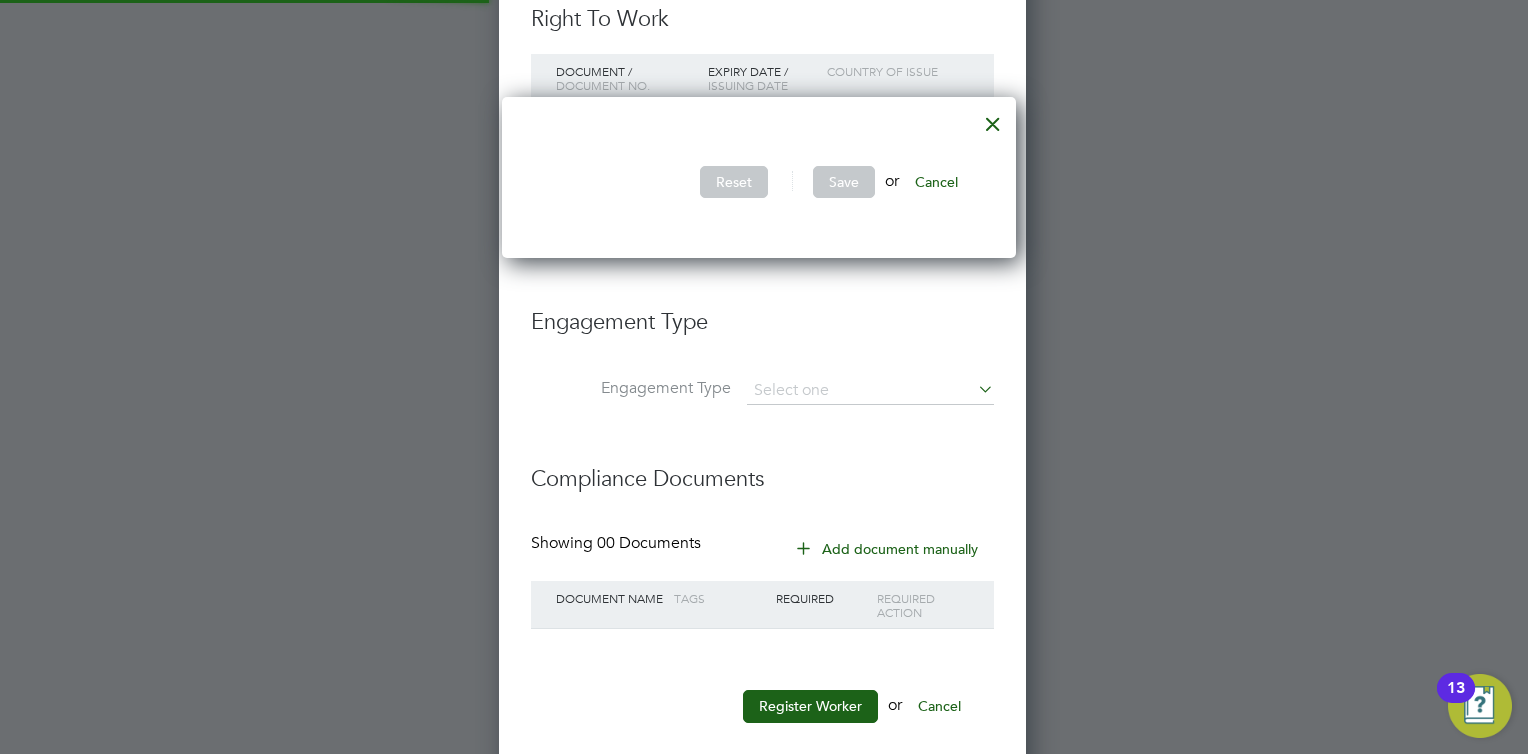 scroll, scrollTop: 10, scrollLeft: 9, axis: both 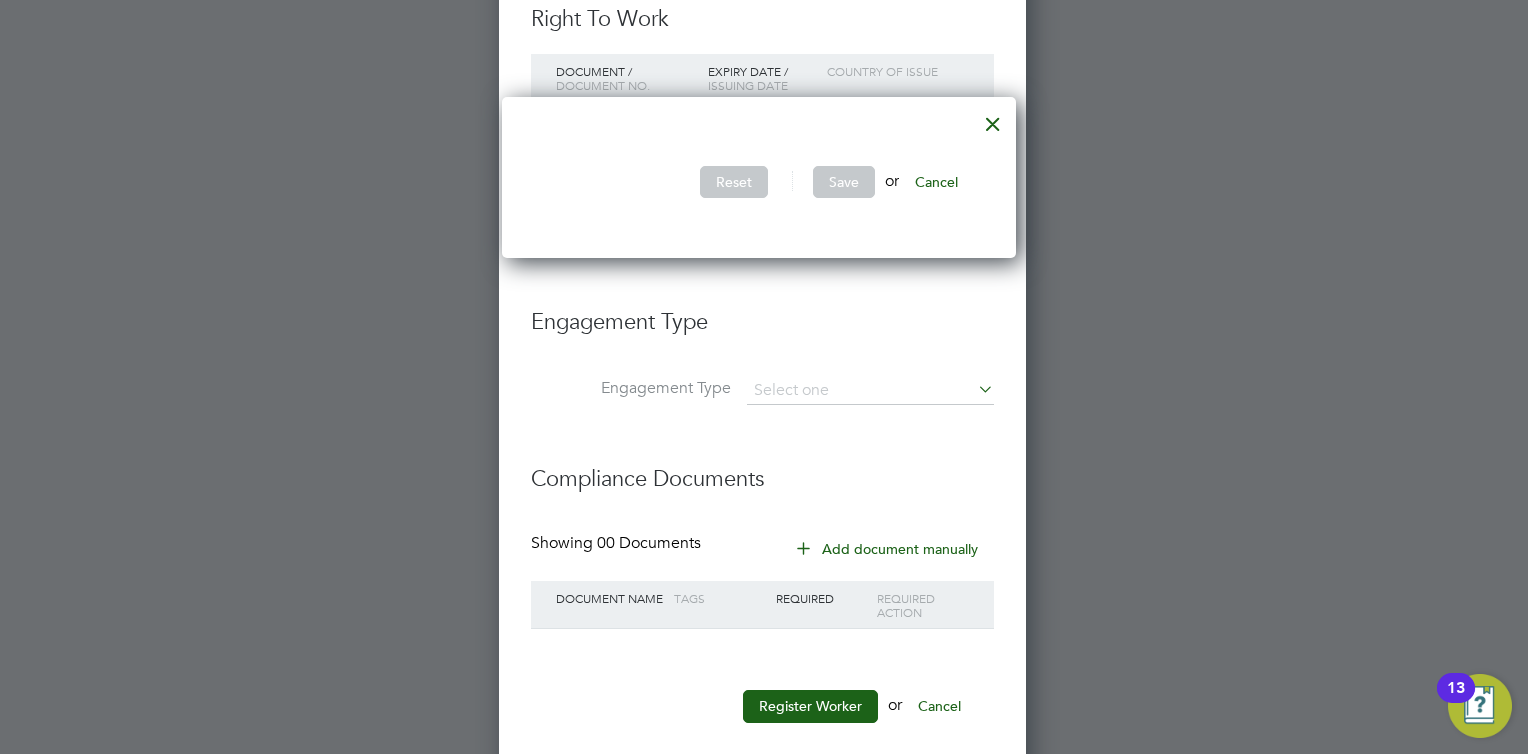 click on "Cancel" at bounding box center [936, 182] 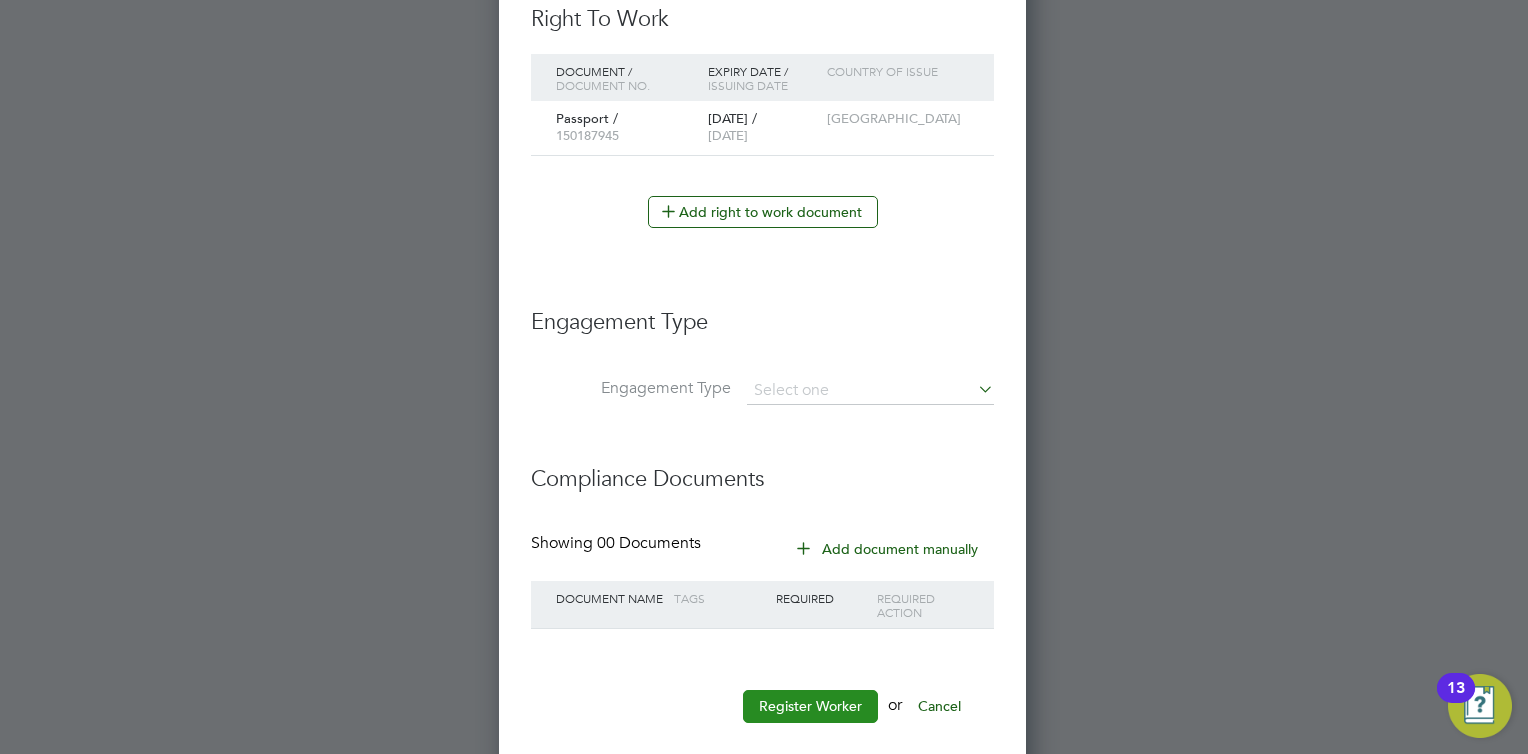 click on "Register Worker" at bounding box center [810, 706] 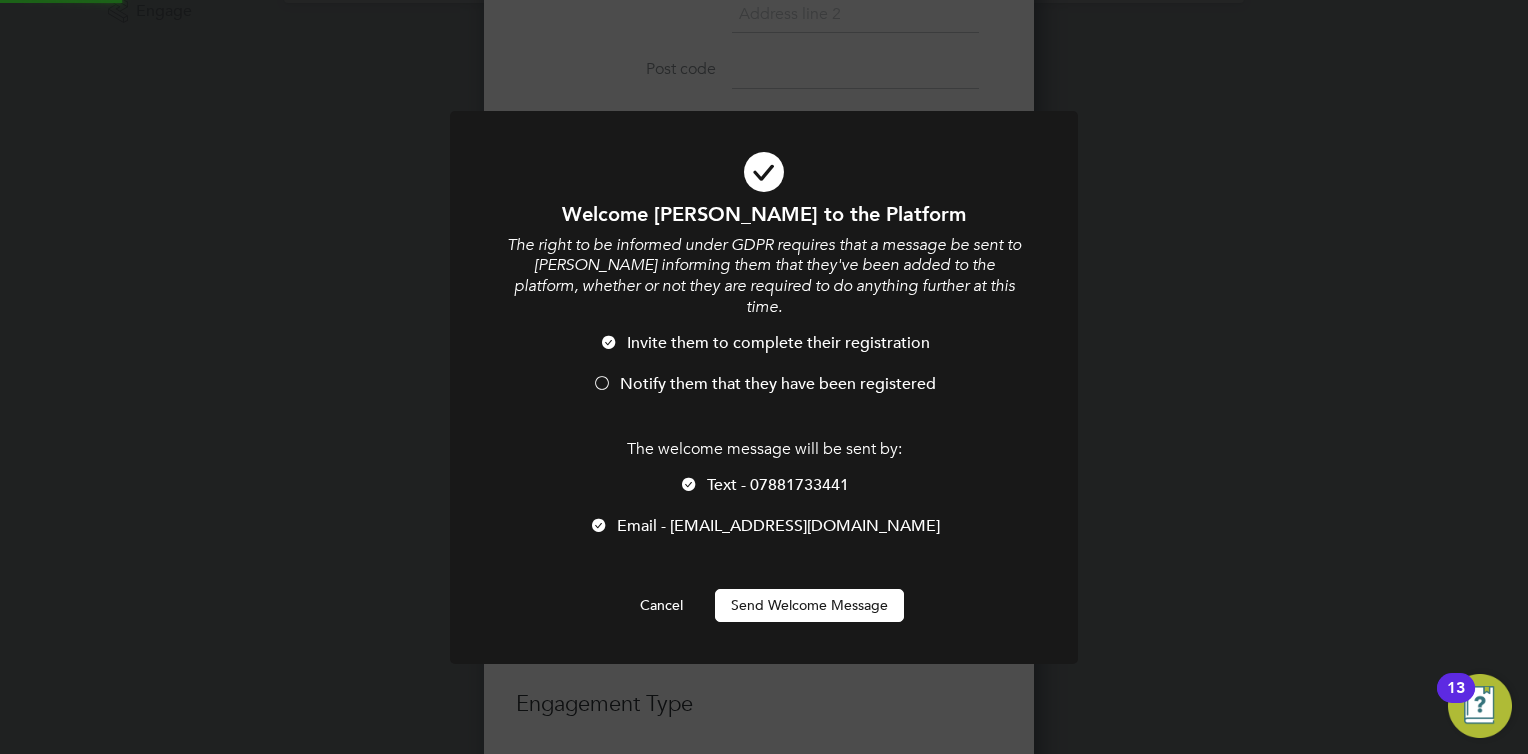 scroll, scrollTop: 0, scrollLeft: 0, axis: both 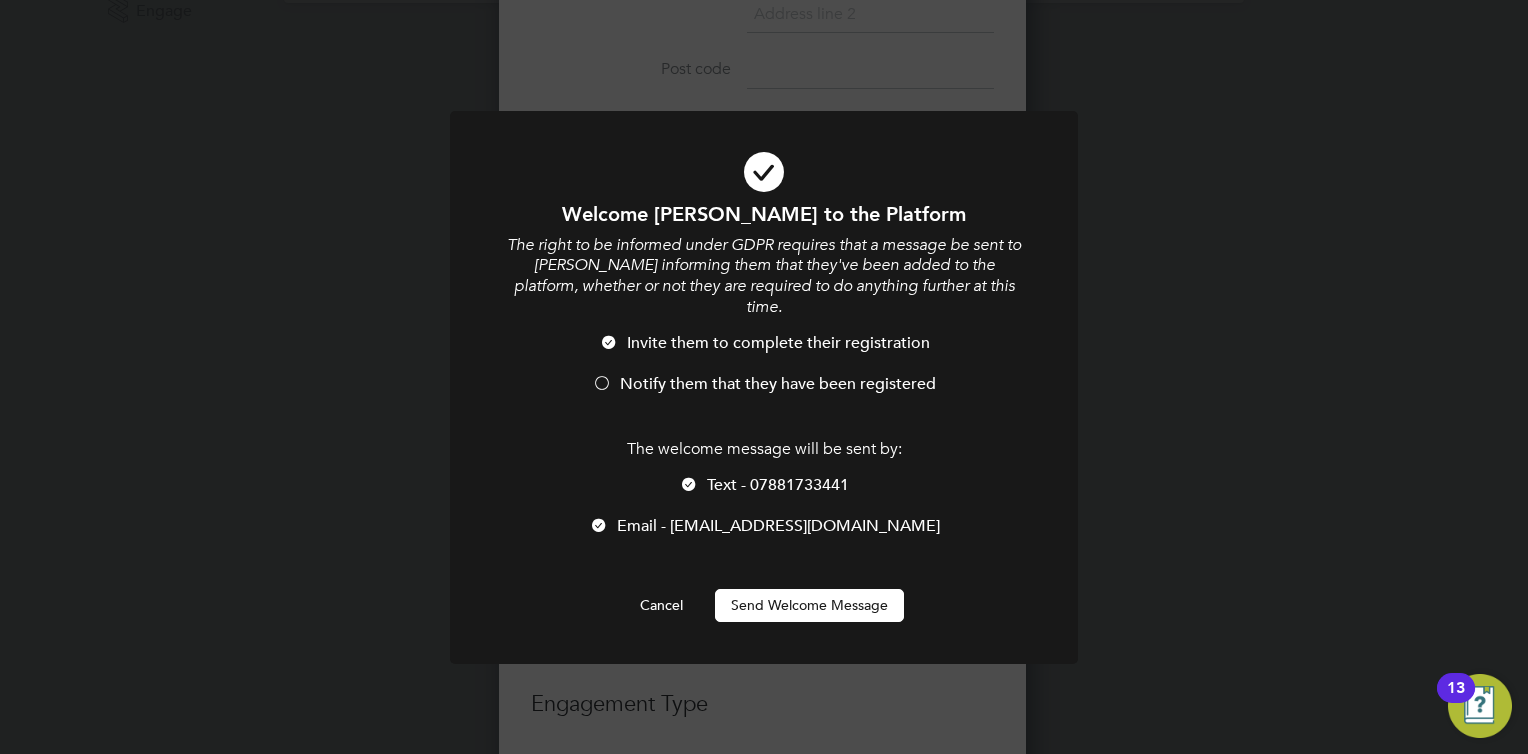 click at bounding box center (602, 385) 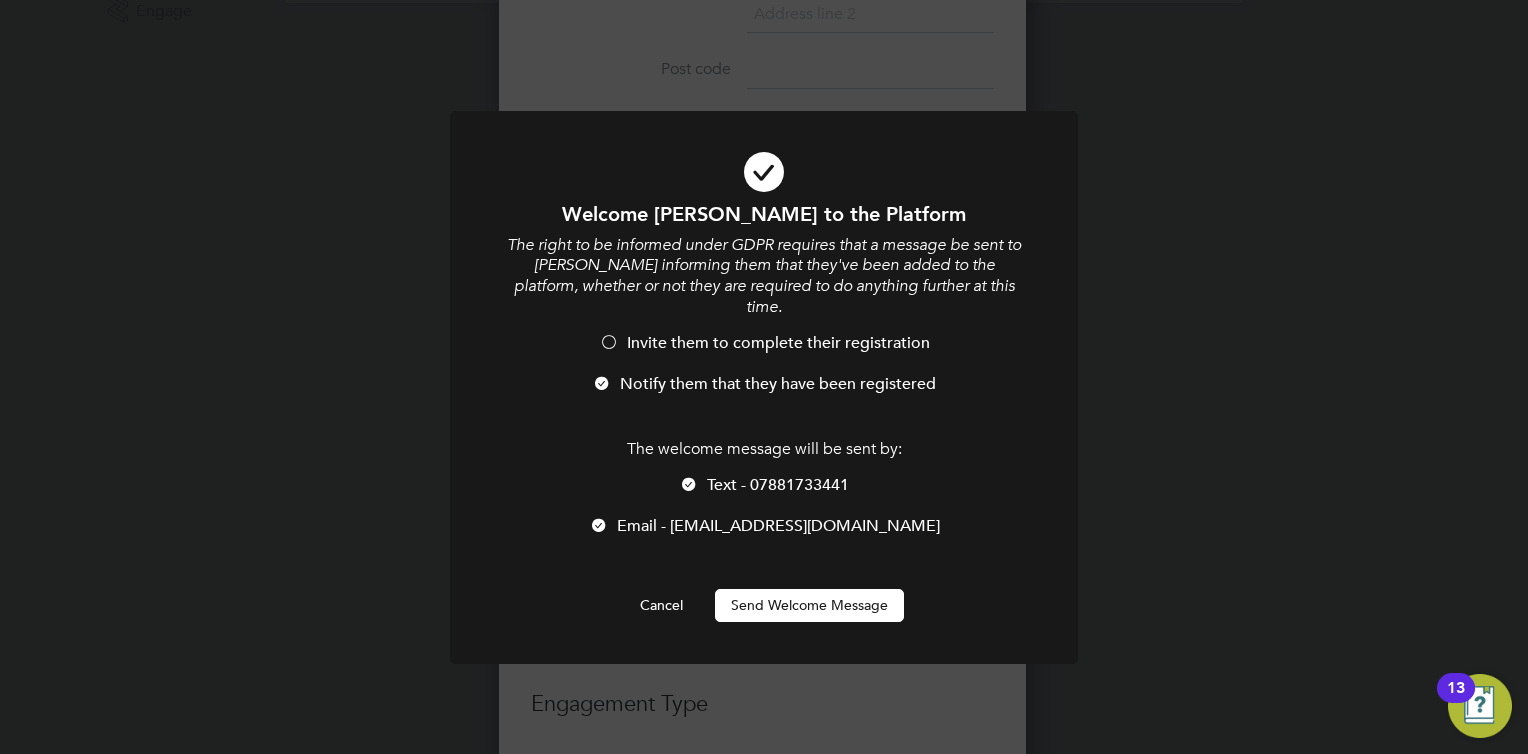 click at bounding box center [599, 527] 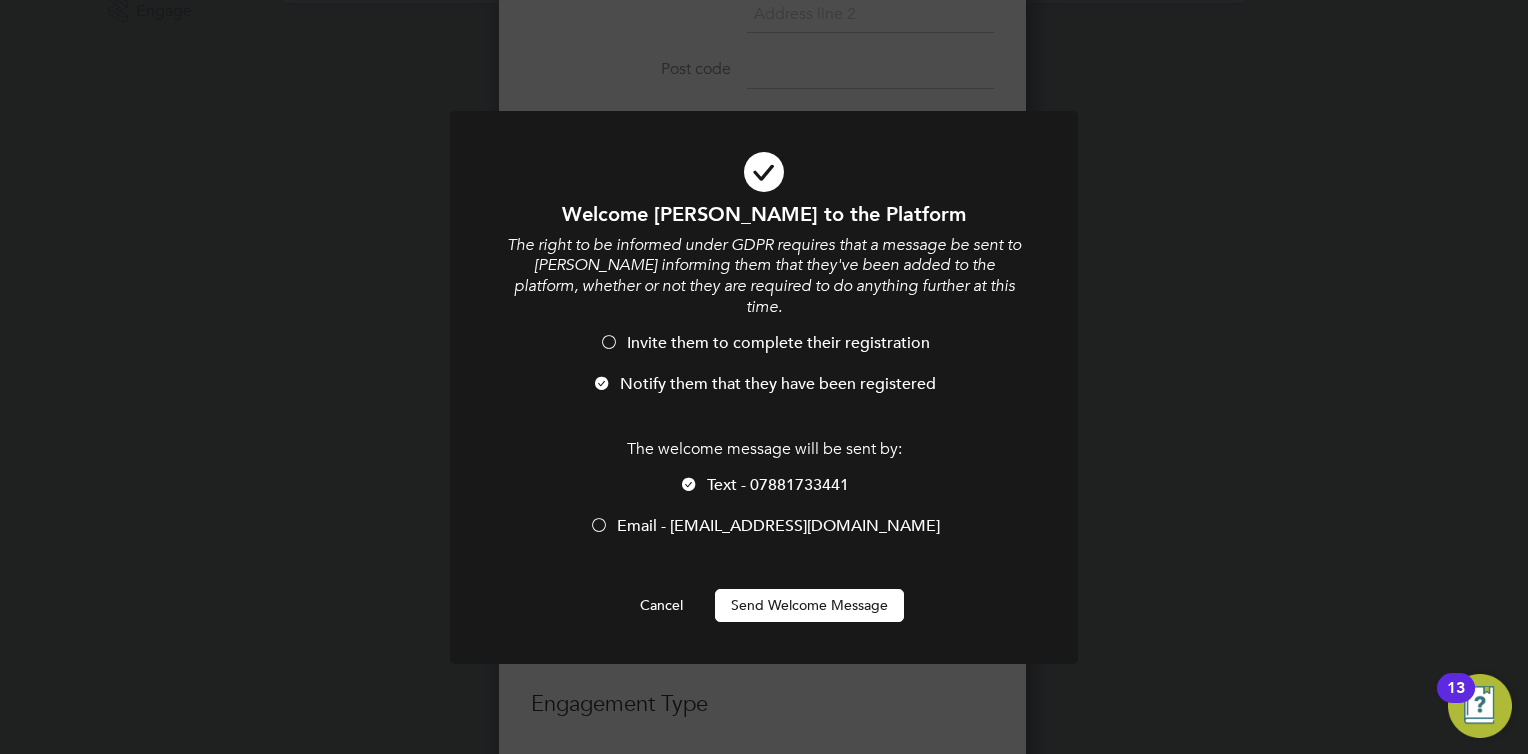 click on "Send Welcome Message" at bounding box center (809, 605) 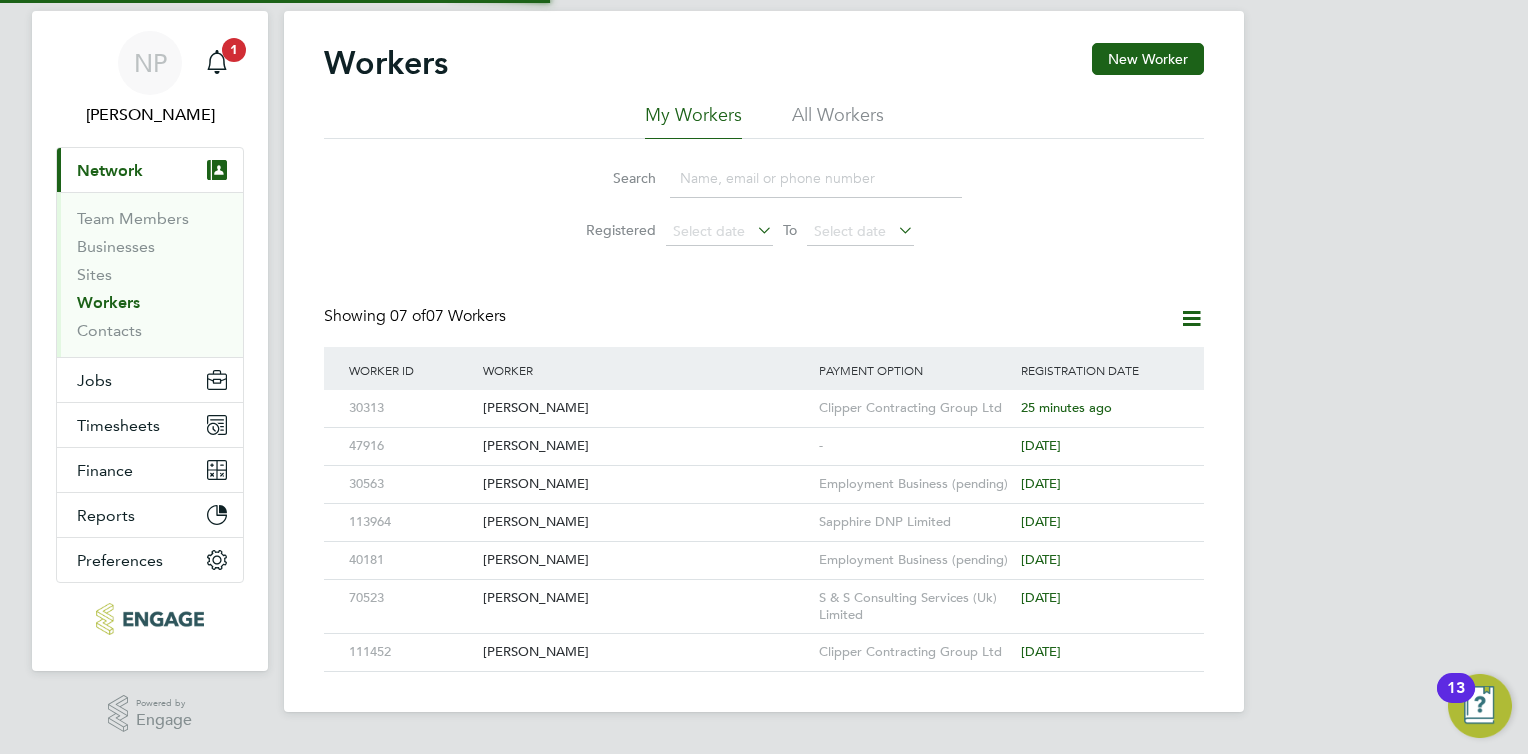 scroll, scrollTop: 0, scrollLeft: 0, axis: both 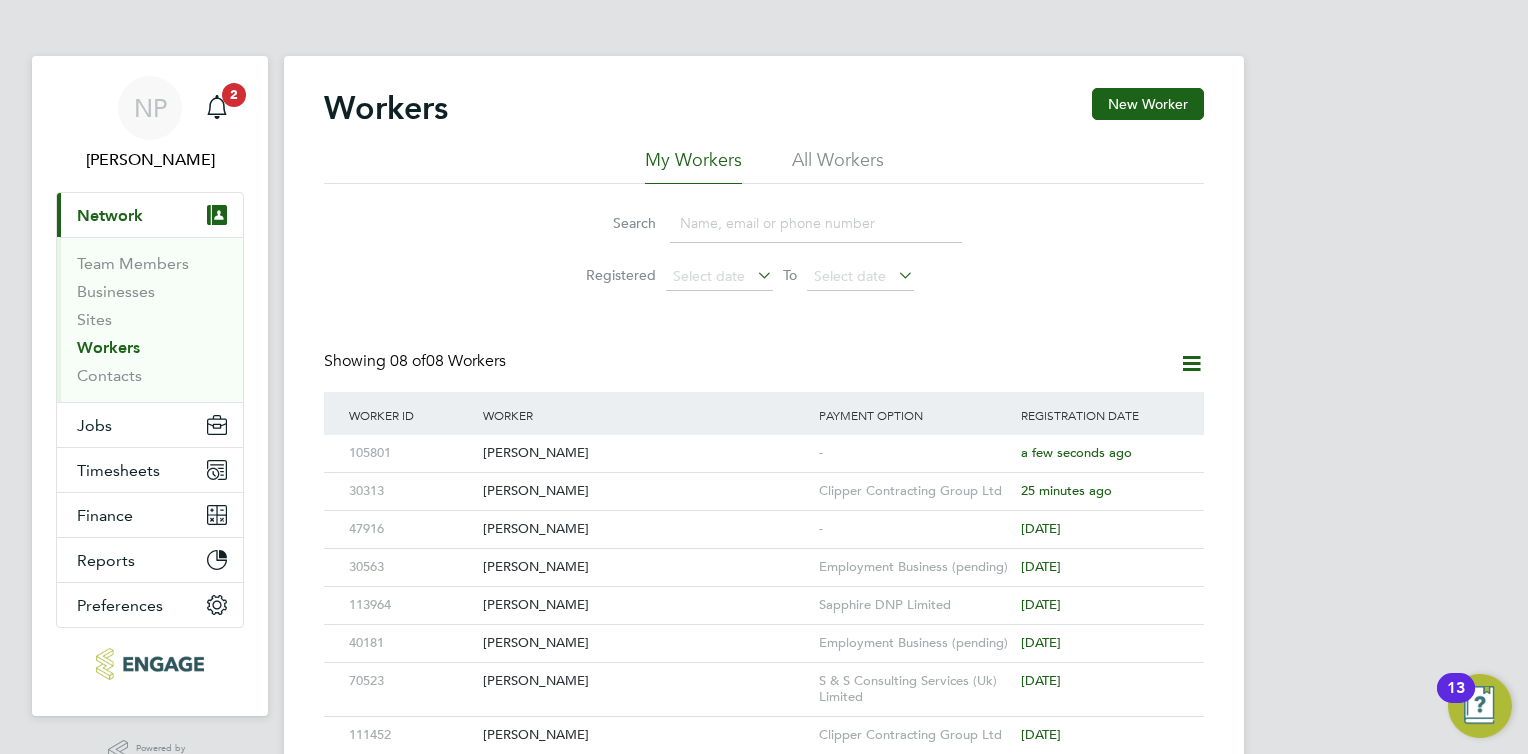click on "NP   Nick Plumridge   Notifications
2   Applications:   Current page:   Network
Team Members   Businesses   Sites   Workers   Contacts   Jobs
Positions   Vacancies   Placements   Timesheets
Timesheets   Expenses   Finance
Invoices & Credit Notes   Statements   Payments   Reports
Margin Report   CIS Reports   Report Downloads   Preferences
My Business   Doc. Requirements   Notifications   VMS Configurations   Activity Logs
.st0{fill:#C0C1C2;}
Powered by Engage Workers New Worker My Workers All Workers Search   Registered
Select date
To
Select date
Showing   08 of  08 Workers   Worker ID Worker Payment Option Registration Date 105801 ross haigger - a few seconds ago 30313 Simon Rosier Clipper Contracting Group Ltd" at bounding box center [764, 413] 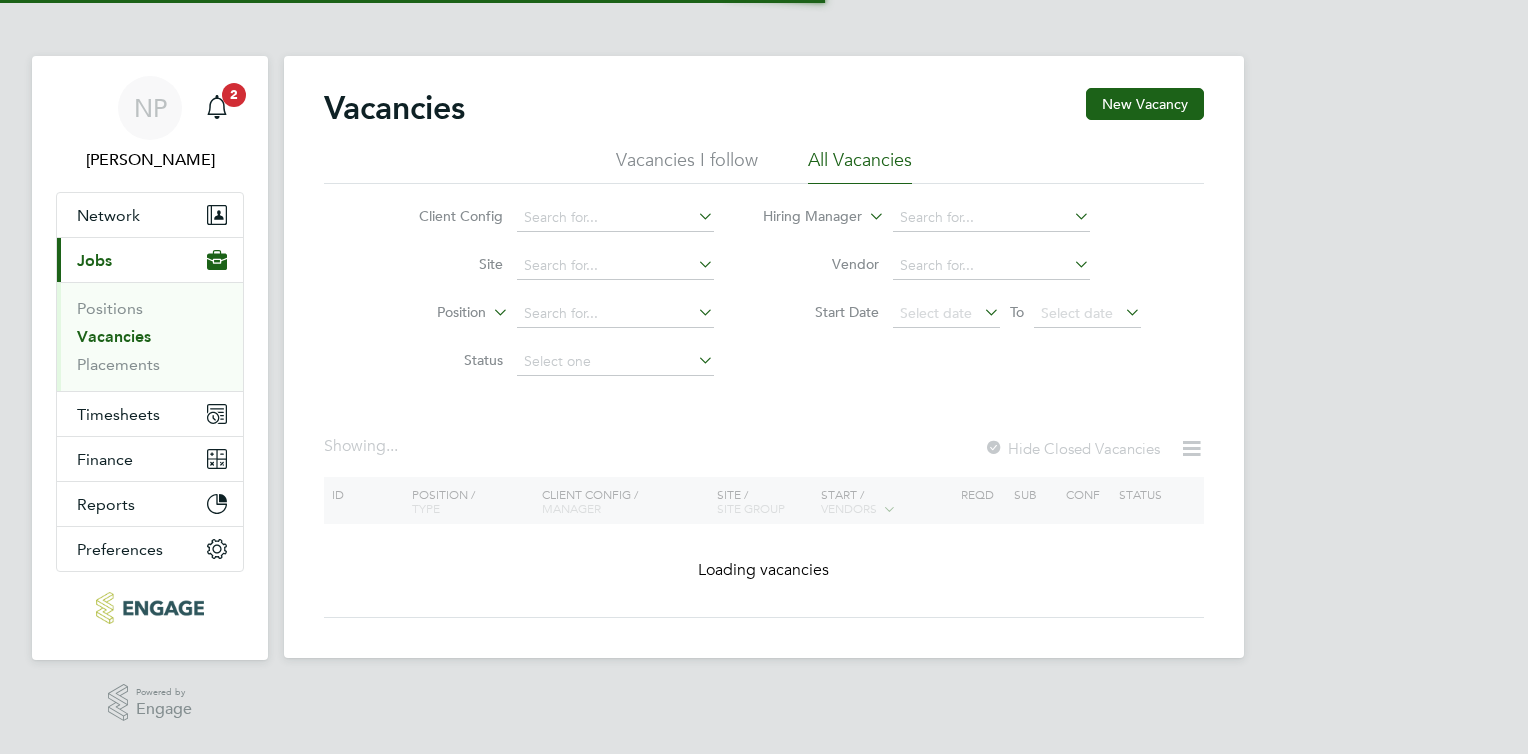 scroll, scrollTop: 0, scrollLeft: 0, axis: both 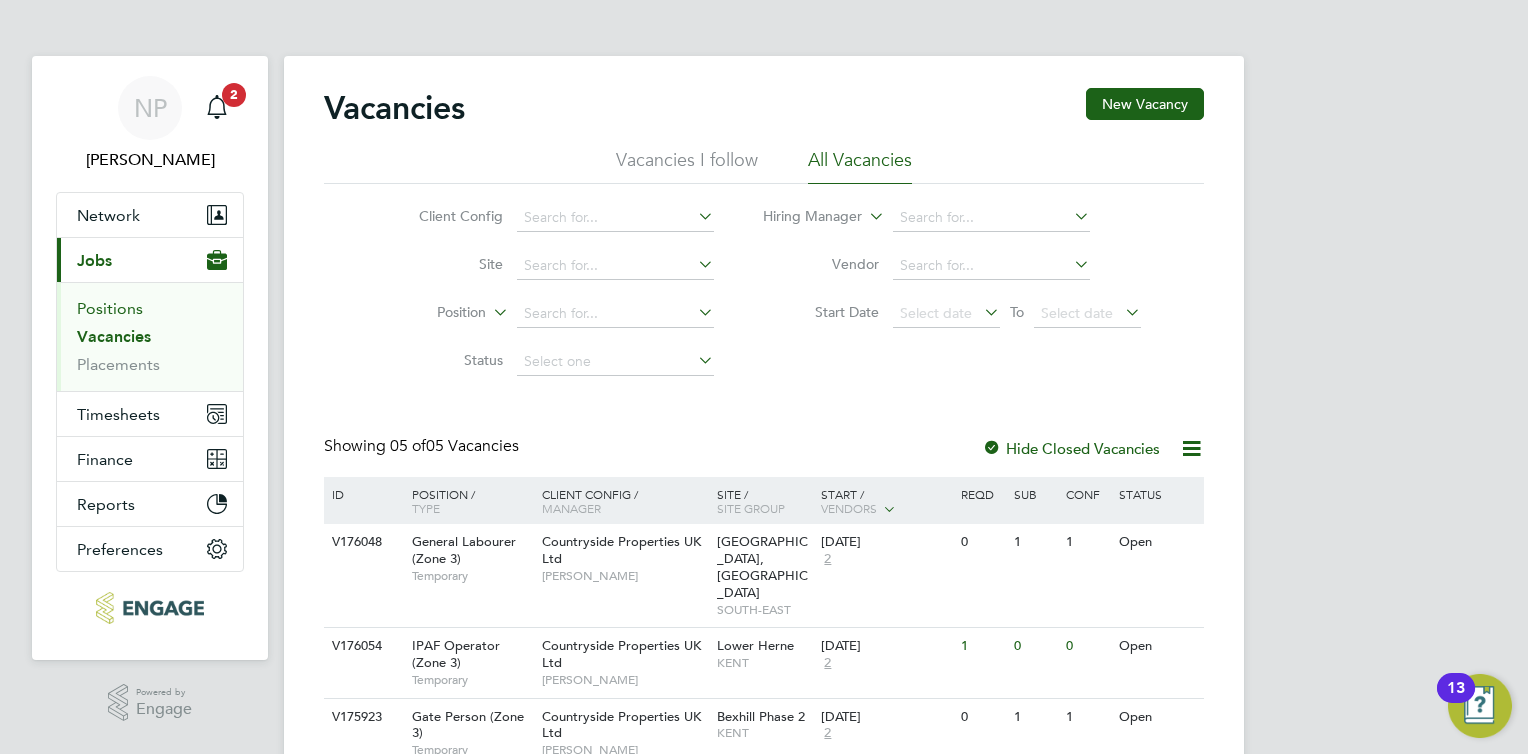 click on "Positions" at bounding box center [110, 308] 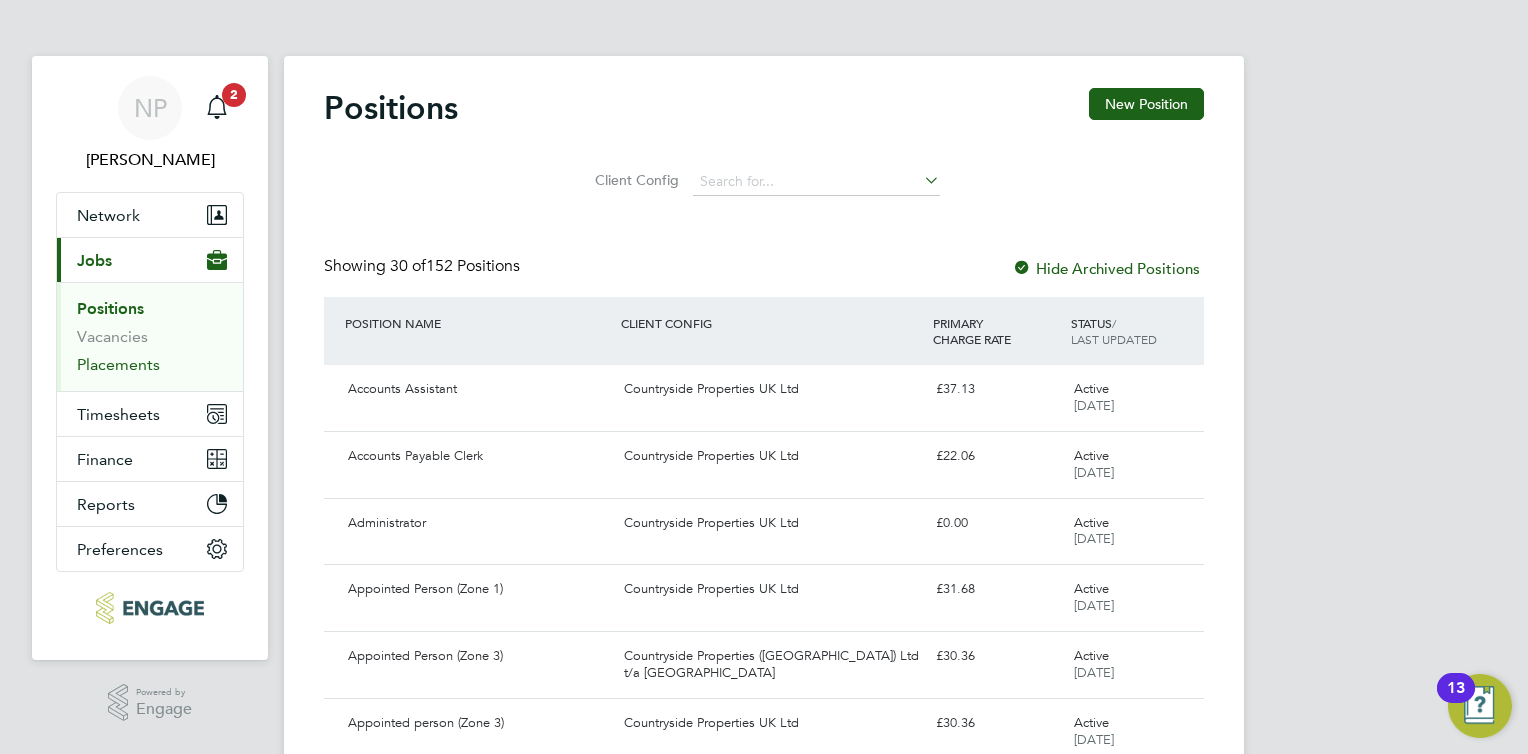 click on "Placements" at bounding box center [118, 364] 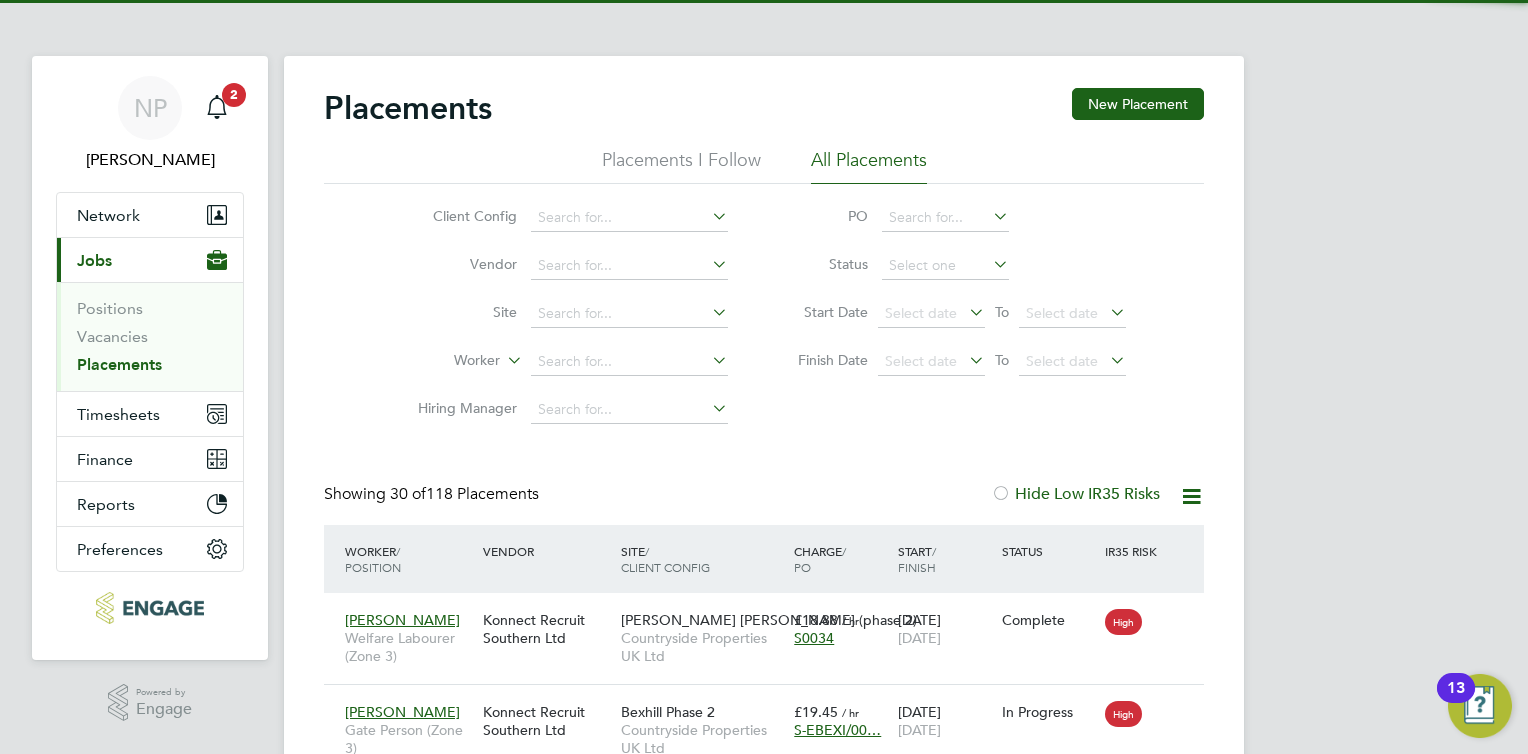 scroll, scrollTop: 10, scrollLeft: 9, axis: both 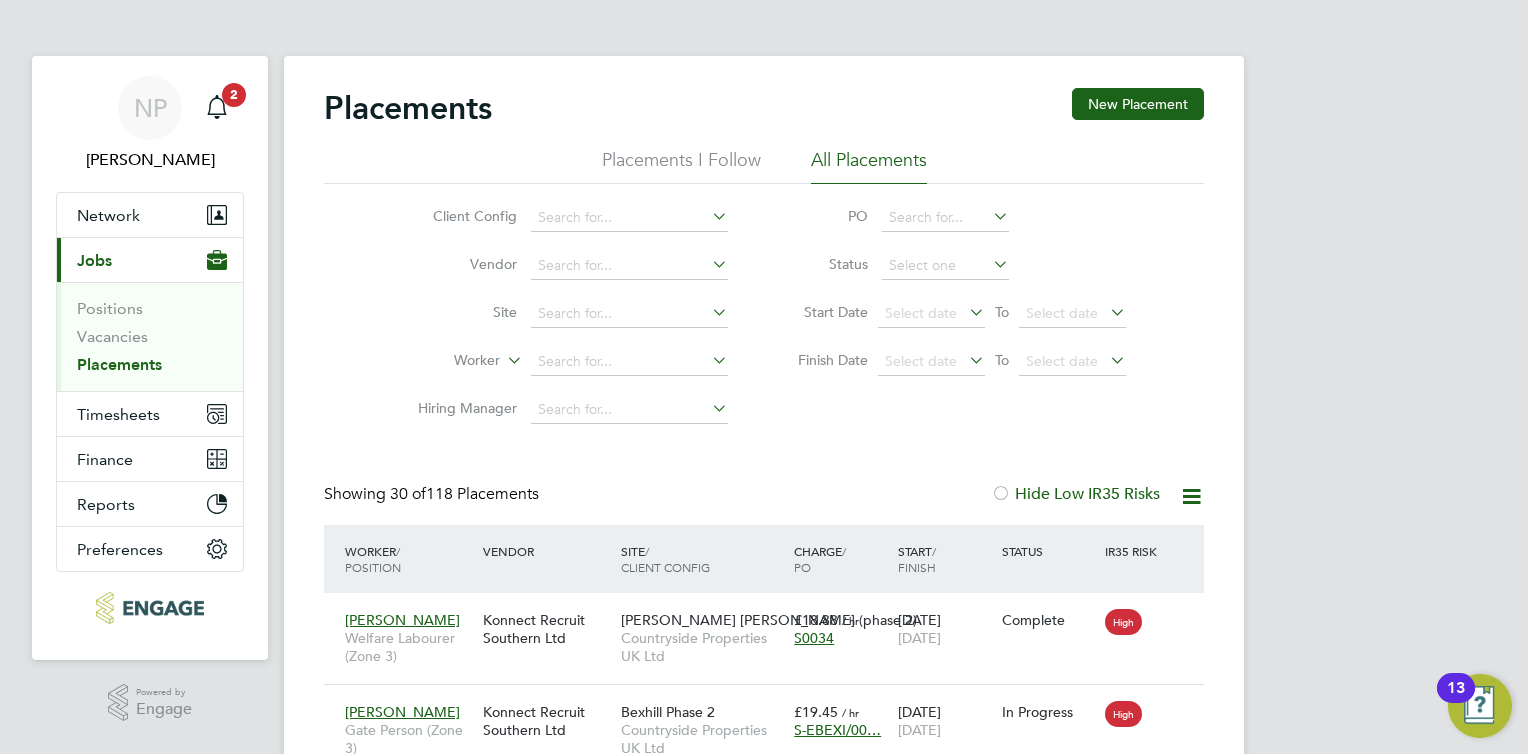 click on "Current page:   Jobs" at bounding box center [150, 260] 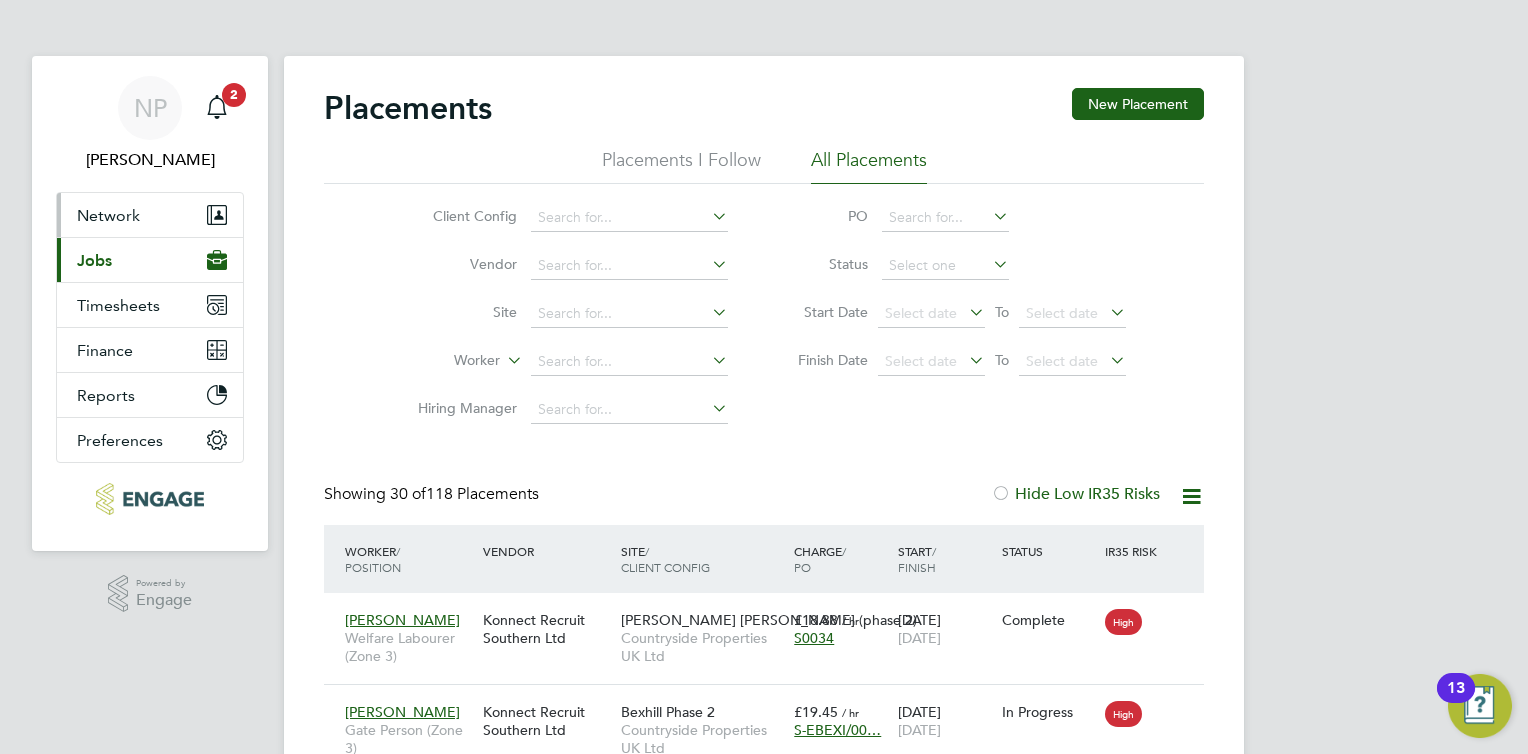 click on "Network" at bounding box center [108, 215] 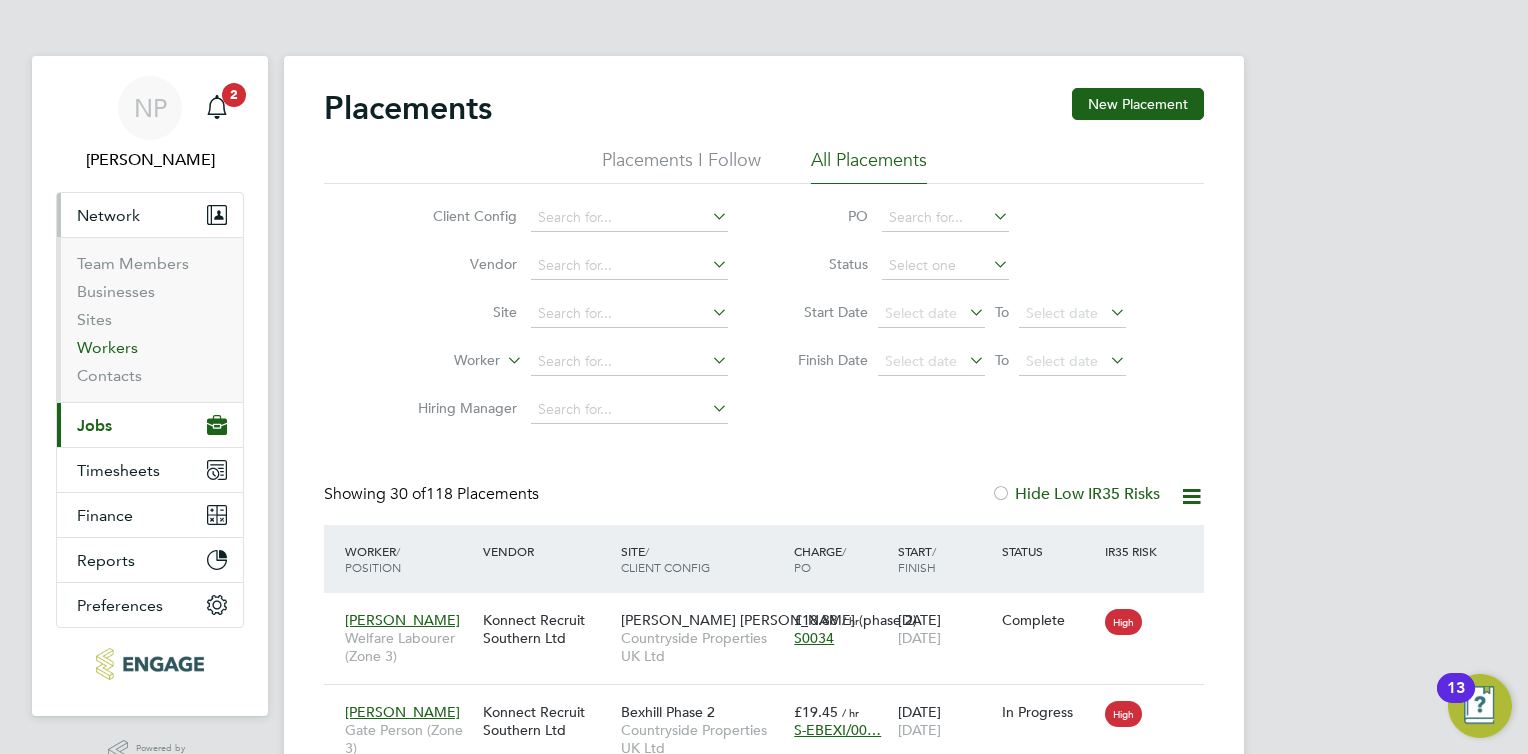 click on "Workers" at bounding box center (107, 347) 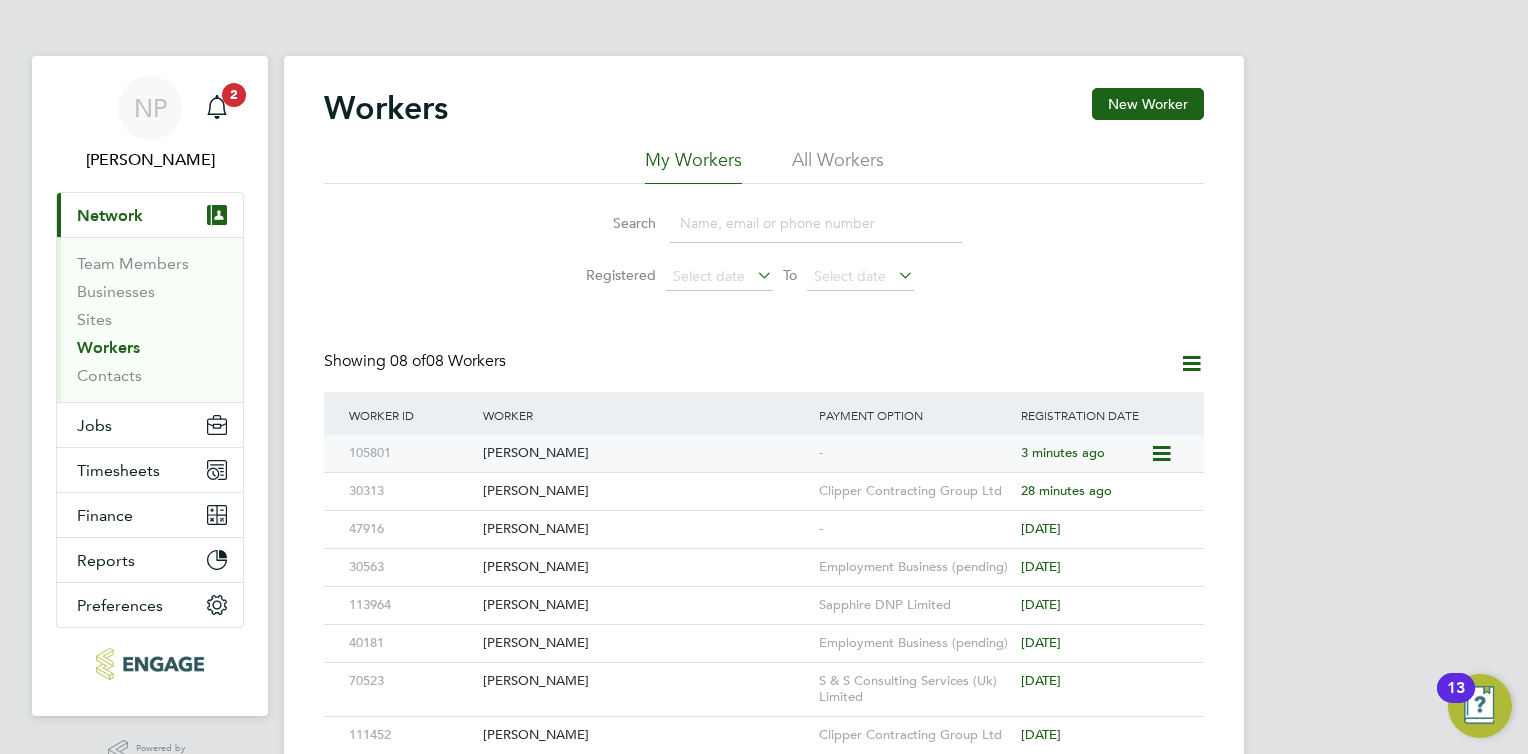 click on "3 minutes ago" 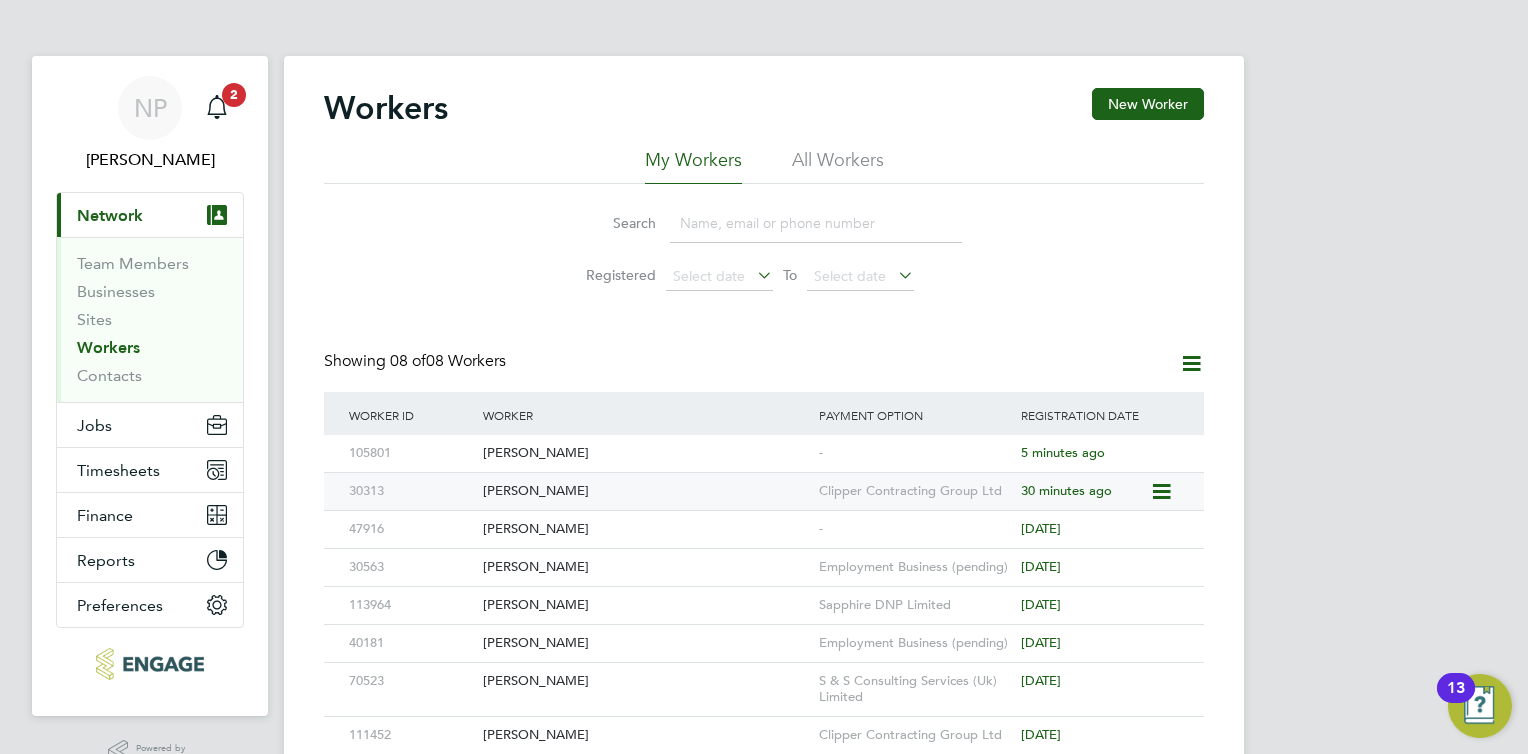 click on "[PERSON_NAME]" 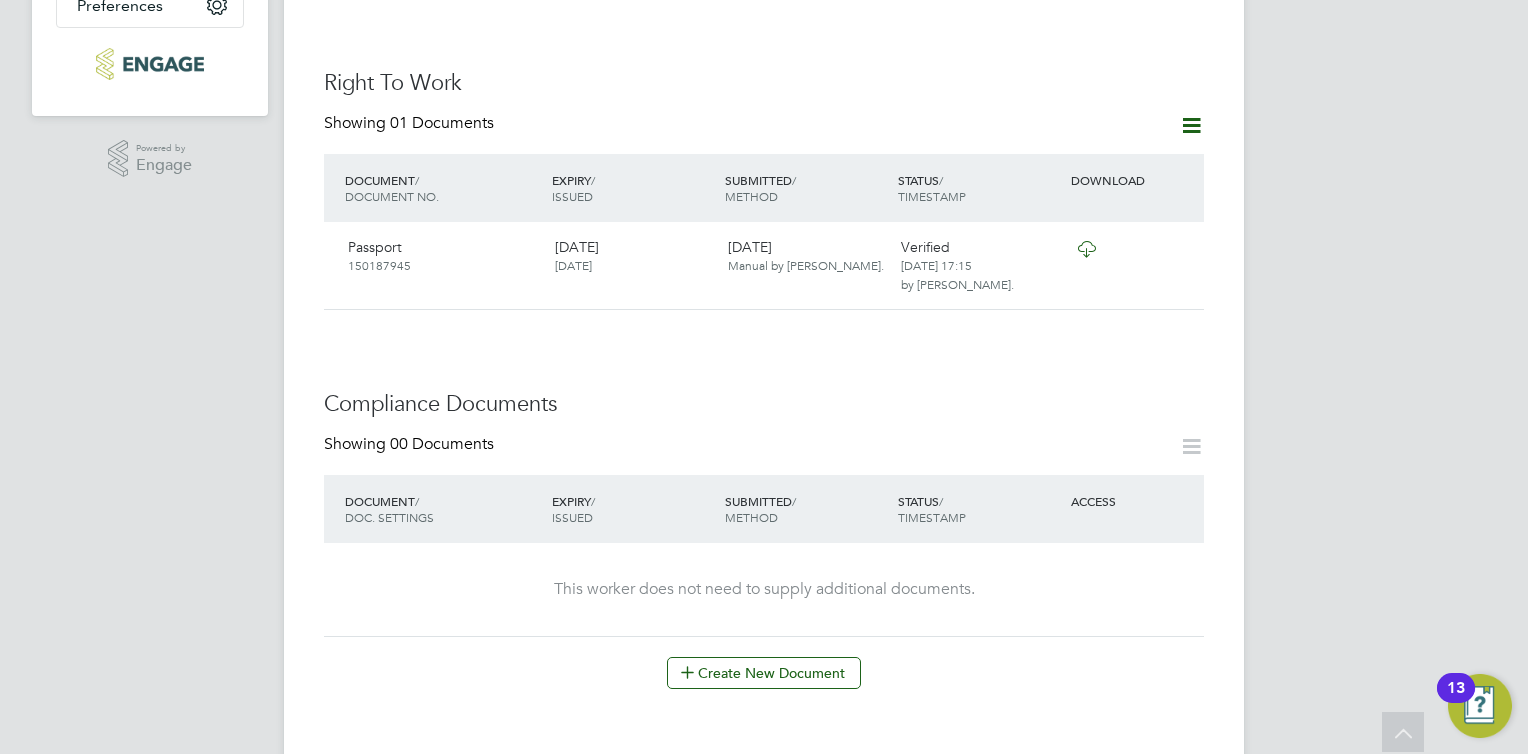 scroll, scrollTop: 700, scrollLeft: 0, axis: vertical 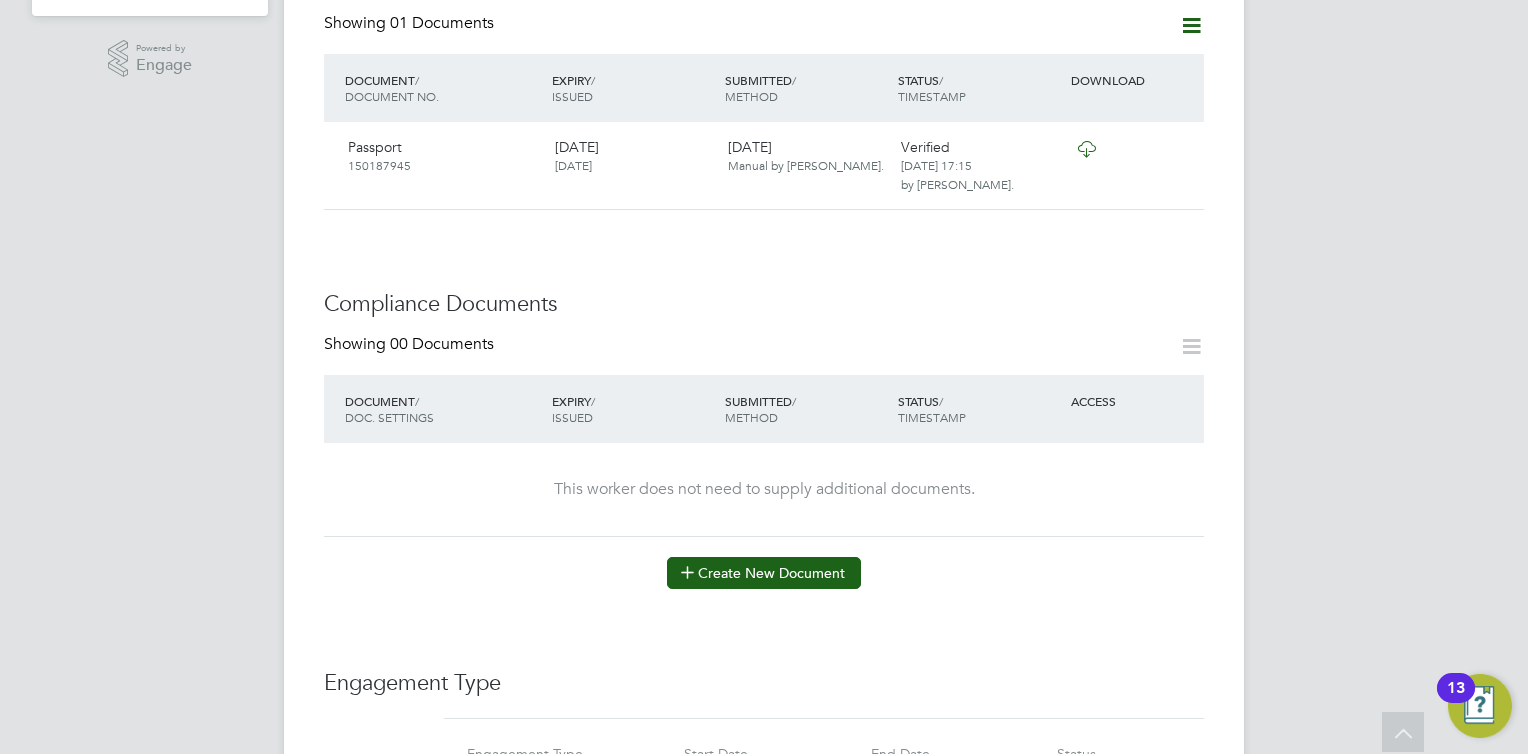 click on "Create New Document" 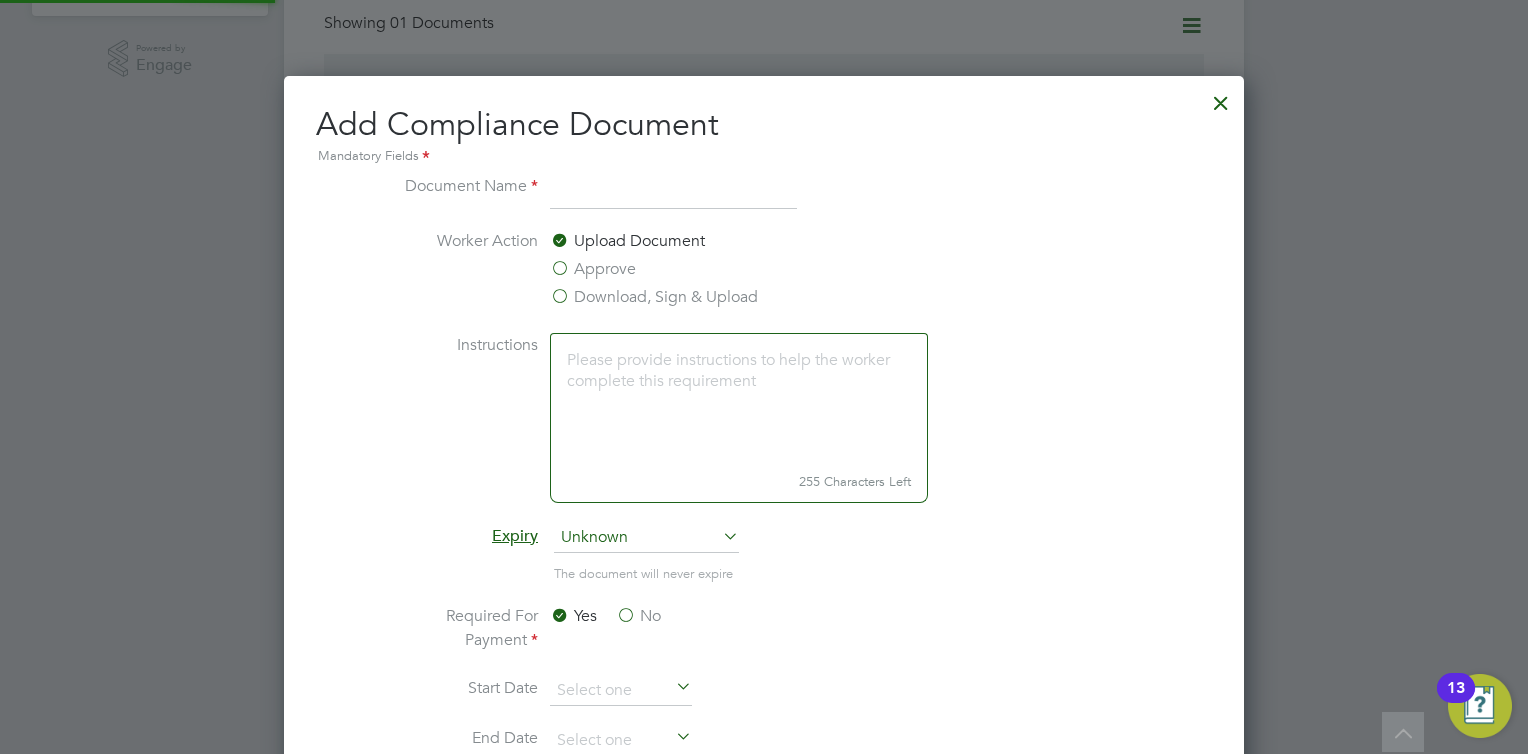 scroll, scrollTop: 9, scrollLeft: 10, axis: both 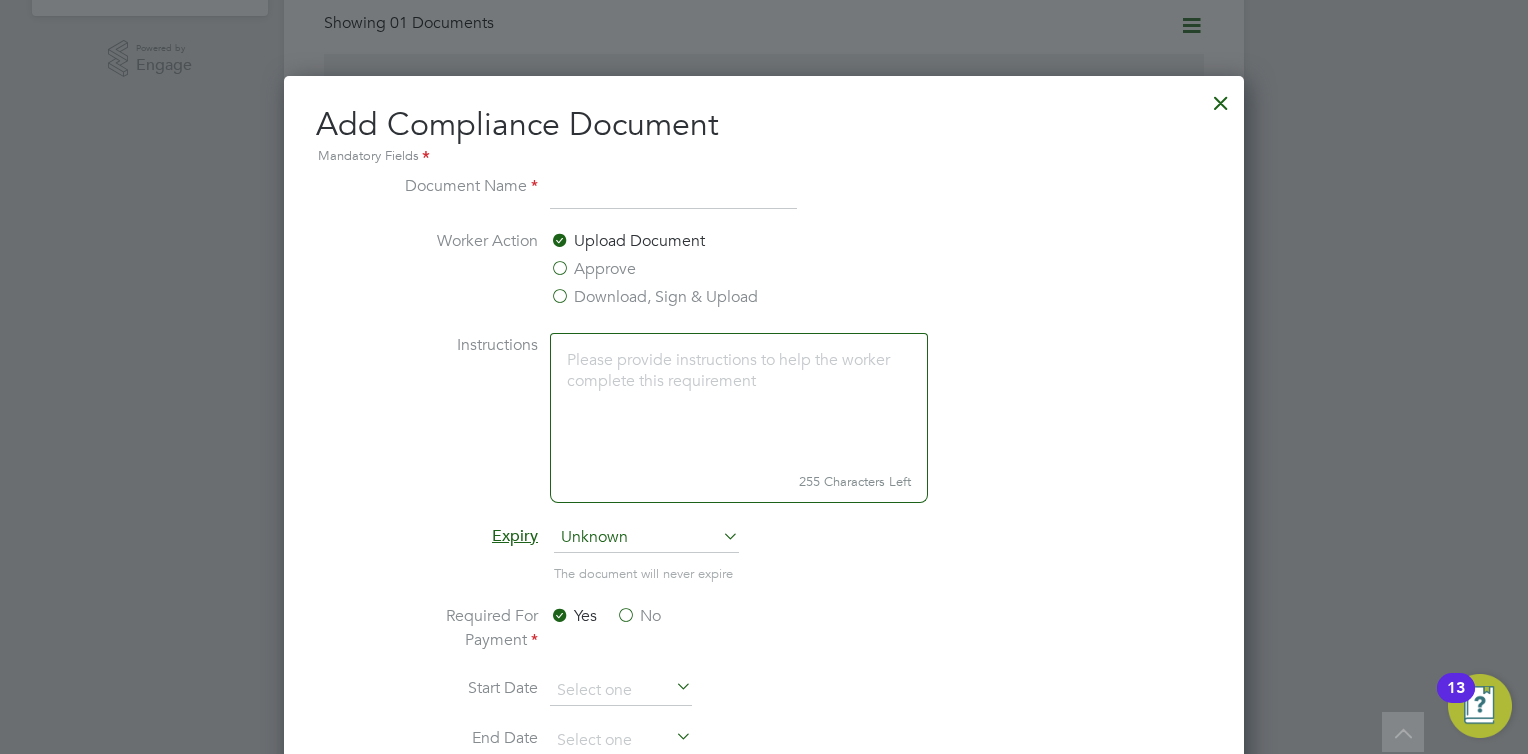 click at bounding box center [673, 192] 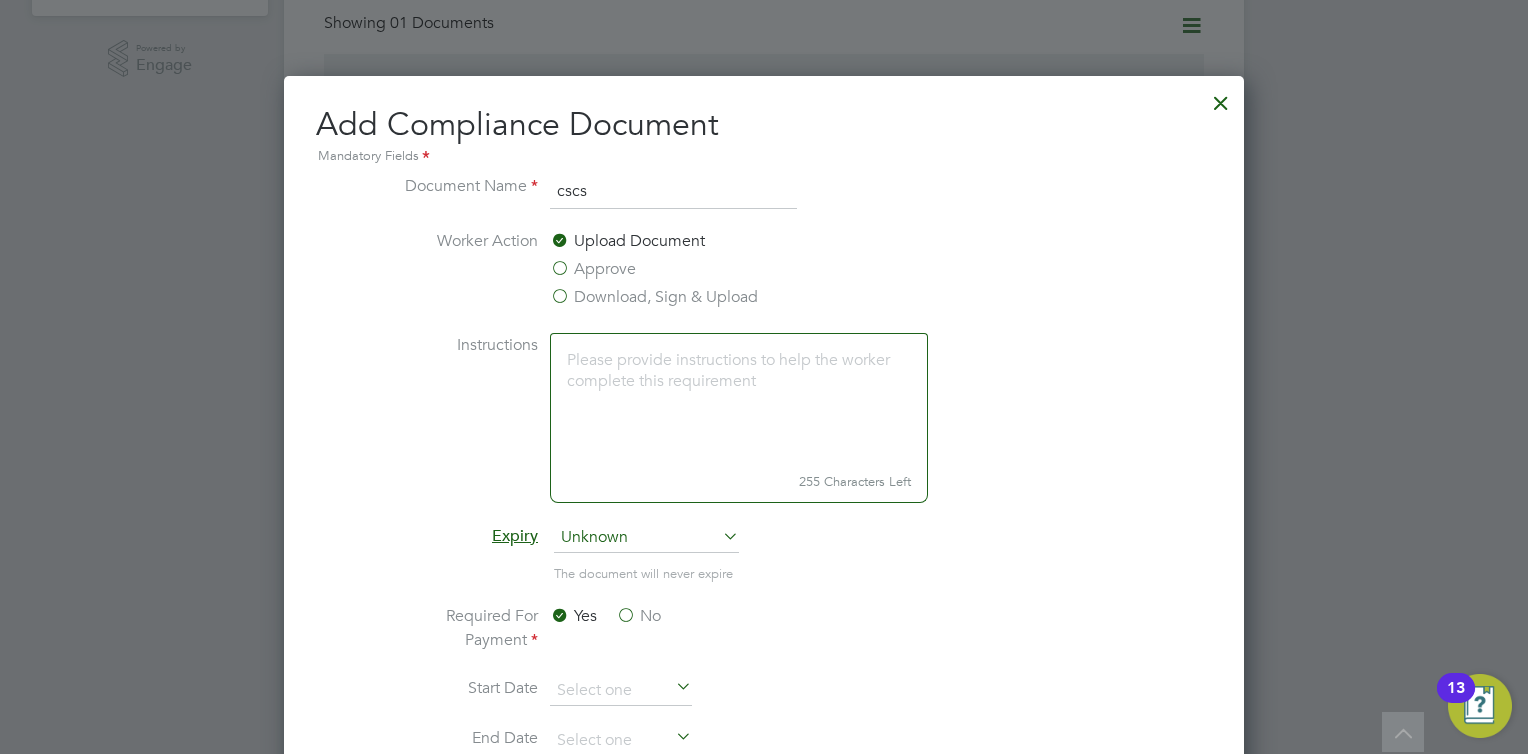 type on "cscs" 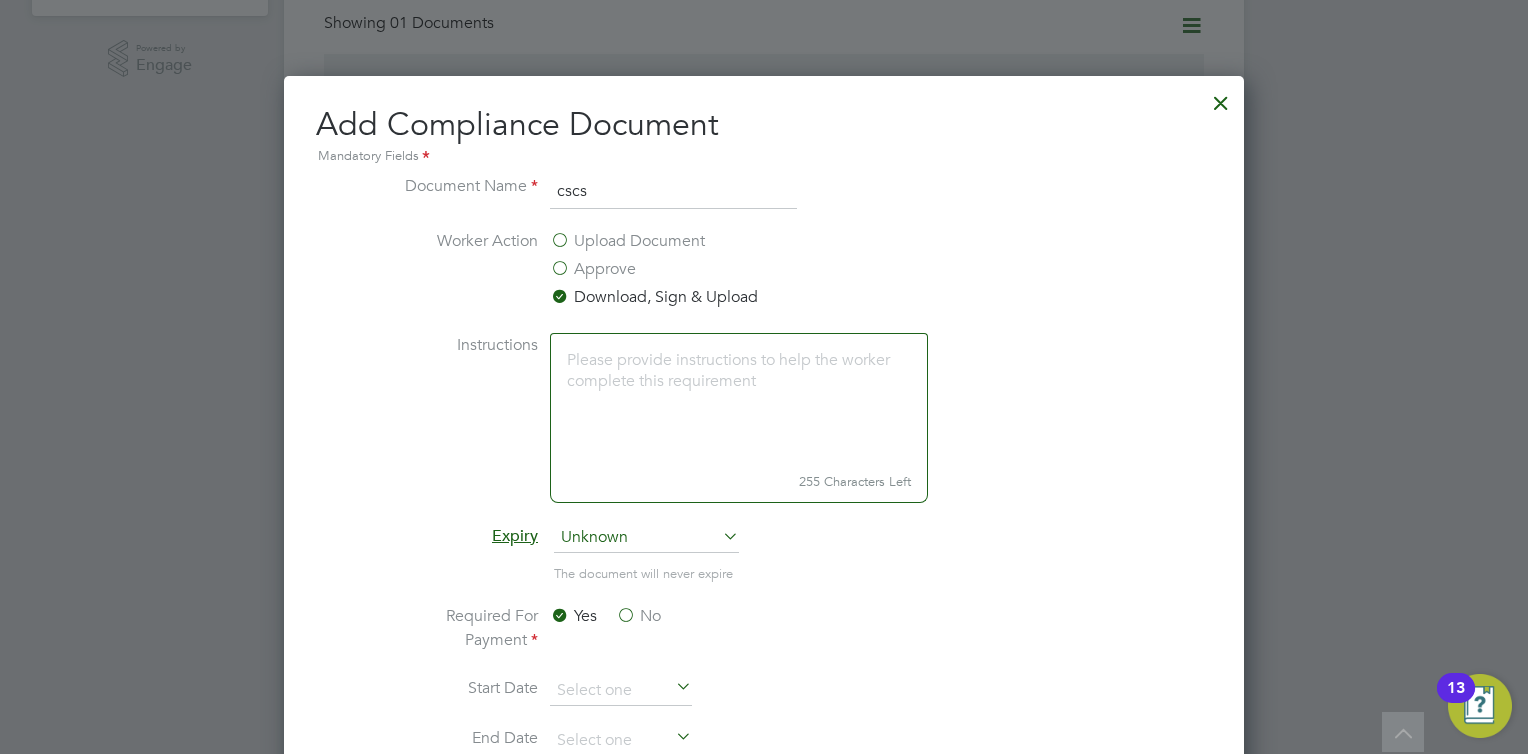 scroll, scrollTop: 9, scrollLeft: 10, axis: both 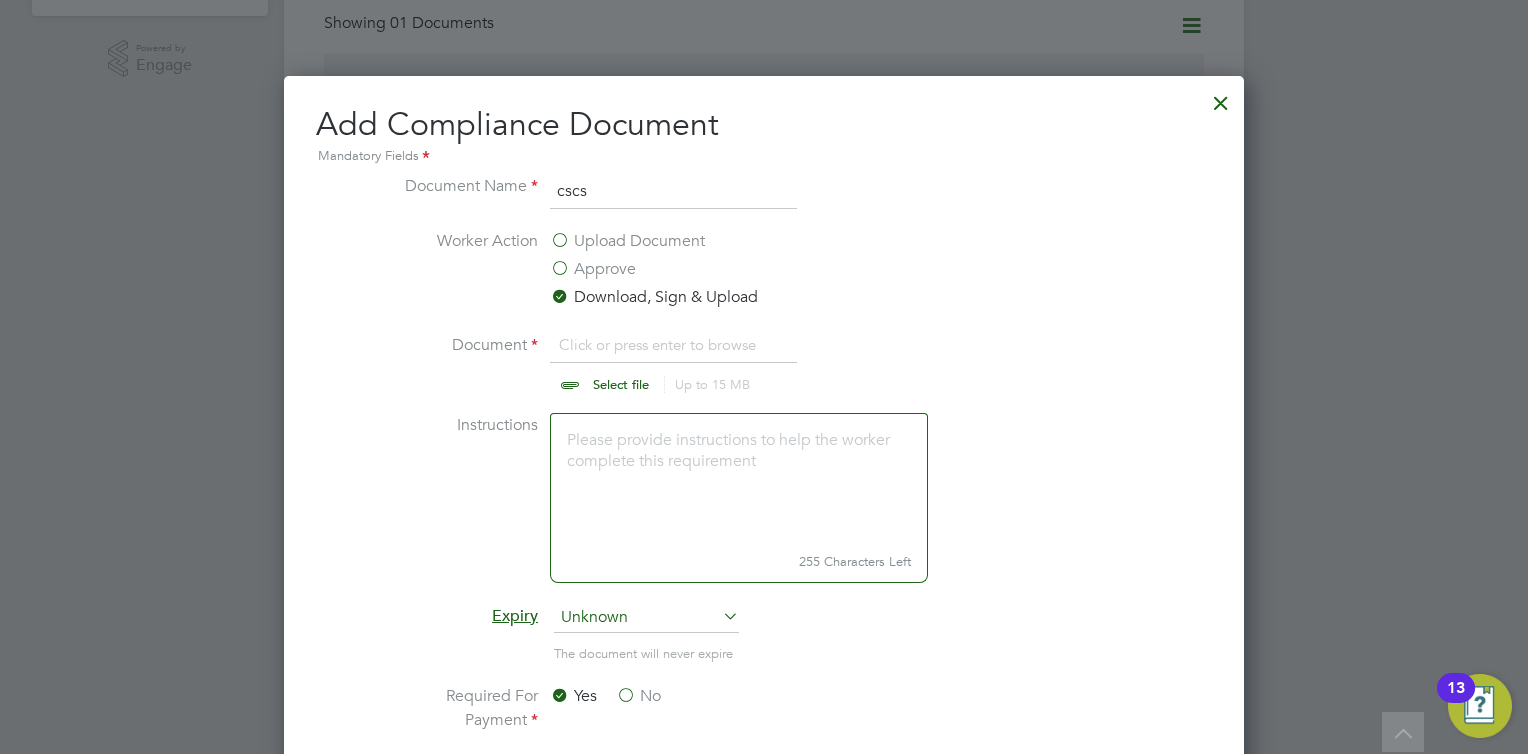 click at bounding box center (640, 363) 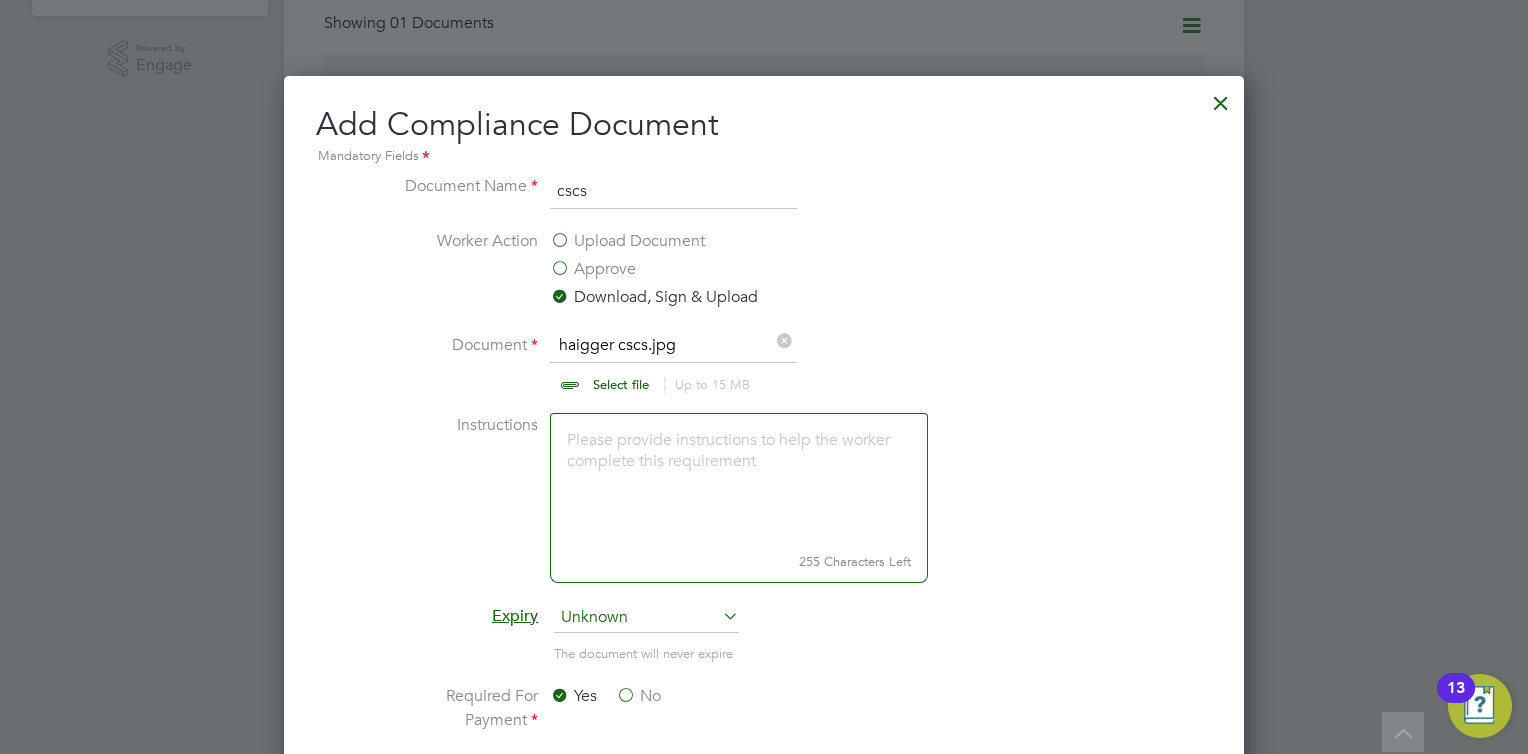 click at bounding box center [640, 363] 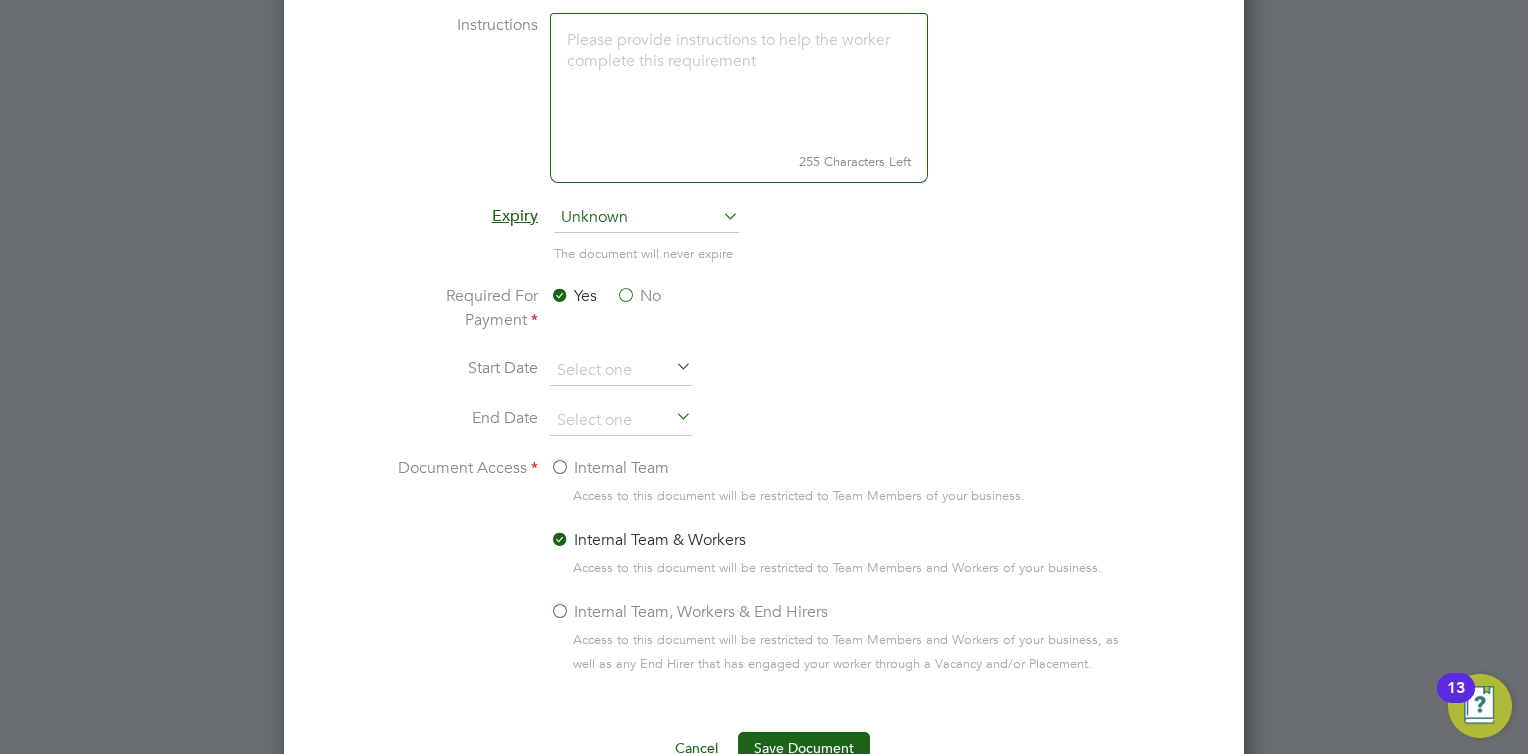 scroll, scrollTop: 1300, scrollLeft: 0, axis: vertical 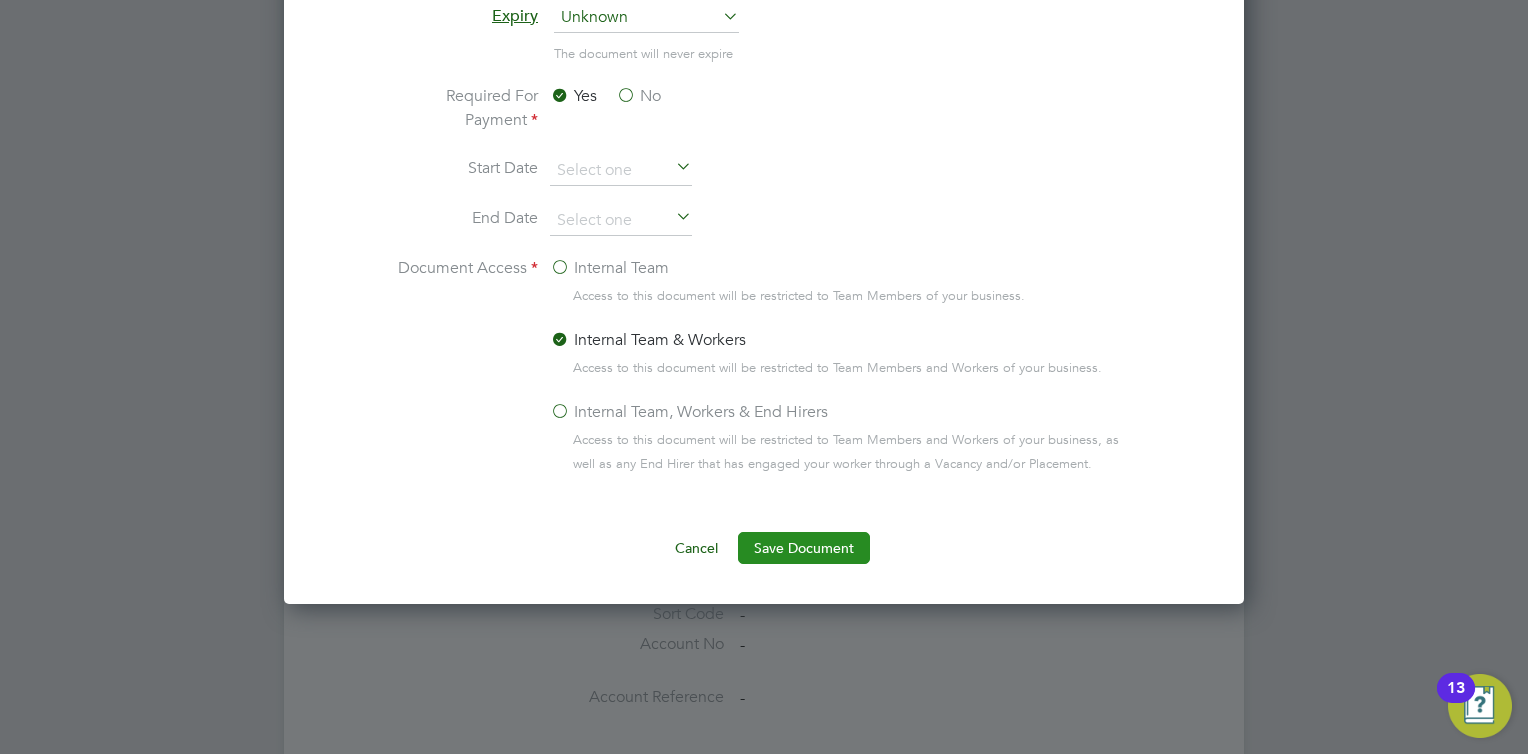 click on "Save Document" at bounding box center (804, 548) 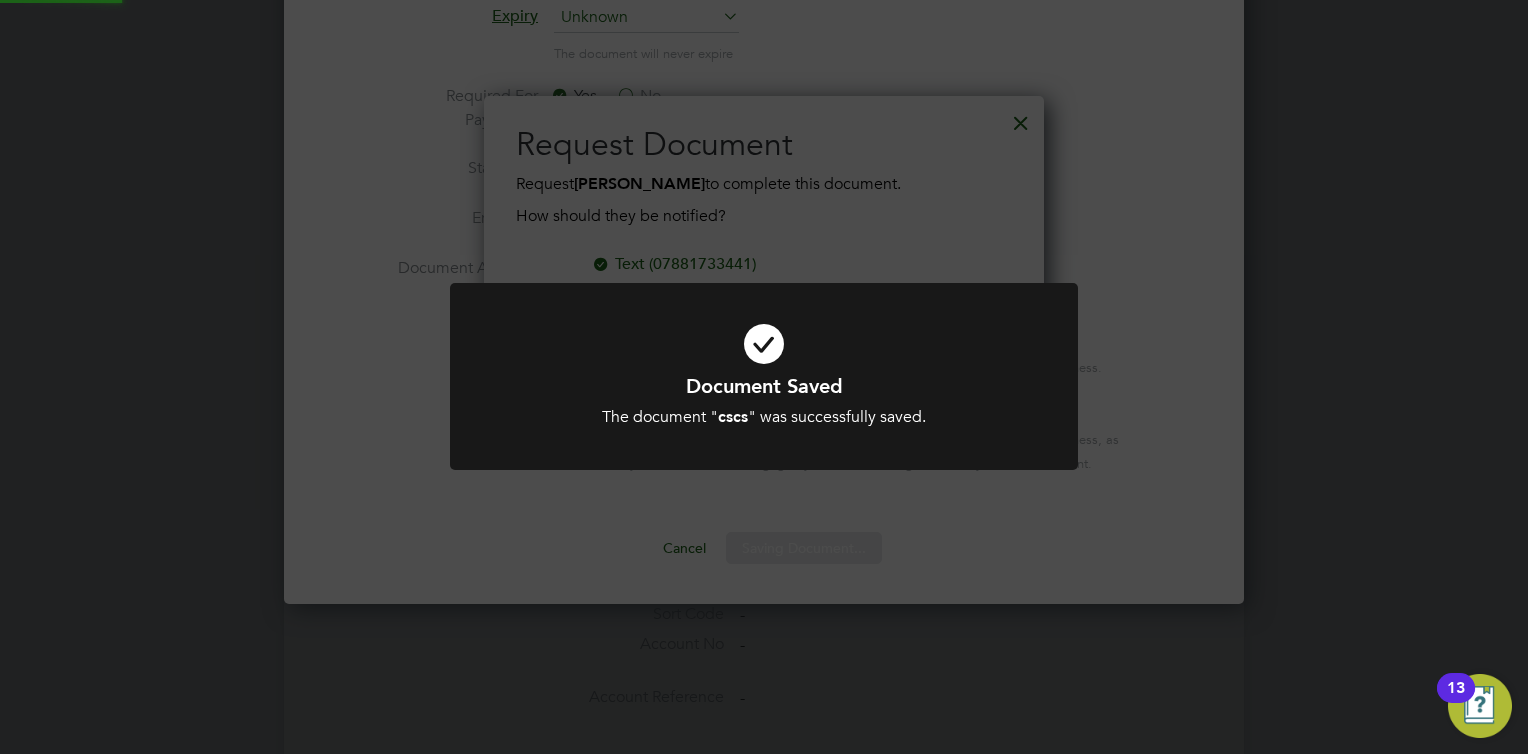 scroll, scrollTop: 9, scrollLeft: 10, axis: both 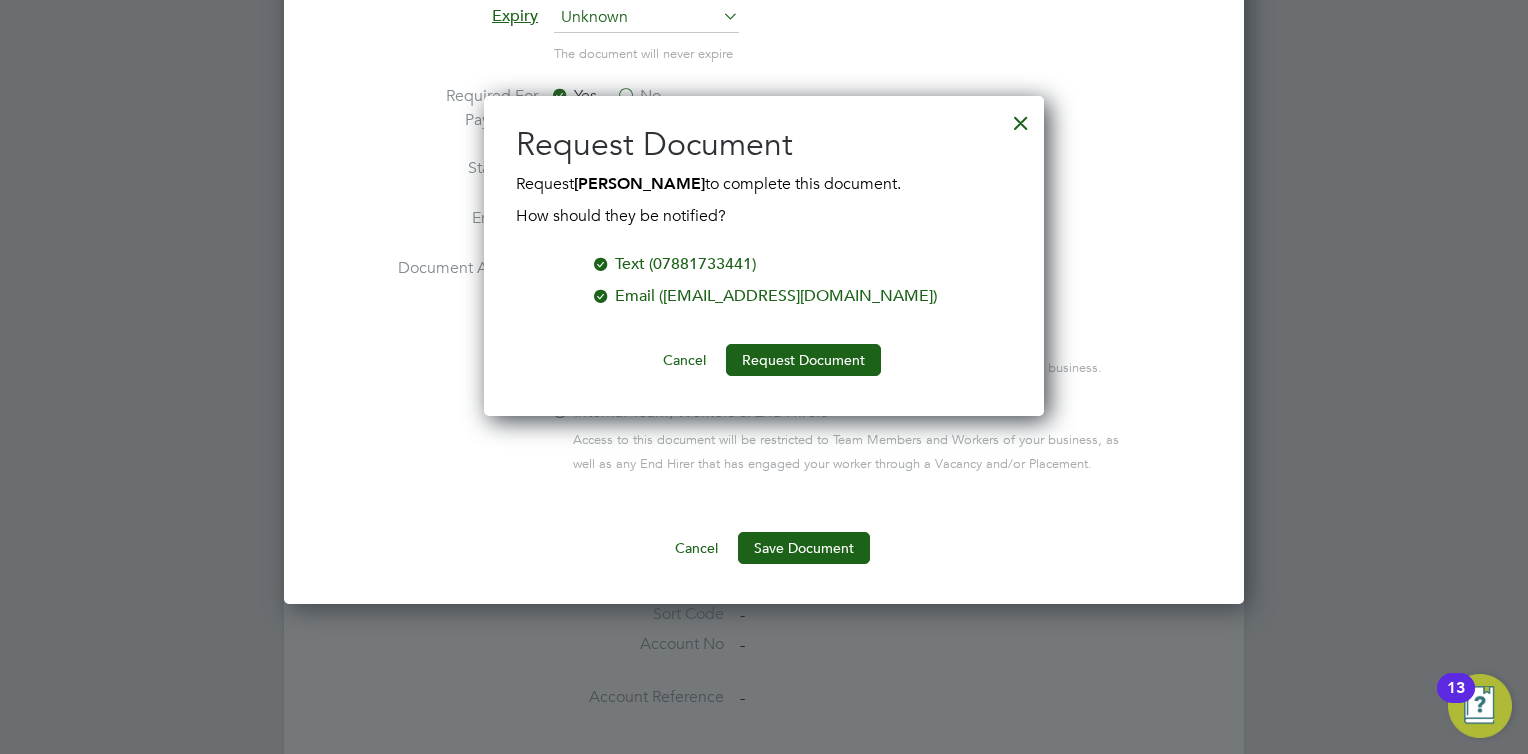 click at bounding box center (1021, 118) 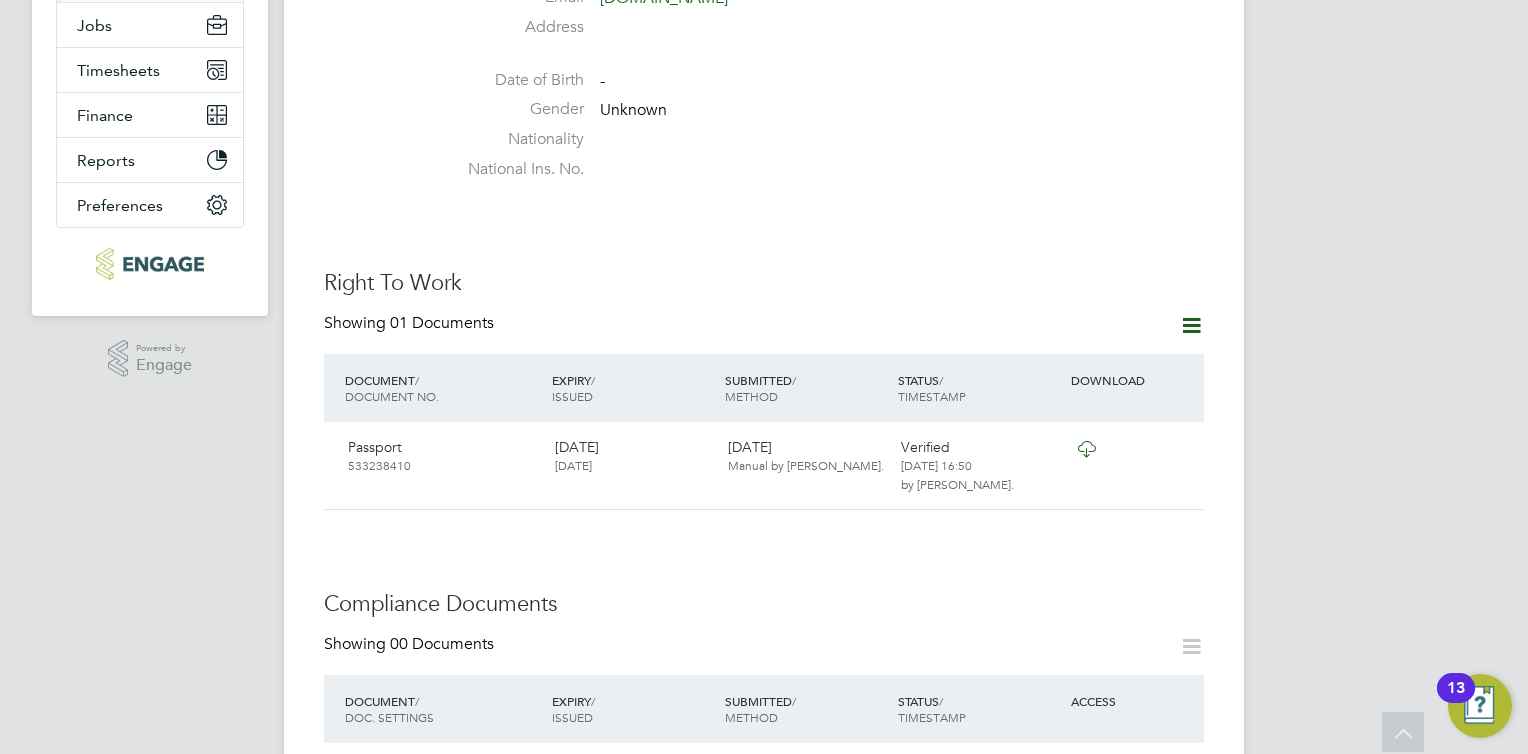 scroll, scrollTop: 600, scrollLeft: 0, axis: vertical 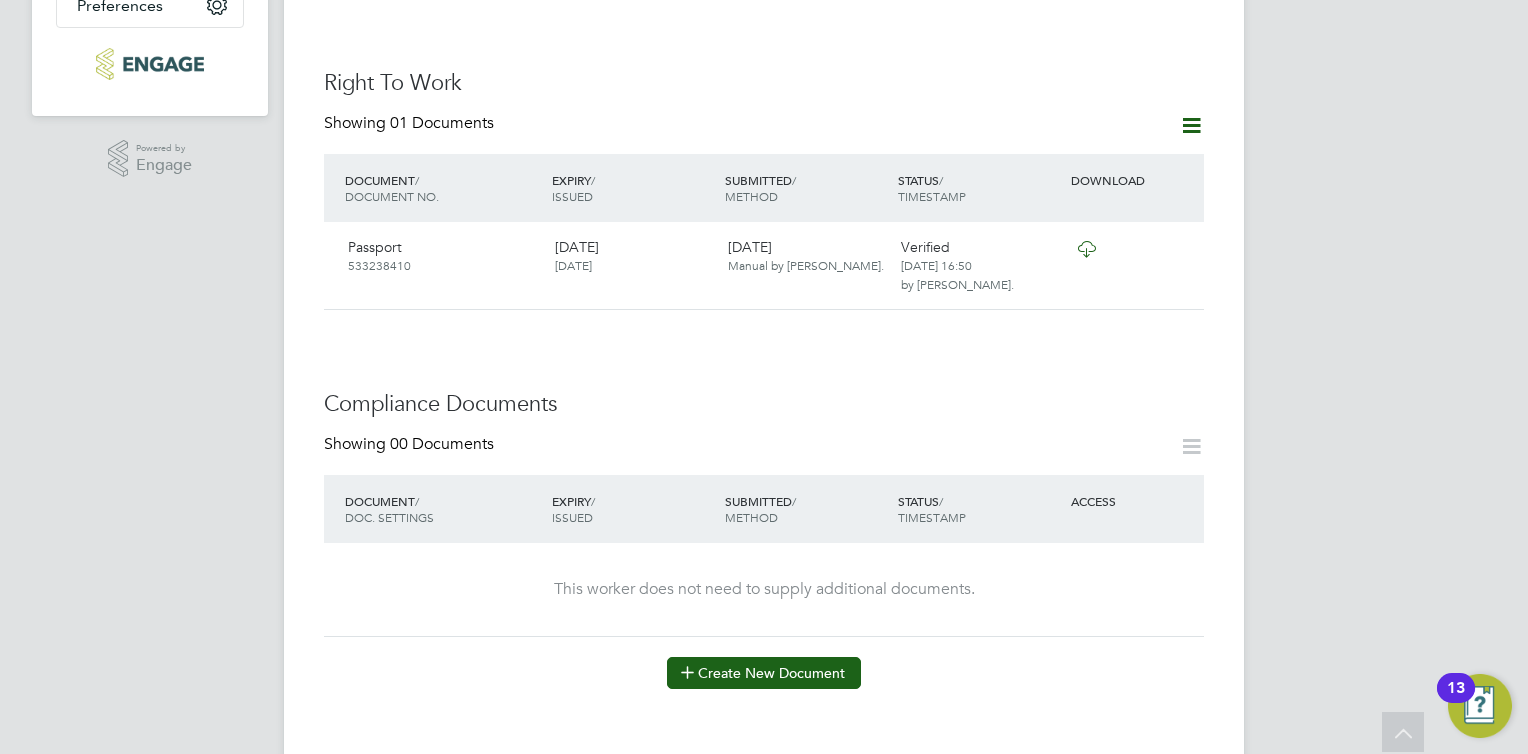 click on "Create New Document" 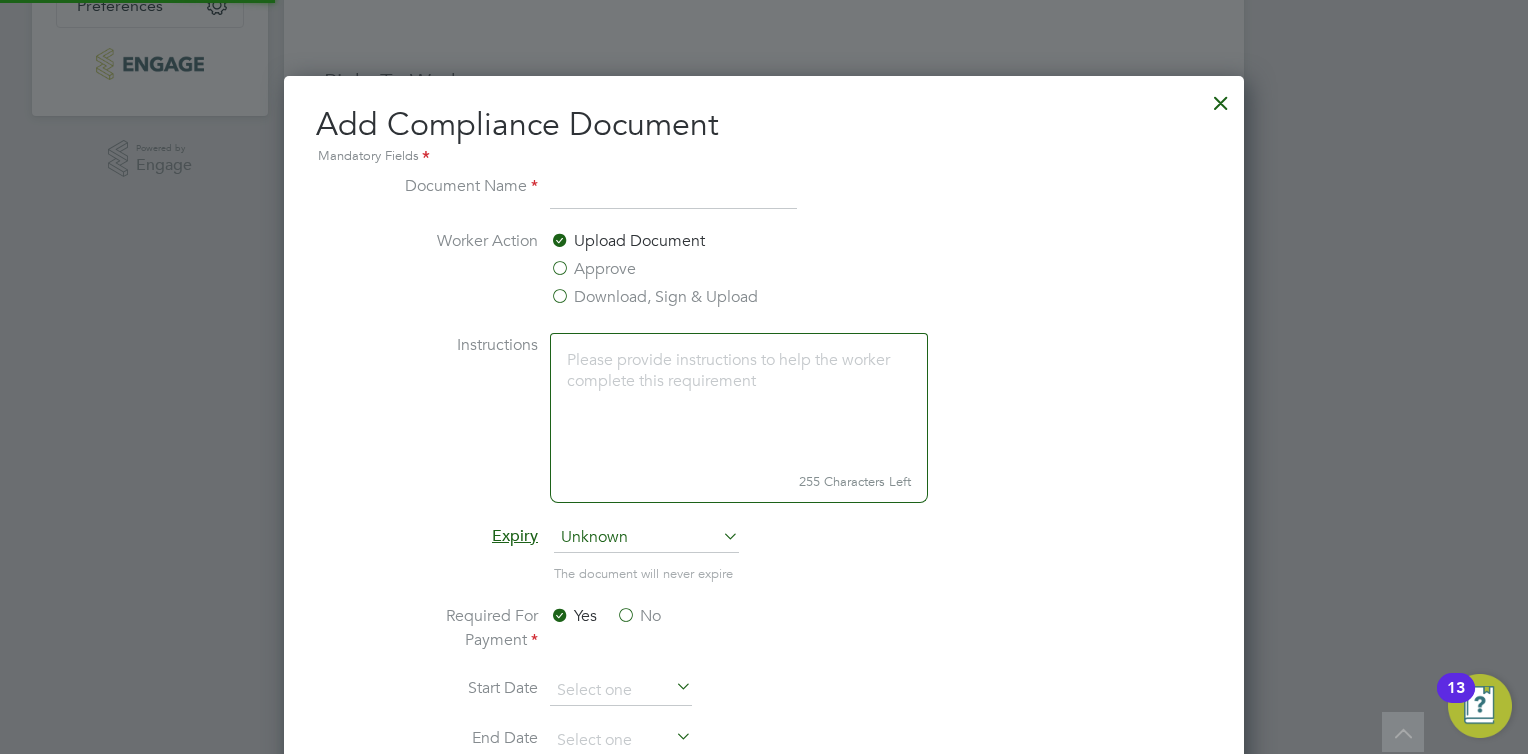 scroll, scrollTop: 9, scrollLeft: 10, axis: both 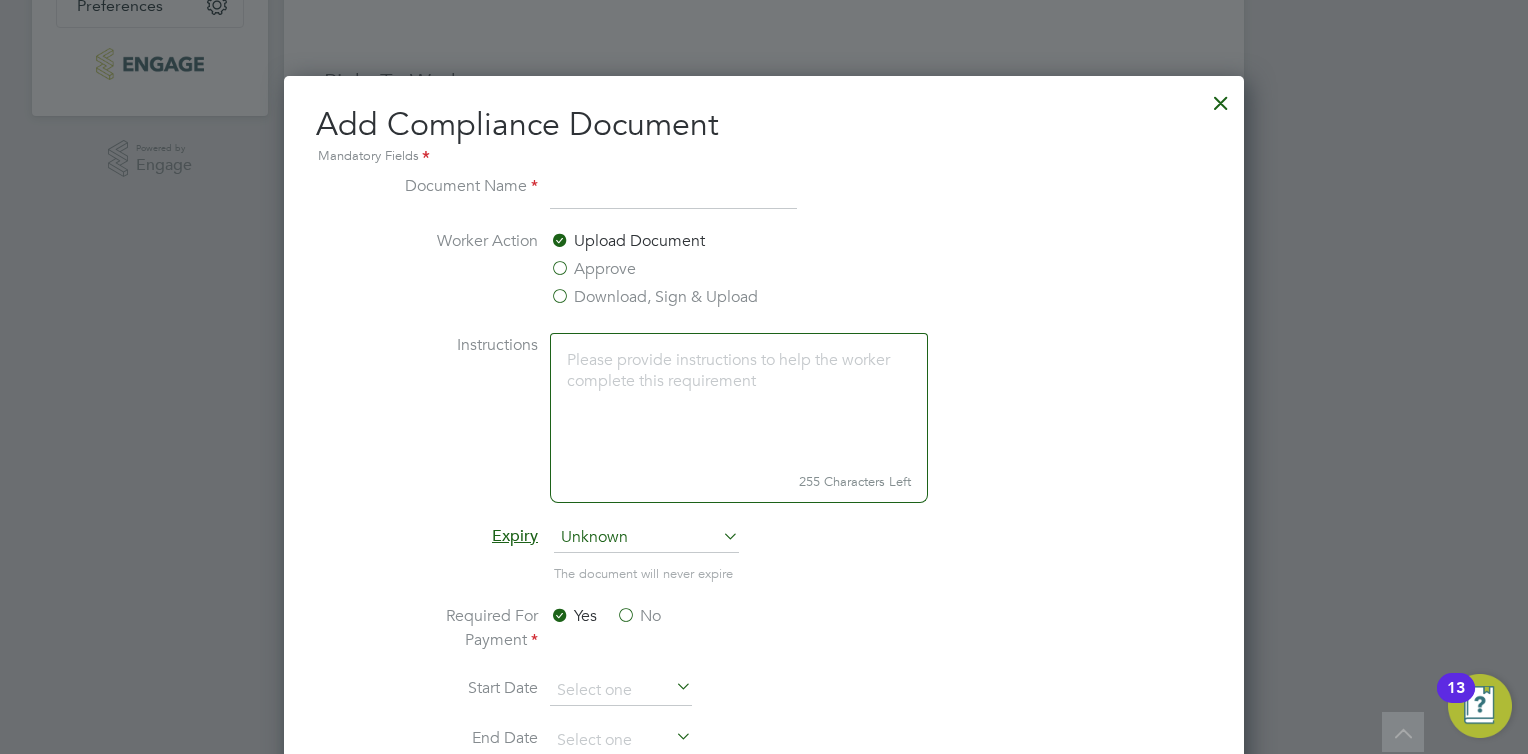 click at bounding box center (673, 192) 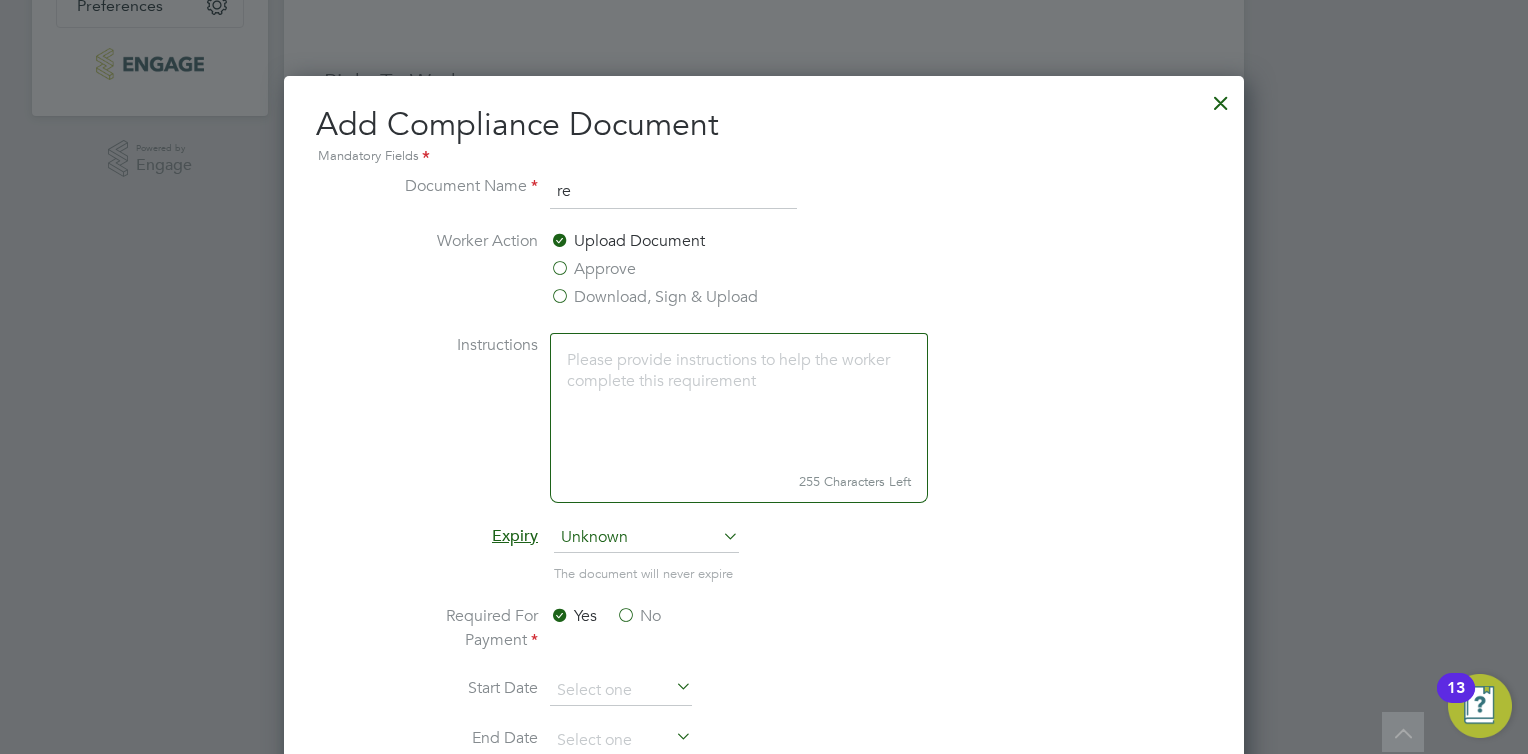 type on "r" 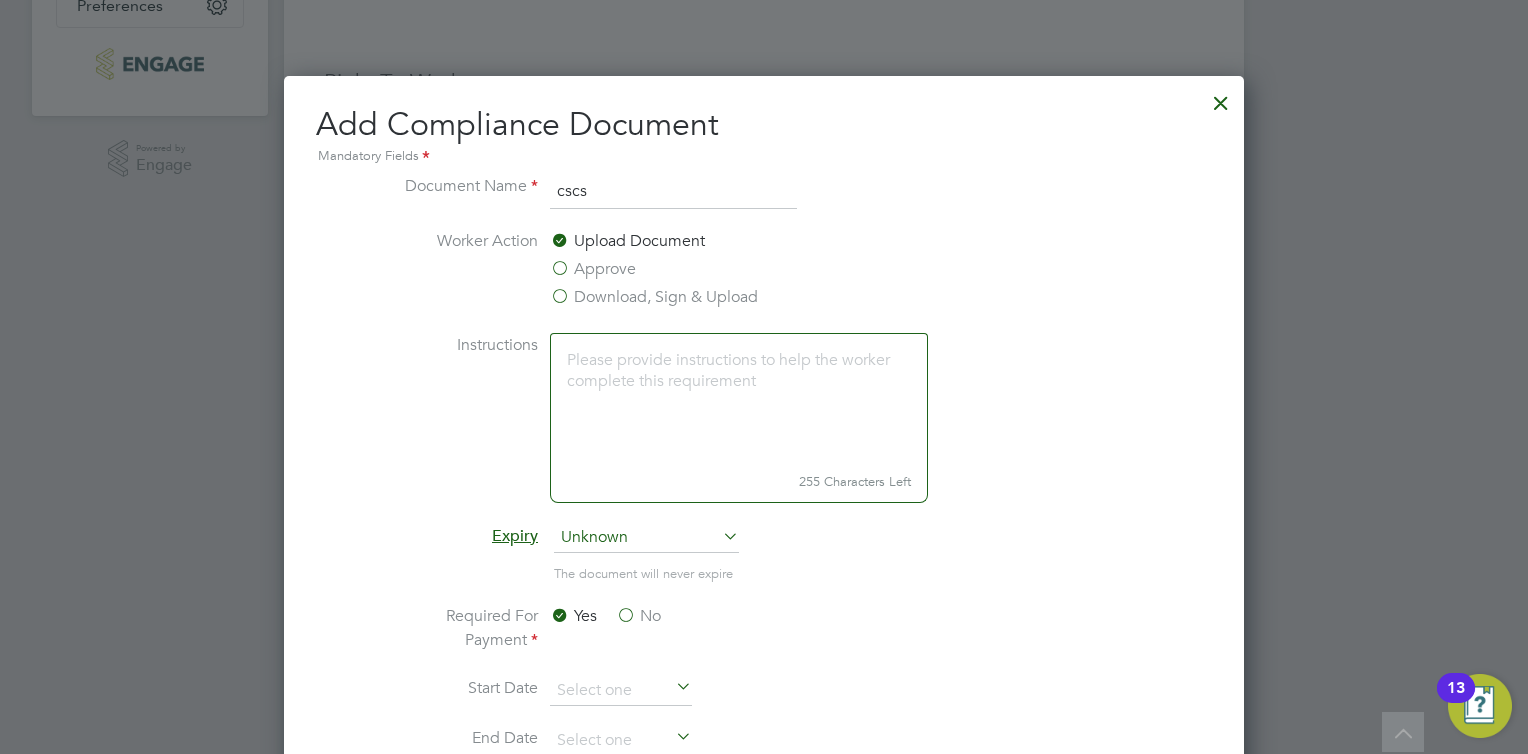 type on "cscs" 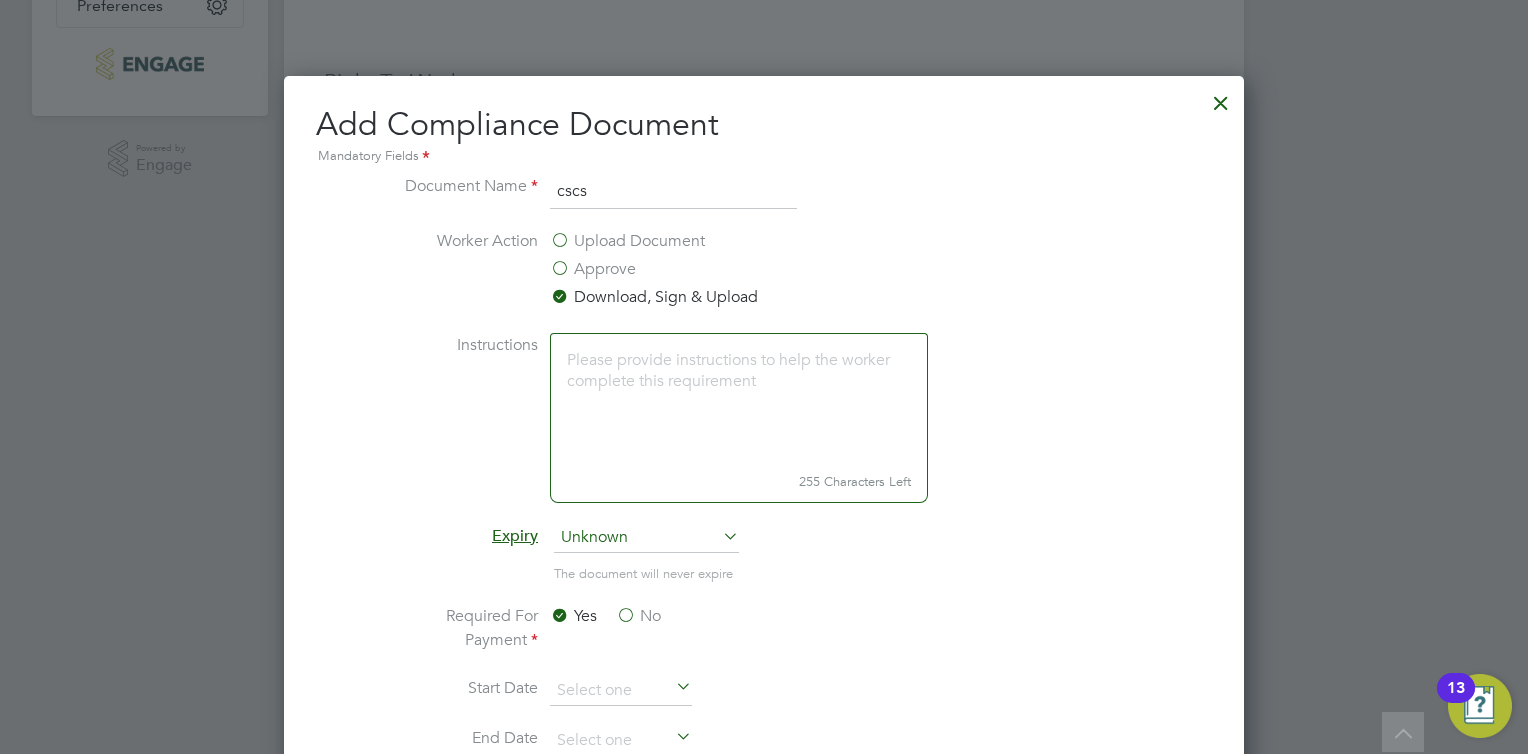scroll, scrollTop: 9, scrollLeft: 10, axis: both 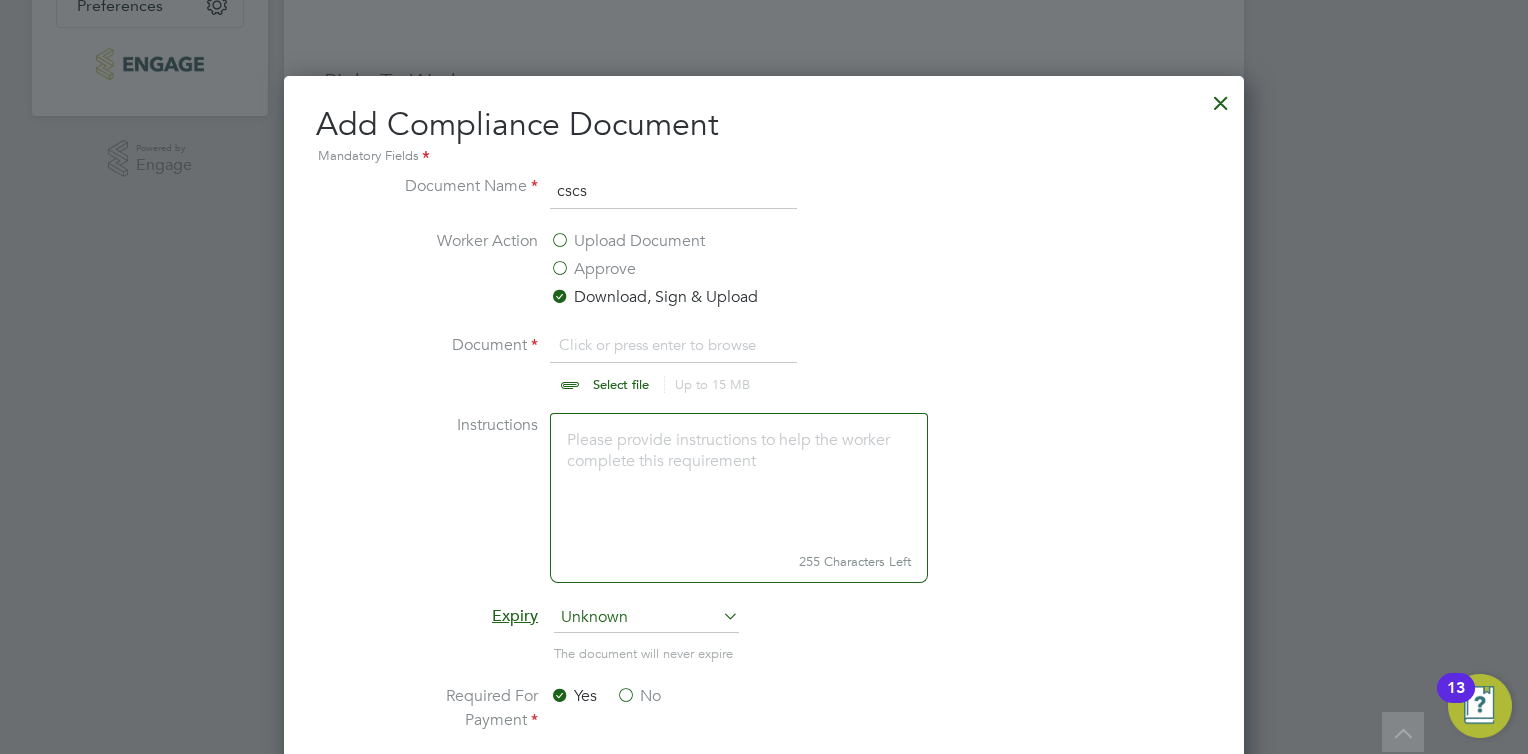 click on "Upload Document" at bounding box center (627, 241) 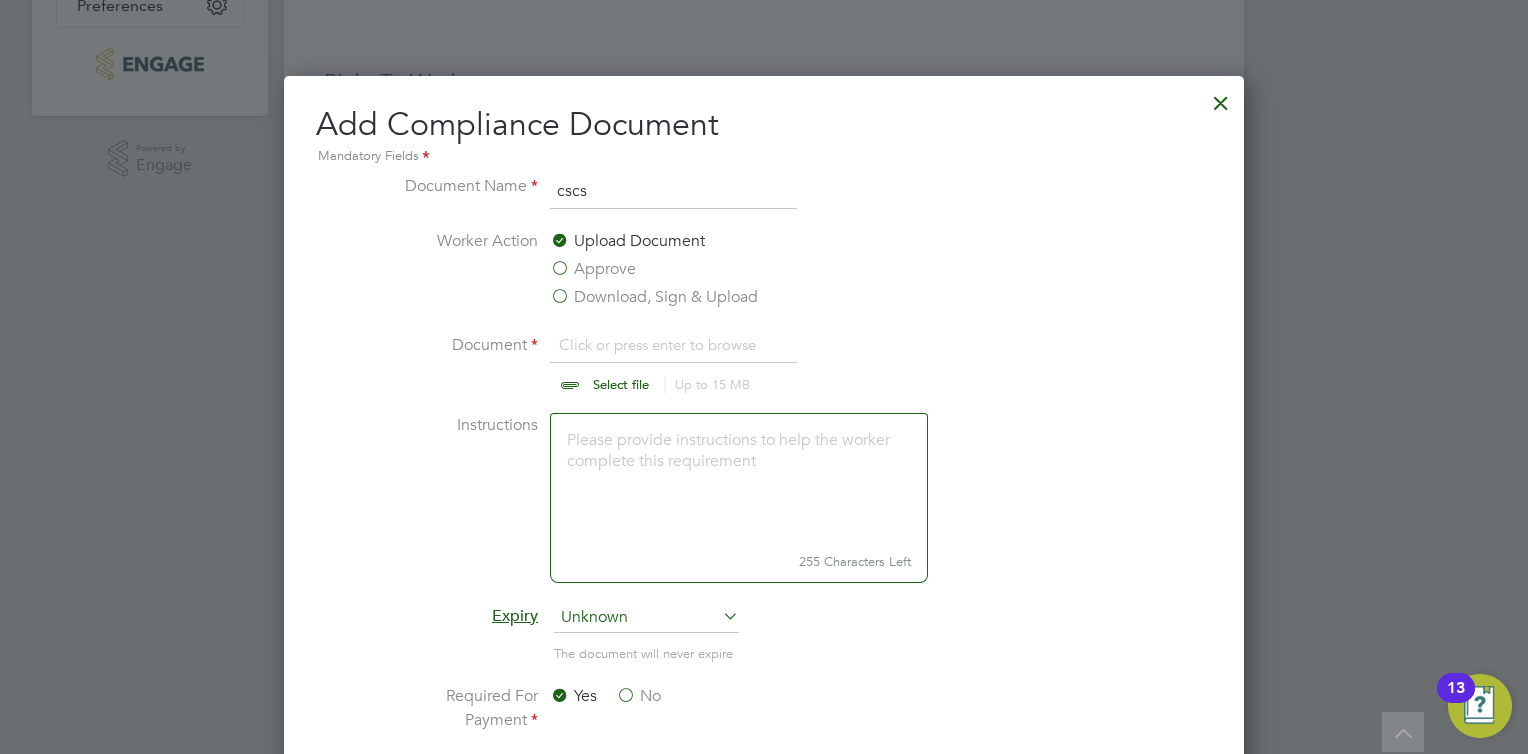 scroll, scrollTop: 1046, scrollLeft: 961, axis: both 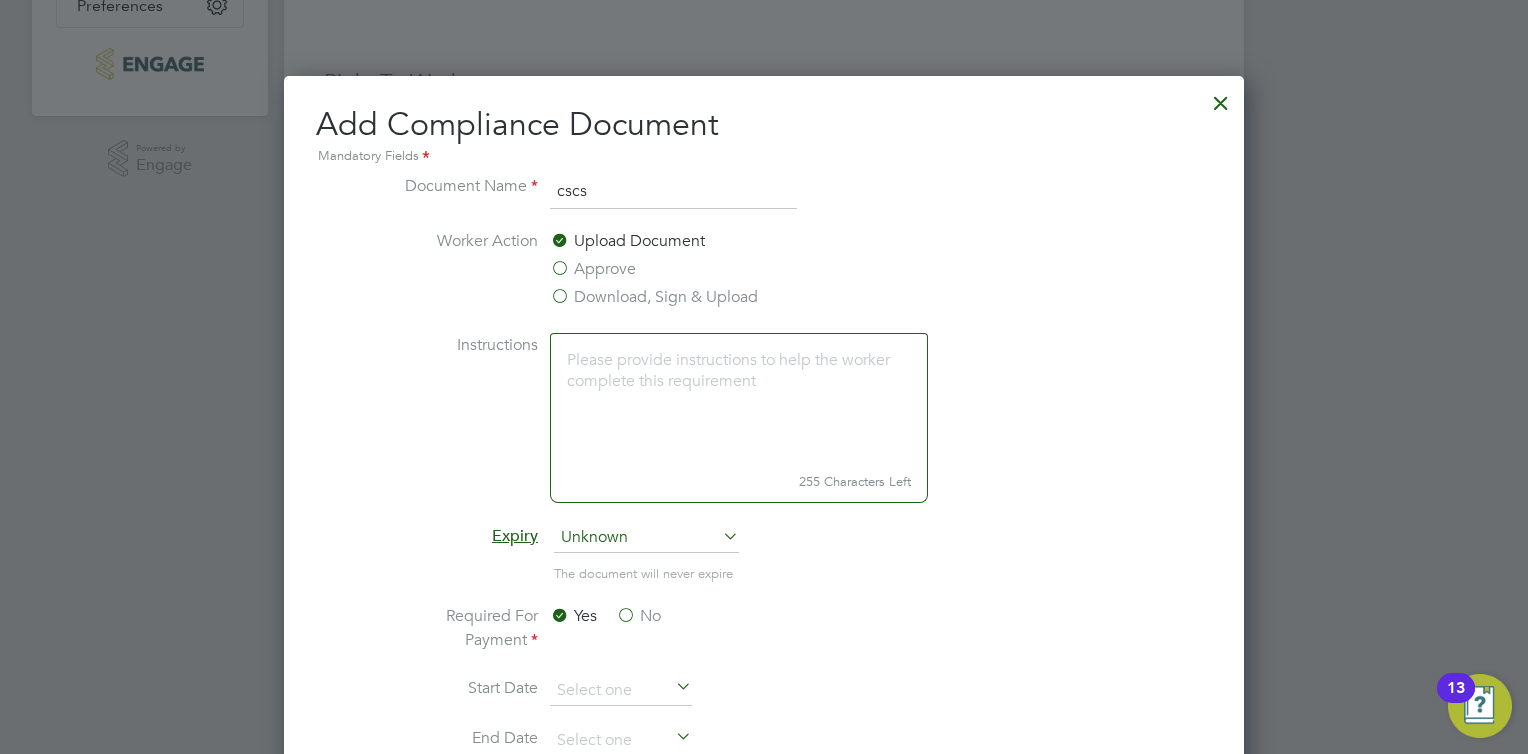click on "Download, Sign & Upload" at bounding box center (654, 297) 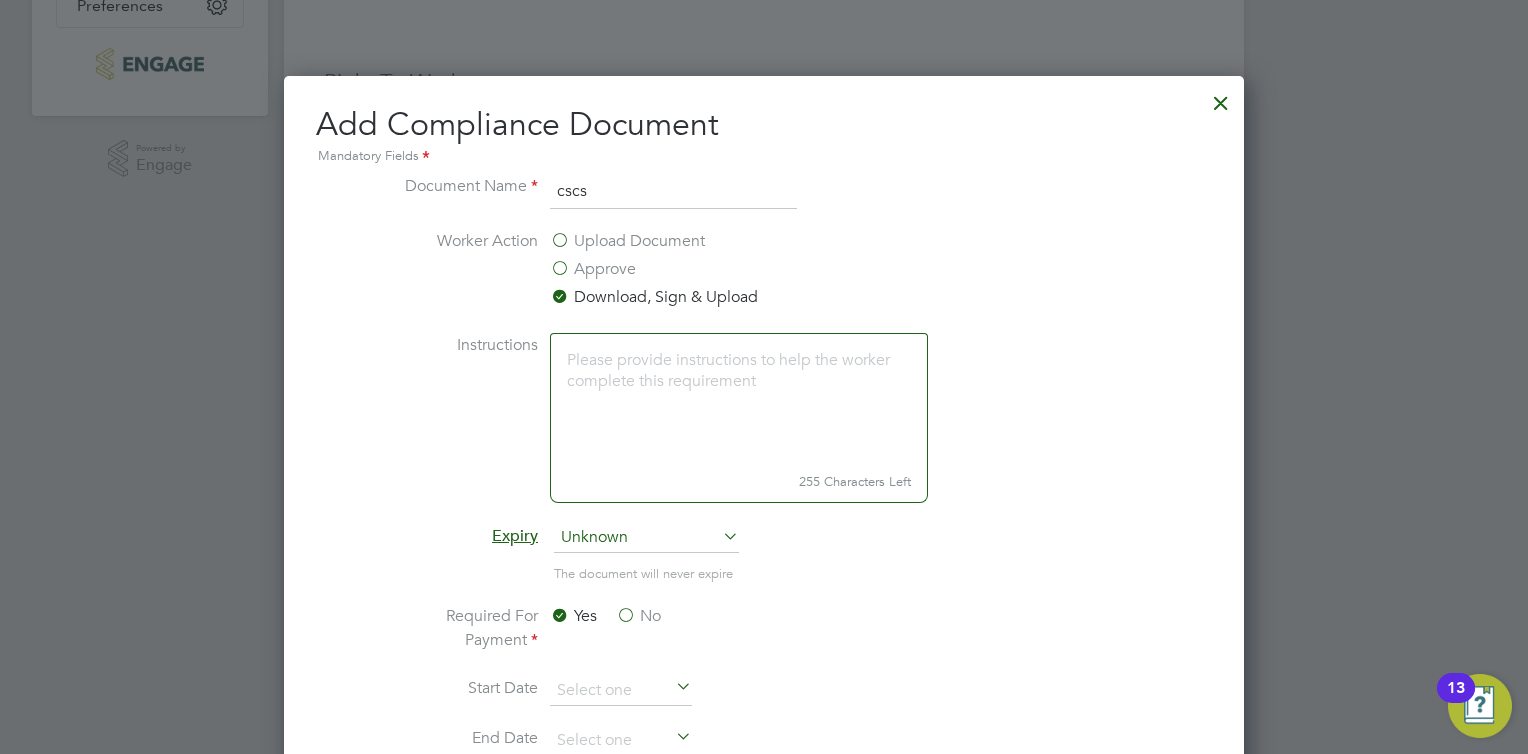scroll, scrollTop: 9, scrollLeft: 10, axis: both 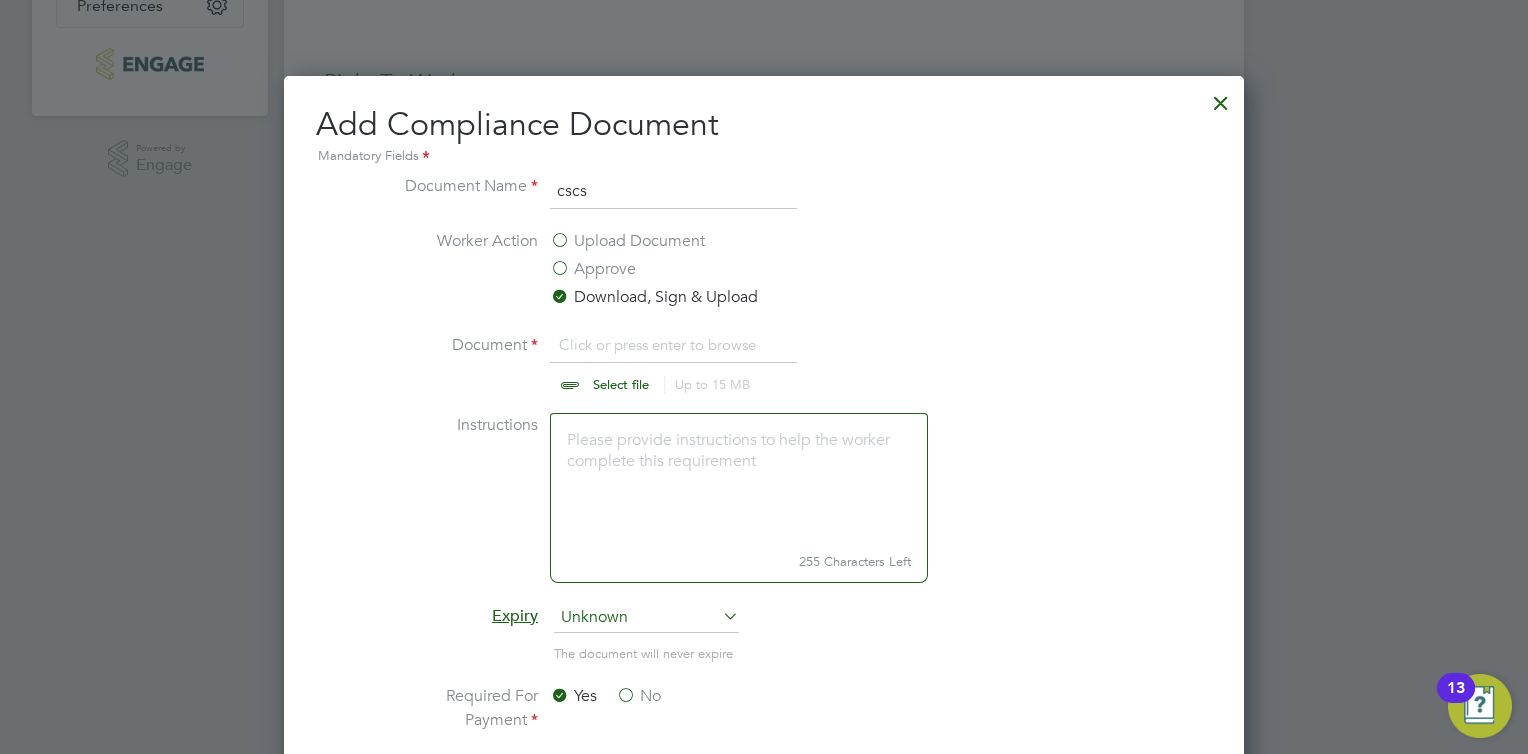 click at bounding box center (640, 363) 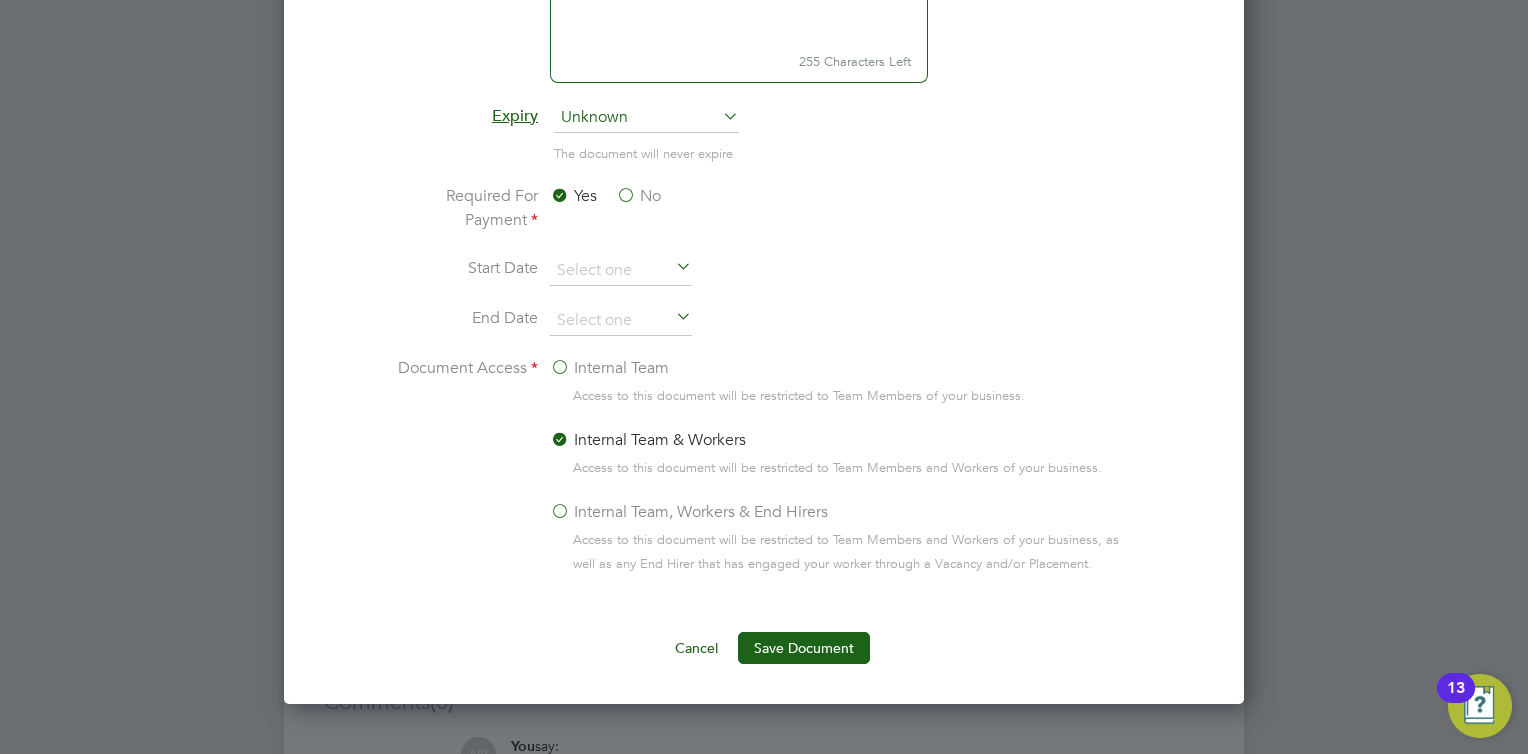 scroll, scrollTop: 1200, scrollLeft: 0, axis: vertical 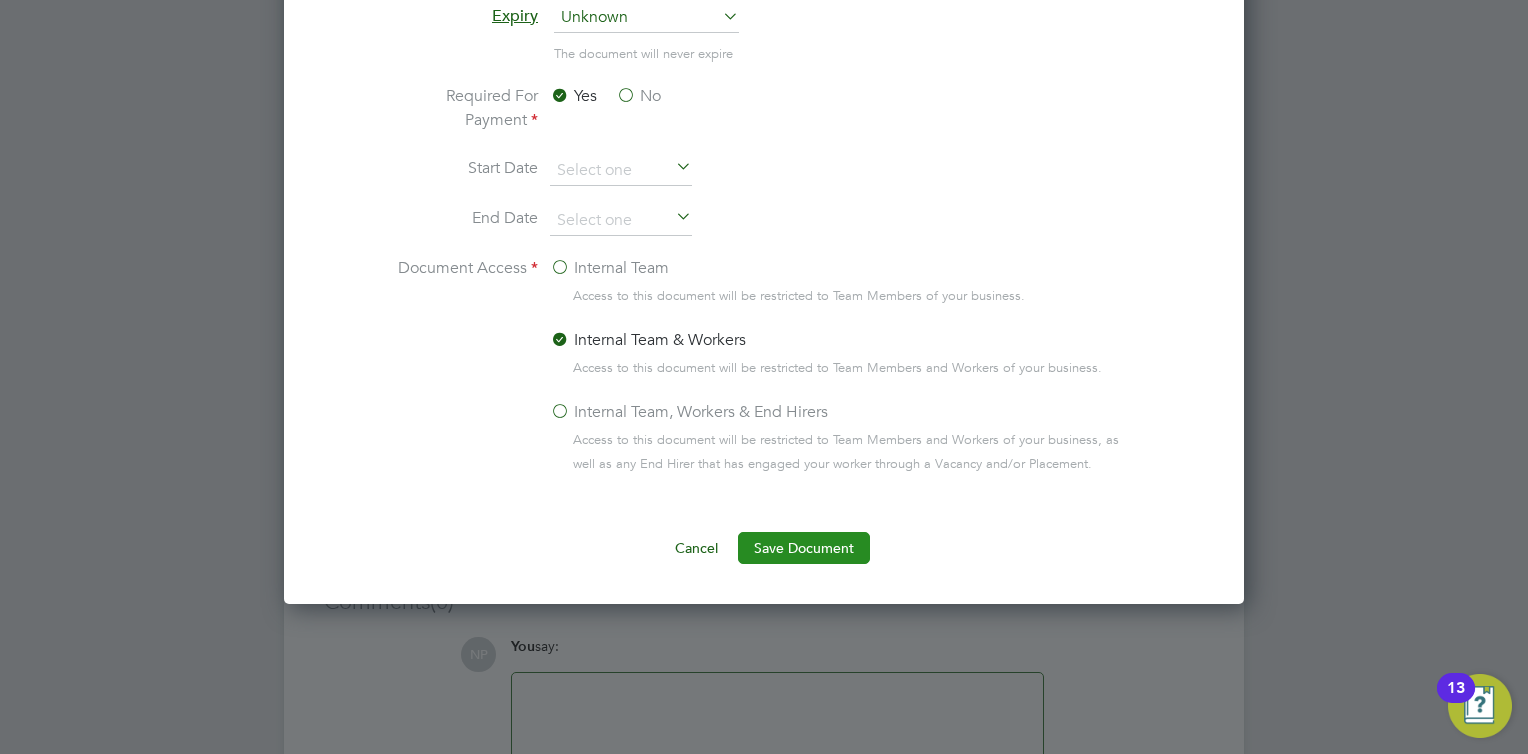 click on "Save Document" at bounding box center [804, 548] 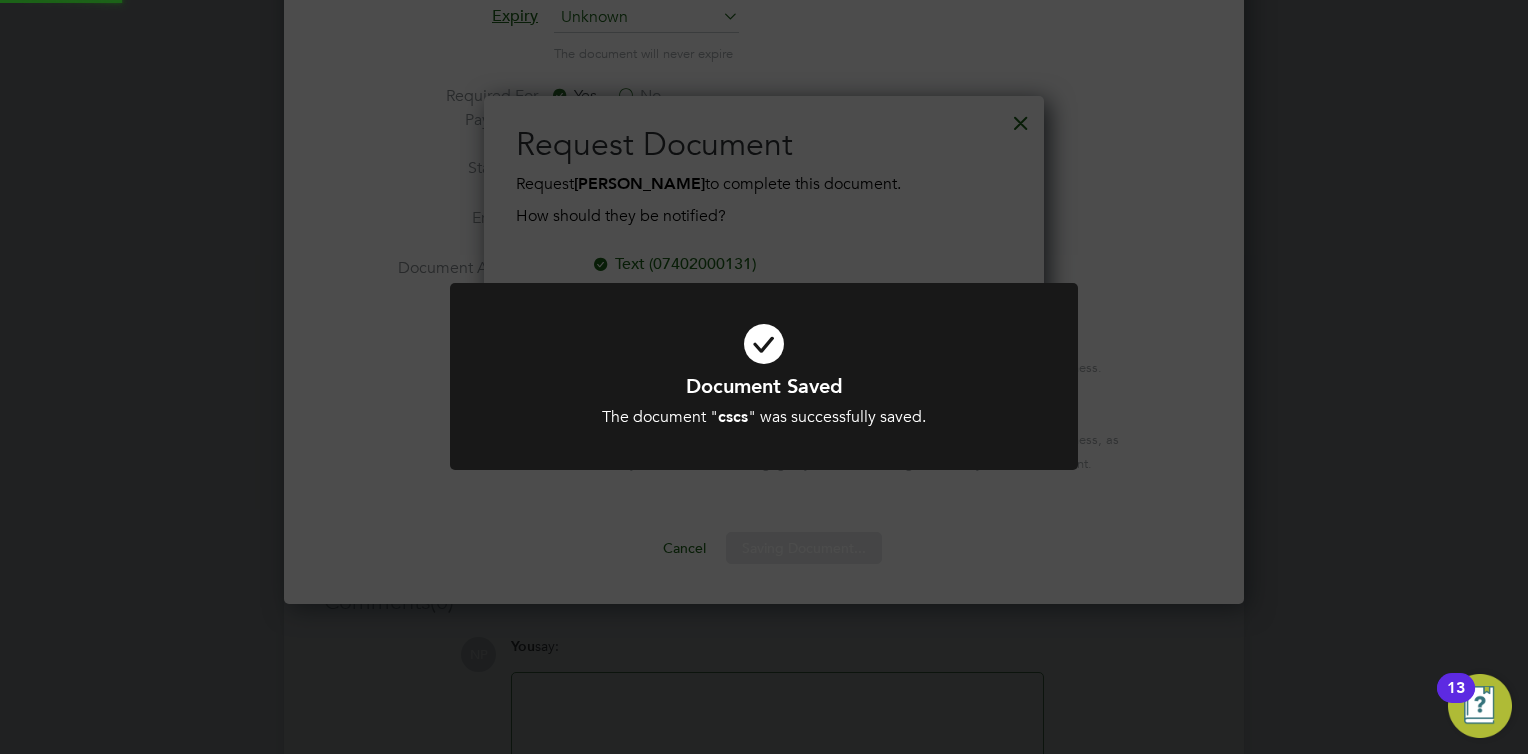 scroll, scrollTop: 9, scrollLeft: 10, axis: both 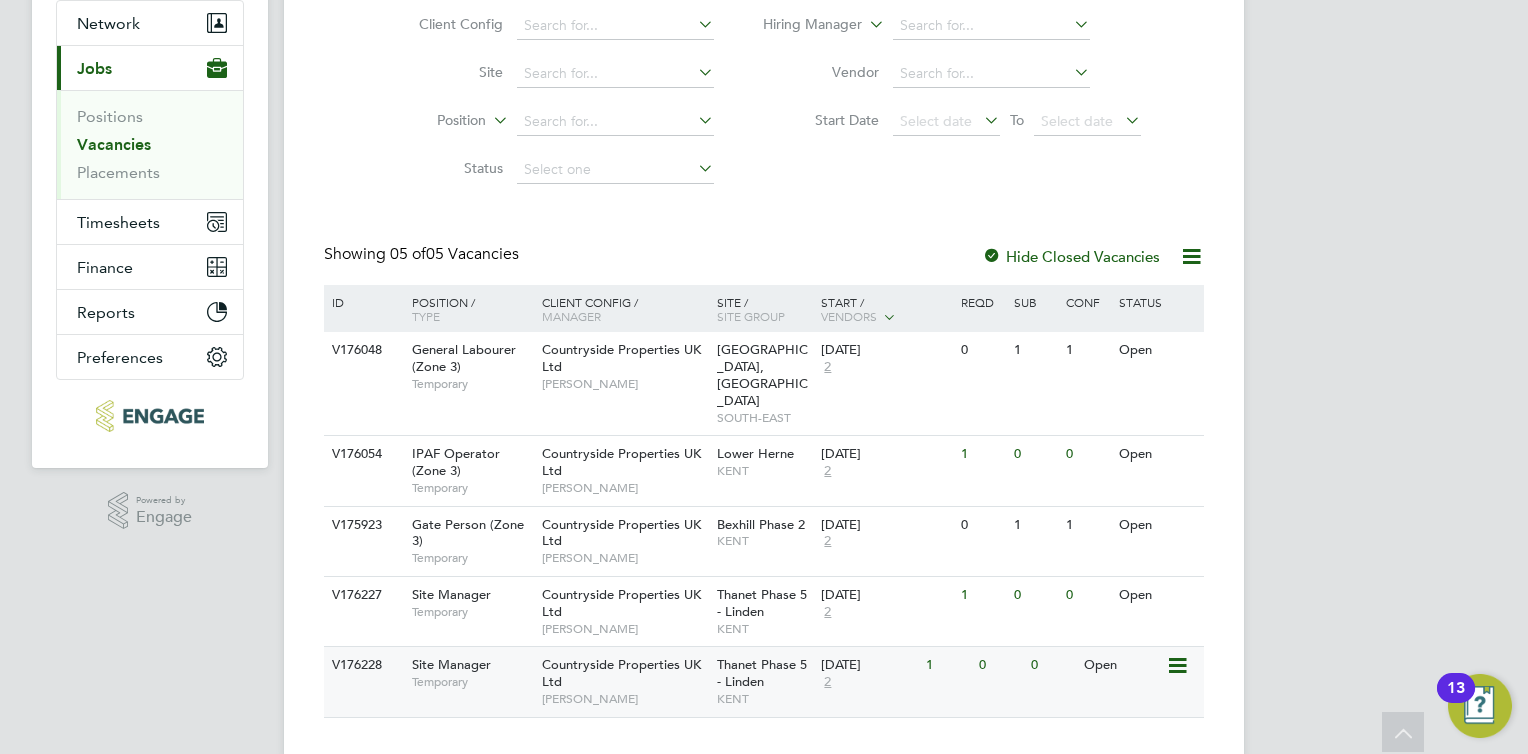 click 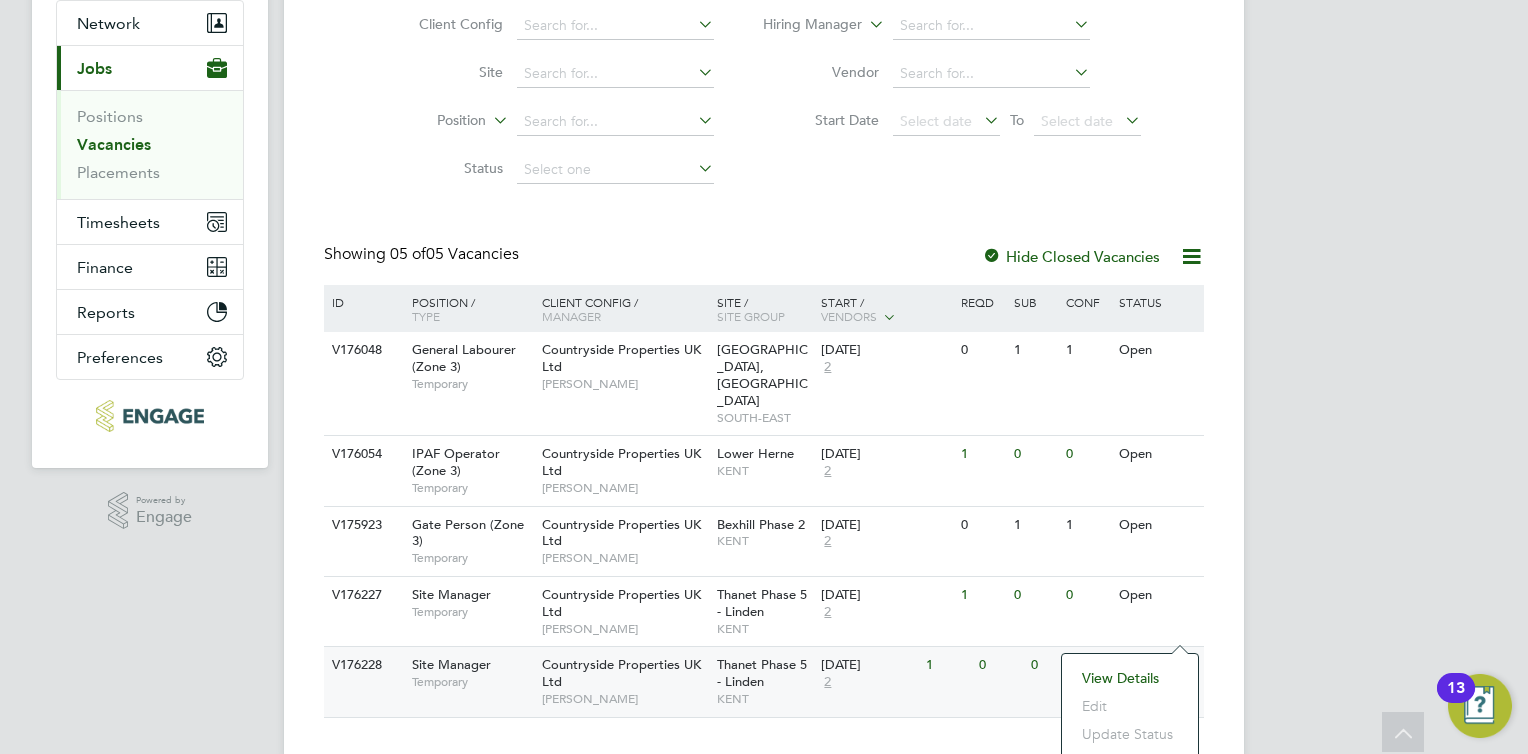 click on "V176228 Site Manager   Temporary Countryside Properties UK Ltd   [PERSON_NAME] Phase 5 - [GEOGRAPHIC_DATA][PERSON_NAME][GEOGRAPHIC_DATA] [DATE] 2 1 0 0 Open" 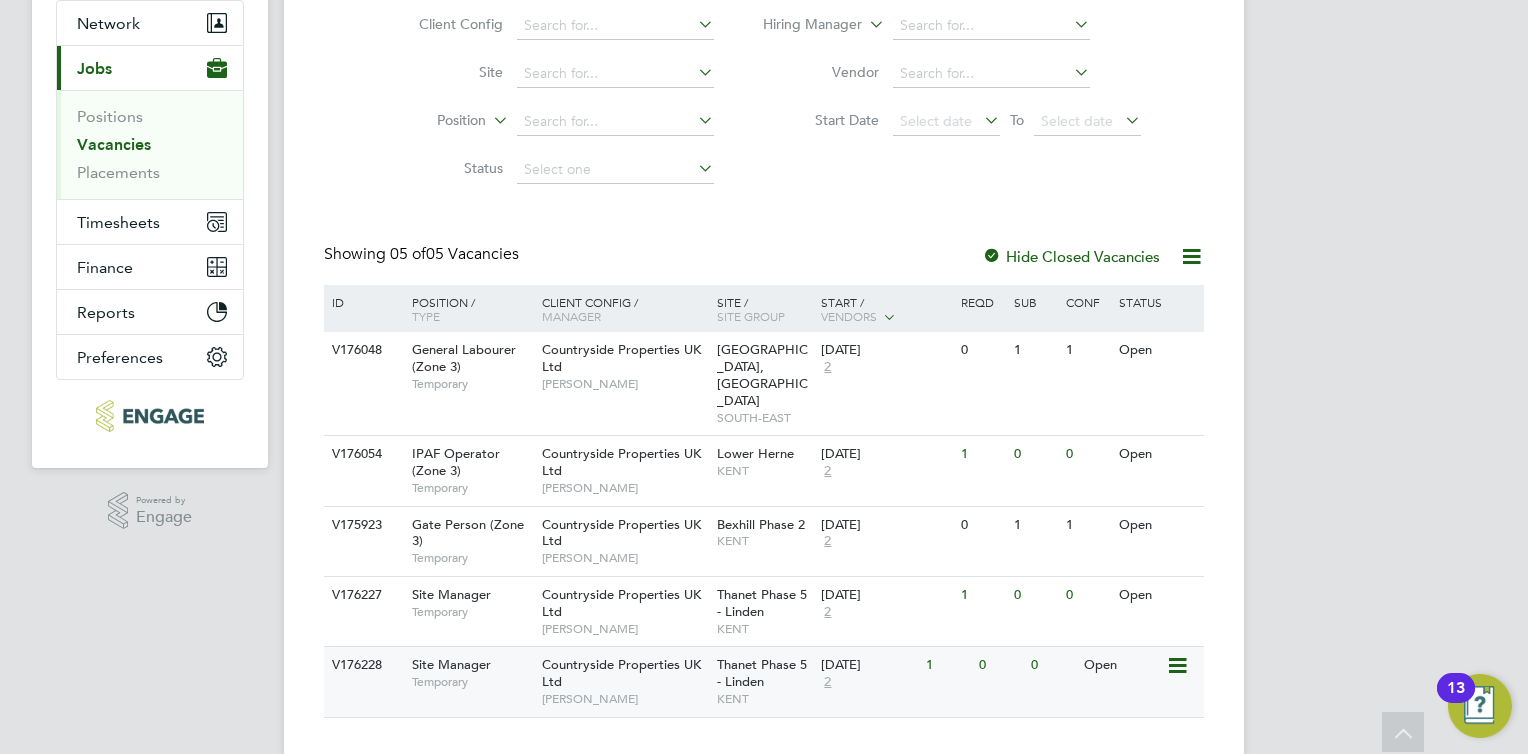 click 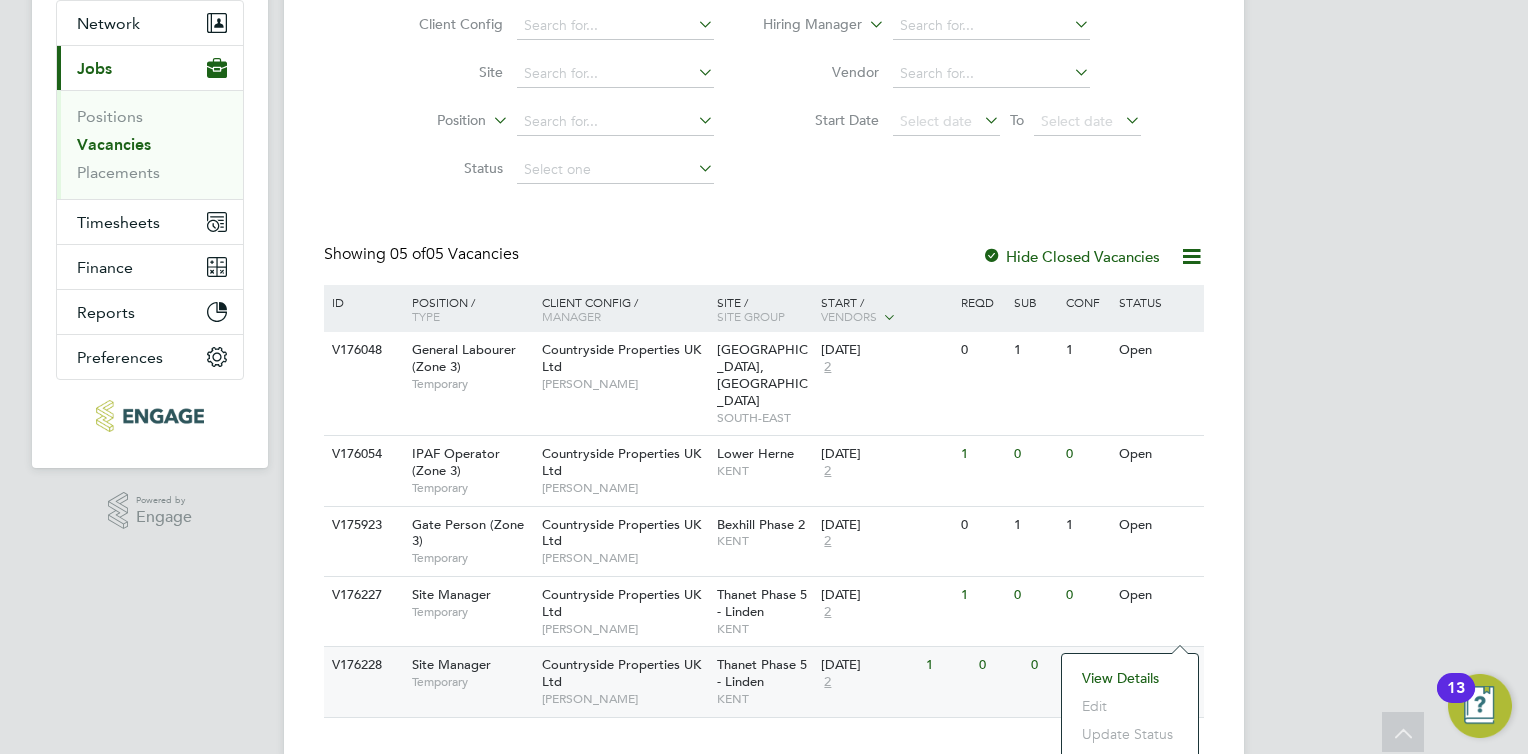 click on "30 Jun 2025 2" 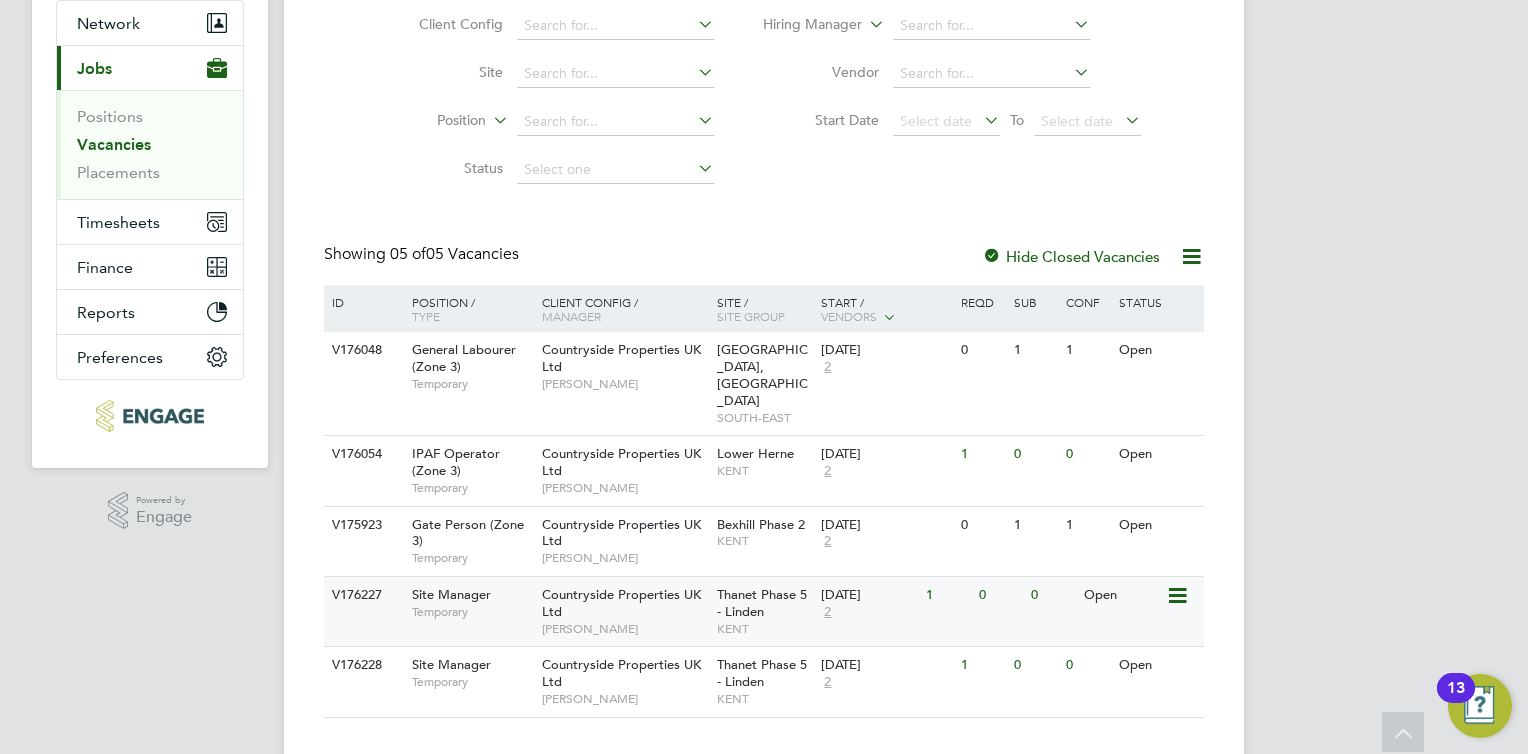 click on "Countryside Properties UK Ltd   Matt Hugo" 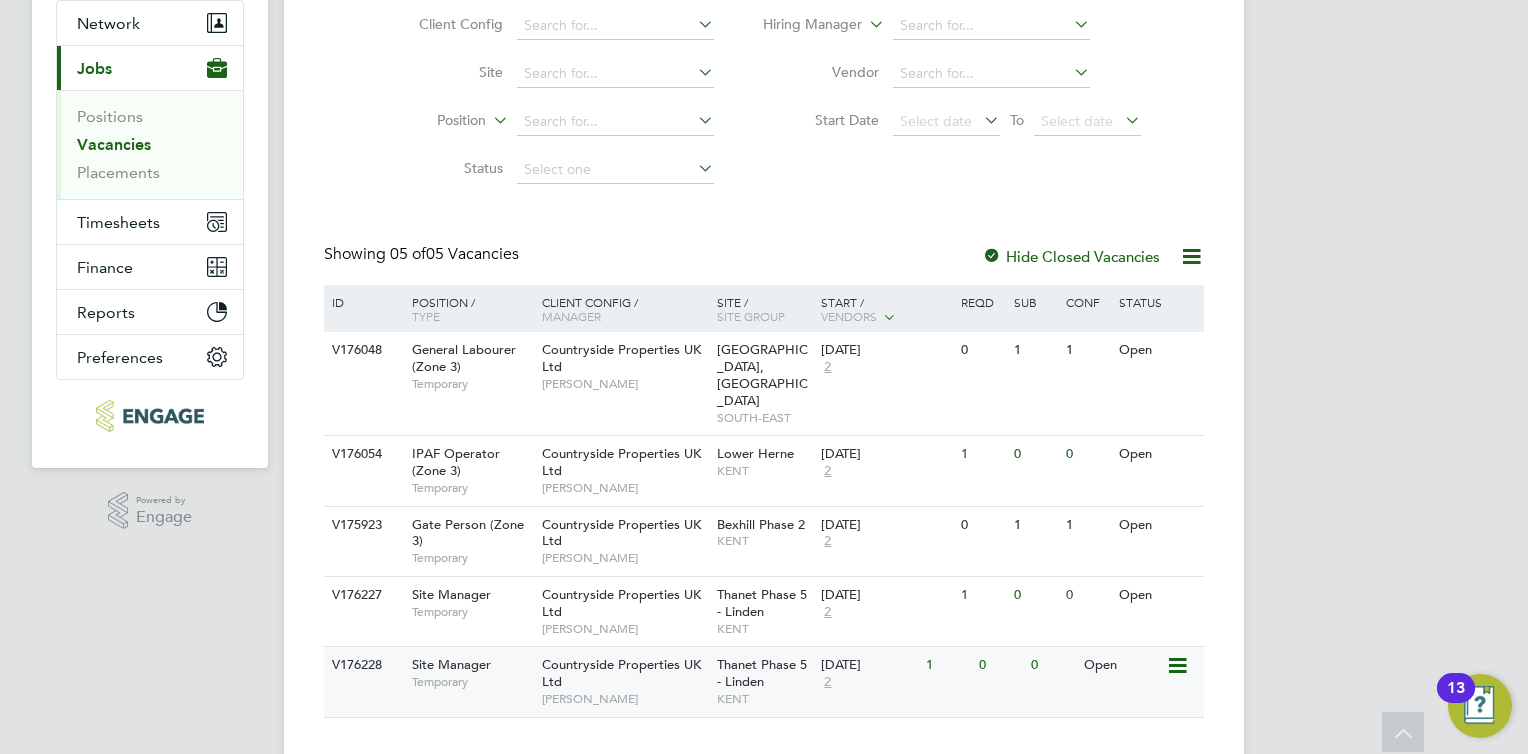 click 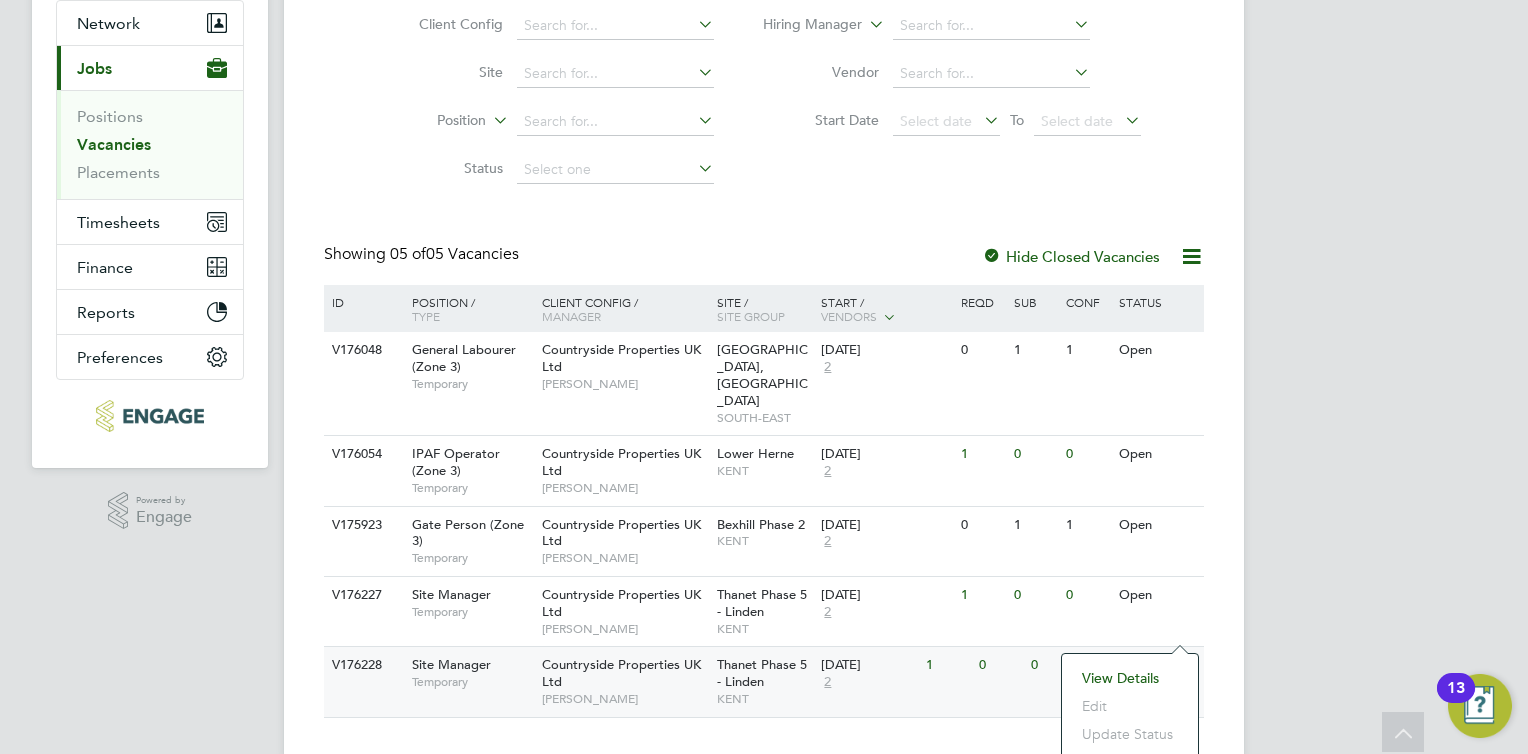 click on "30 Jun 2025 2" 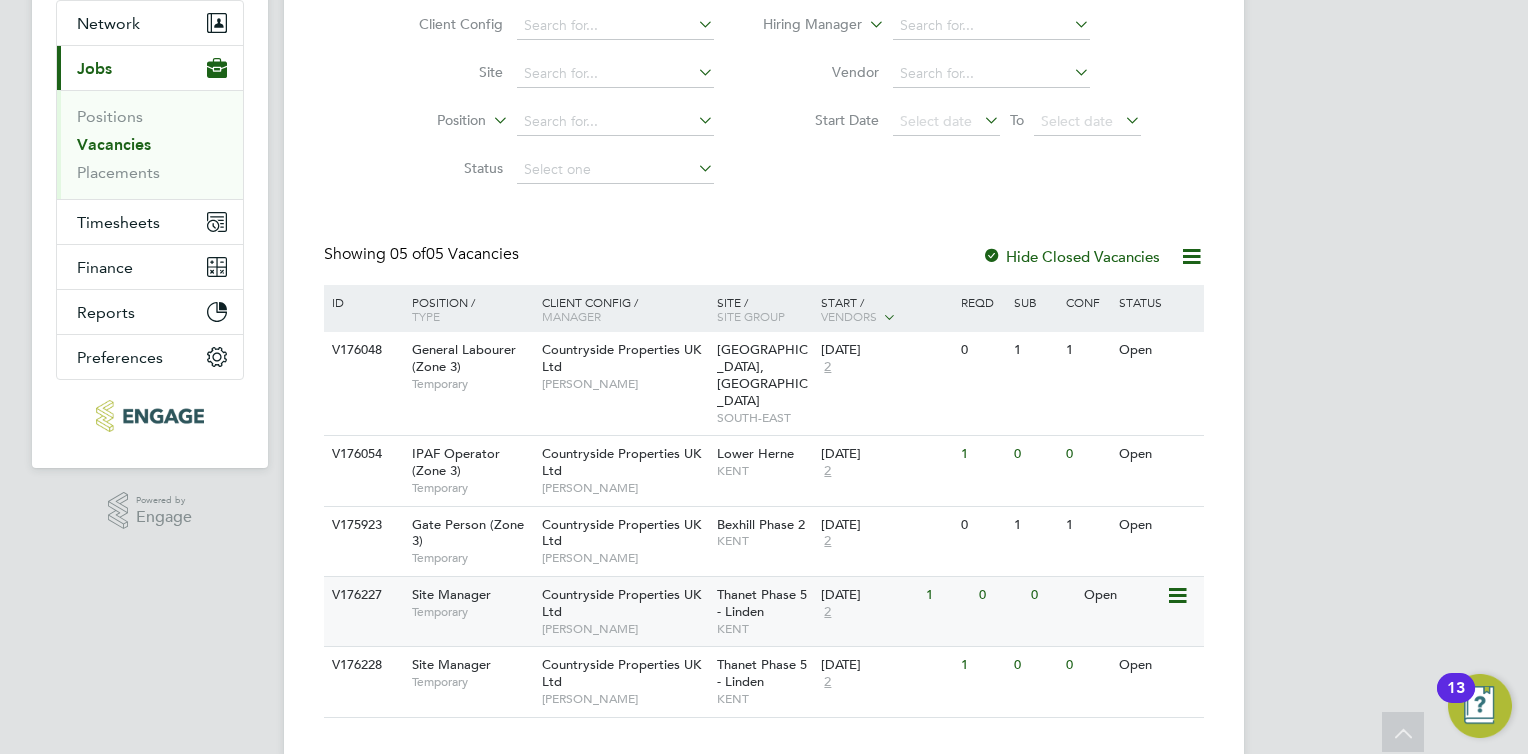 click on "V176227 Site Manager   Temporary Countryside Properties UK Ltd   Matt Hugo Thanet Phase 5 - Linden   KENT 30 Jun 2025 2 1 0 0 Open" 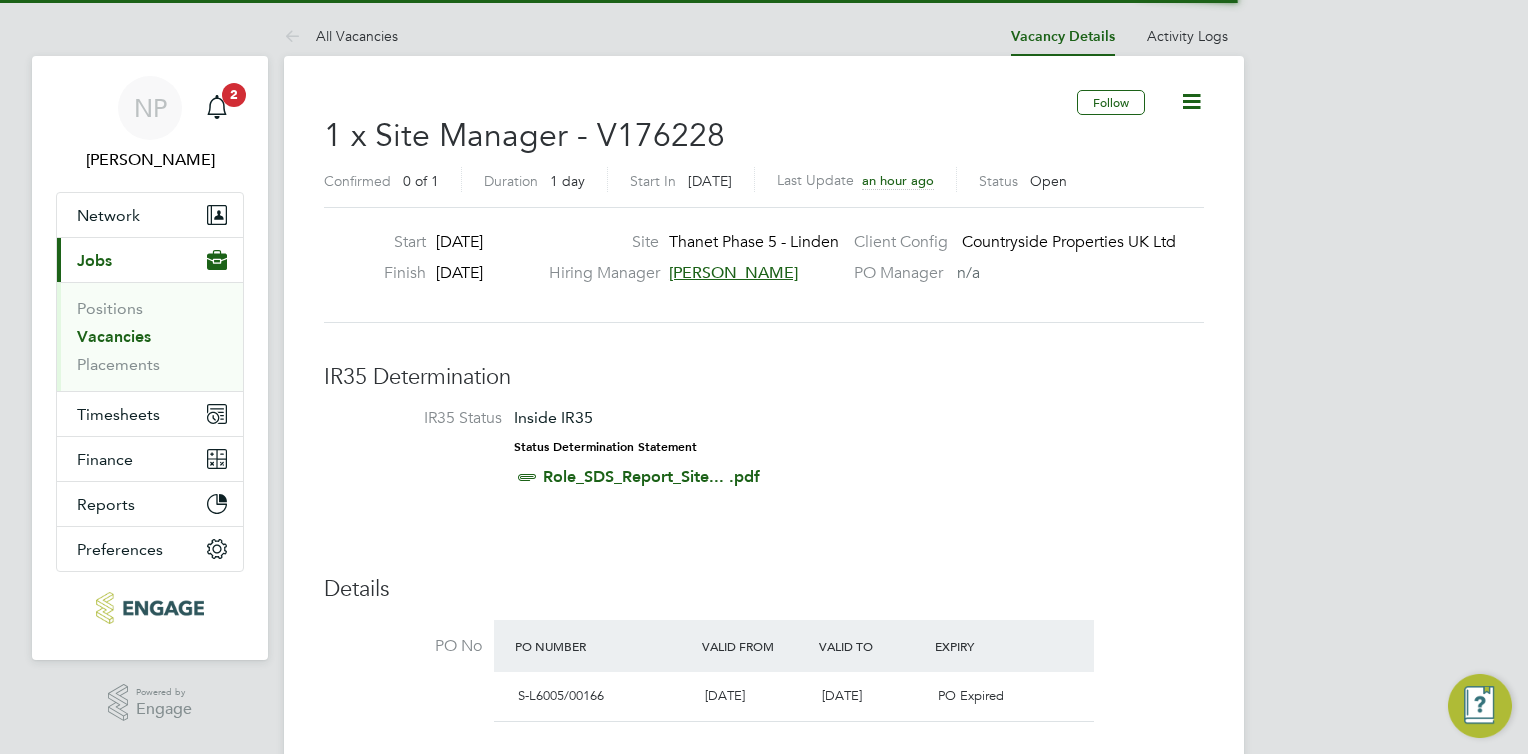 scroll, scrollTop: 0, scrollLeft: 0, axis: both 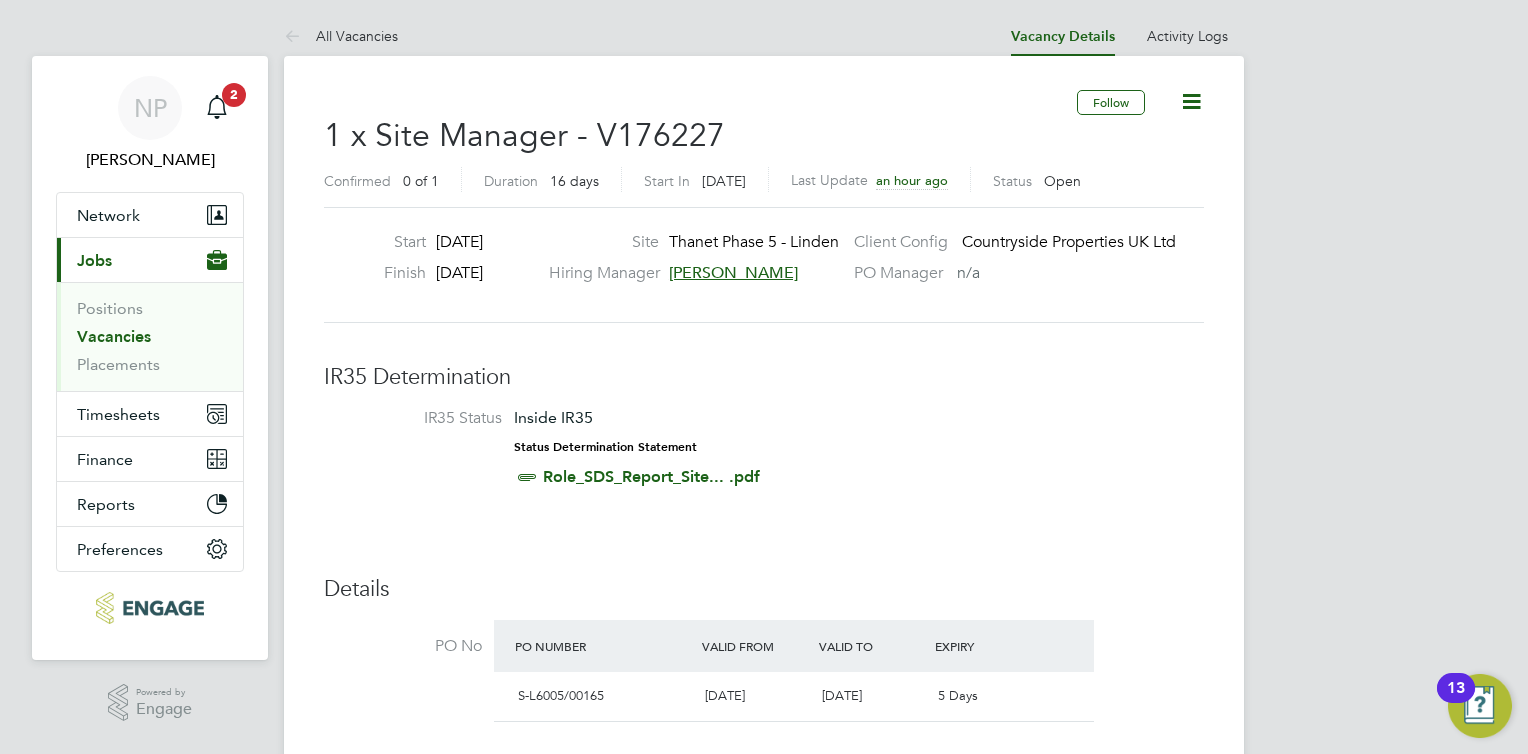 click 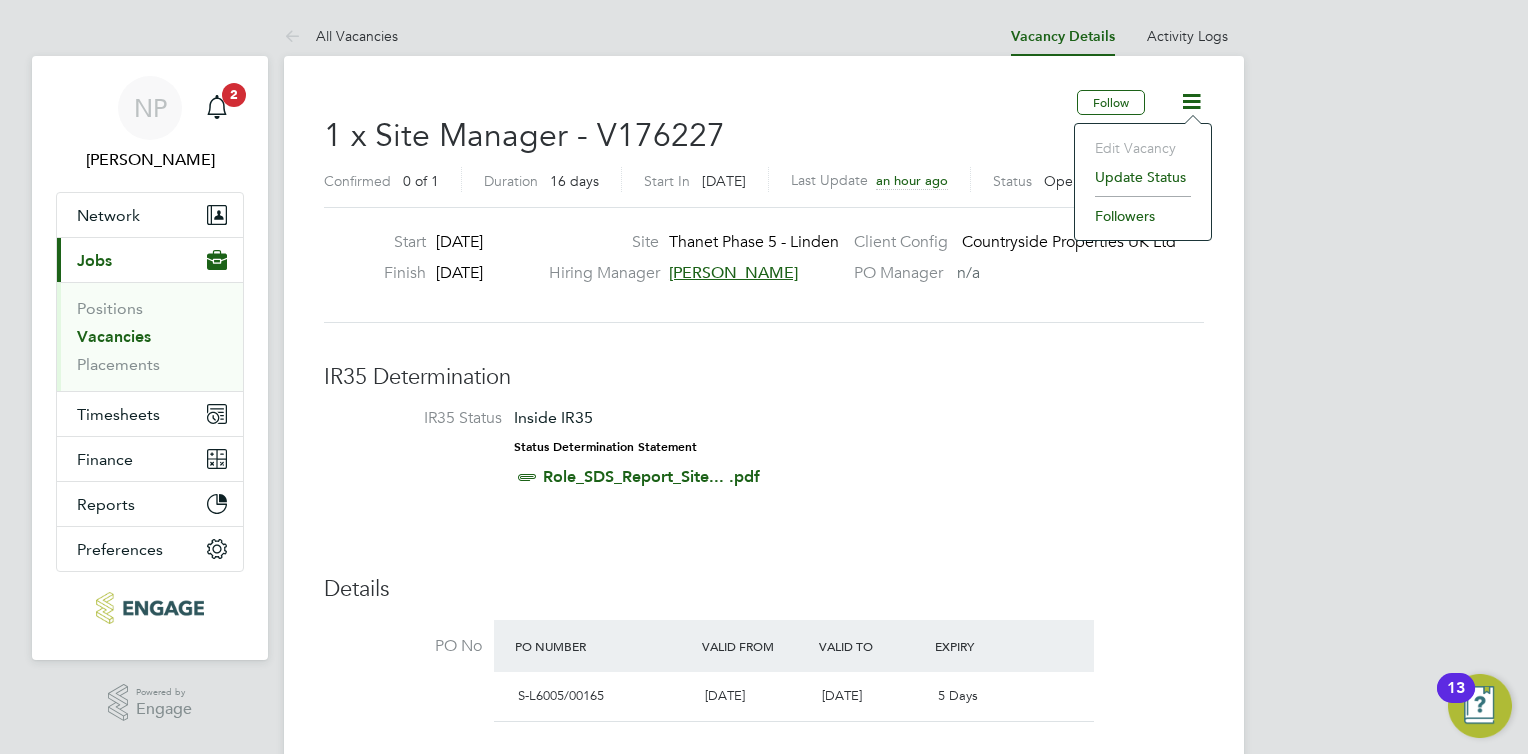 click on "Update Status" 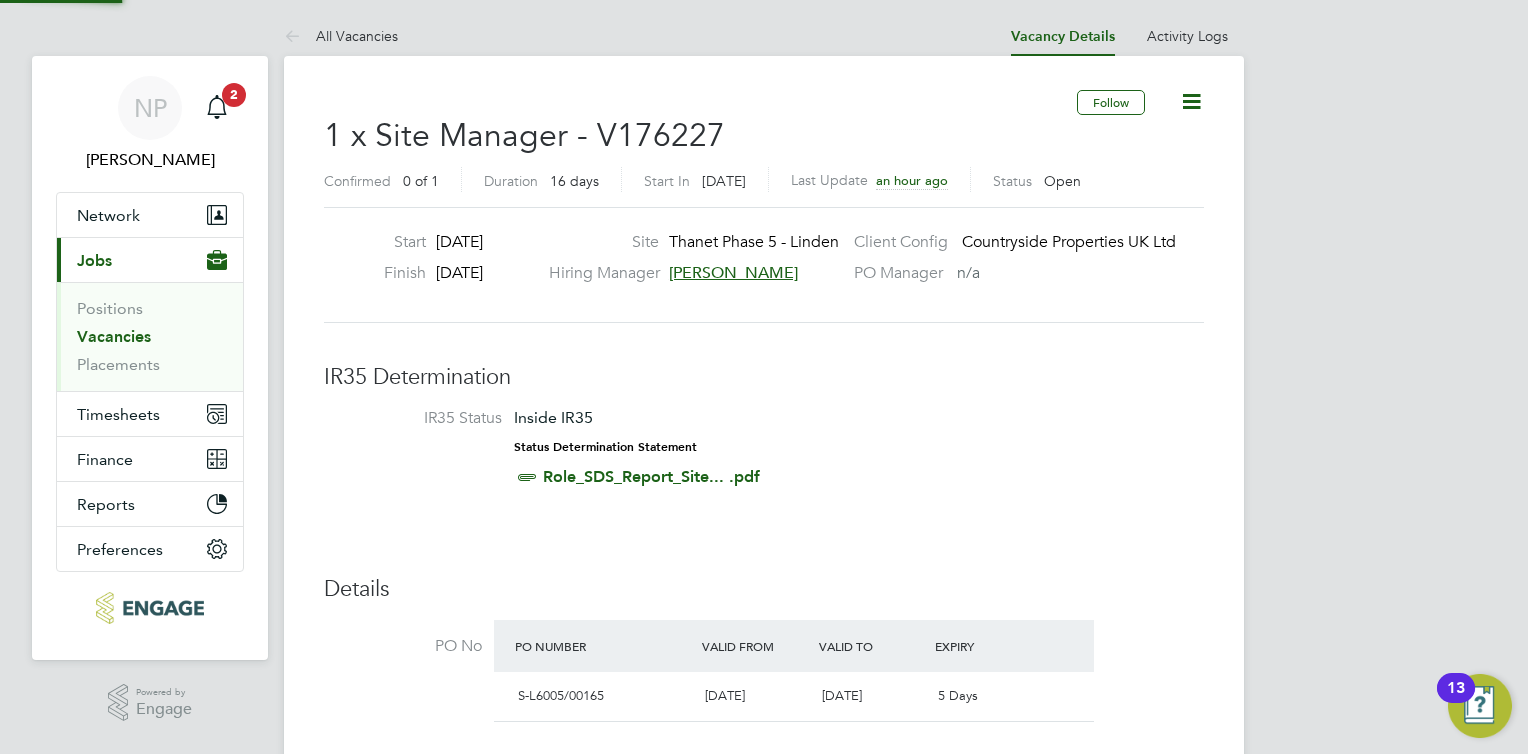 scroll, scrollTop: 10, scrollLeft: 9, axis: both 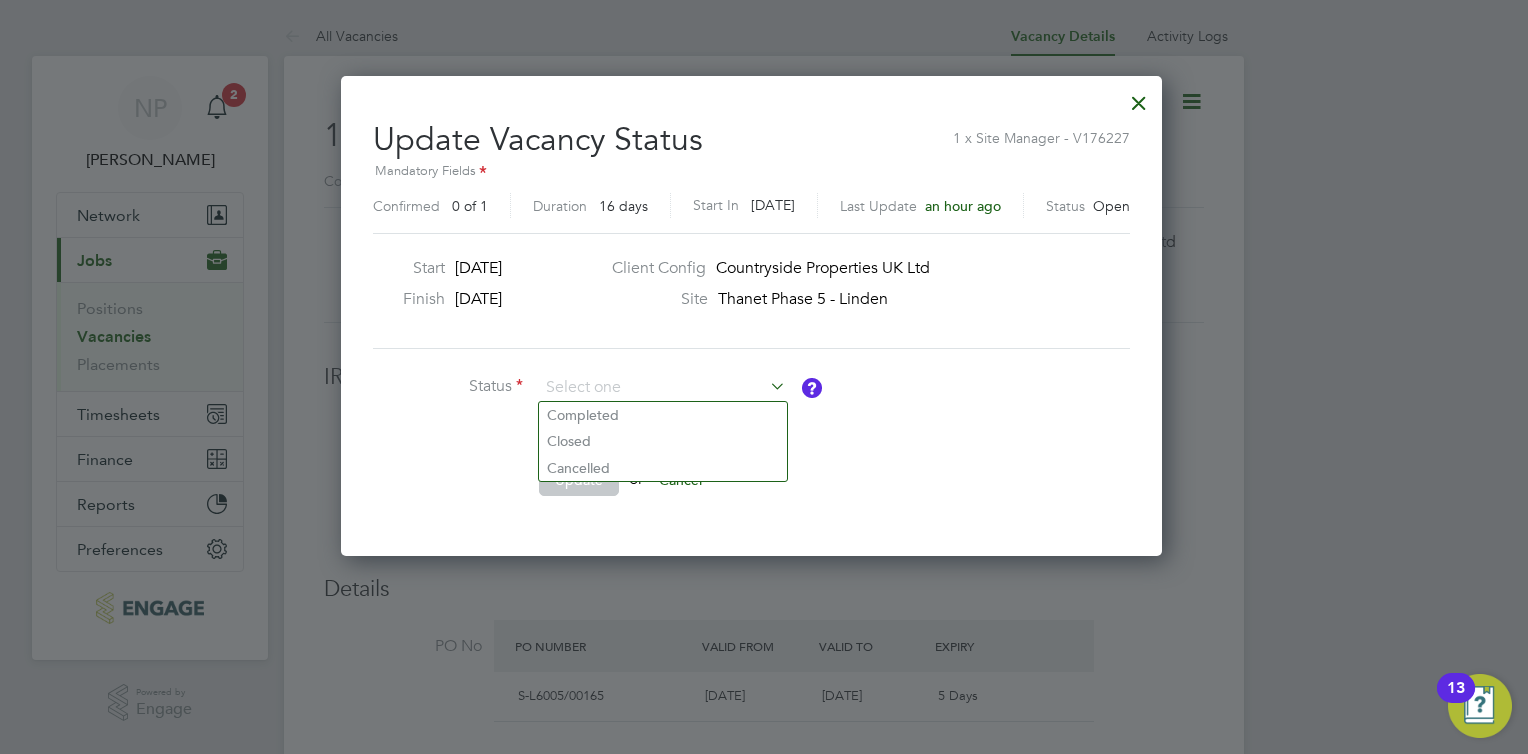 click on "Status   Comment     Update  or  Cancel" at bounding box center [673, 444] 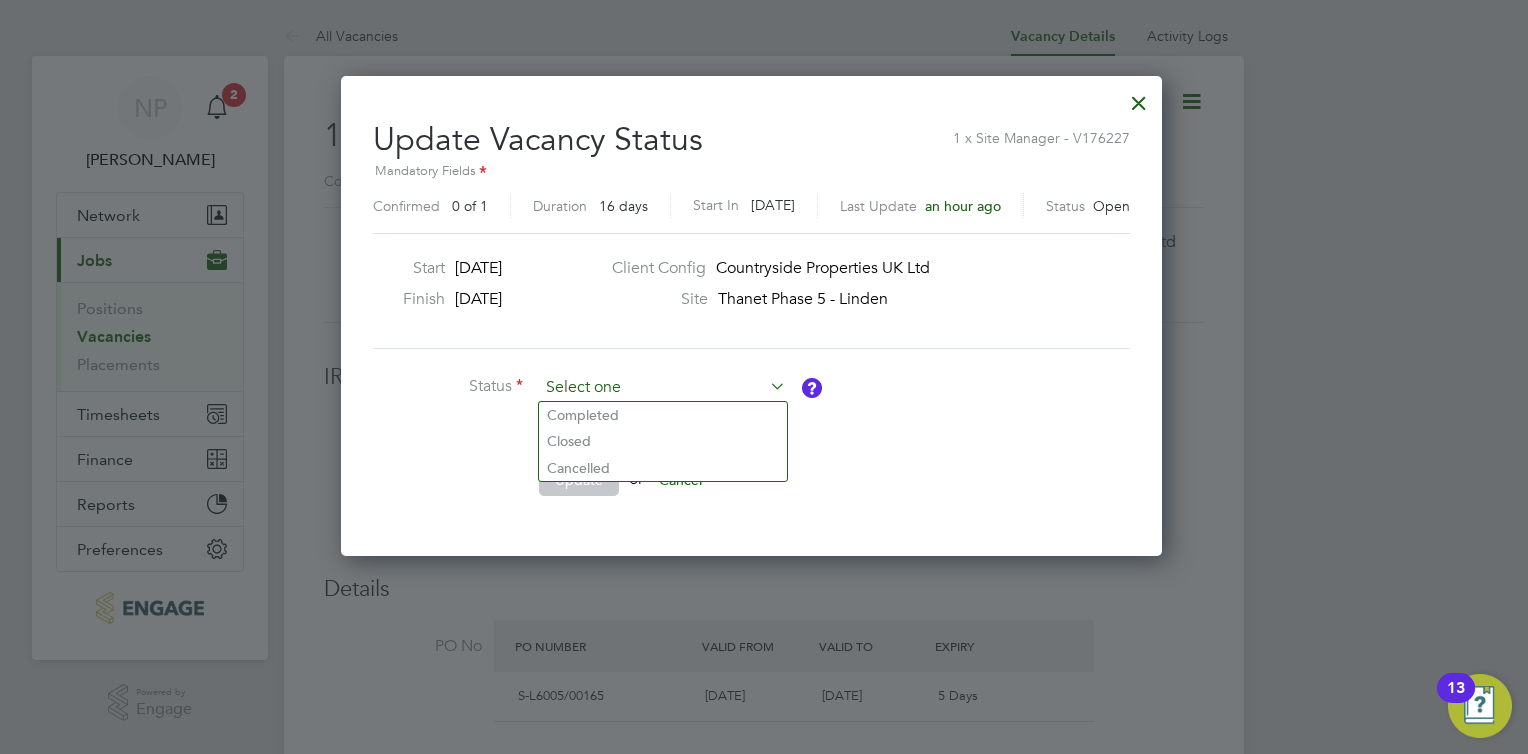 click at bounding box center [662, 388] 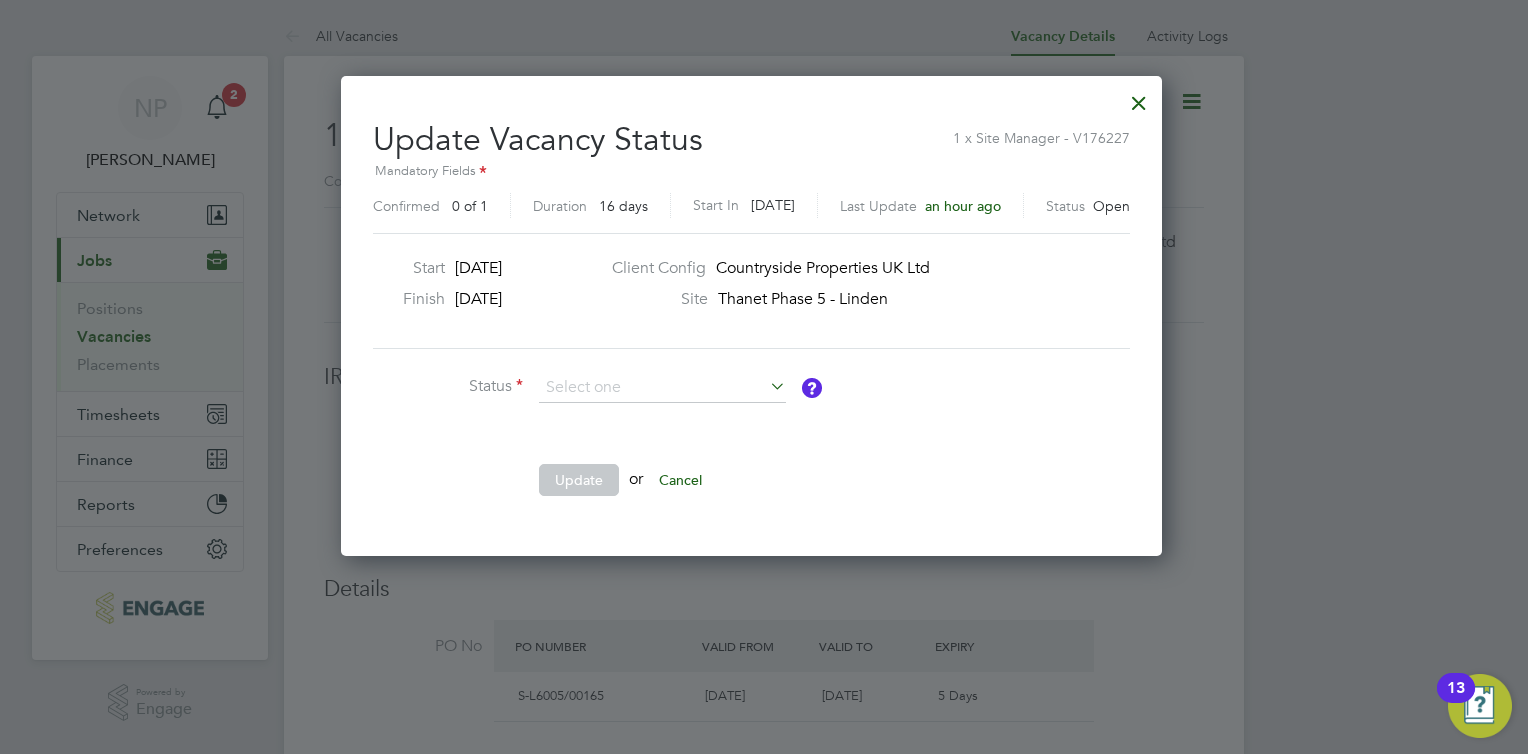 click on "Status   Comment     Update  or  Cancel" at bounding box center (673, 444) 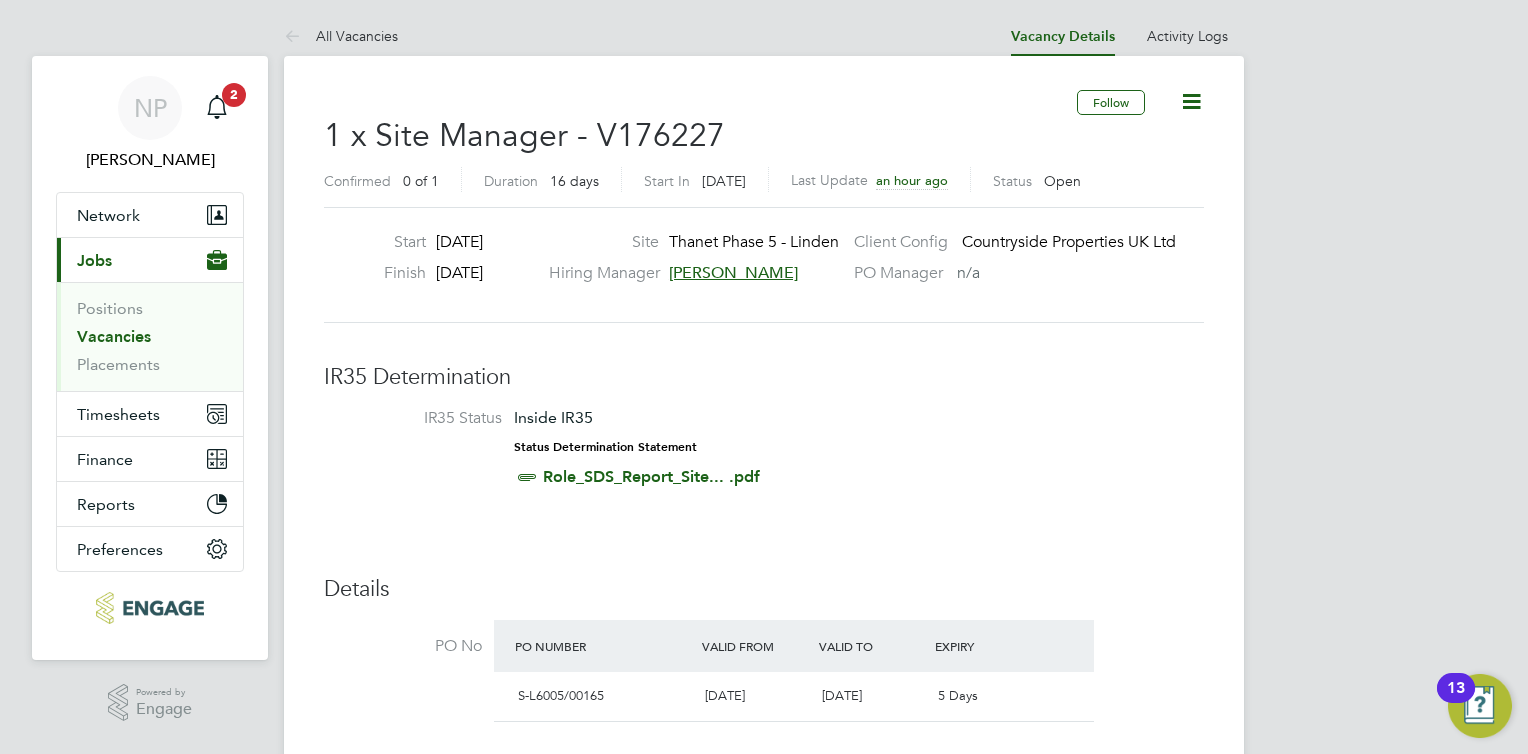 click on "Status" 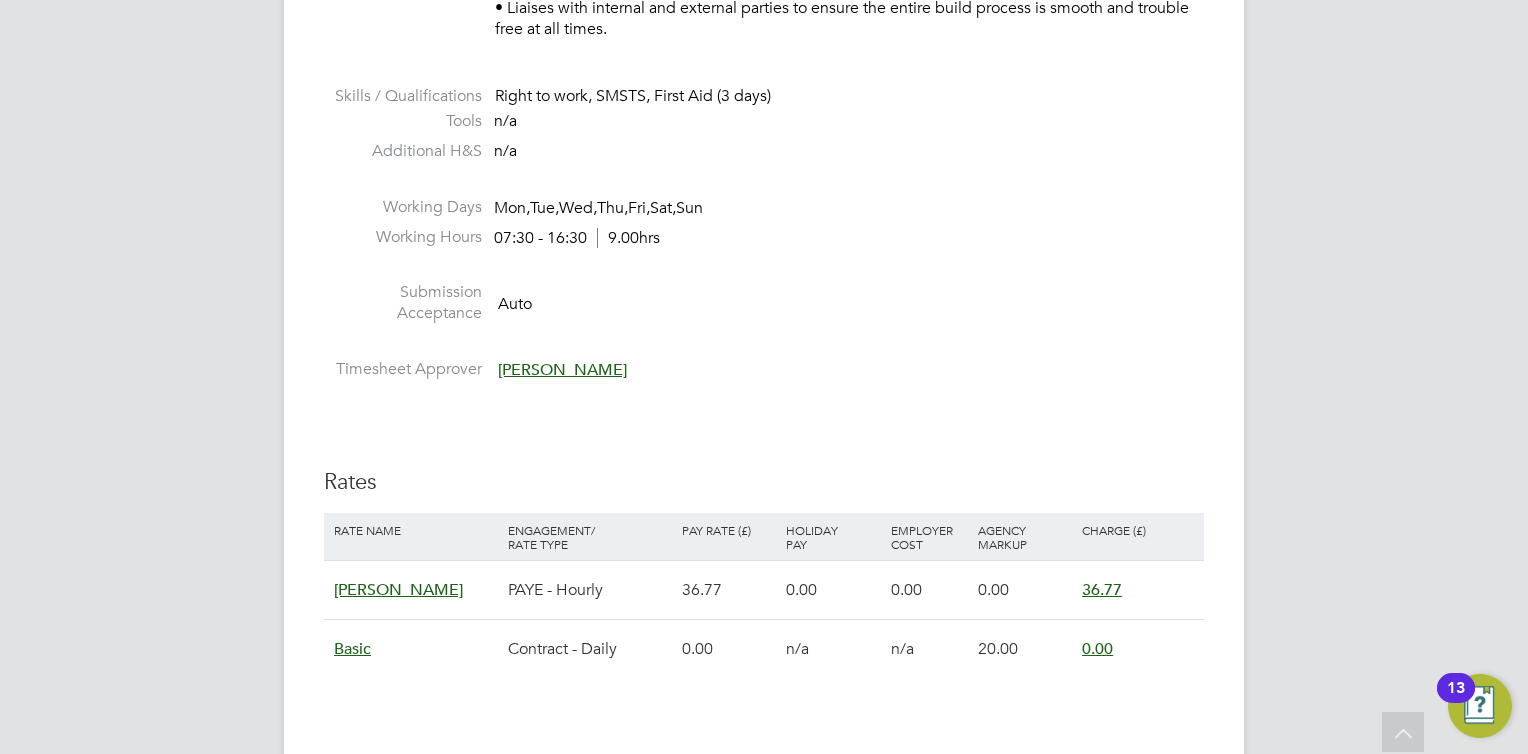 scroll, scrollTop: 1400, scrollLeft: 0, axis: vertical 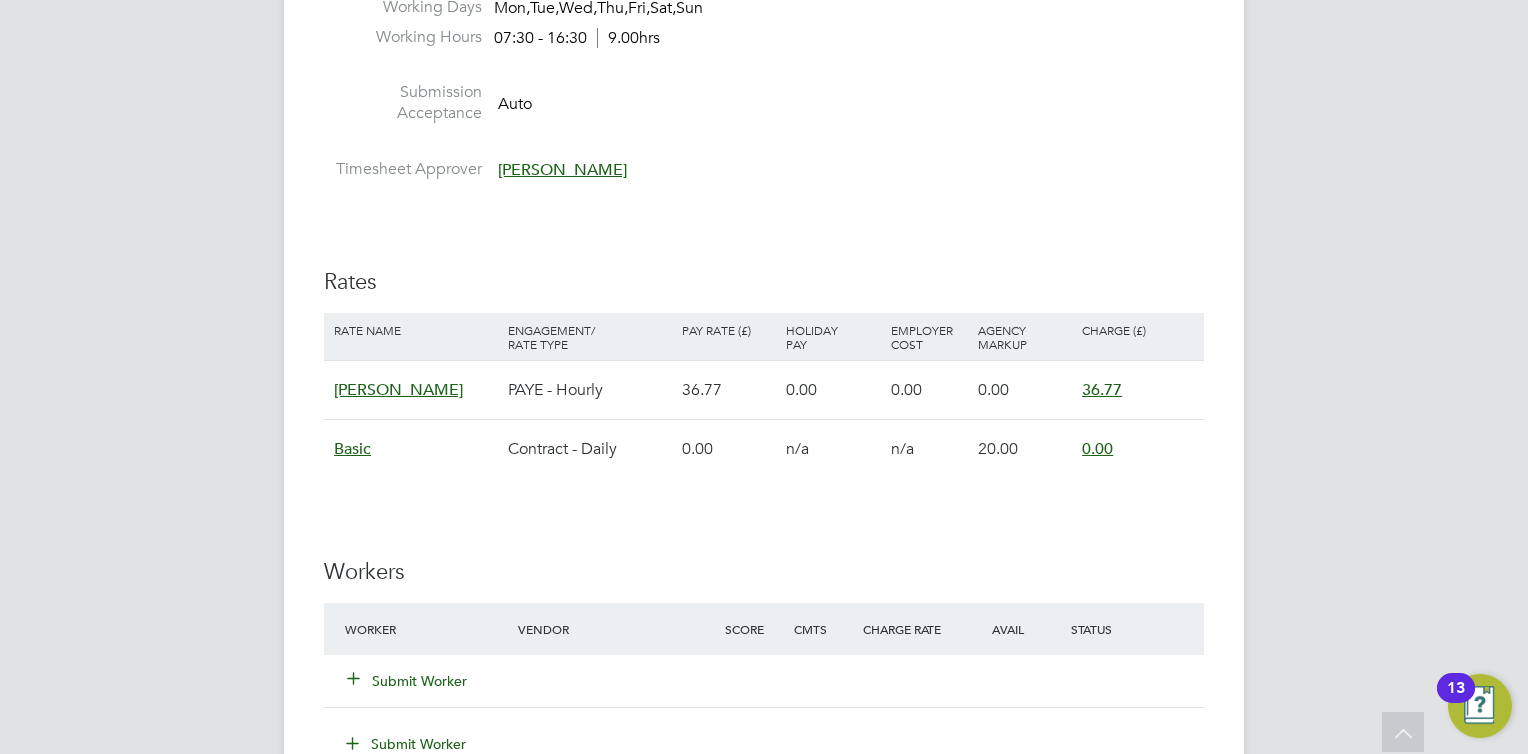 click on "Simon Rosier" 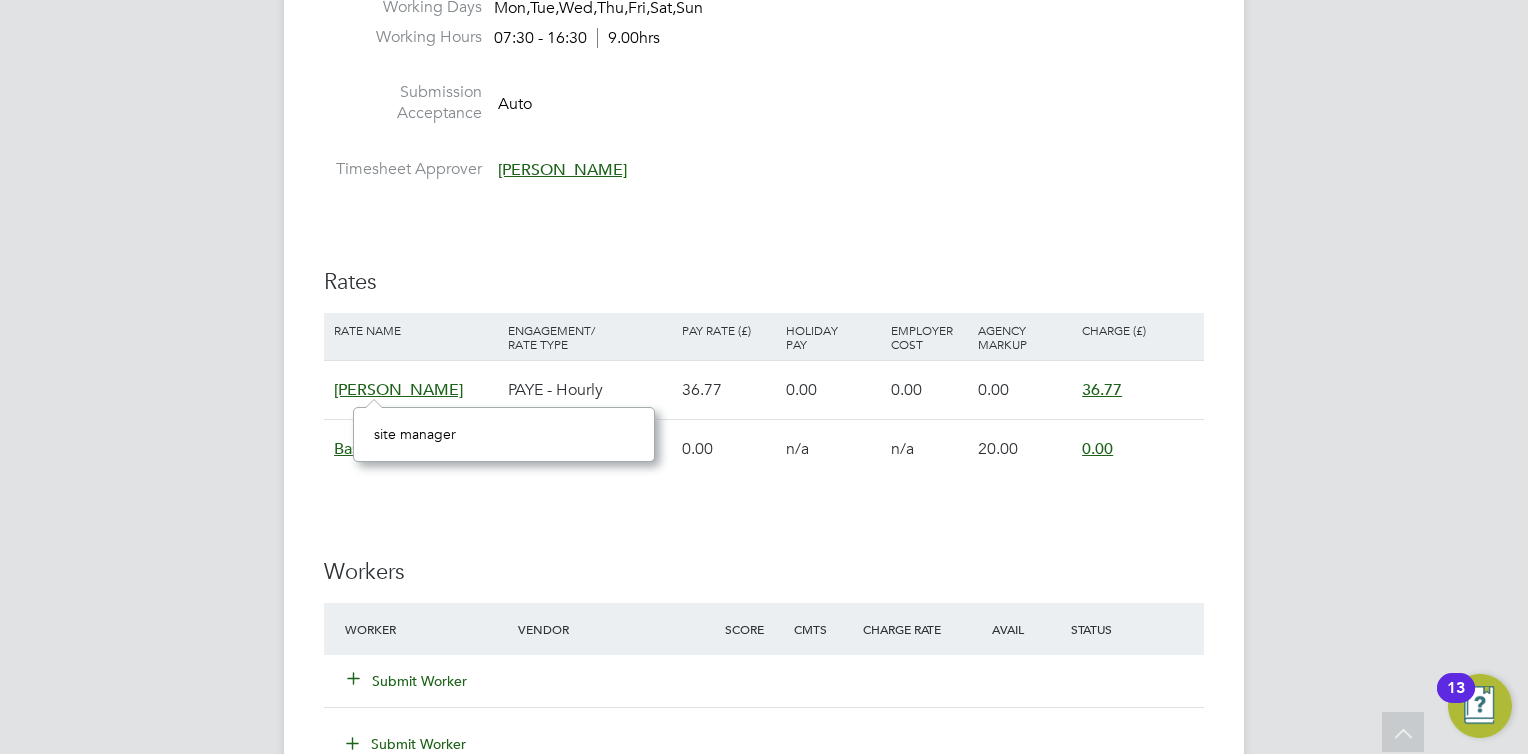 scroll, scrollTop: 10, scrollLeft: 9, axis: both 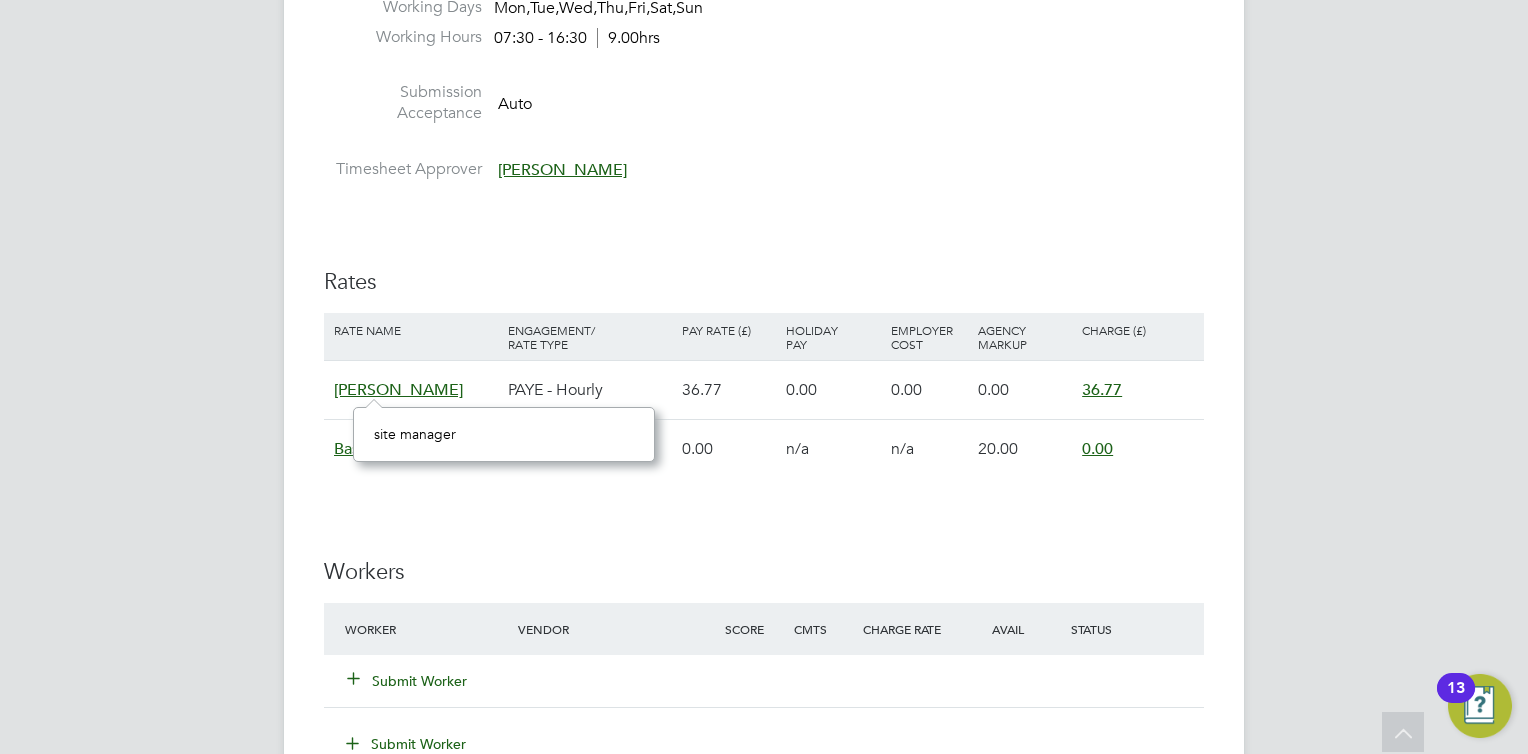 click on "IR35 Determination IR35 Status Inside IR35 Status Determination Statement   Role_SDS_Report_Site... .pdf Details PO No PO Number Valid From Valid To Expiry   S-L6005/00165   30 Jun 2025   15 Jul 2025 5 Days Reason   Holiday Description •	Ensures that works are carried out in accordance with the contract information; drawings, specifications, details, NHBC requirements etc.
•	Monitors progress in line with the current programme & reports progress to Senior Site Team.
•	Provides a weekly progress update to the Construction Manager / Project Manager.
•	Checks quality and quantity of all deliveries of materials & ensures all documentation and paperwork is maintained to a consistently high standard.
•	Attends all meetings, i.e. pre-start, monthly developments and weekly meetings with sales negotiators.
•	Liaises with site teams throughout the progress of the works to ensure that works are running in line with the programme and that everything is handed over correctly & in full detail. Tools" 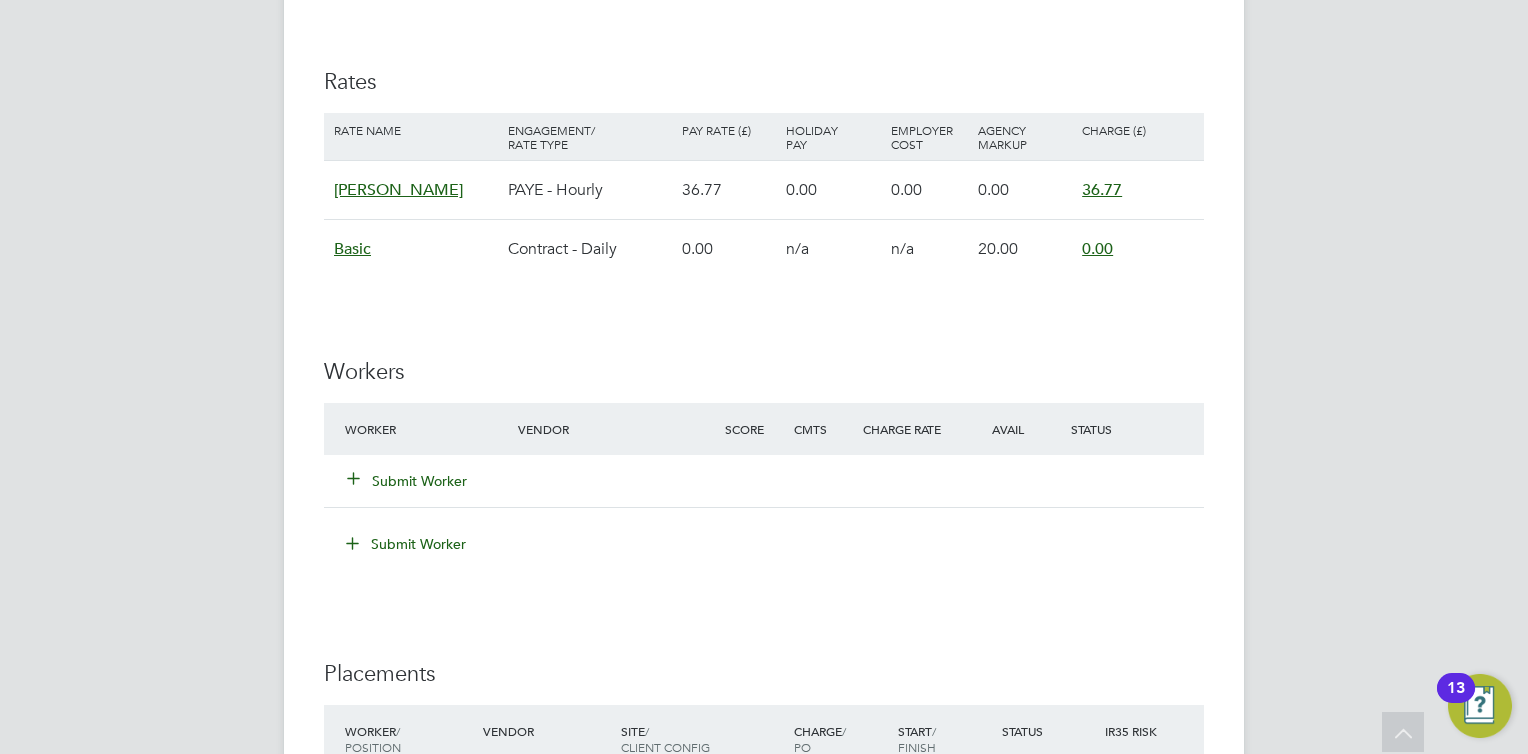 scroll, scrollTop: 1700, scrollLeft: 0, axis: vertical 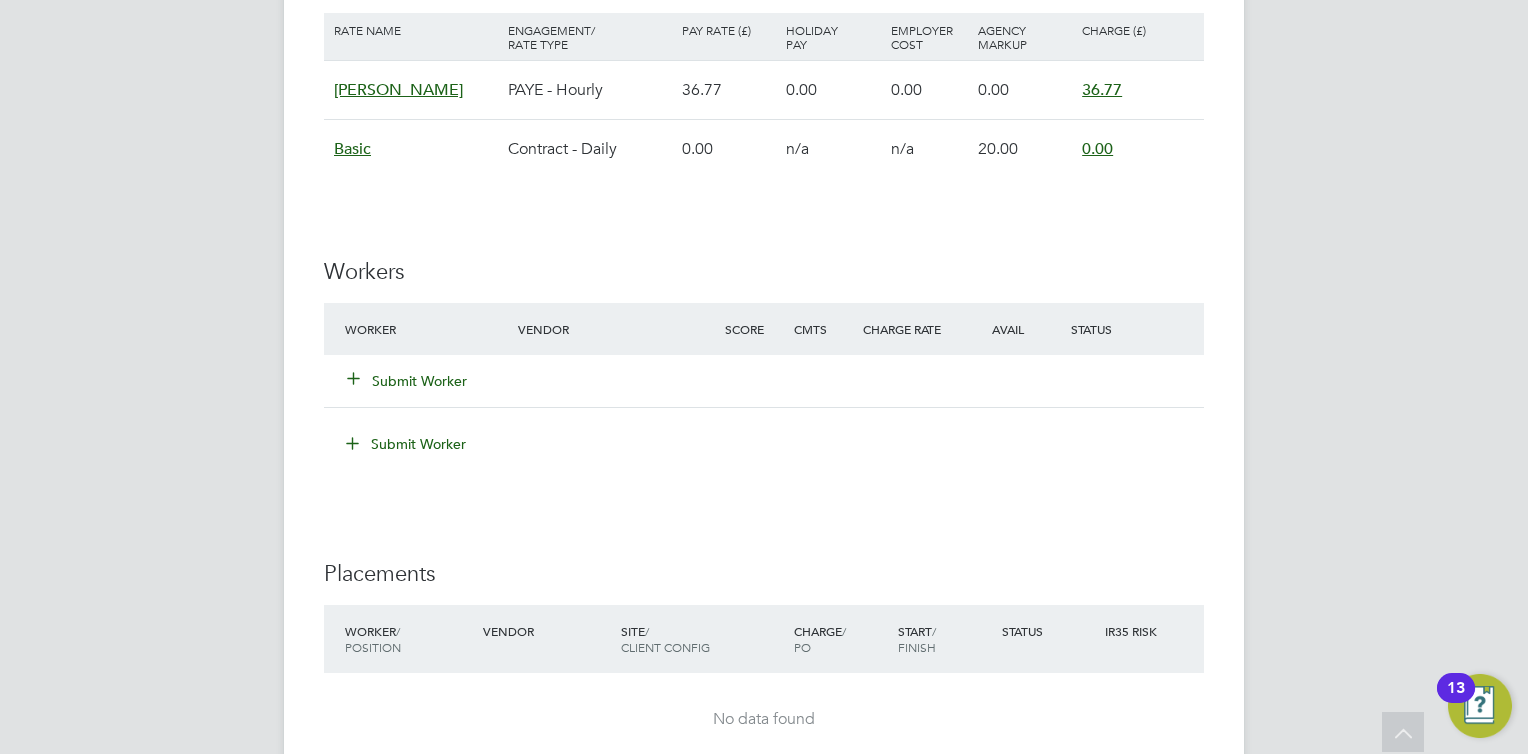 click on "Submit Worker" 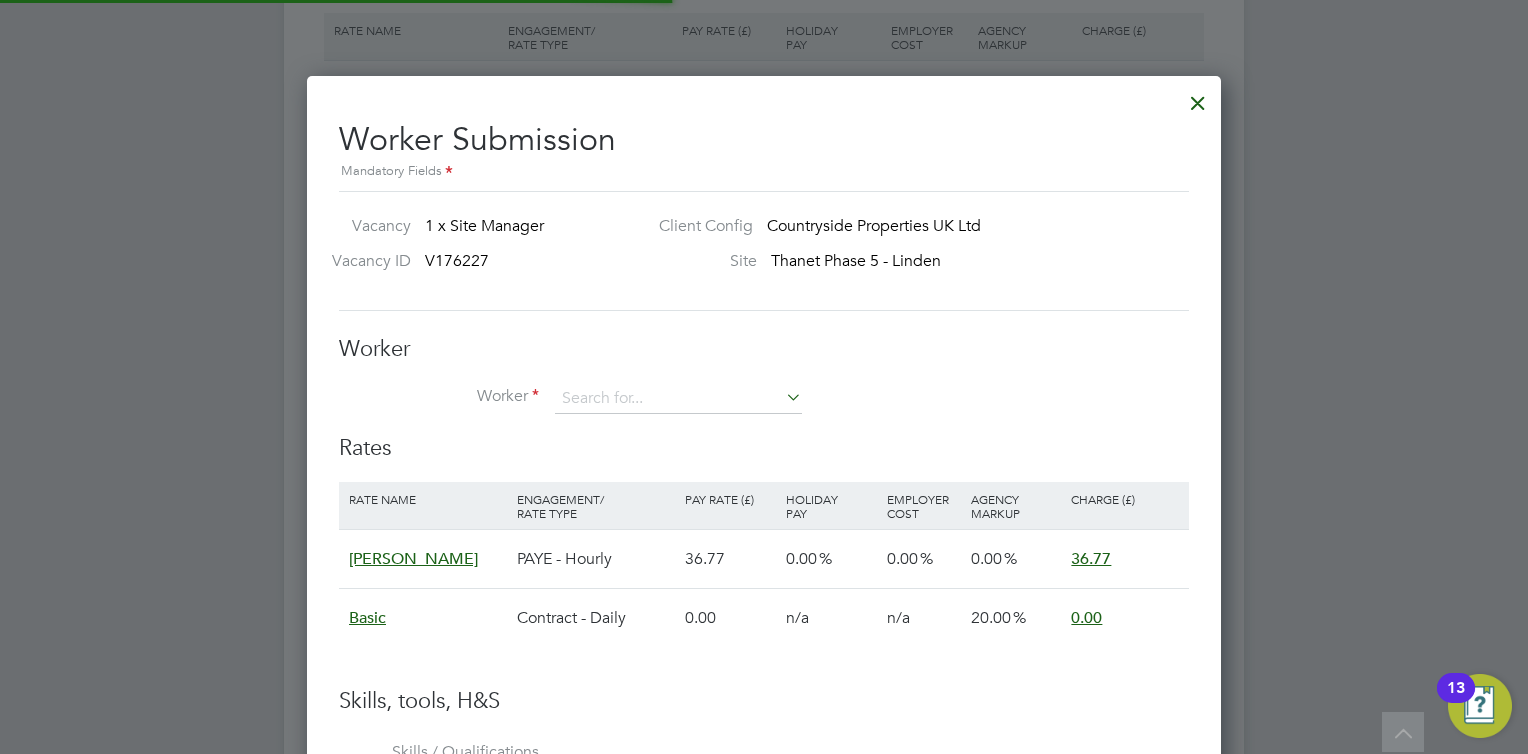 scroll, scrollTop: 10, scrollLeft: 9, axis: both 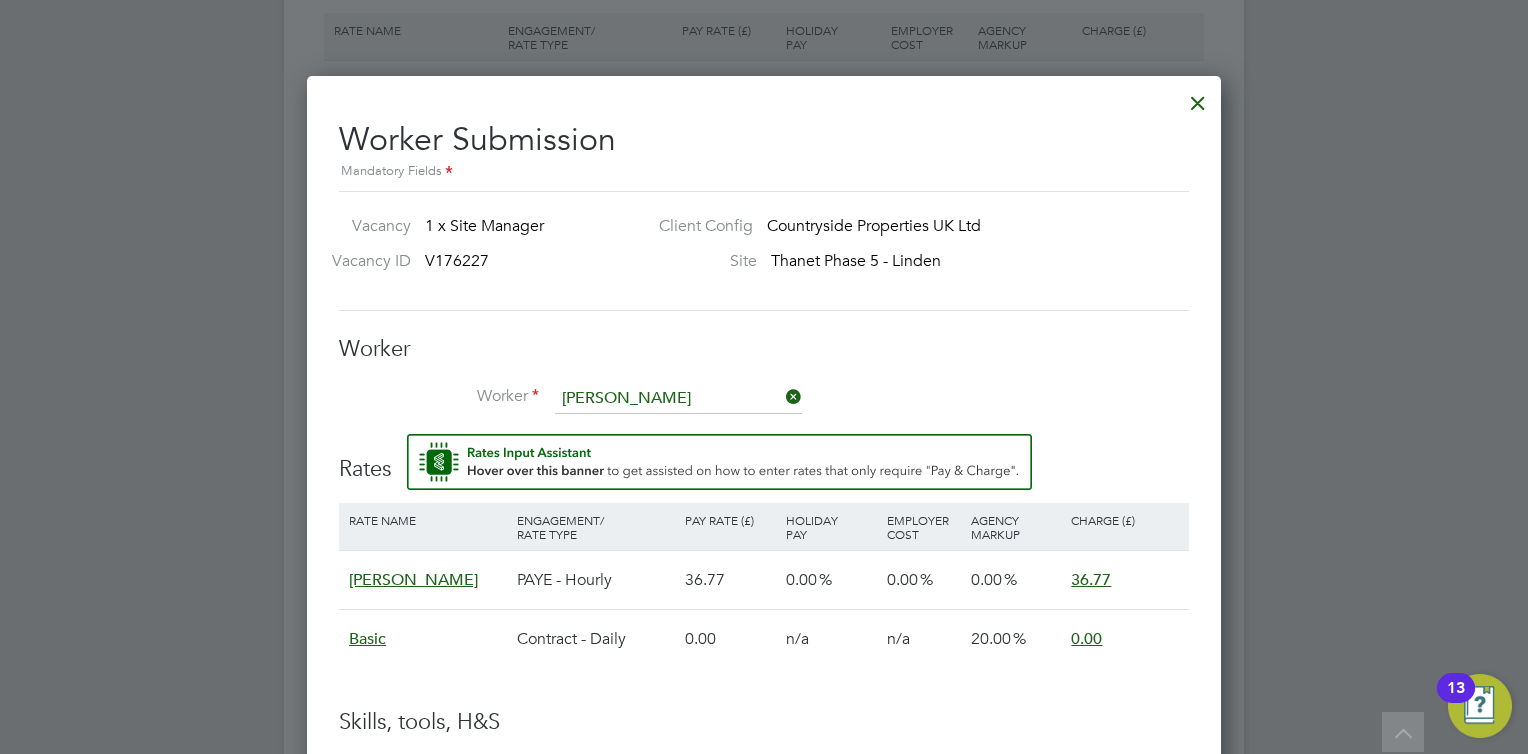 click on "Simon  Rosier (30313)" 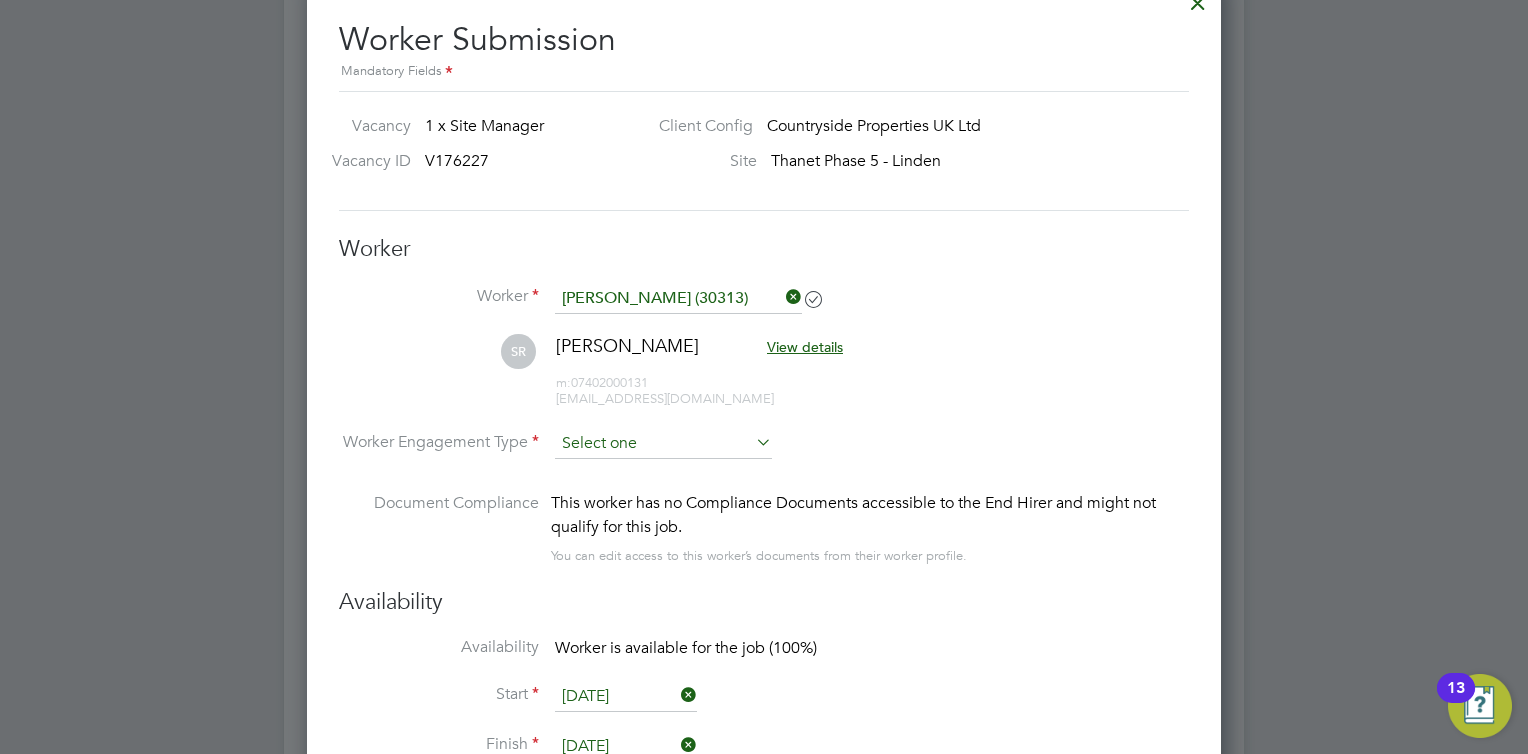 click at bounding box center [663, 444] 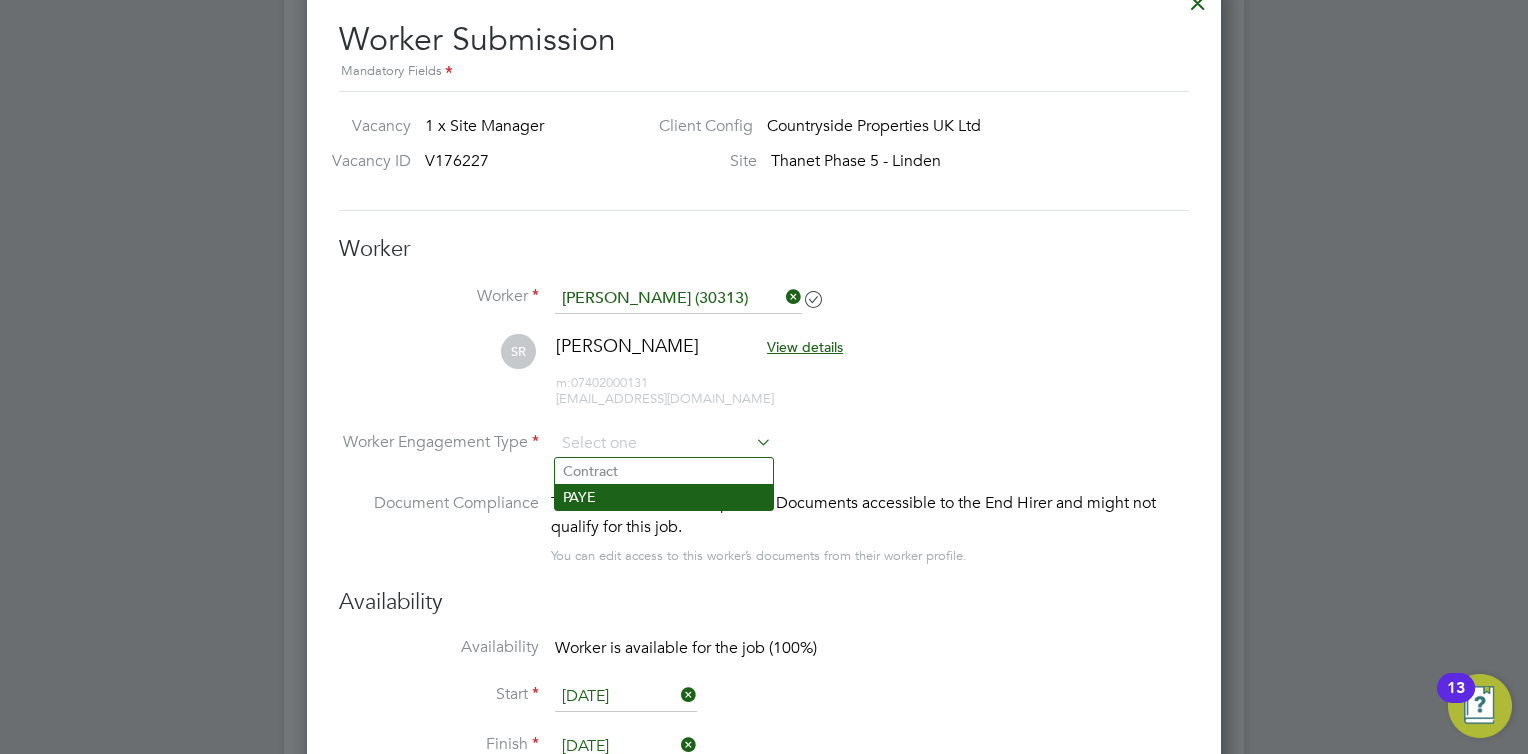 click on "PAYE" 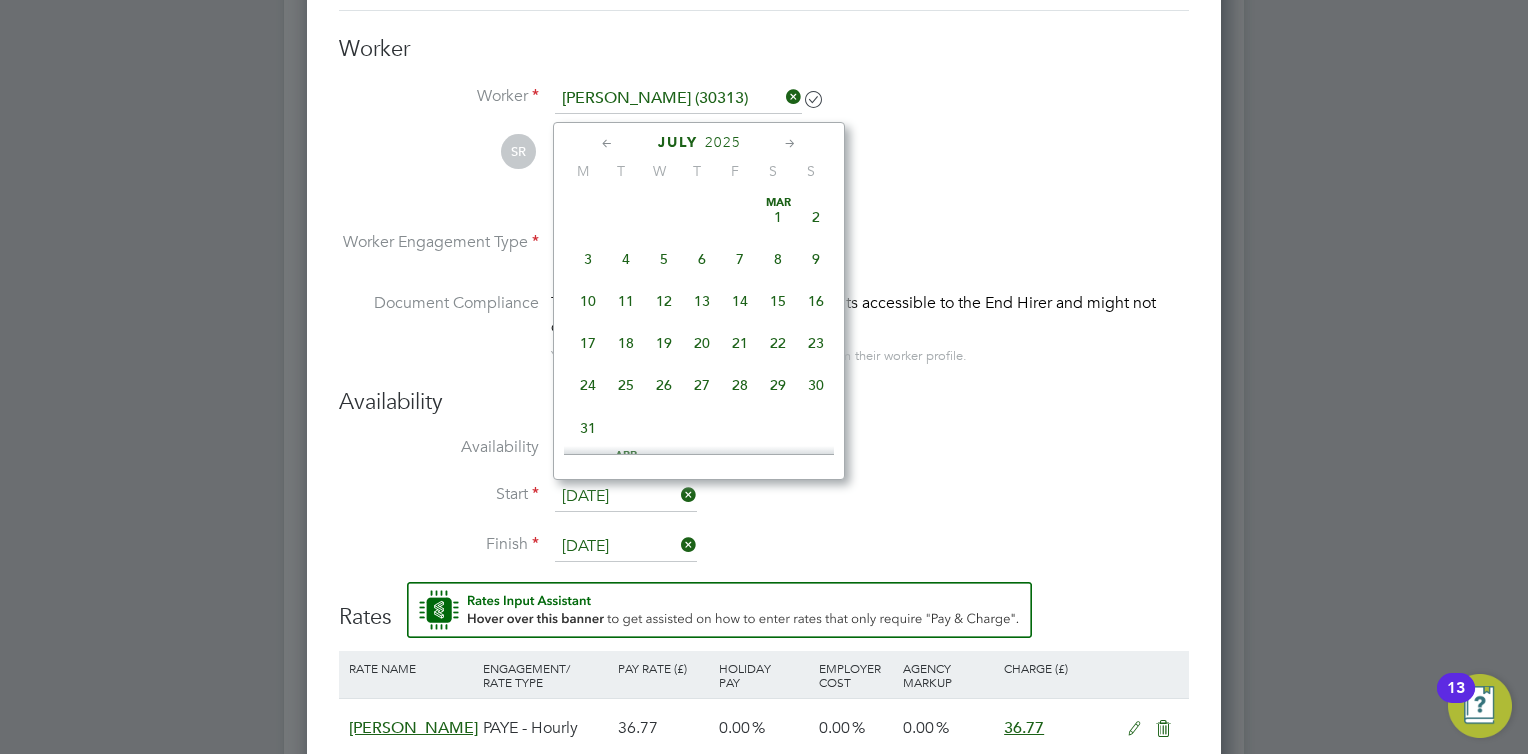 click on "[DATE]" at bounding box center (626, 497) 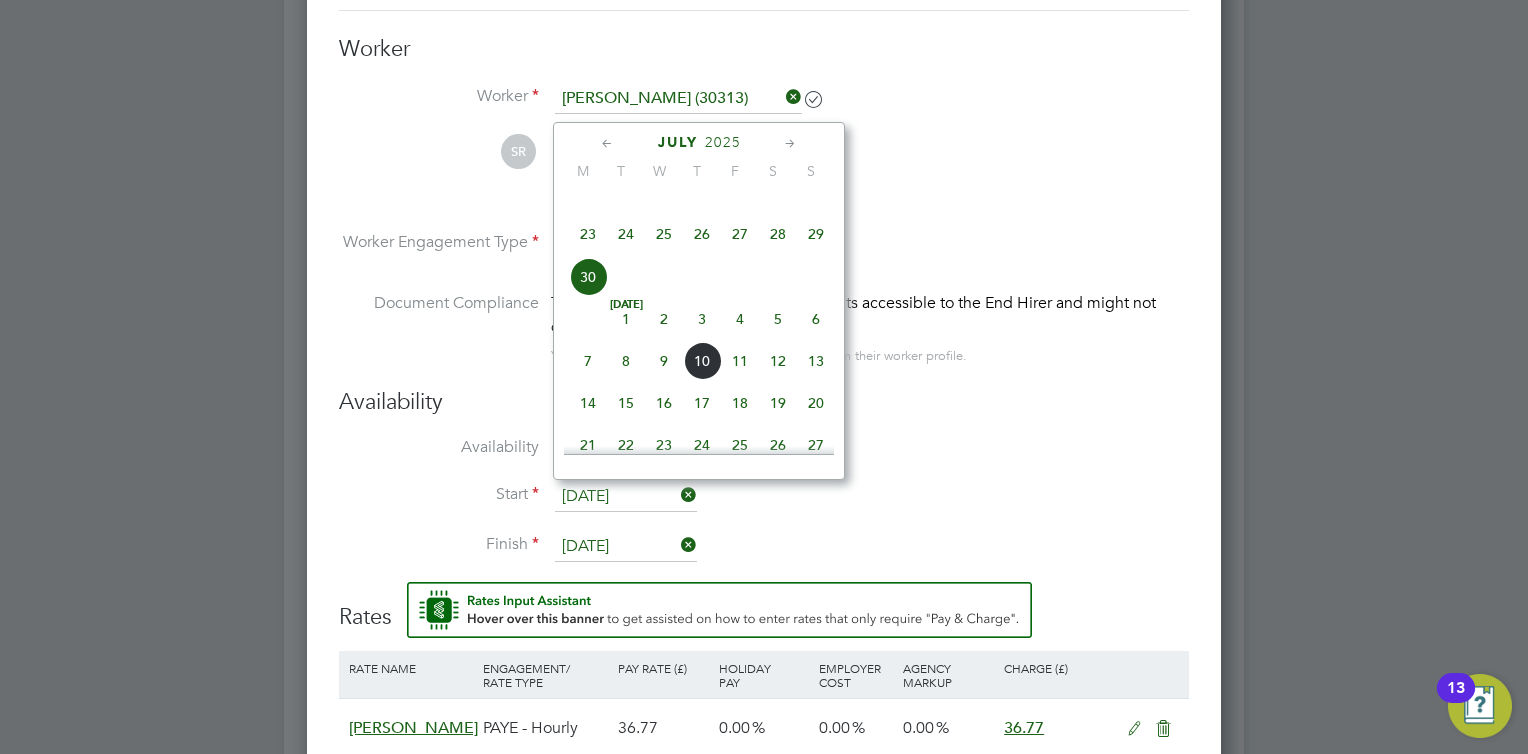 click on "2" 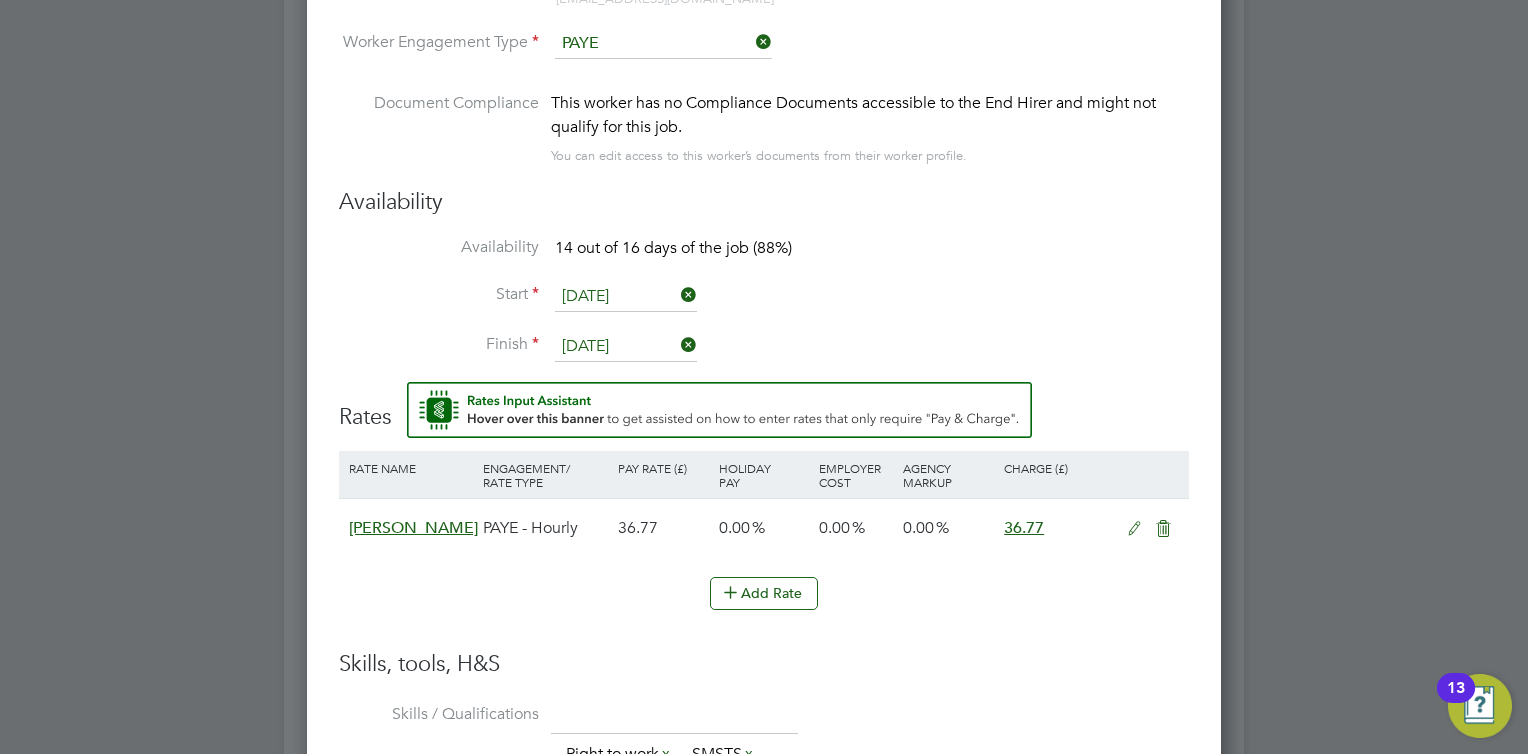 click on "PAYE - Hourly" at bounding box center [545, 528] 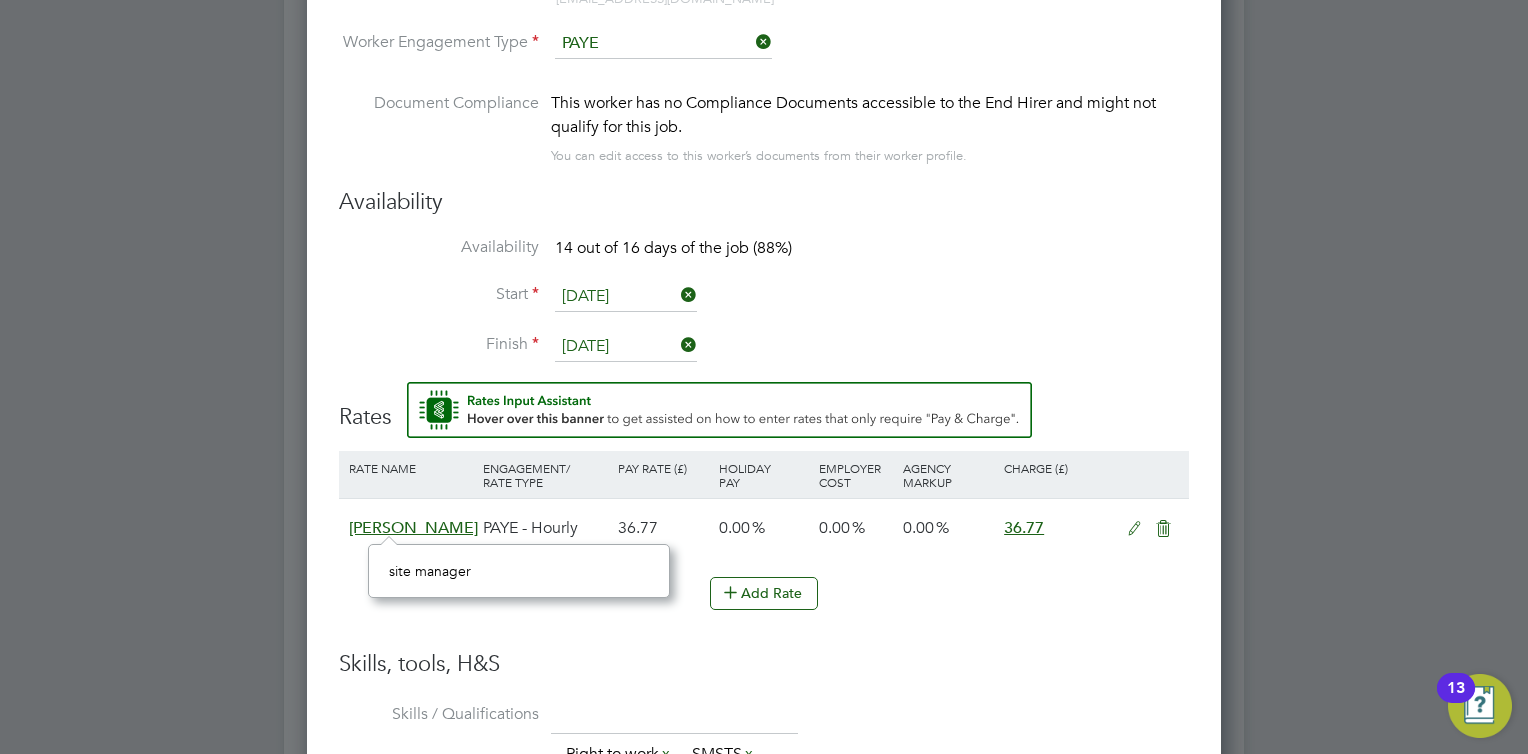 click on "Rate Name Engagement/ Rate Type Pay Rate (£) Holiday Pay Employer Cost Agency Markup Charge (£) Simon Rosier PAYE - Hourly 36.77 0.00   0.00   0.00 36.77     Add Rate" at bounding box center [764, 550] 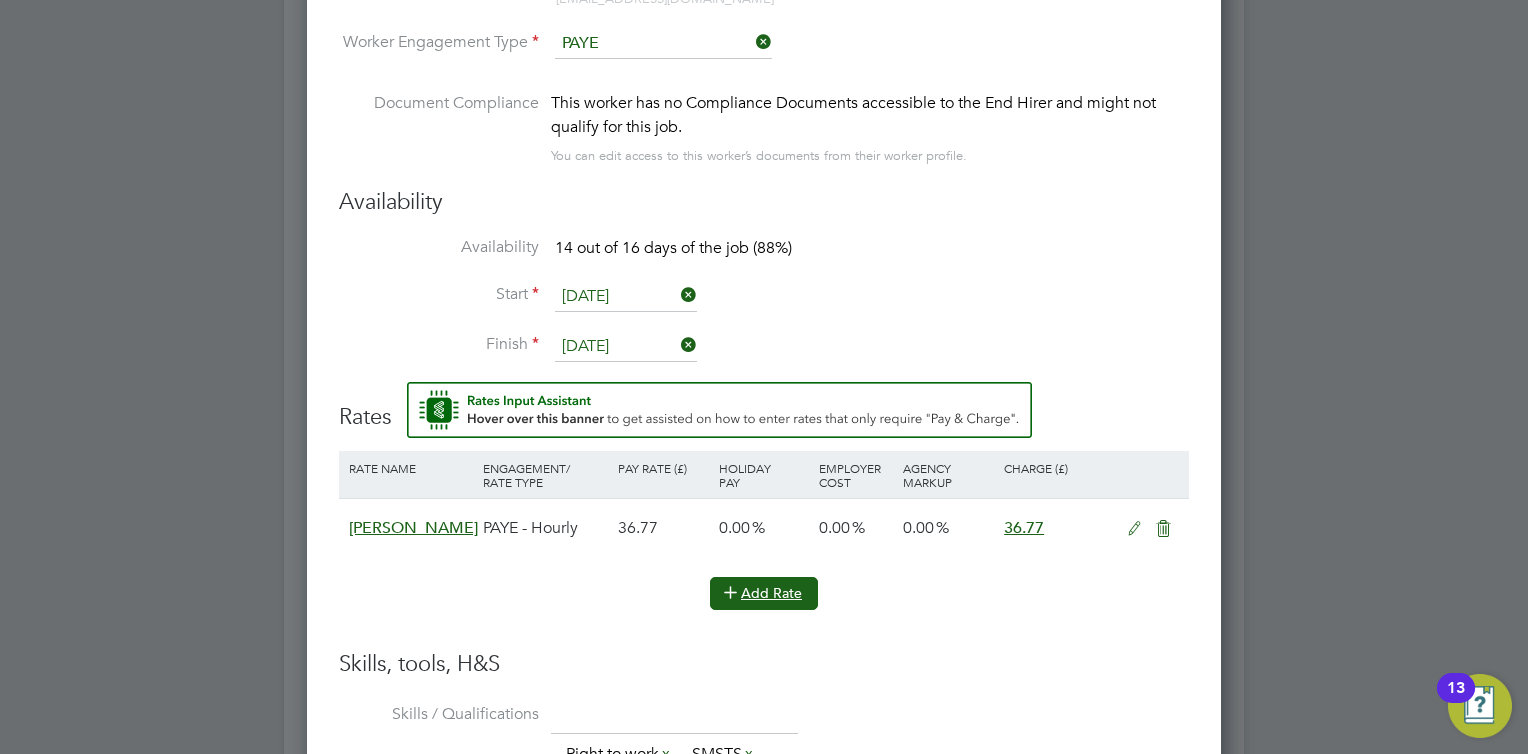 click on "Add Rate" at bounding box center [764, 593] 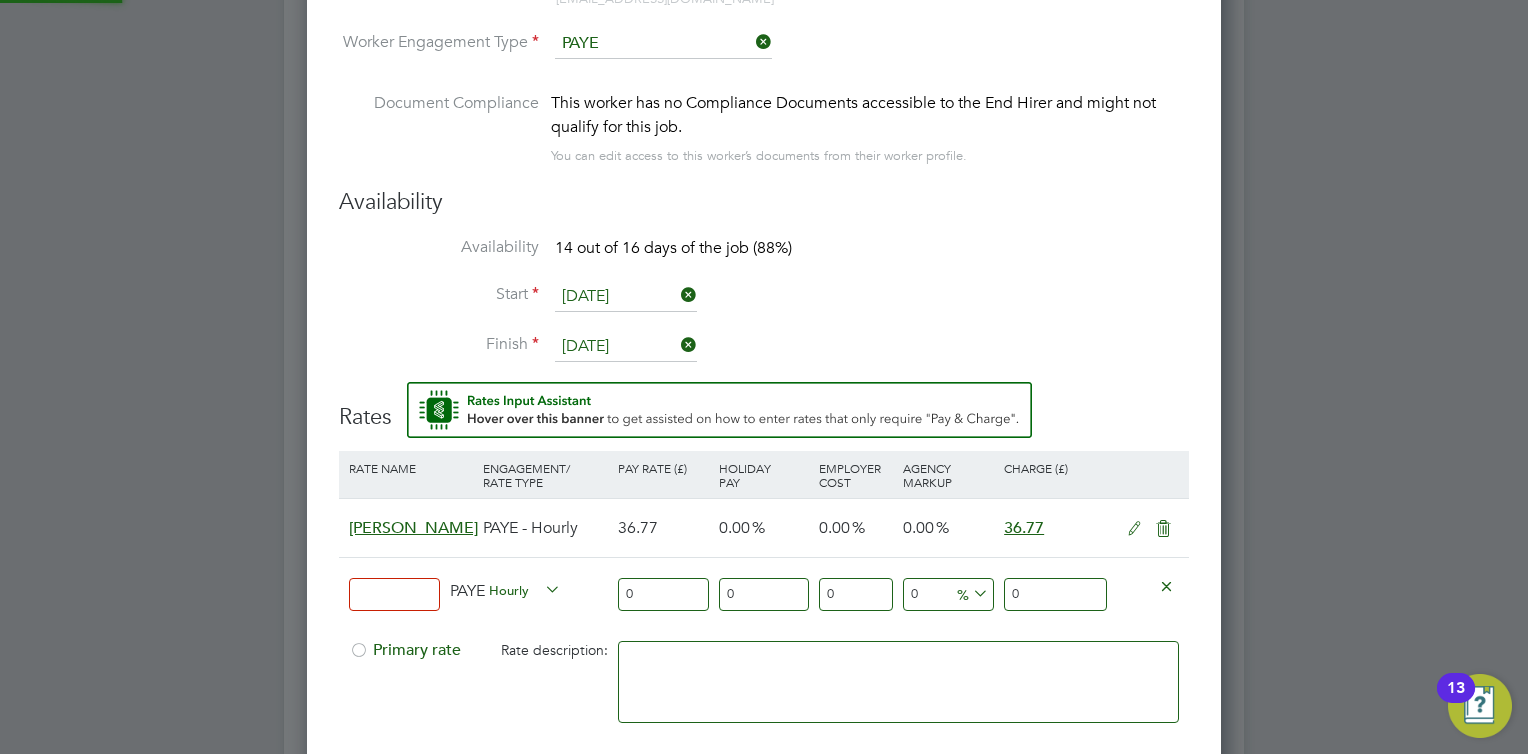 scroll, scrollTop: 10, scrollLeft: 9, axis: both 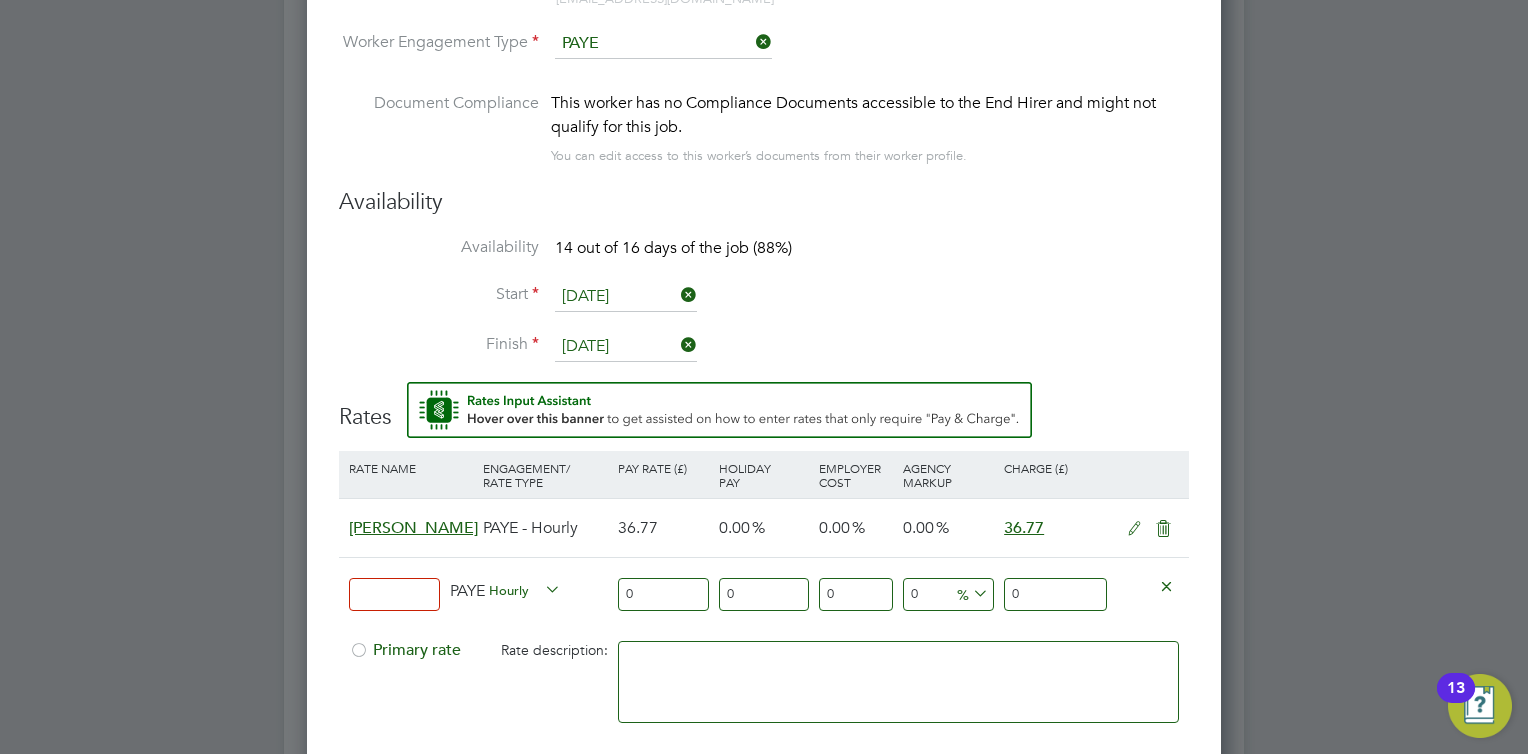 click at bounding box center [541, 590] 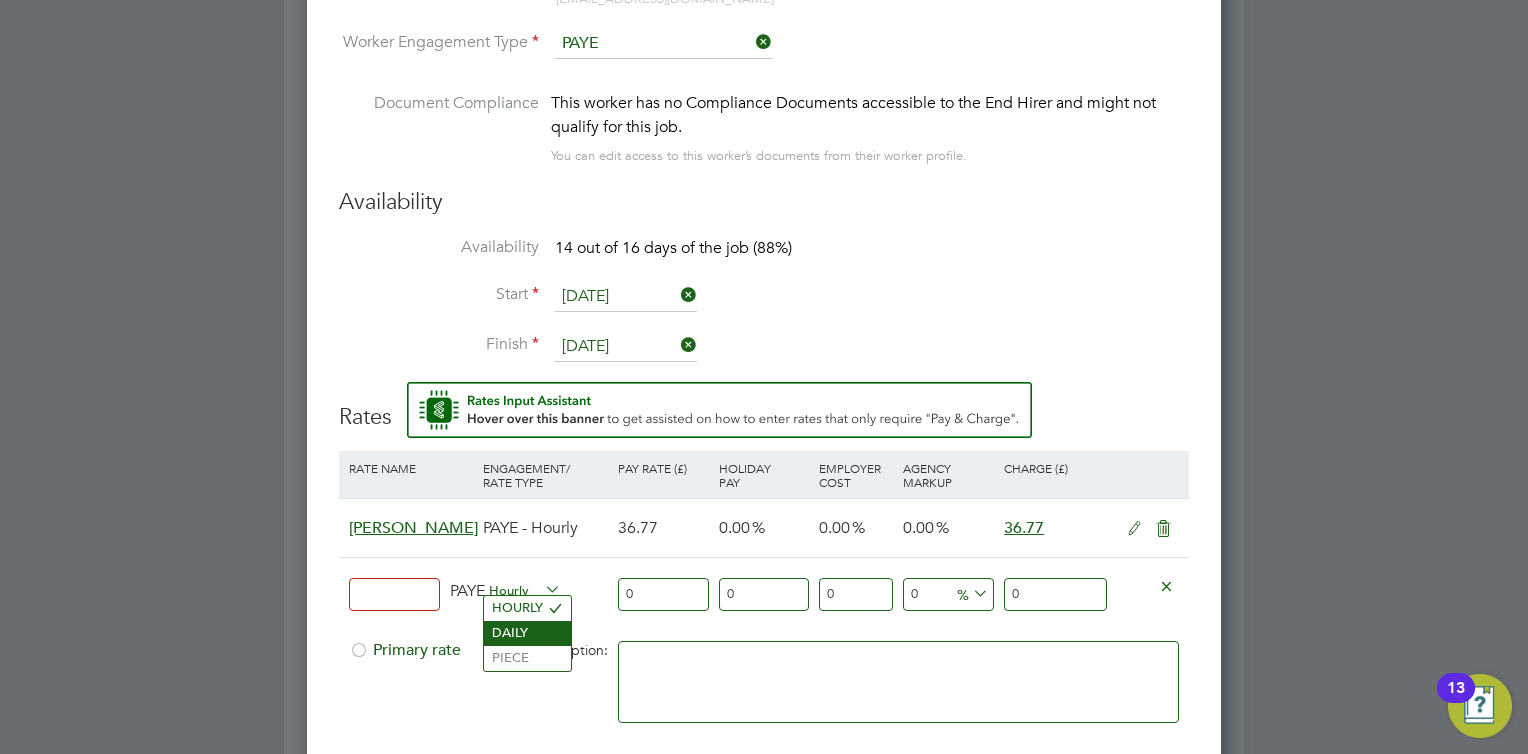 click on "DAILY" 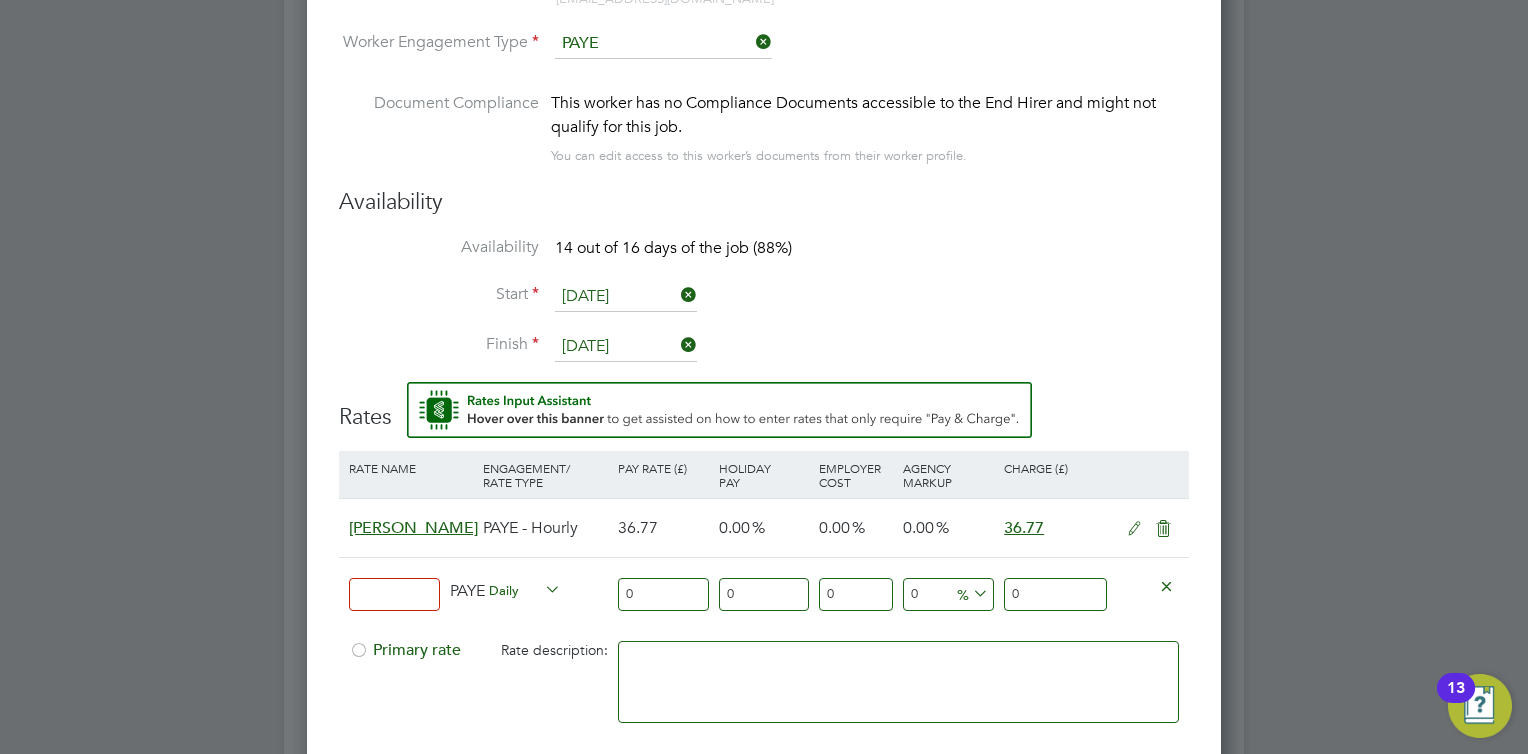 click on "0" at bounding box center [663, 594] 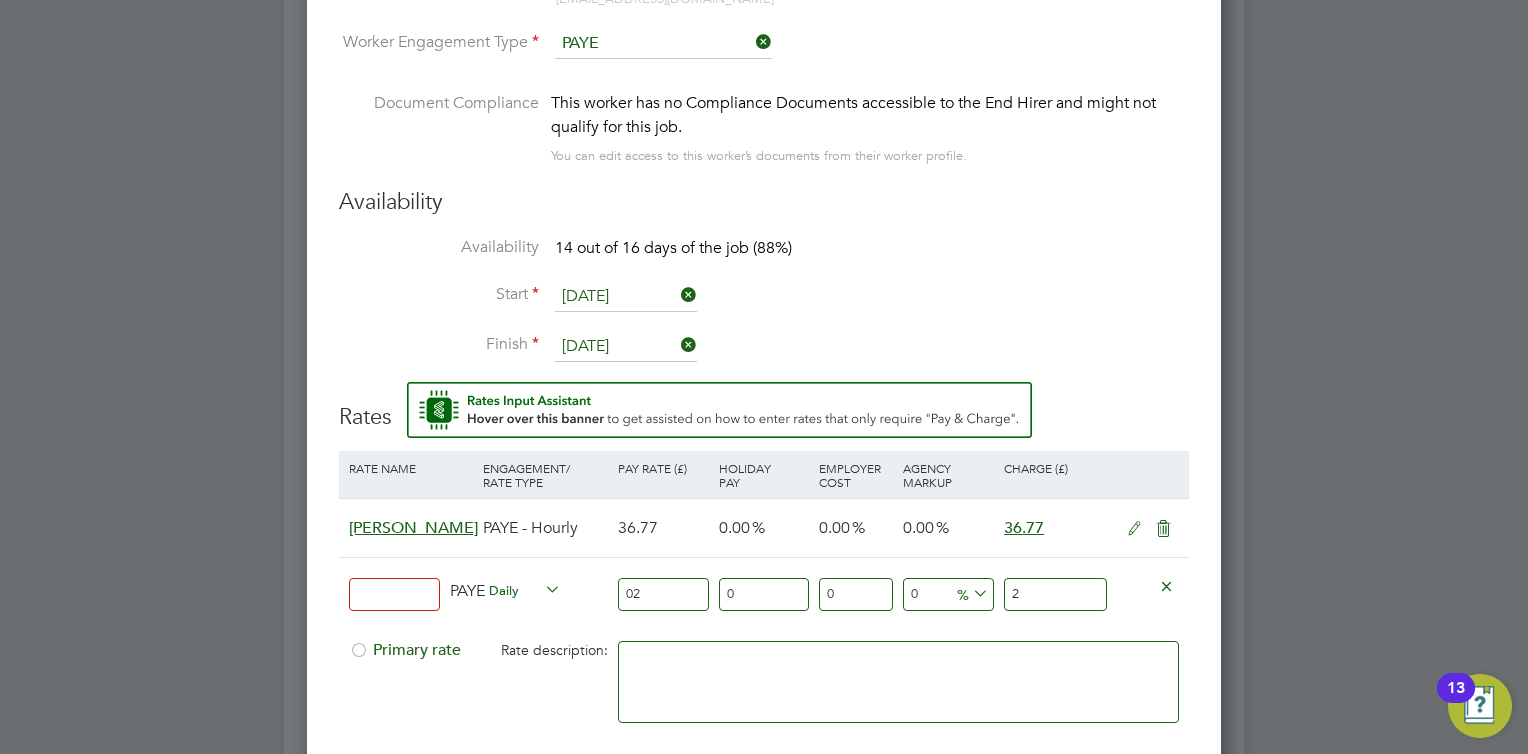 type on "027" 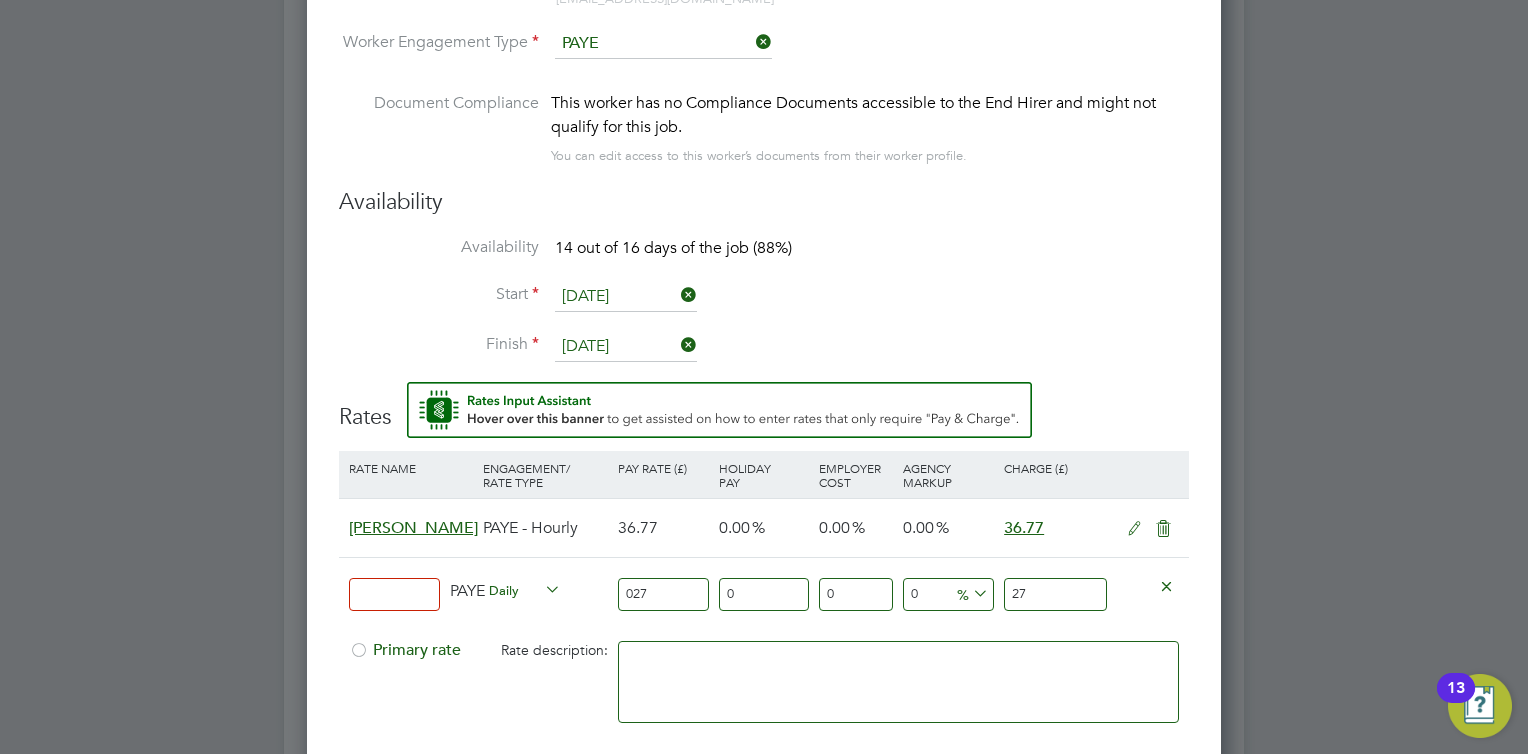 type on "02" 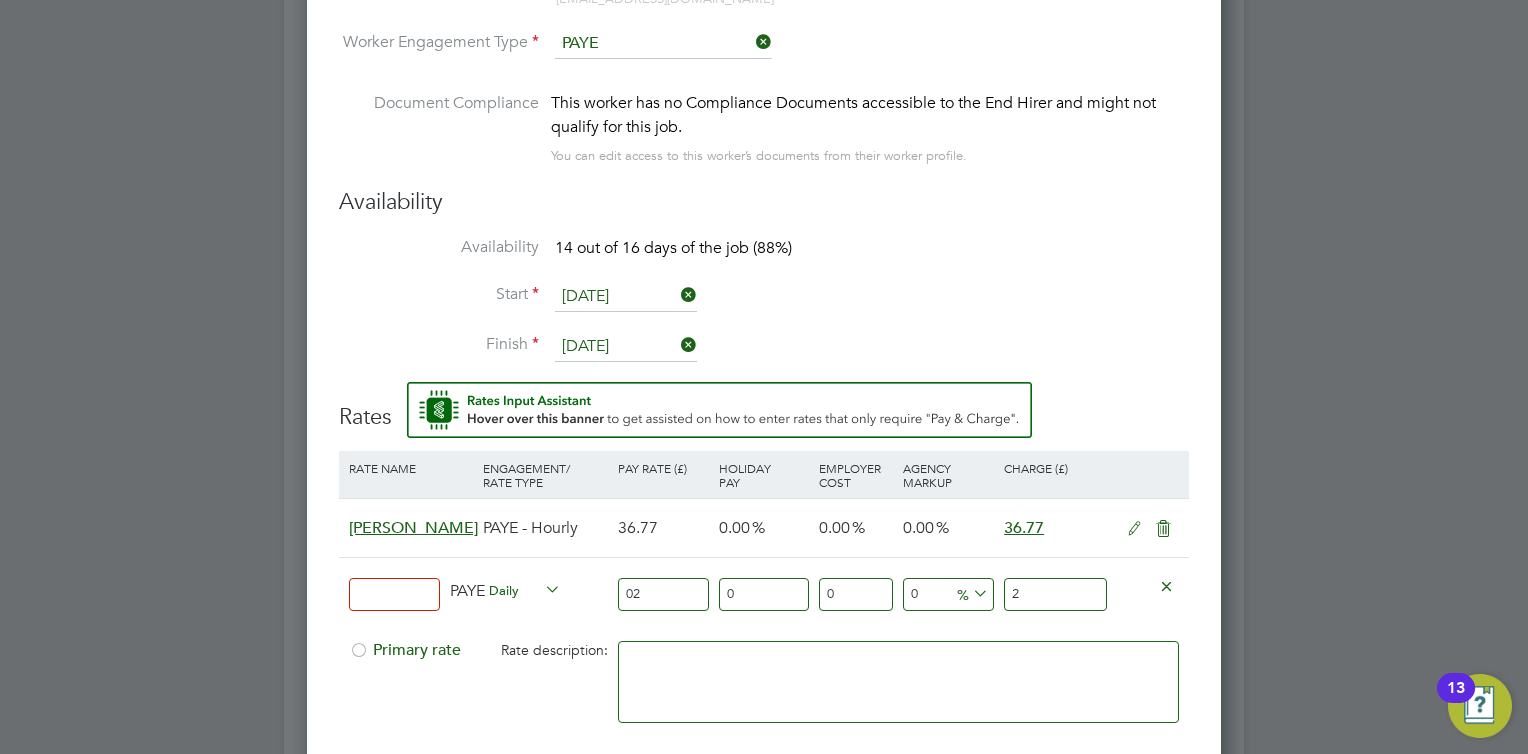 type on "027" 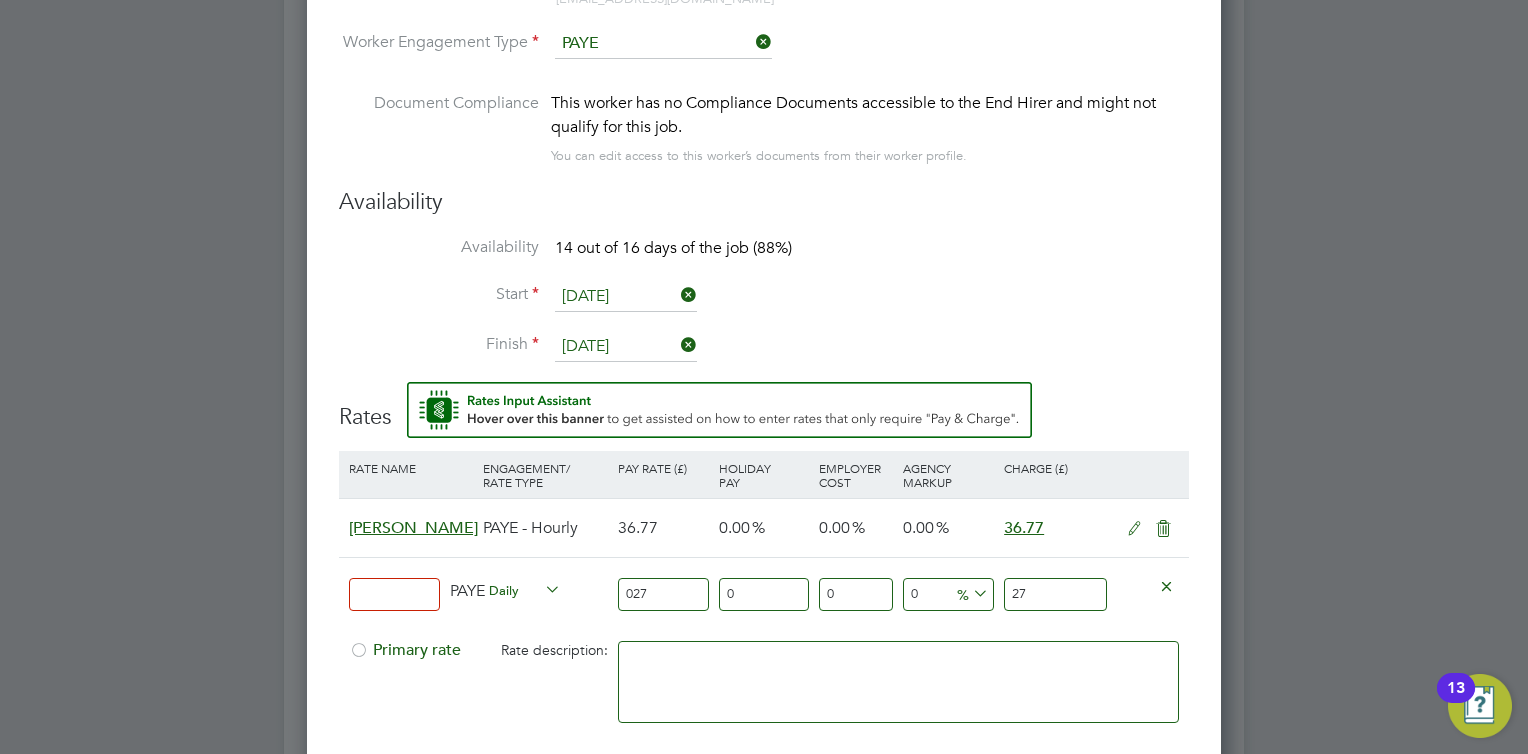 type on "0270" 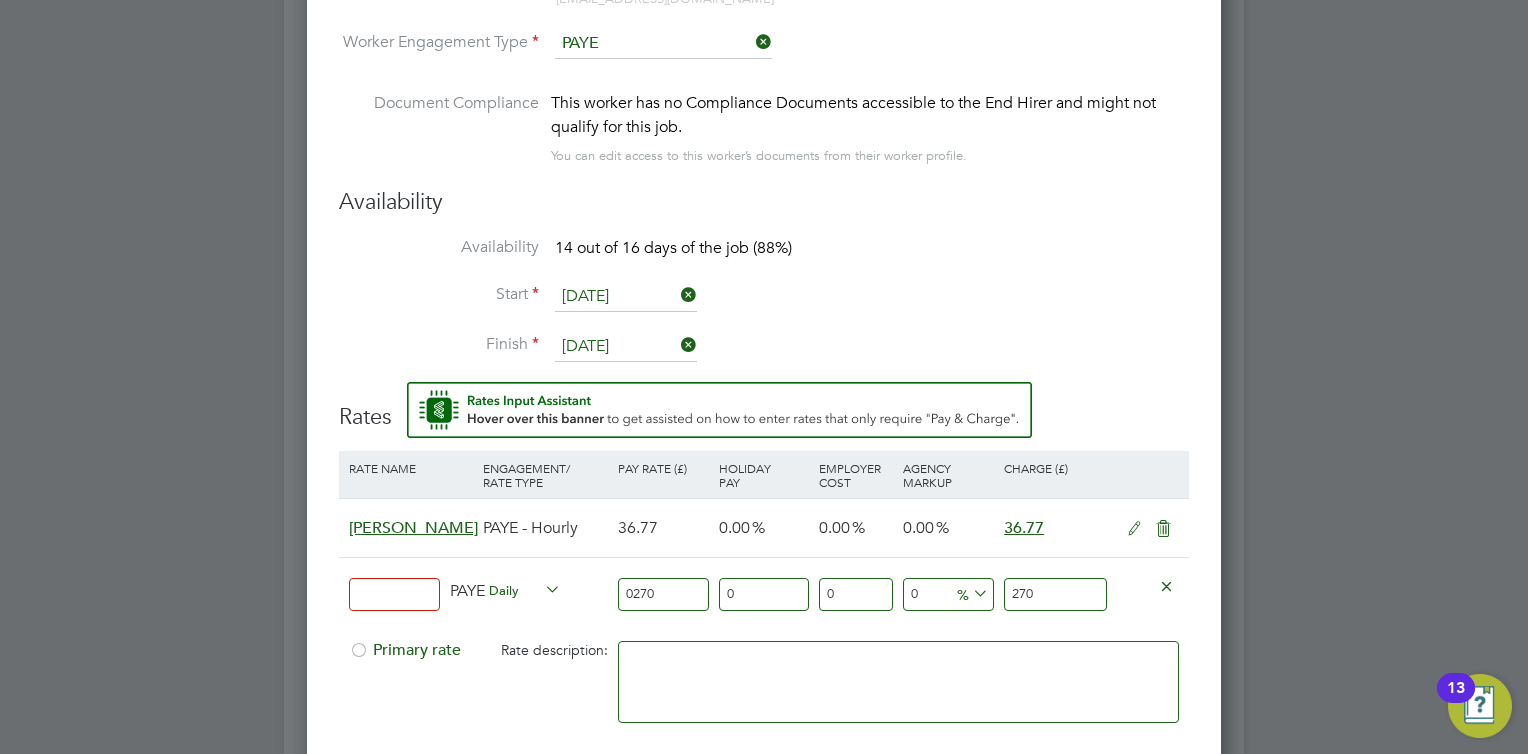 type on "027" 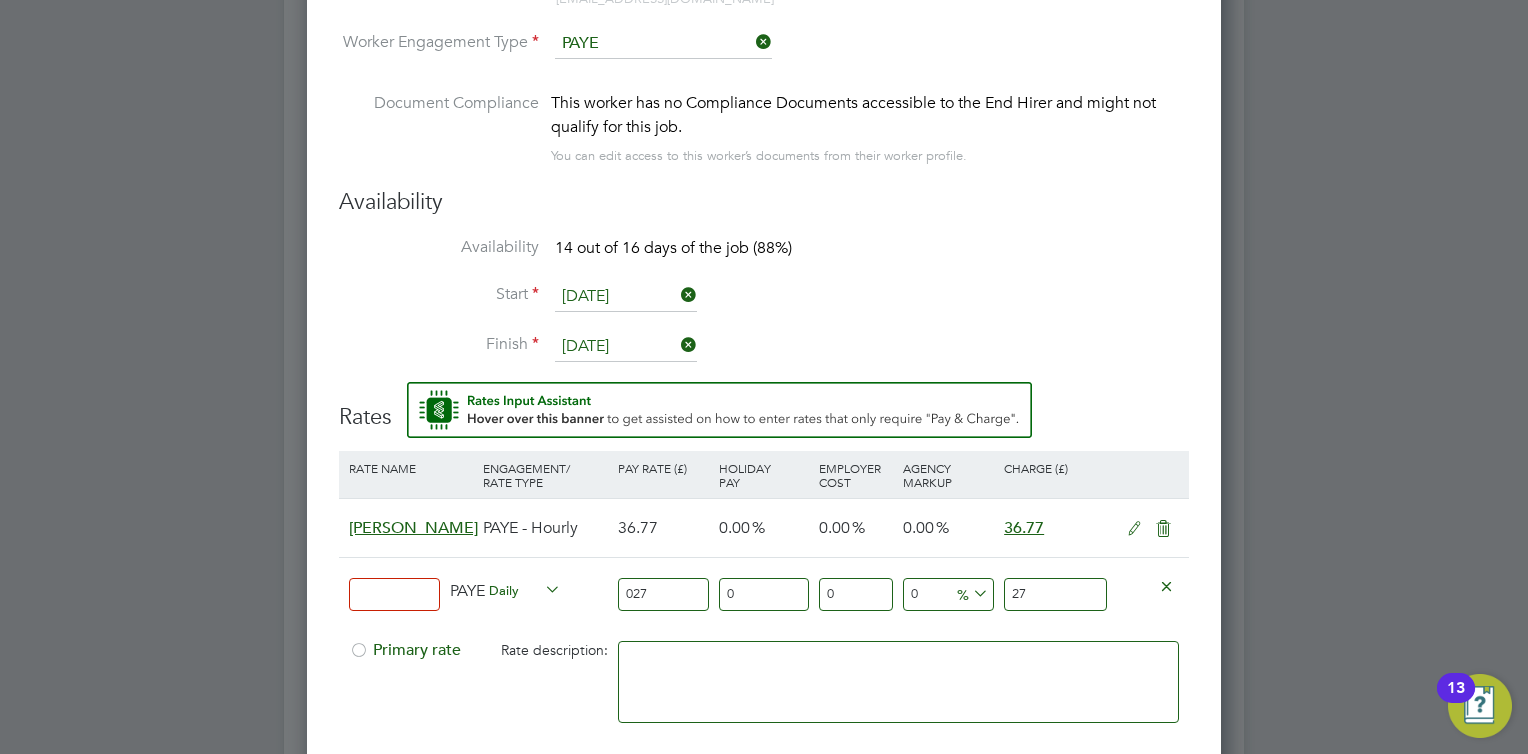 type on "02" 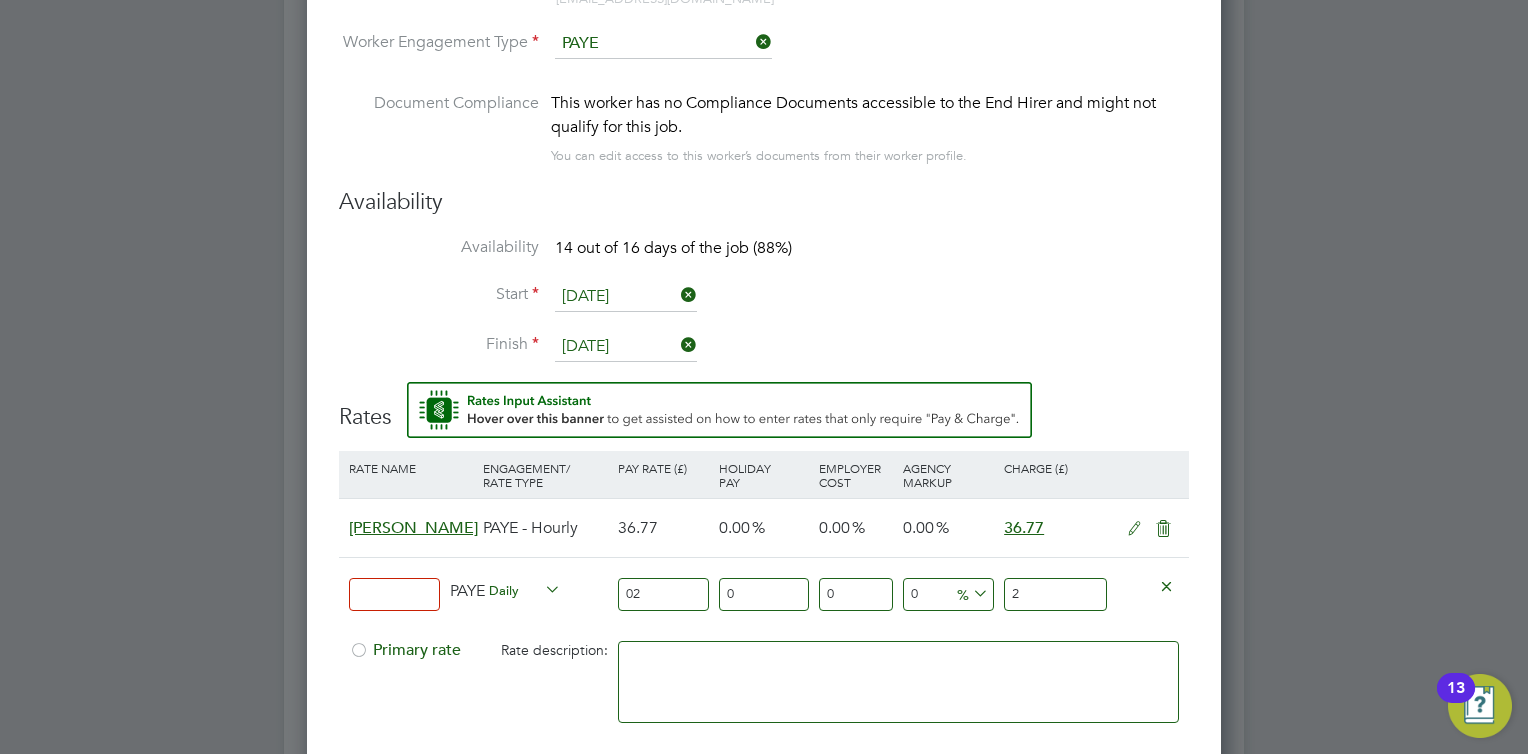 type on "0" 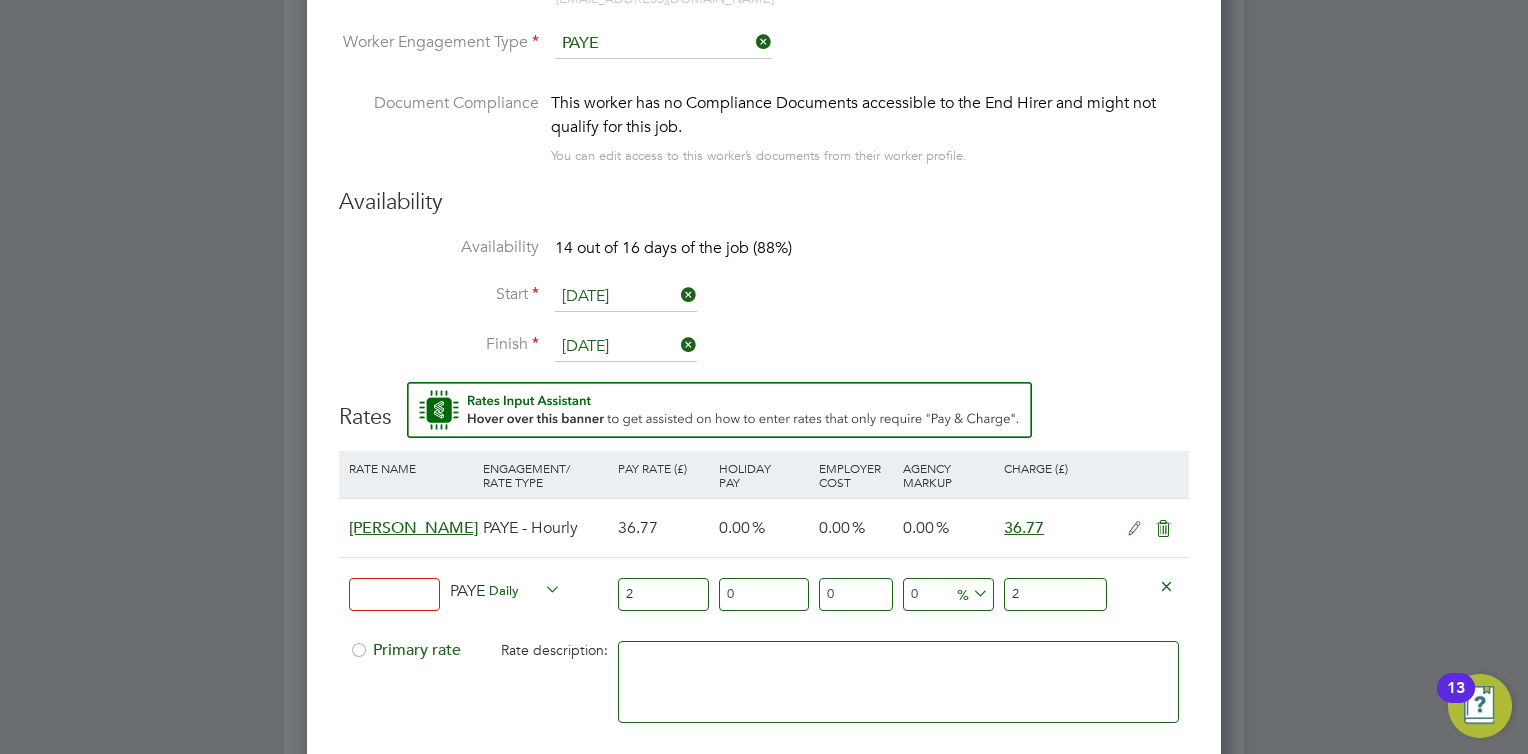 type on "27" 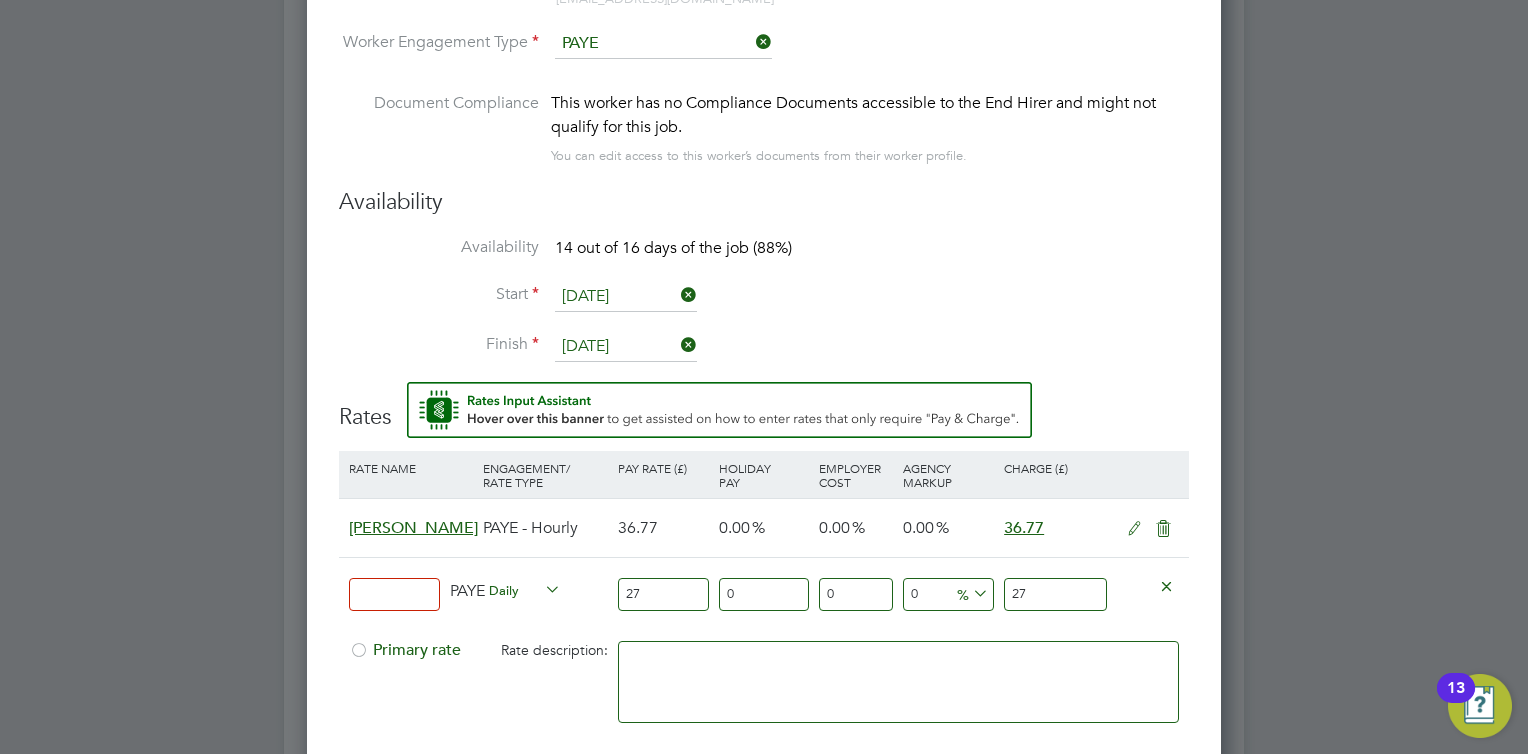 type on "270" 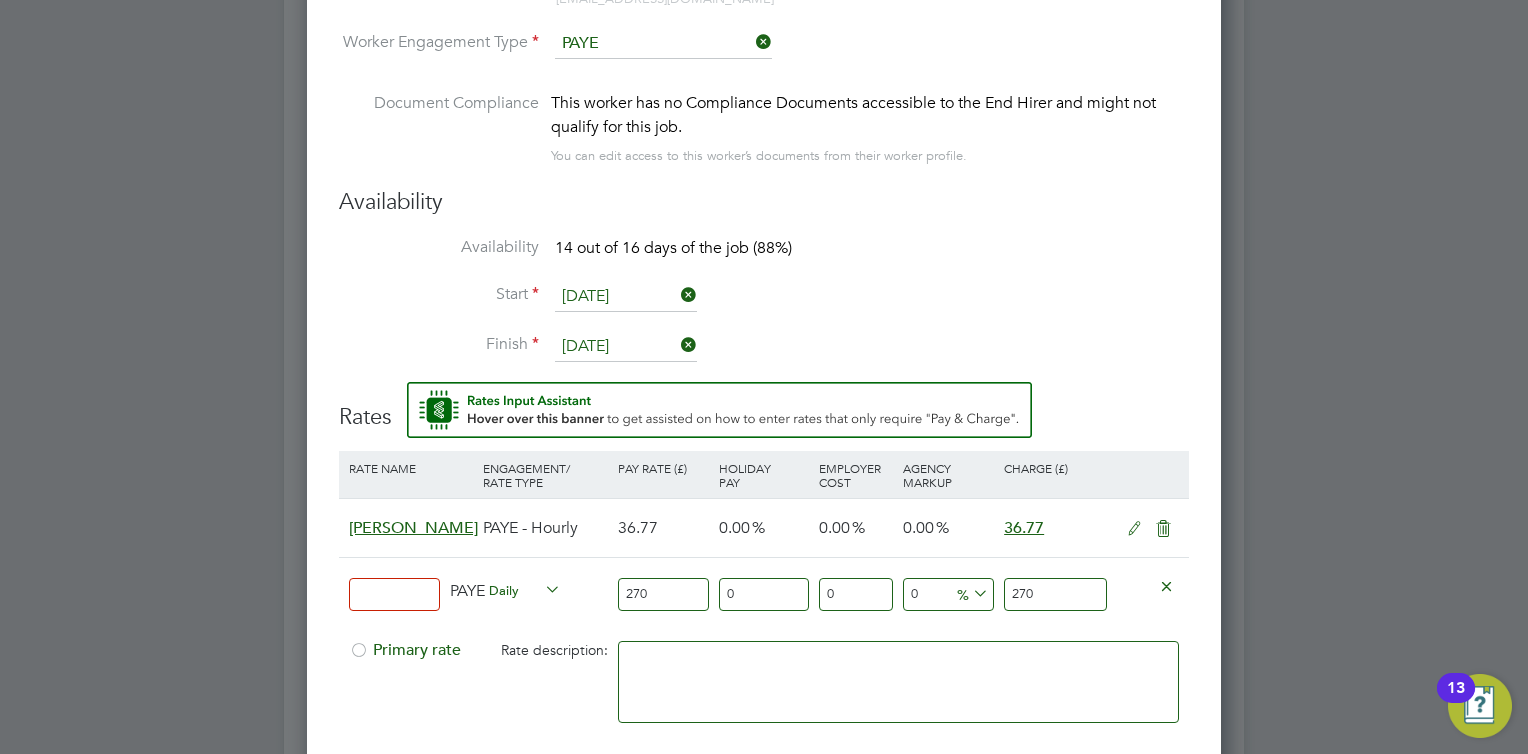type on "270" 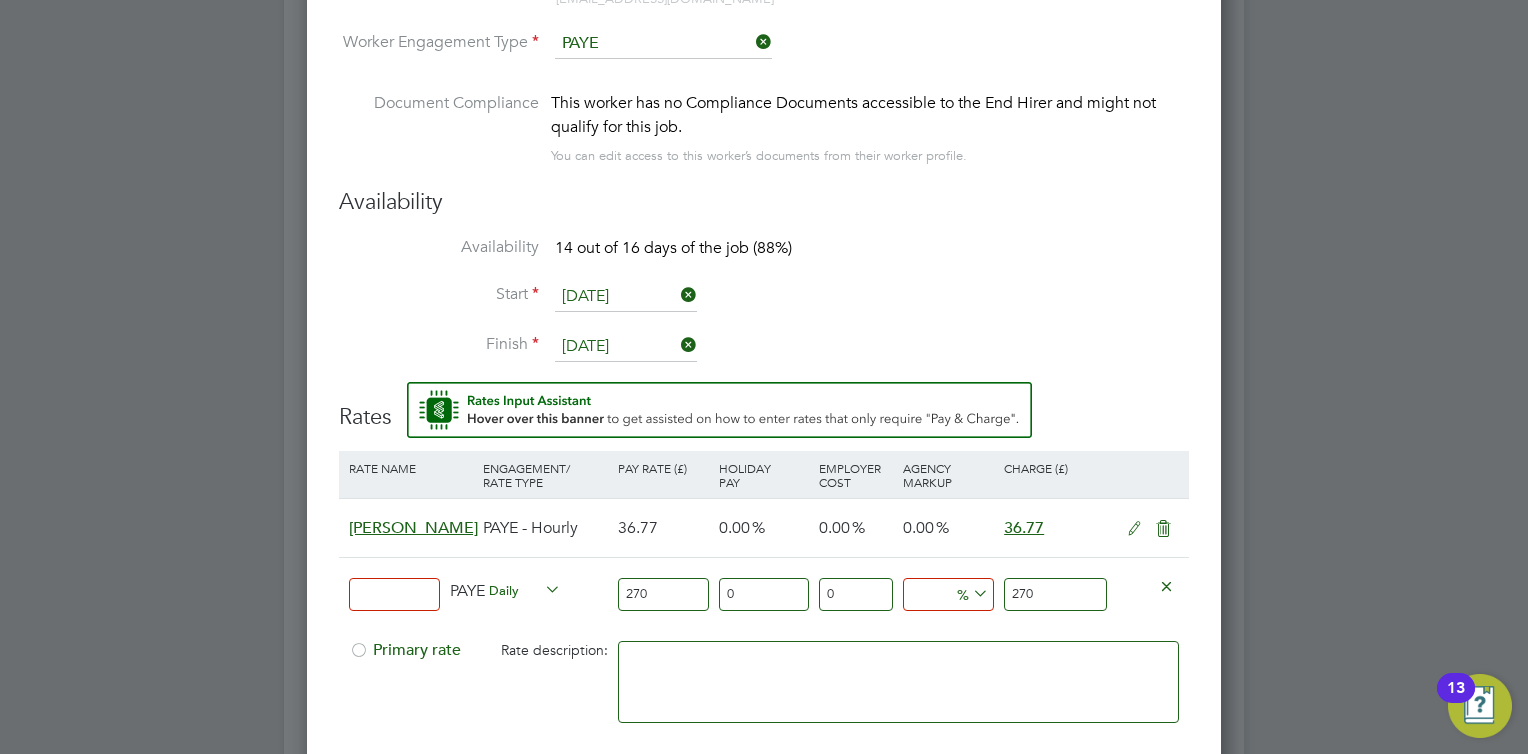 type on "1" 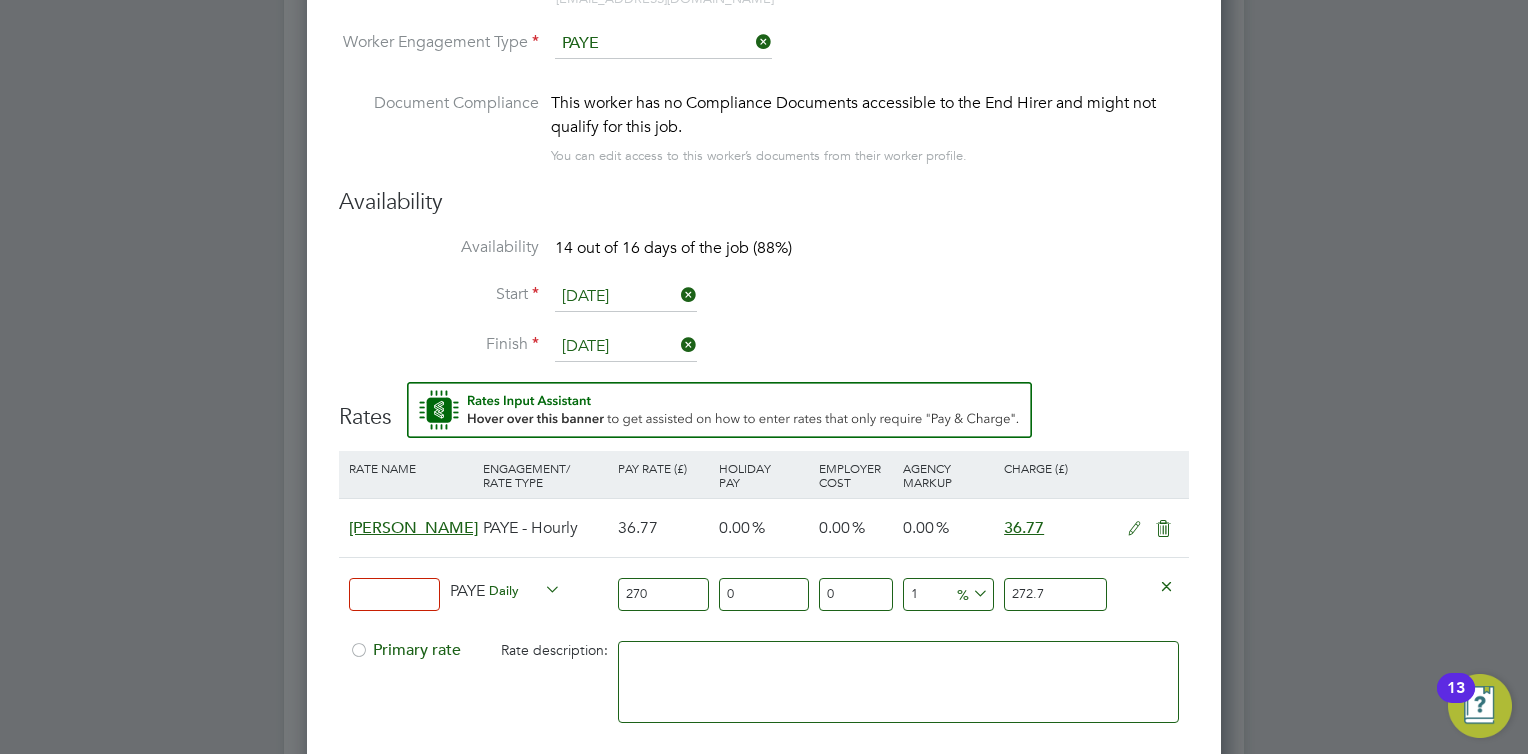 type on "17" 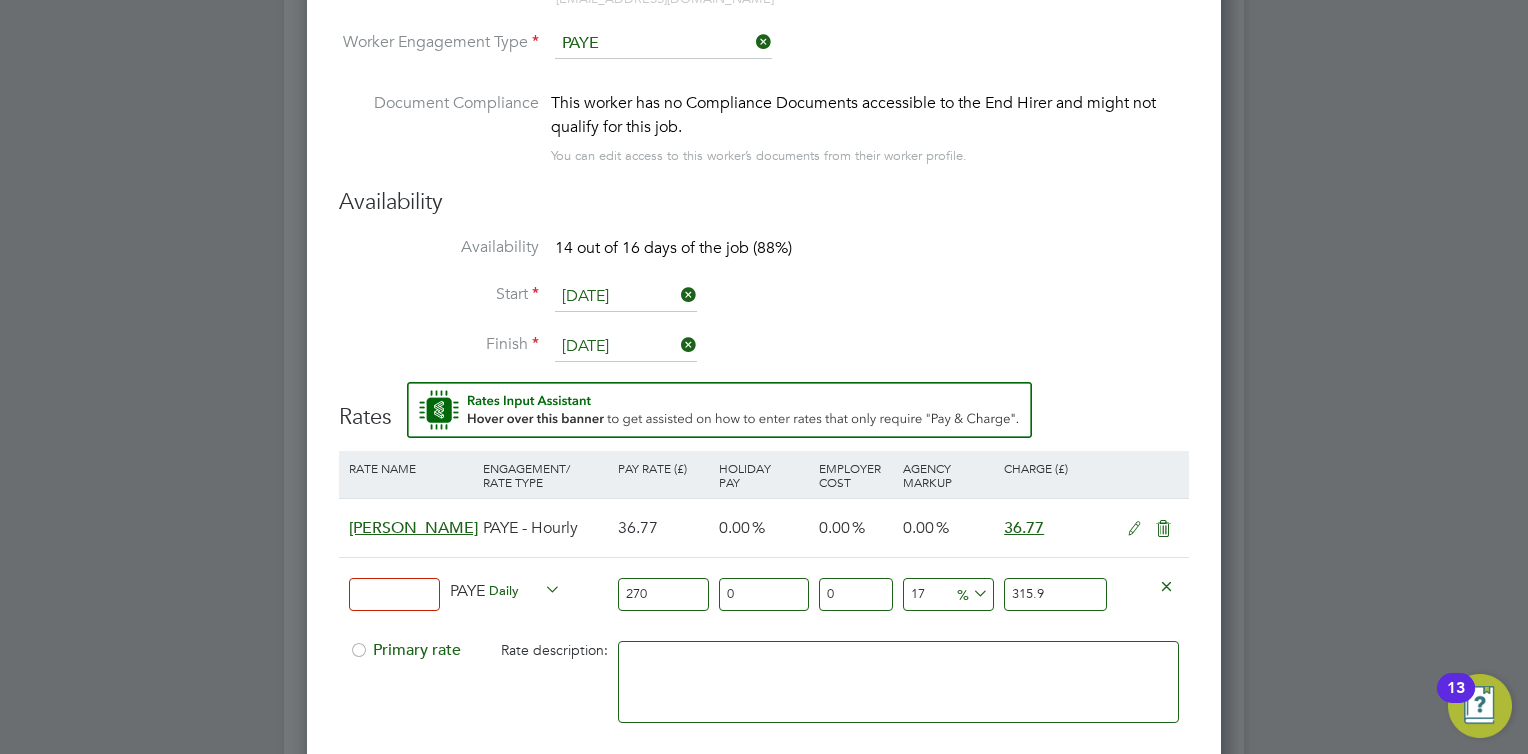 type on "1" 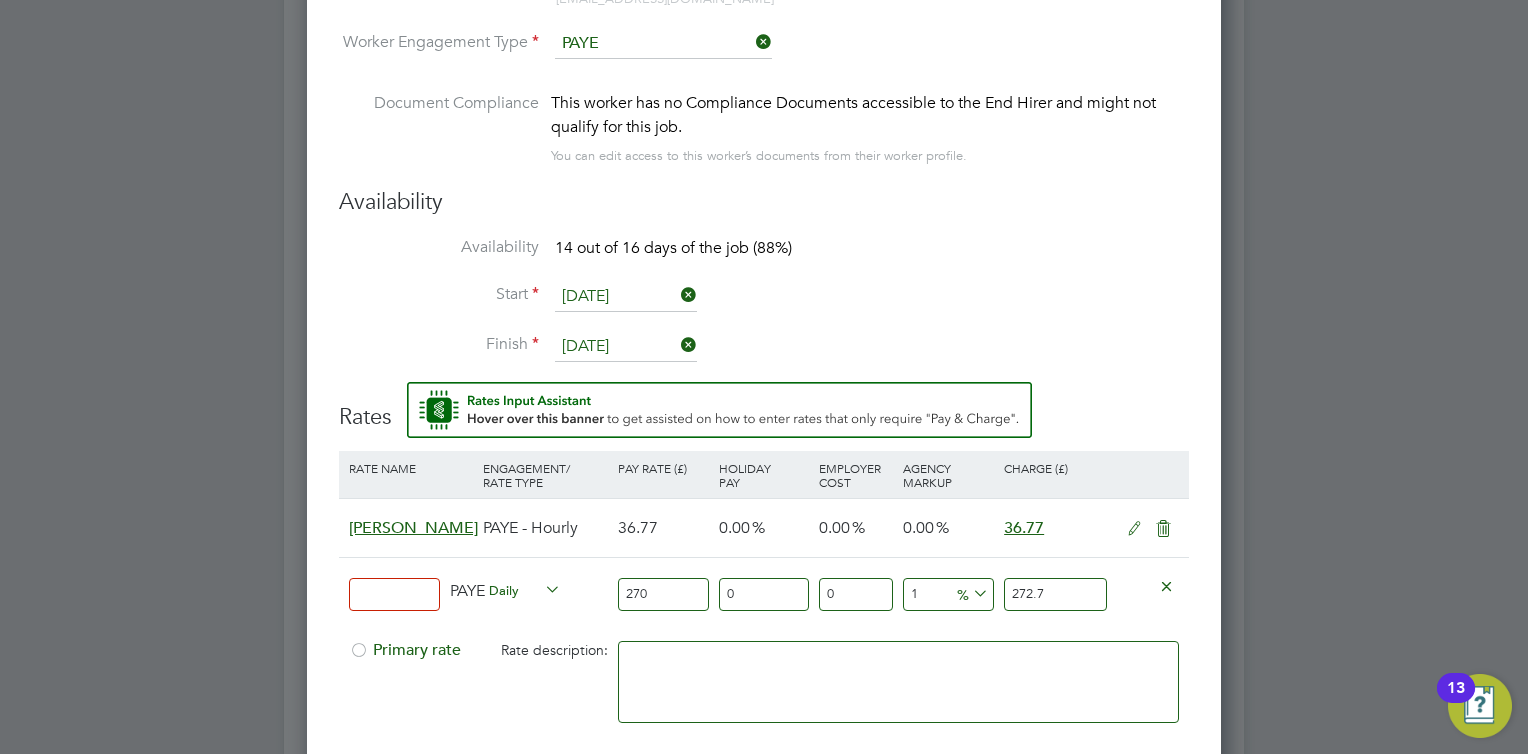 type on "1.5" 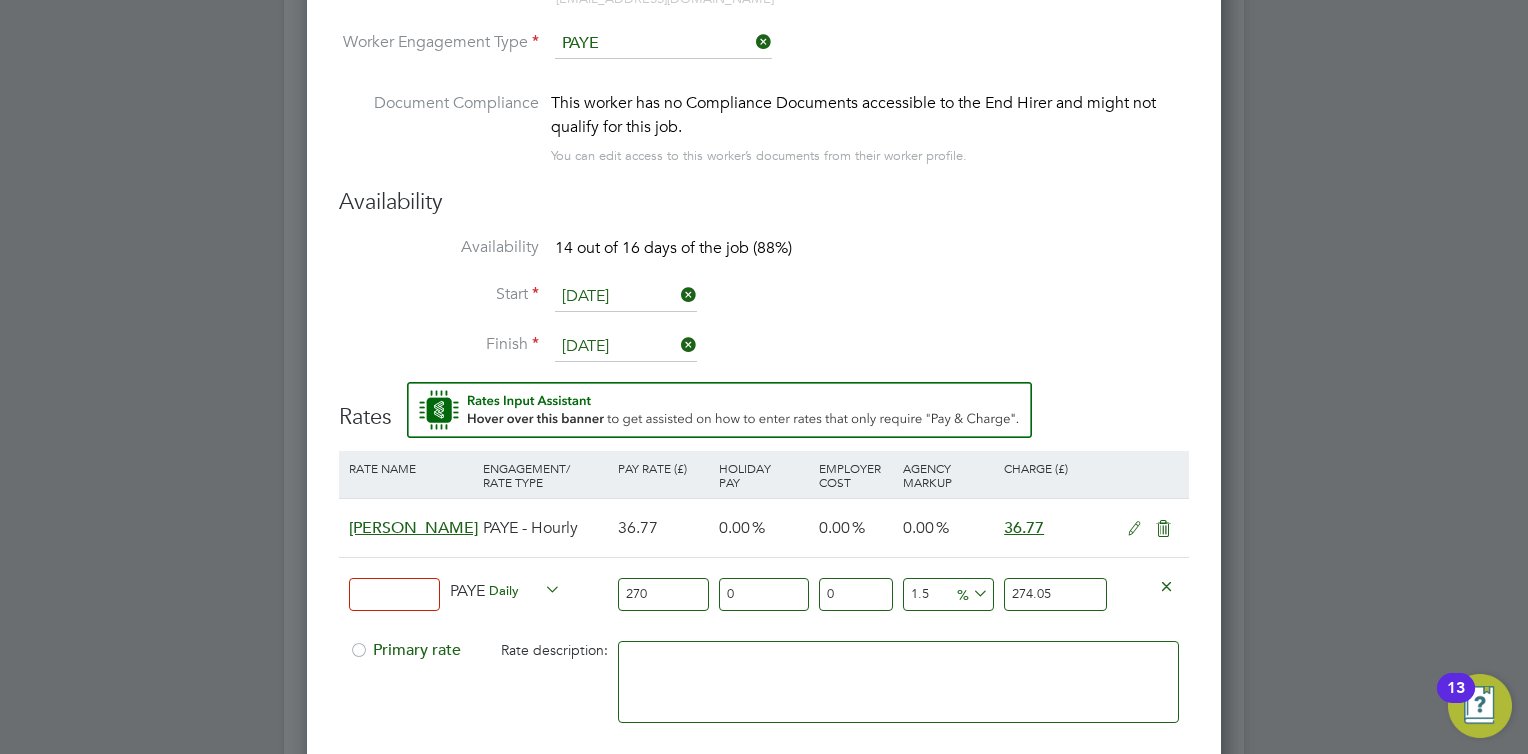 click on "1.5" at bounding box center (948, 594) 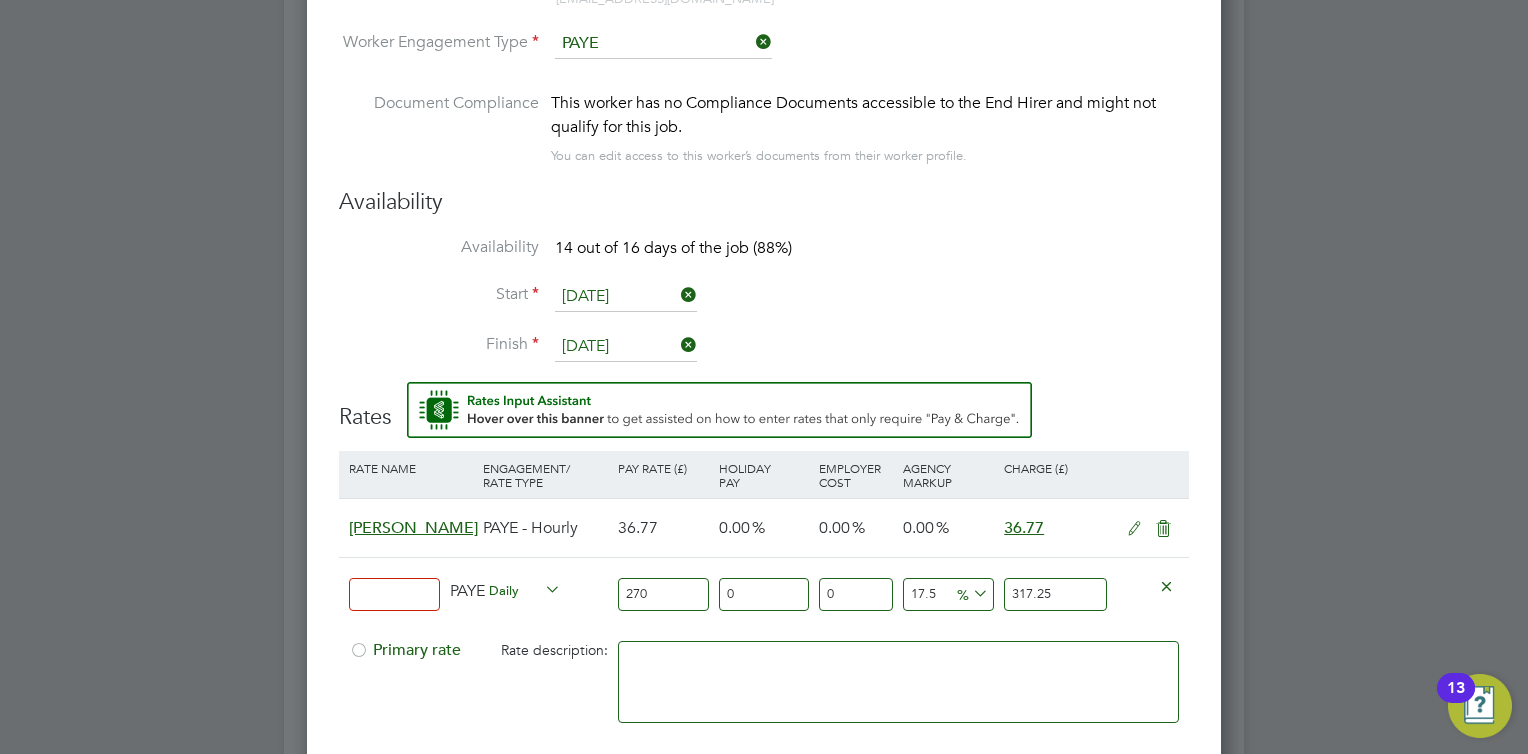 type on "17.5" 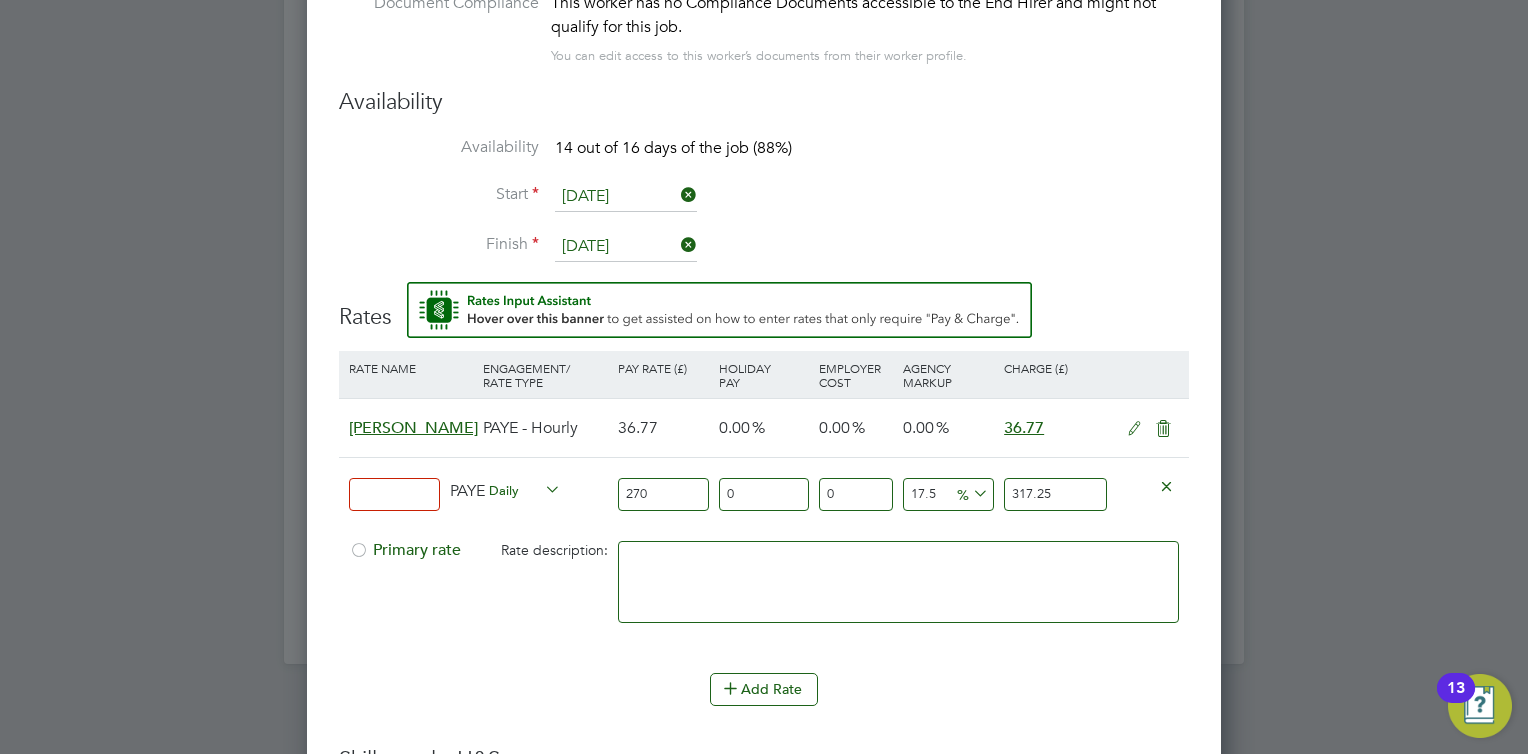 scroll, scrollTop: 2400, scrollLeft: 0, axis: vertical 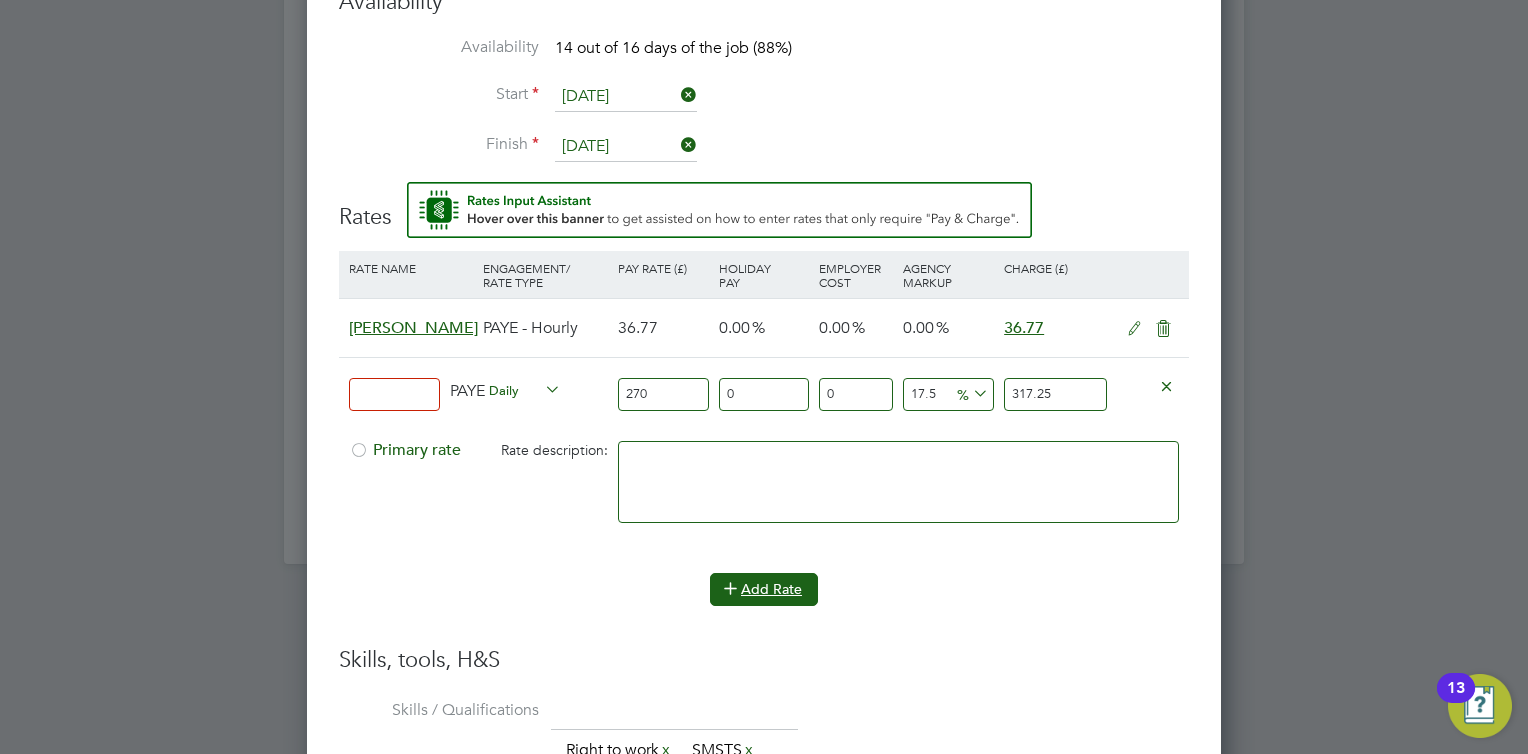 click on "Add Rate" at bounding box center [764, 589] 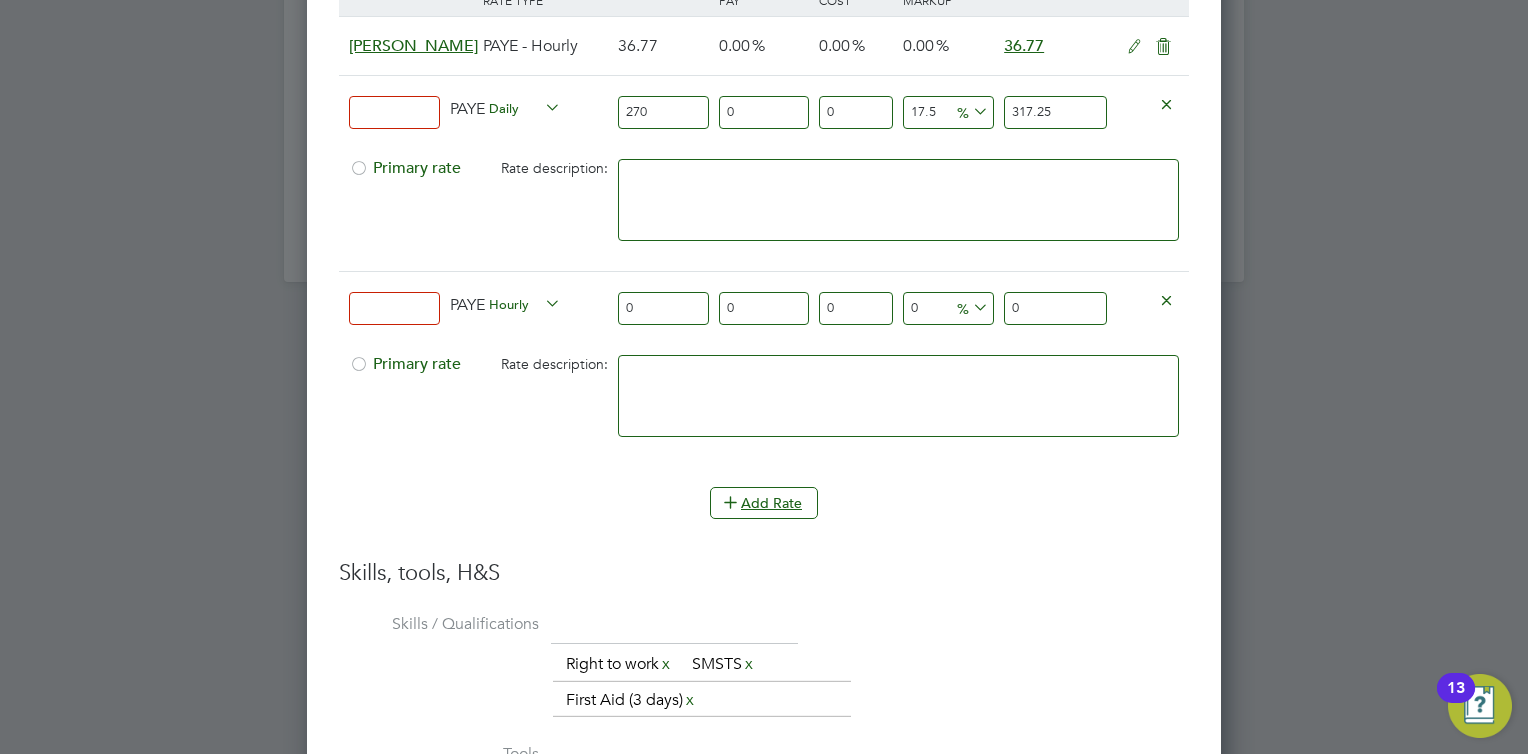 scroll, scrollTop: 2582, scrollLeft: 0, axis: vertical 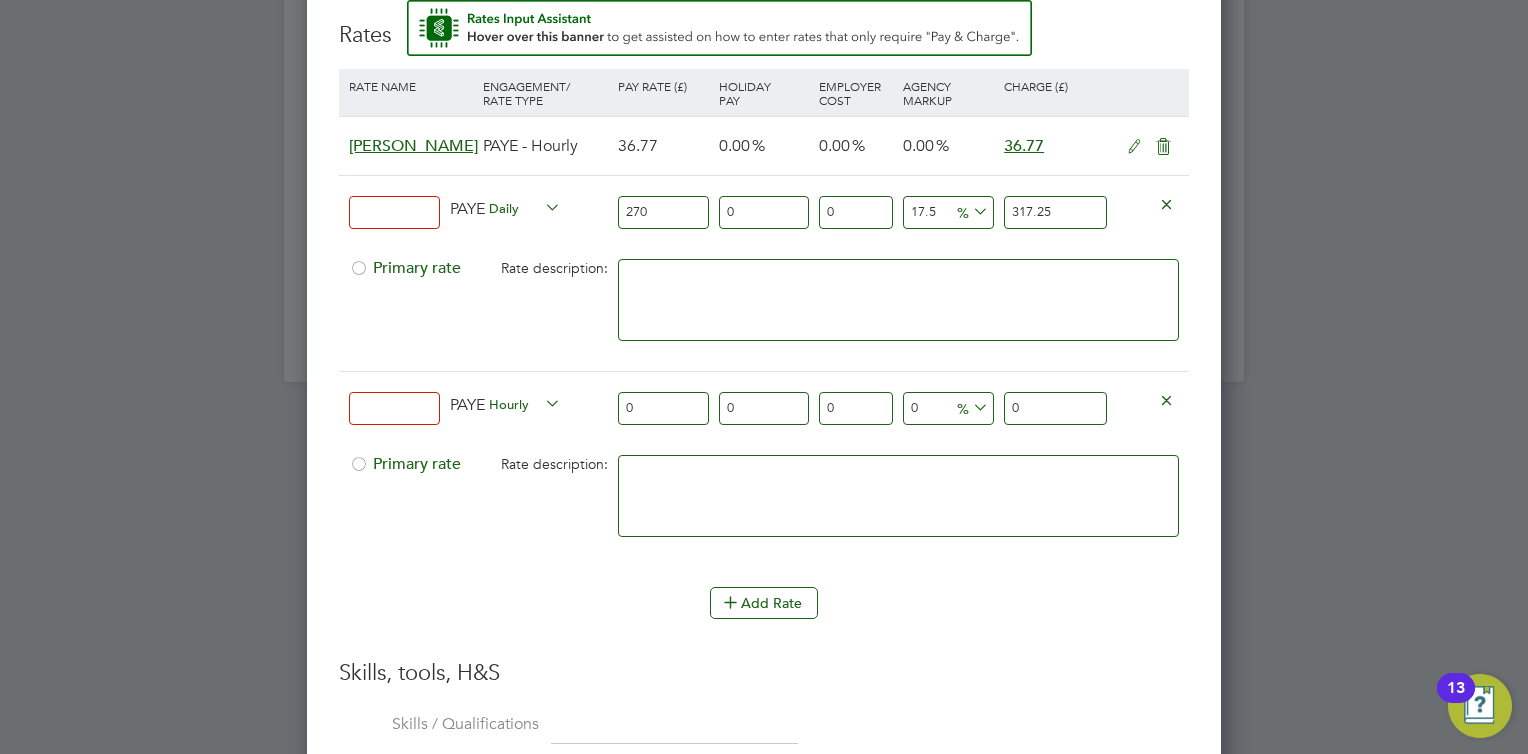 click at bounding box center (359, 274) 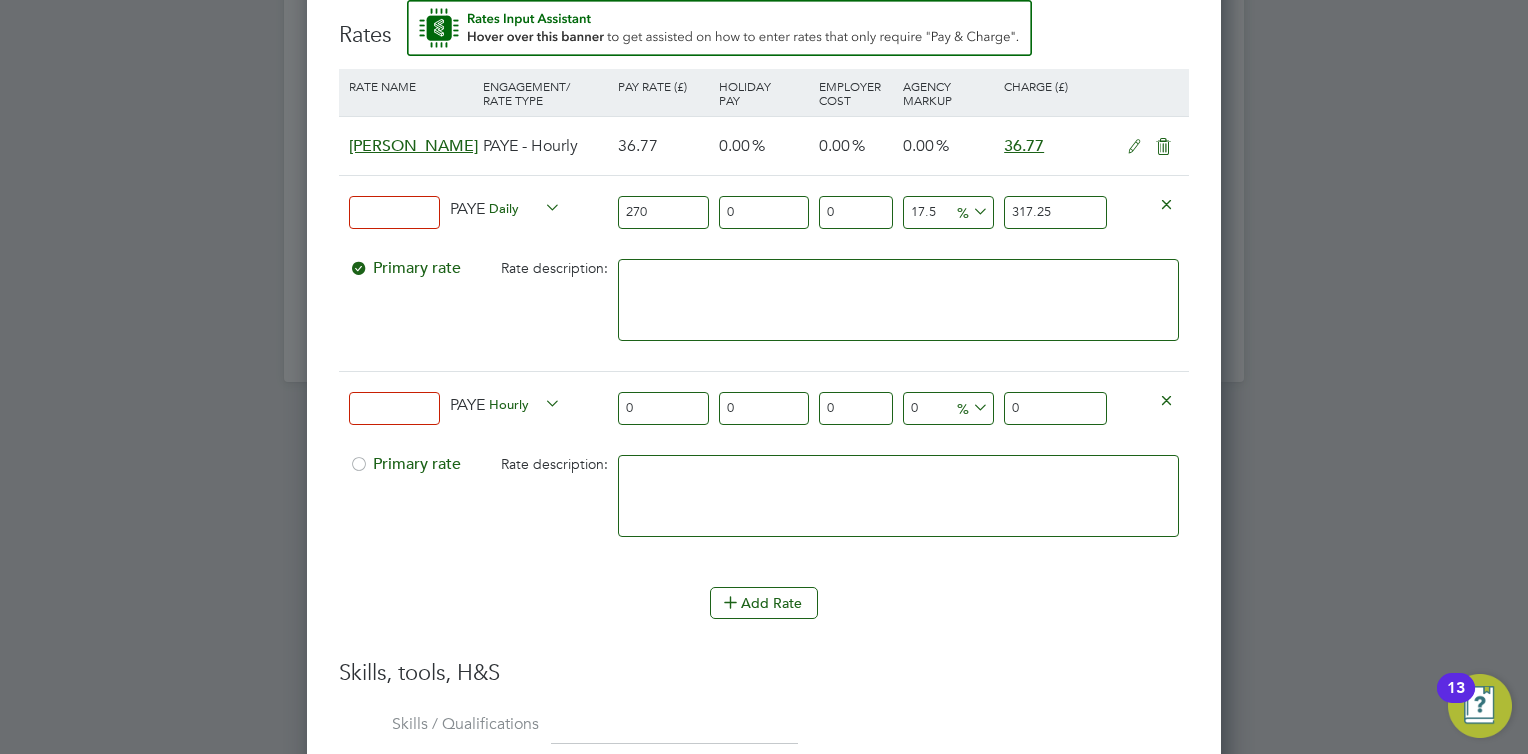 click at bounding box center (1163, 147) 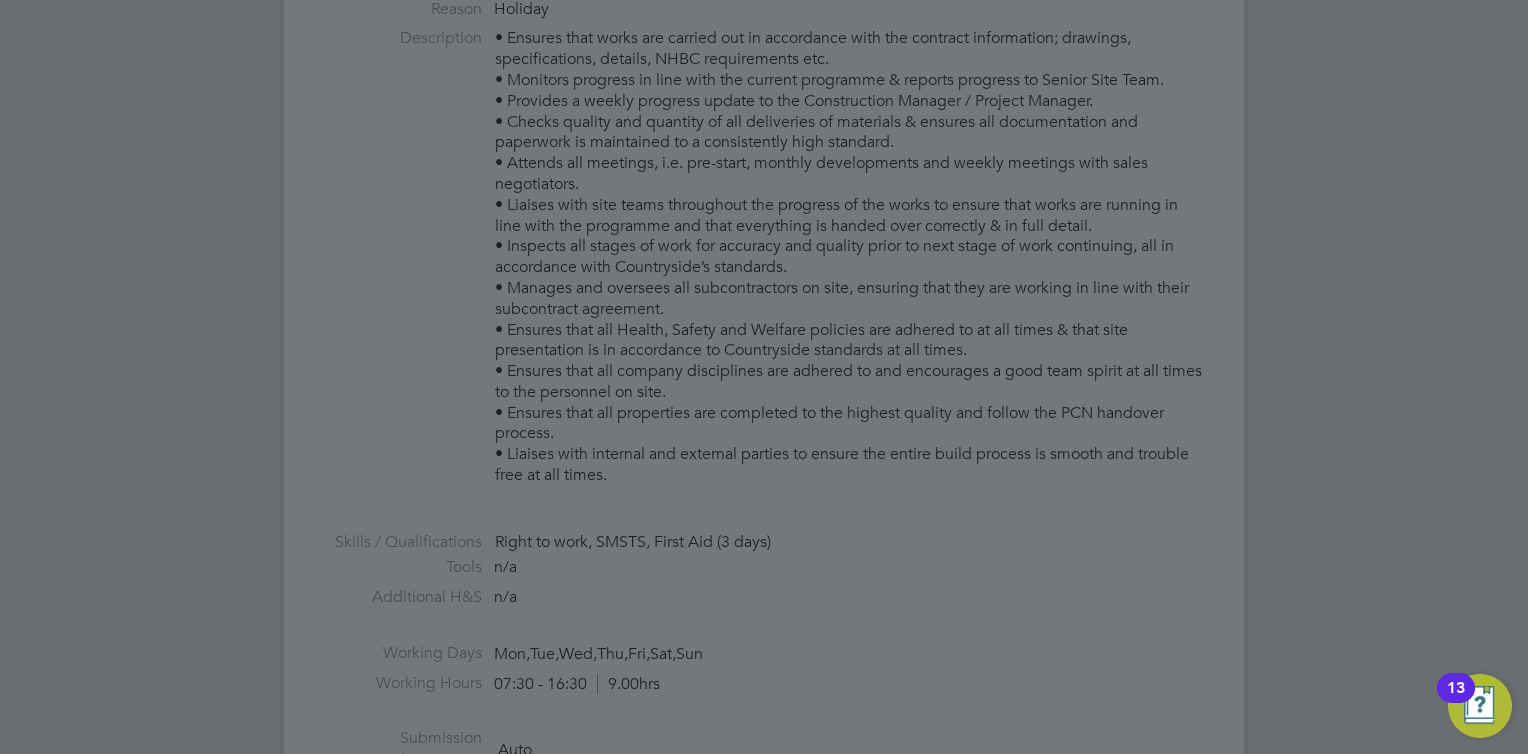 scroll, scrollTop: 0, scrollLeft: 0, axis: both 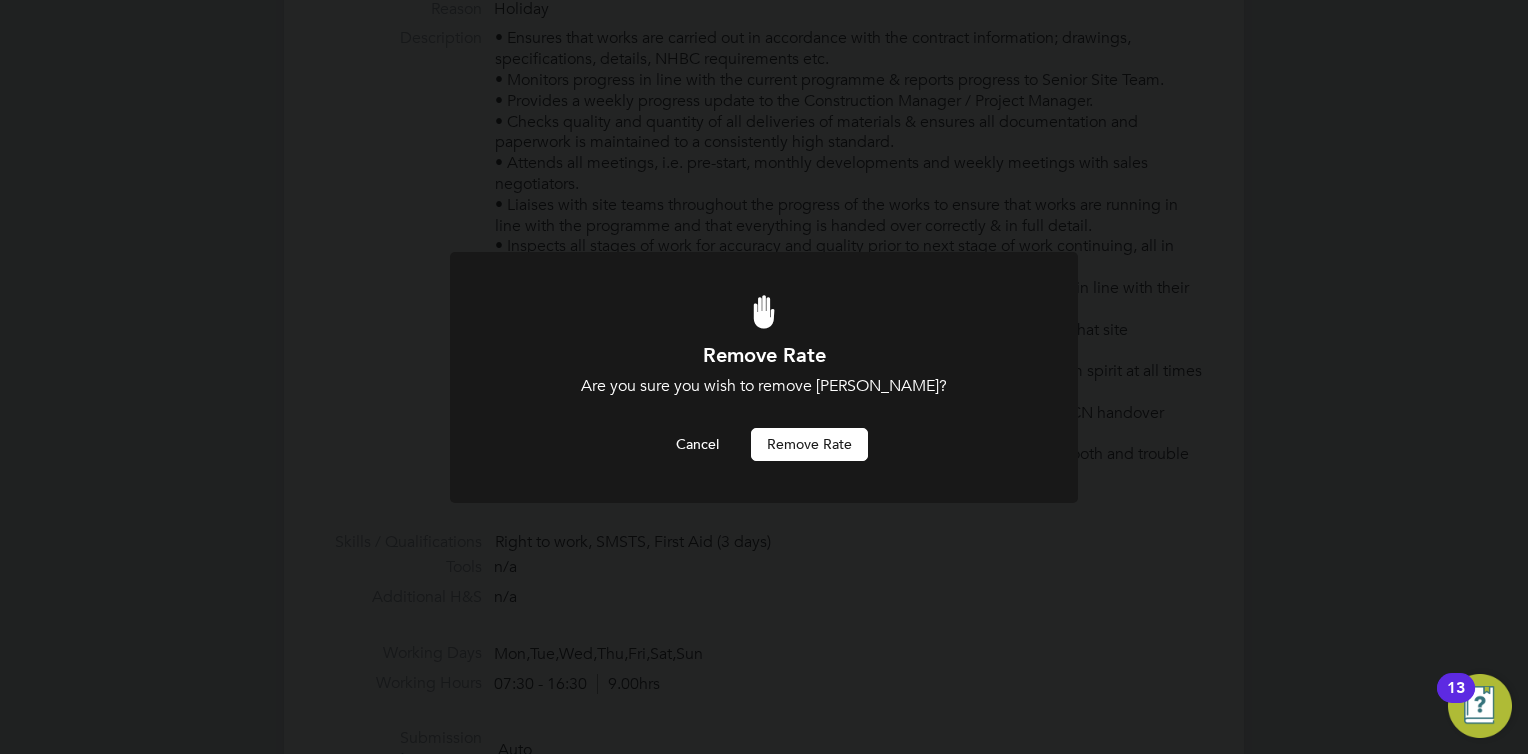 click on "Remove rate" at bounding box center [809, 444] 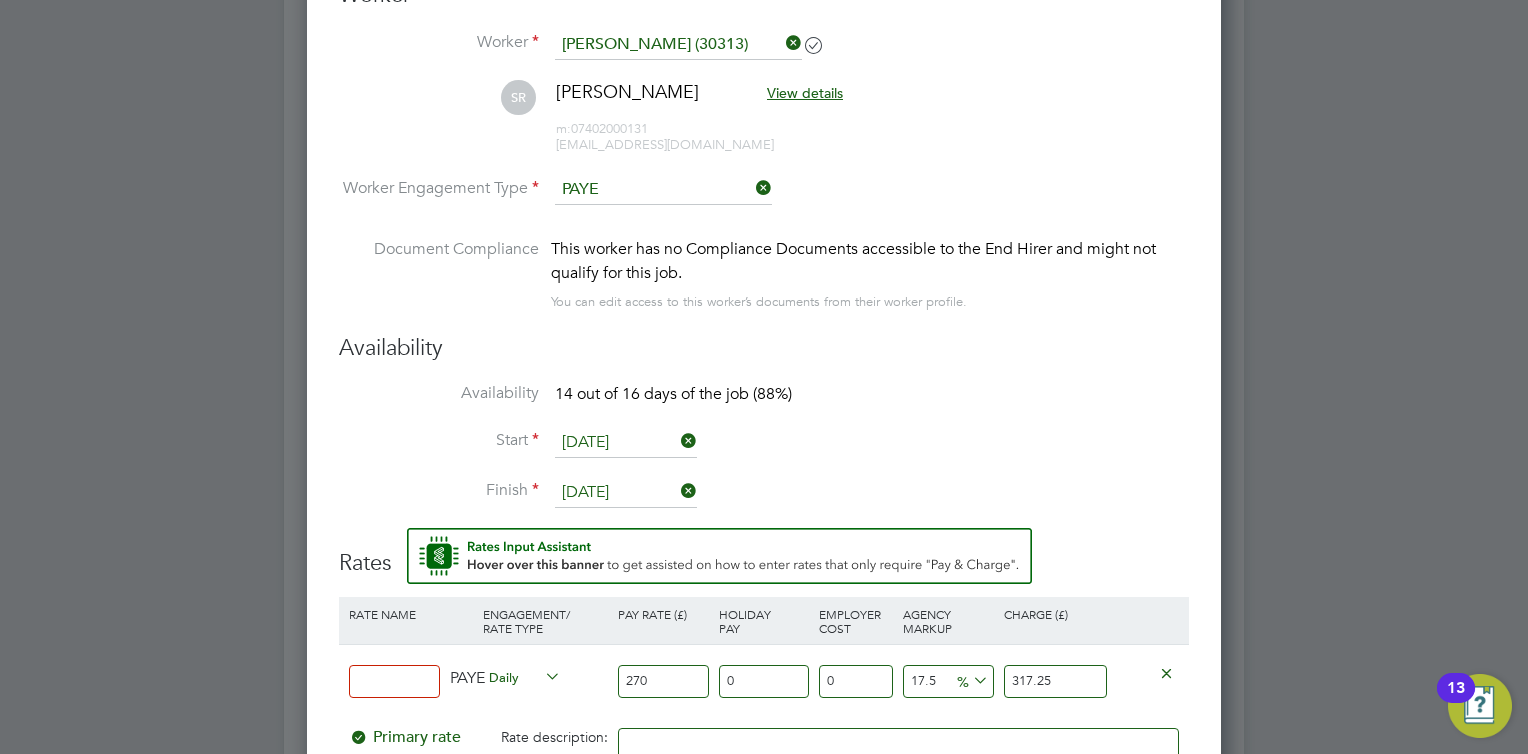 scroll, scrollTop: 2154, scrollLeft: 0, axis: vertical 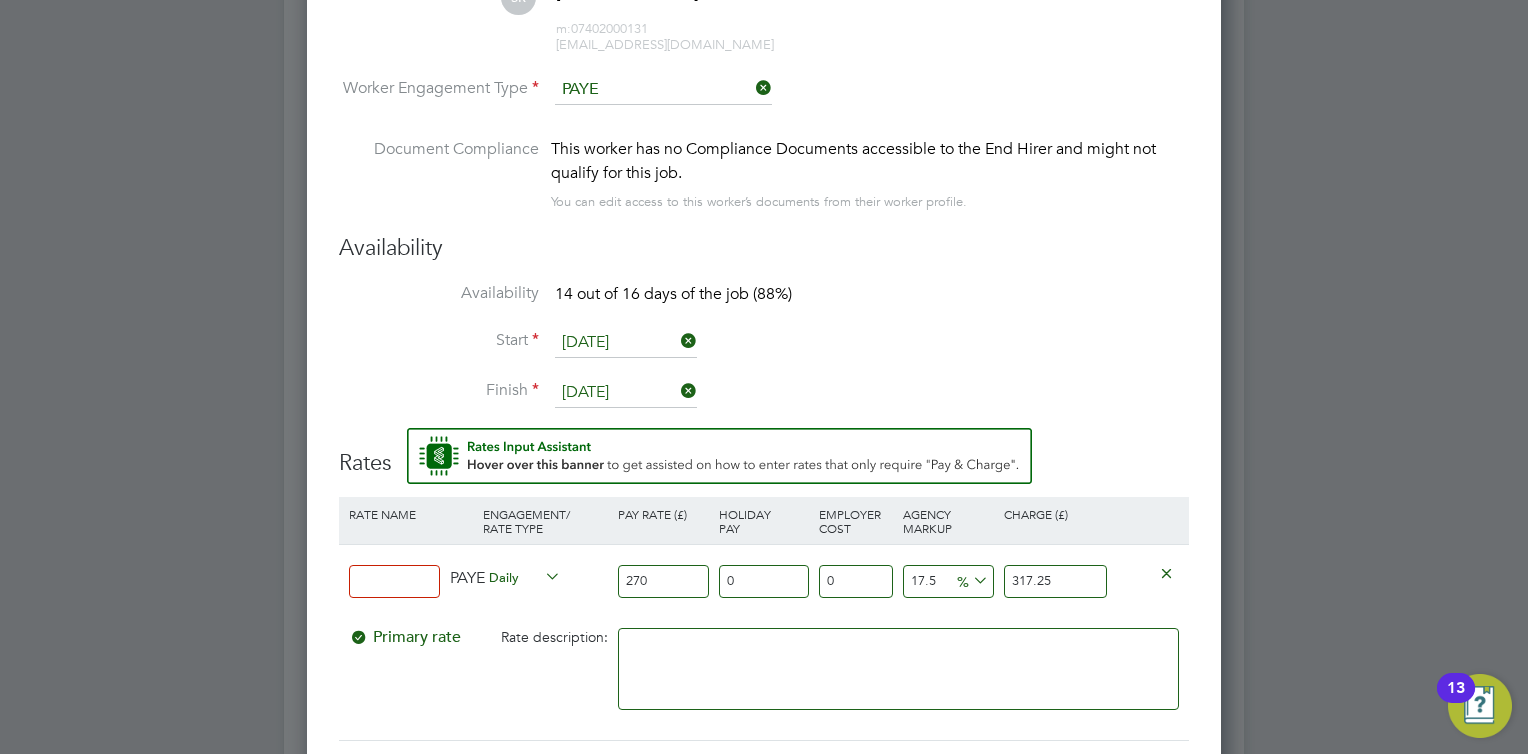 click on "Primary rate Rate description:" at bounding box center [764, 679] 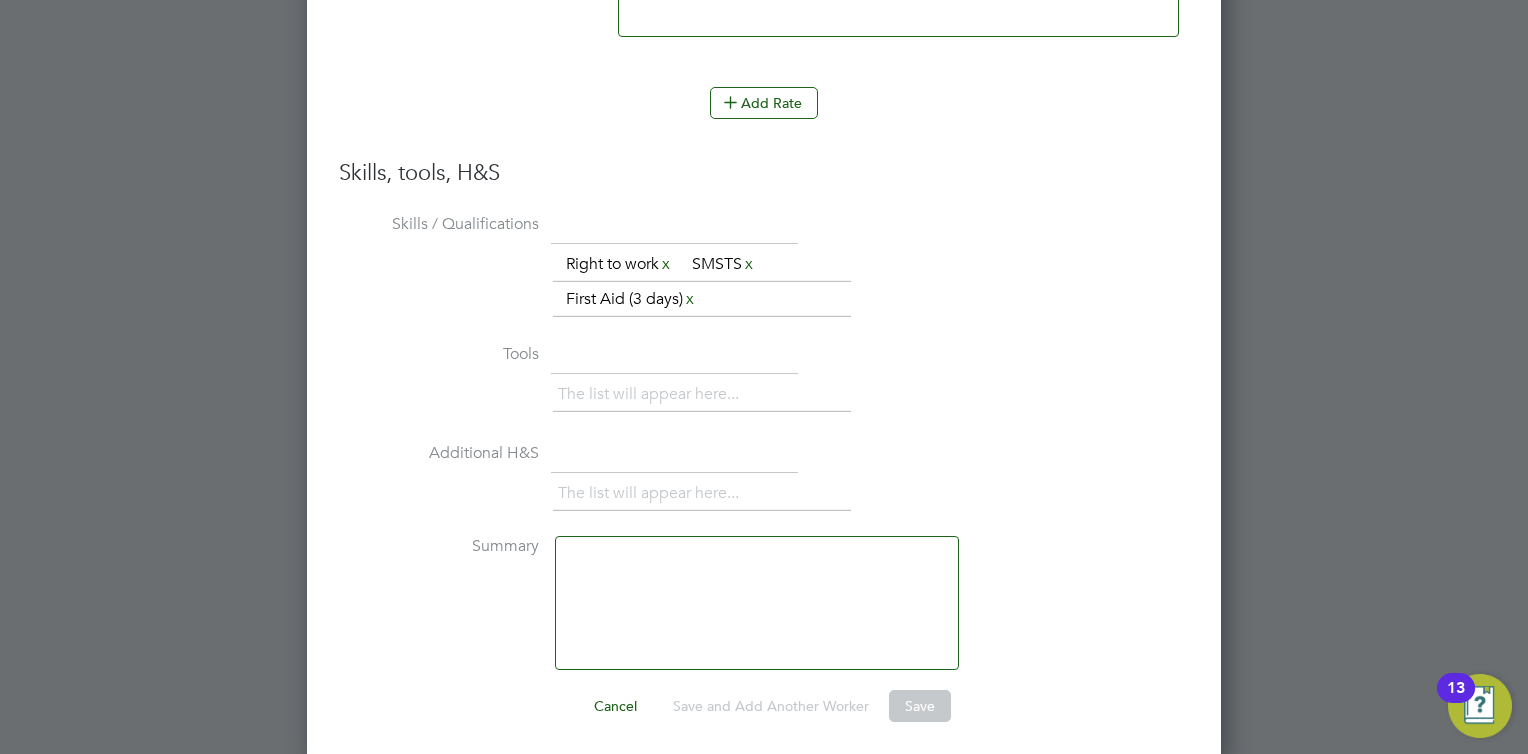 scroll, scrollTop: 2623, scrollLeft: 0, axis: vertical 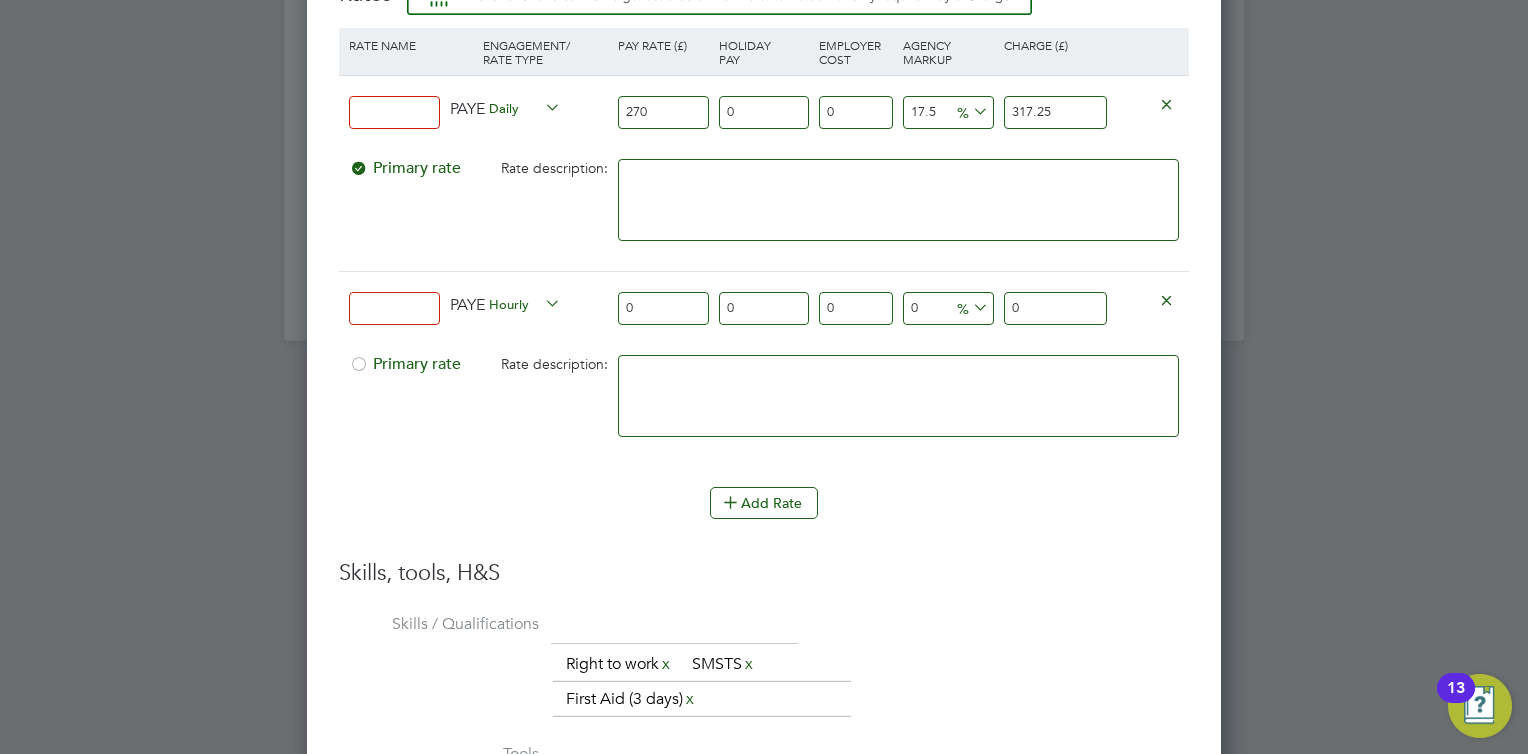 click at bounding box center (1166, 299) 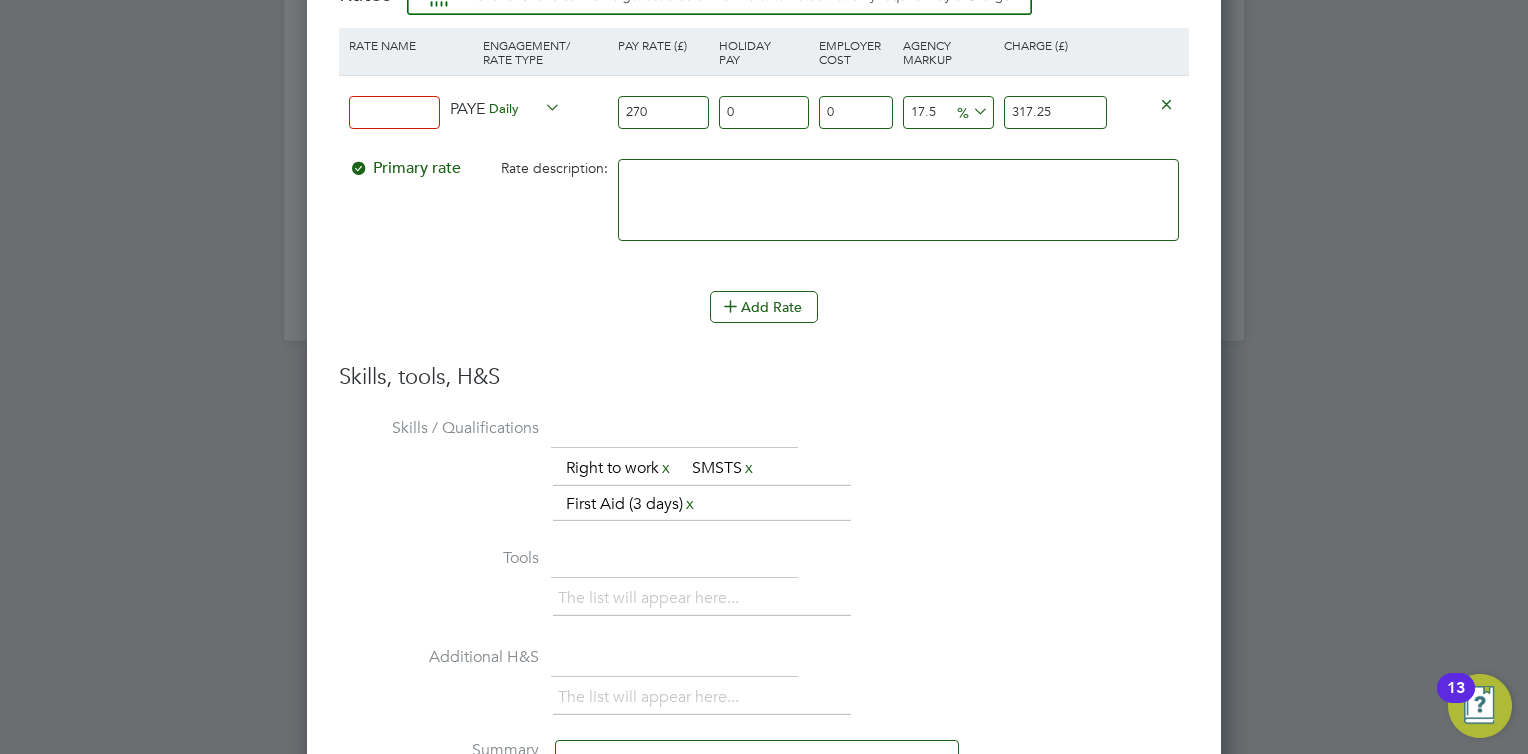 scroll, scrollTop: 1808, scrollLeft: 915, axis: both 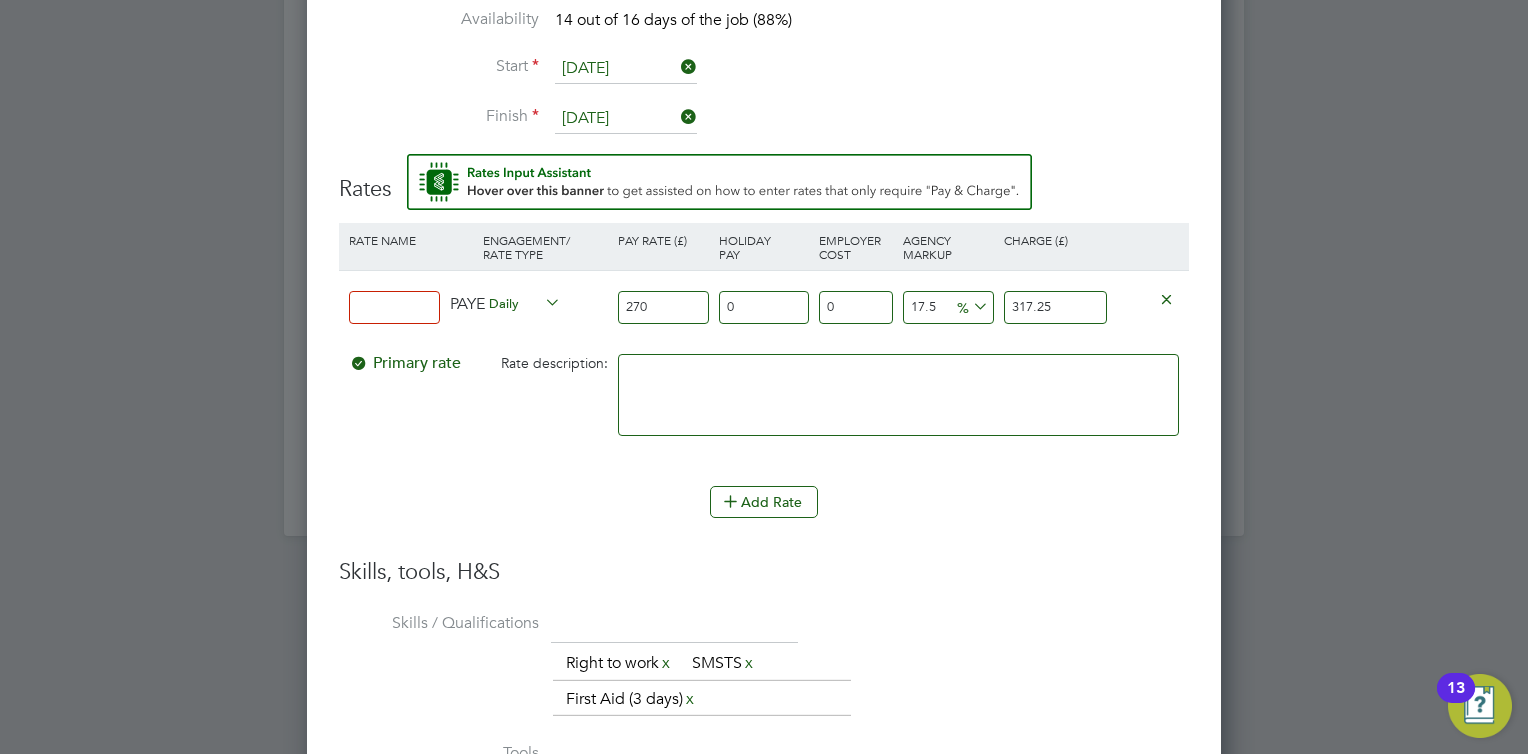 click at bounding box center [898, 395] 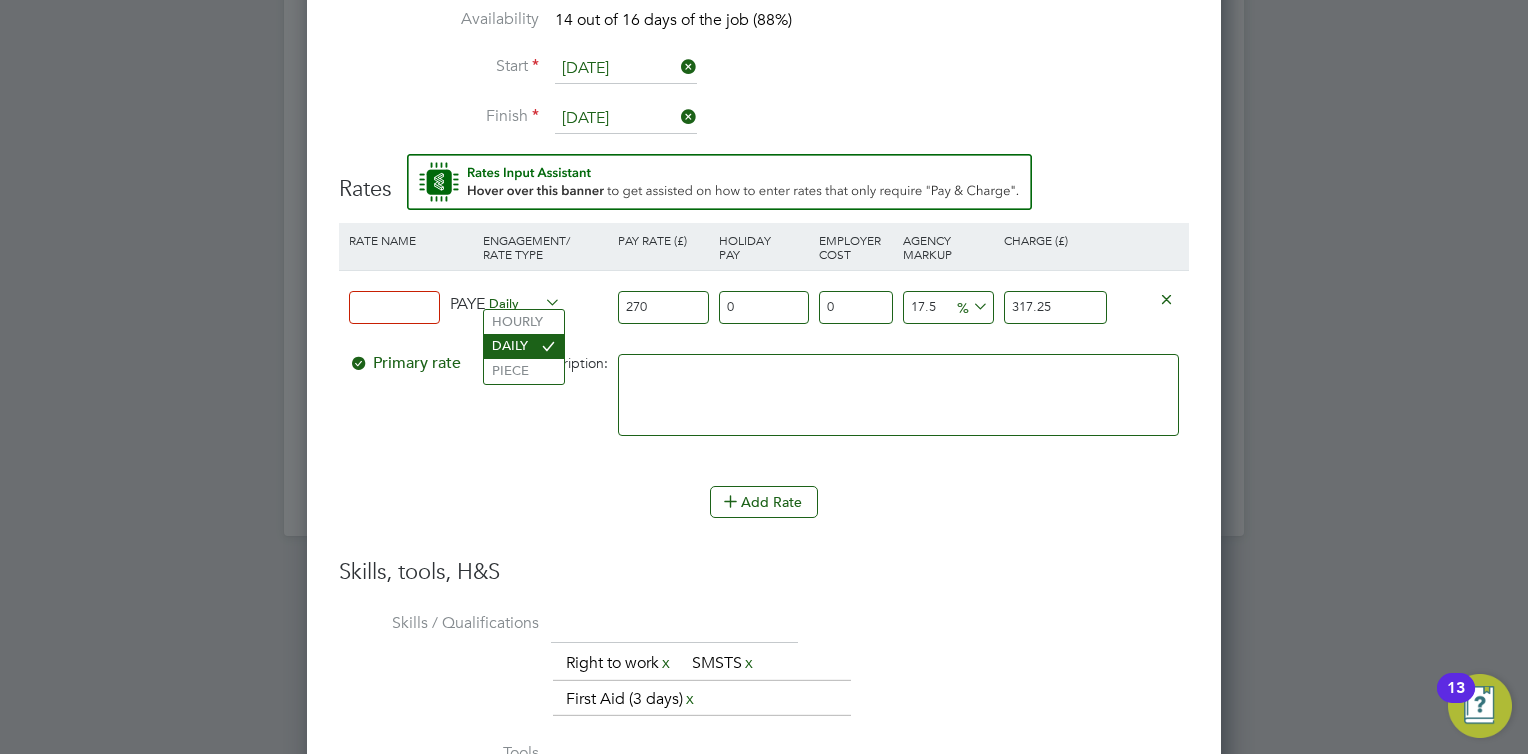 click on "DAILY" 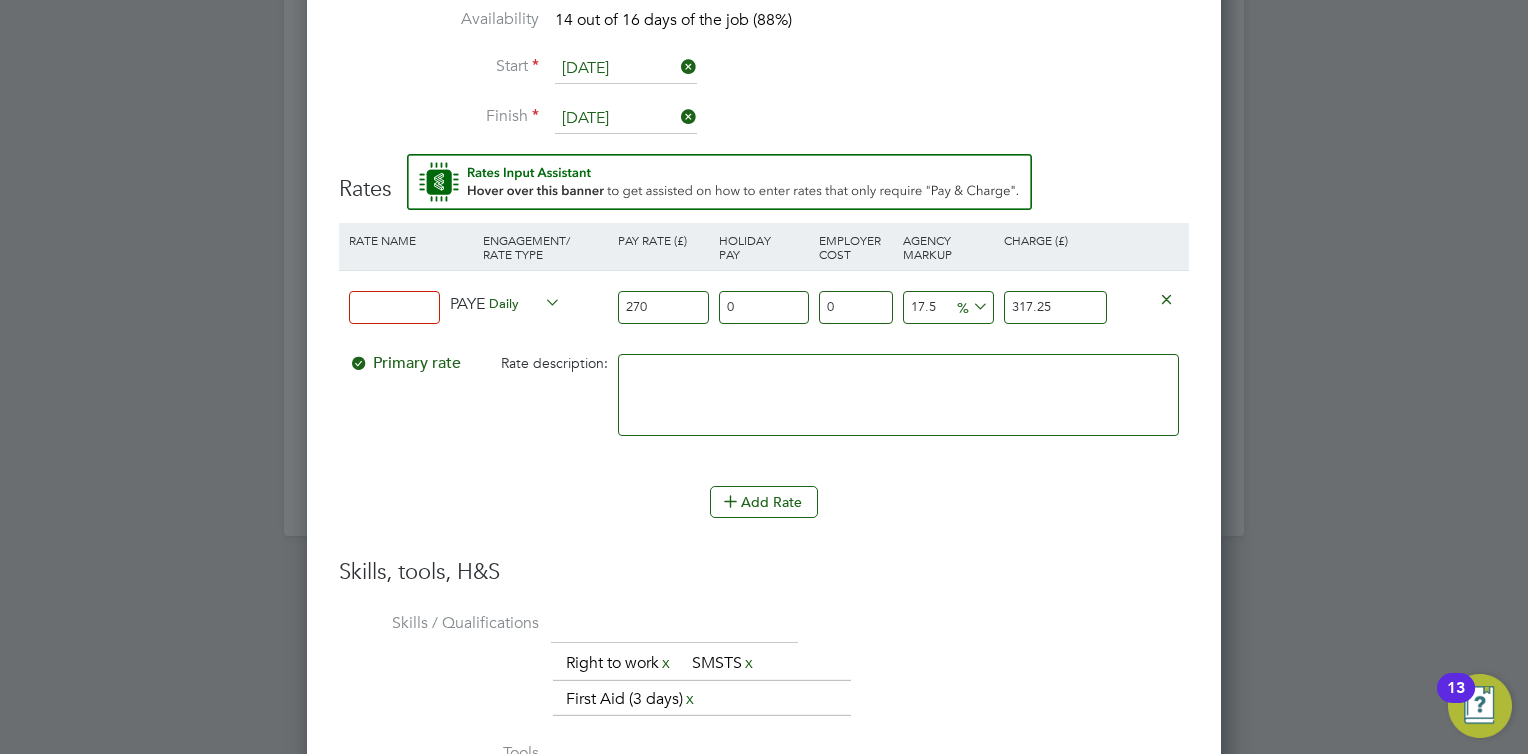 click at bounding box center [394, 307] 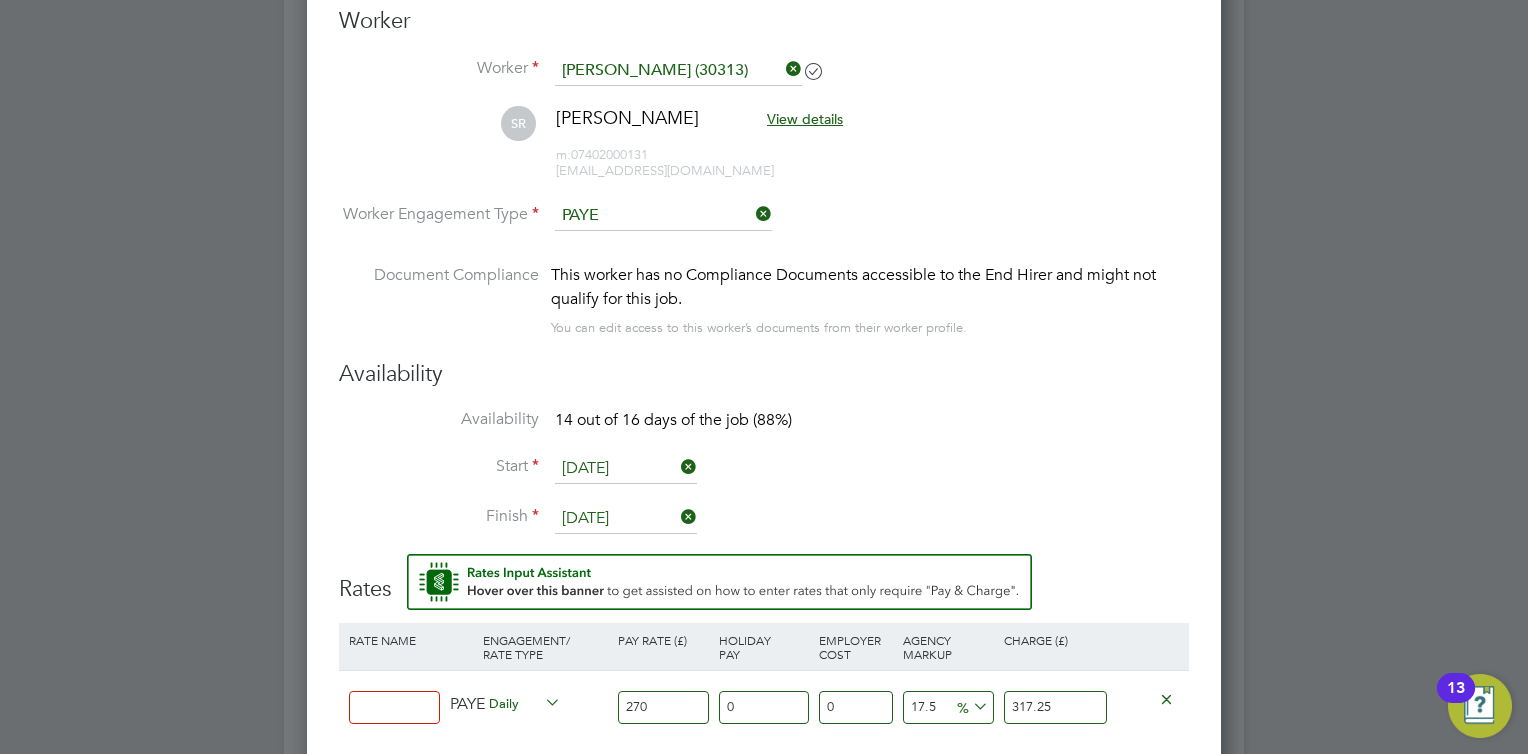 scroll, scrollTop: 1928, scrollLeft: 0, axis: vertical 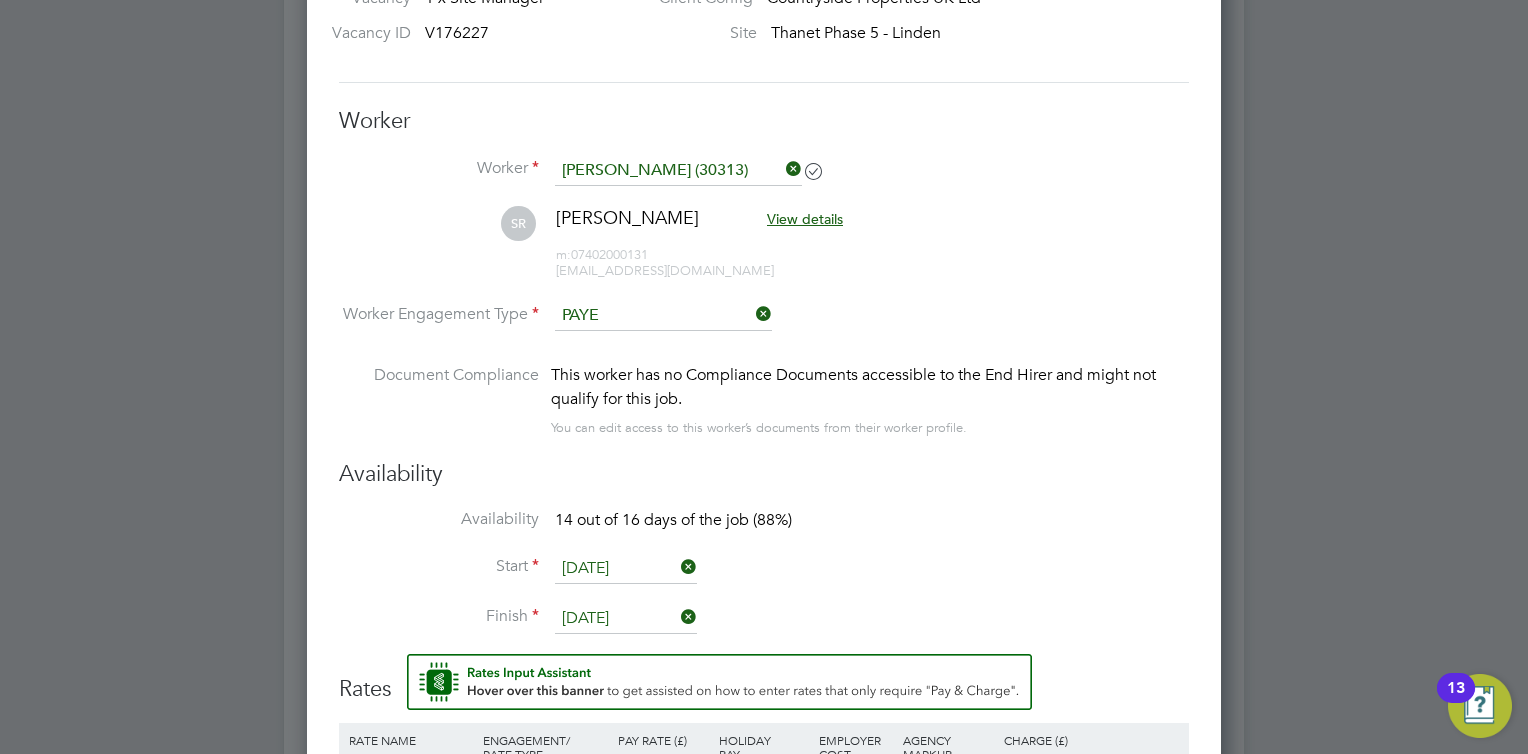 click on "View details" at bounding box center [805, 219] 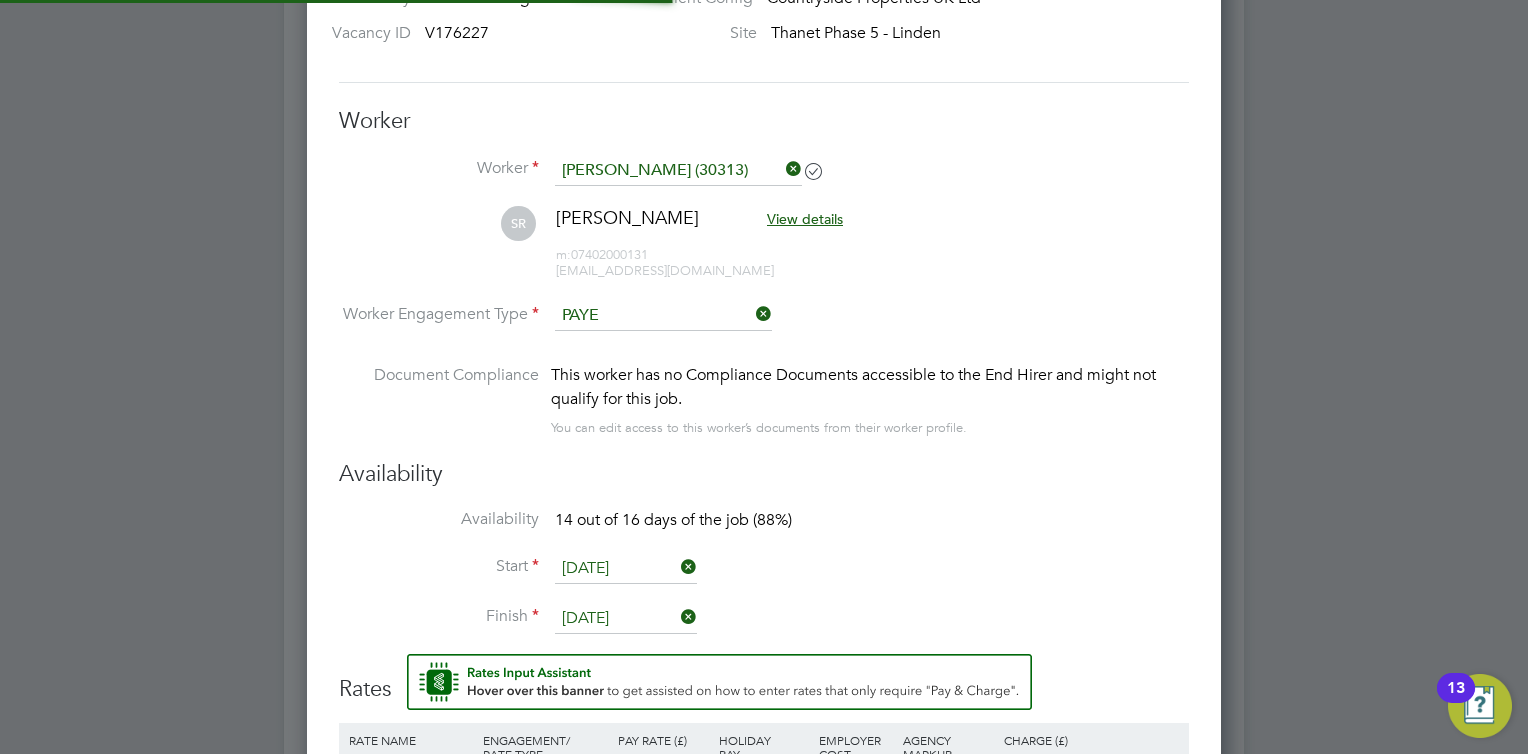 scroll, scrollTop: 10, scrollLeft: 10, axis: both 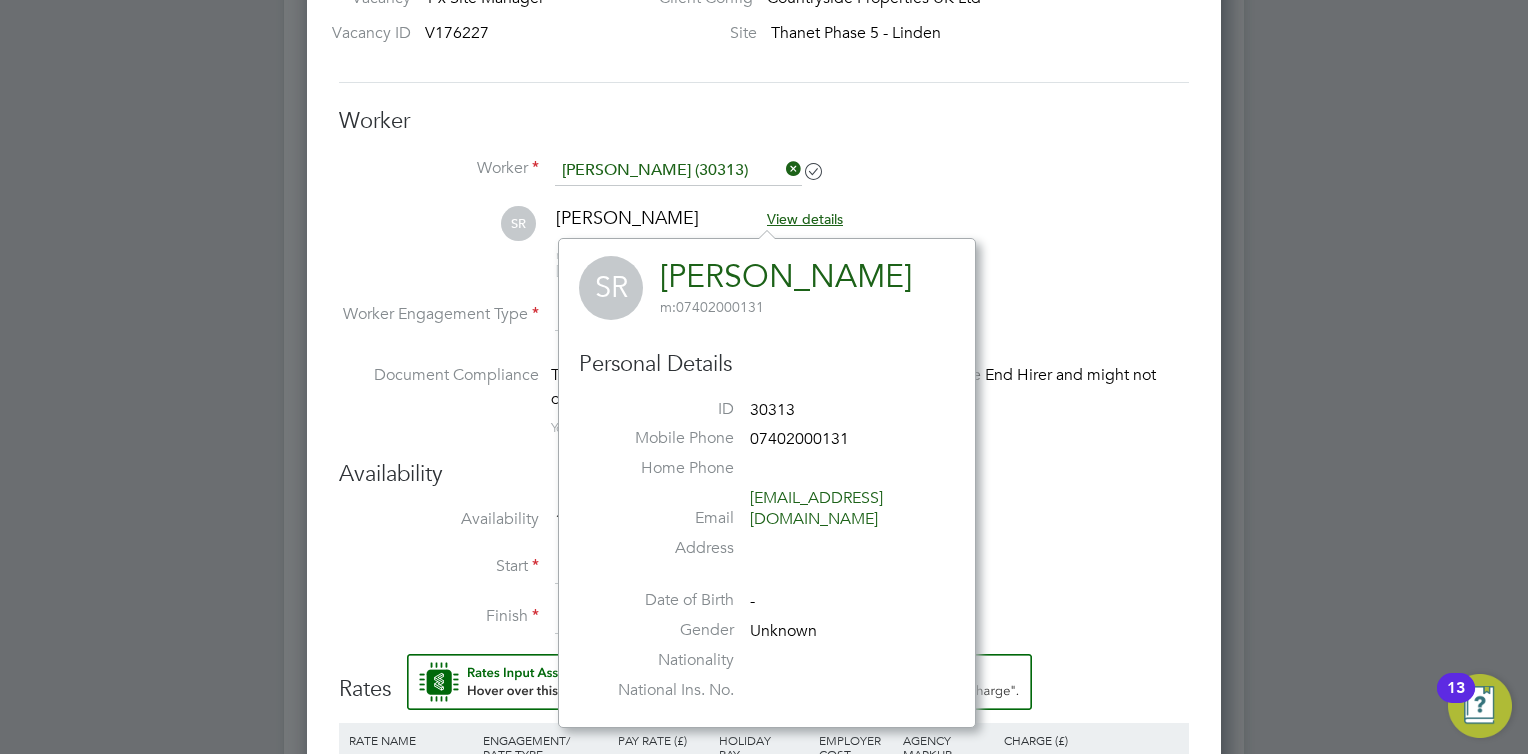click on "SR Simon Rosier   View details m:  07402000131   simonr@aol.com" at bounding box center [764, 253] 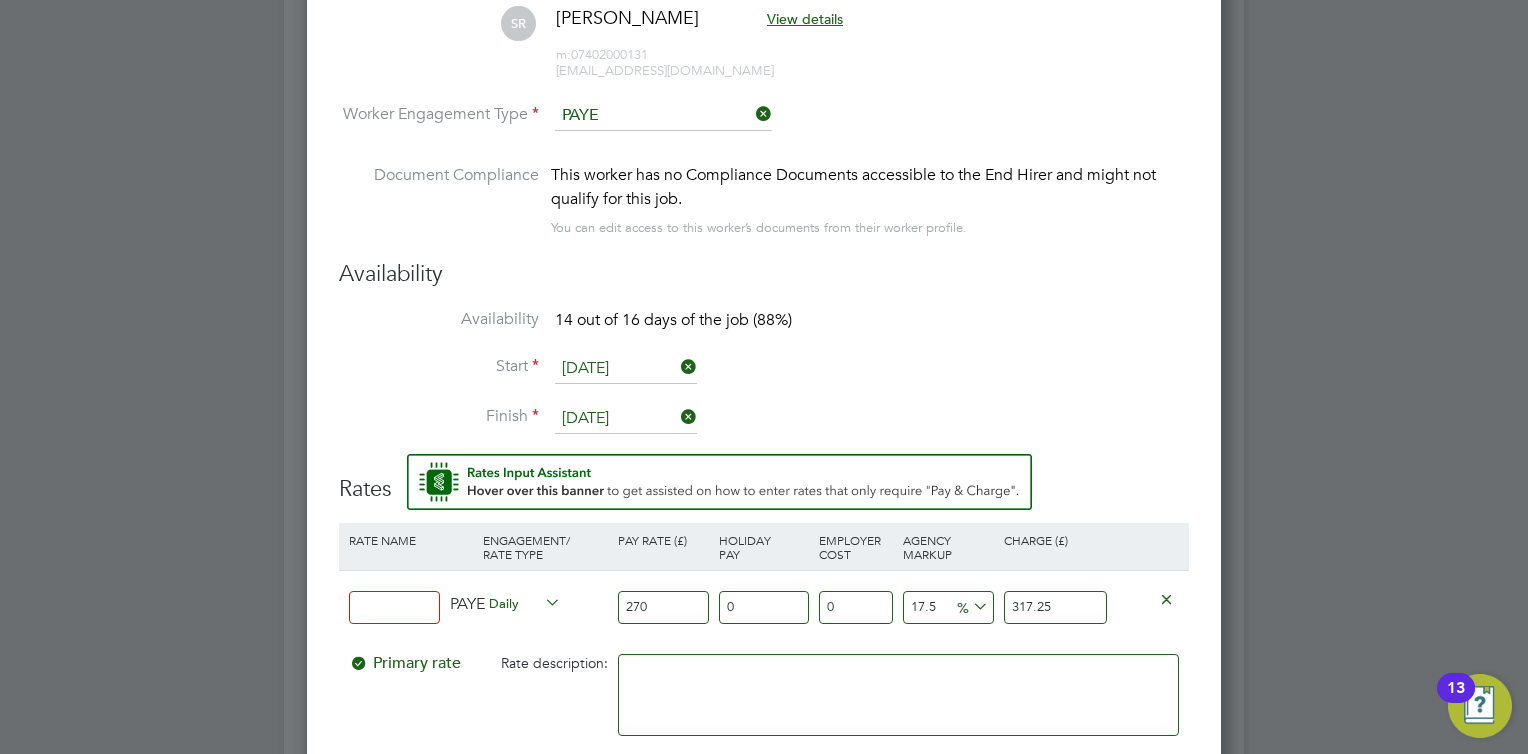 scroll, scrollTop: 2228, scrollLeft: 0, axis: vertical 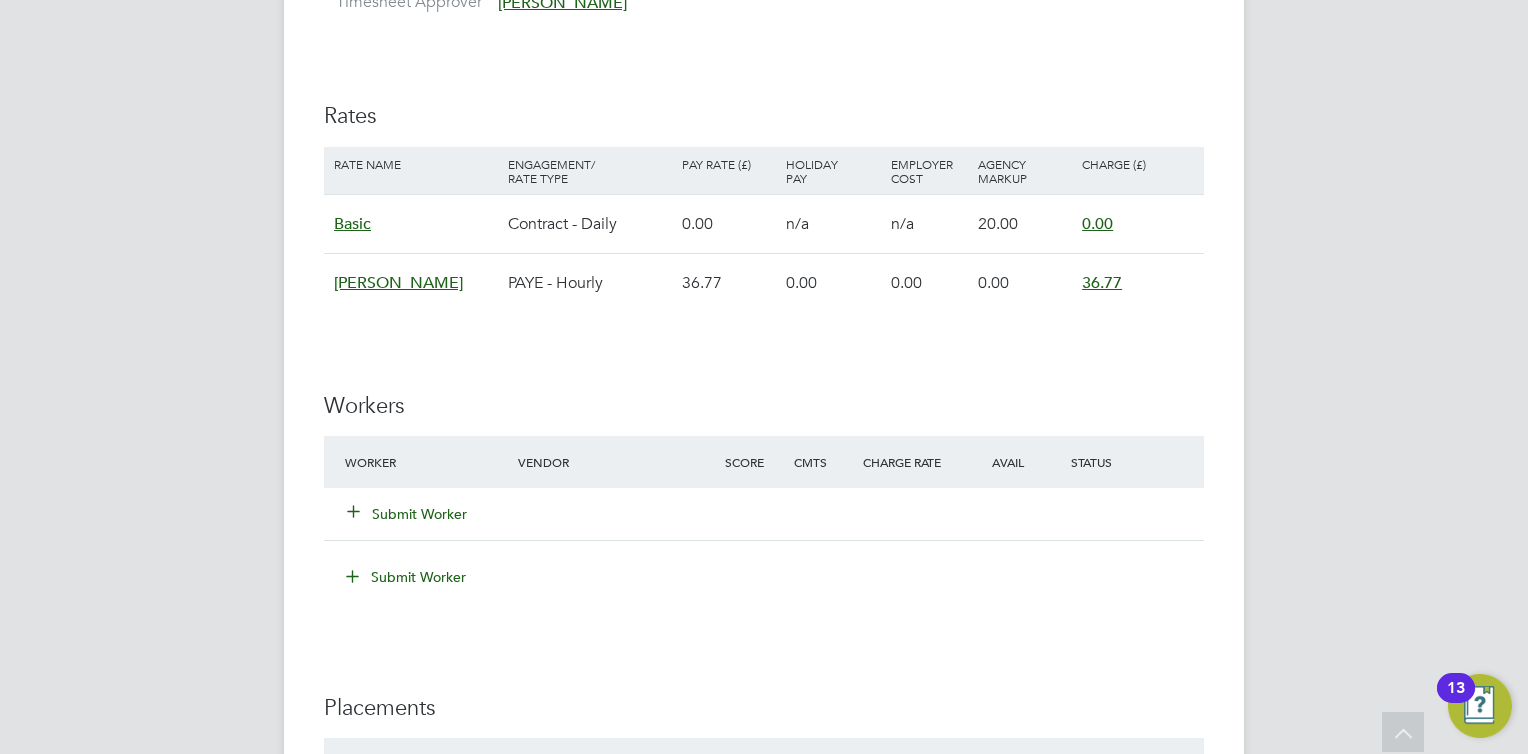 click on "Submit Worker" 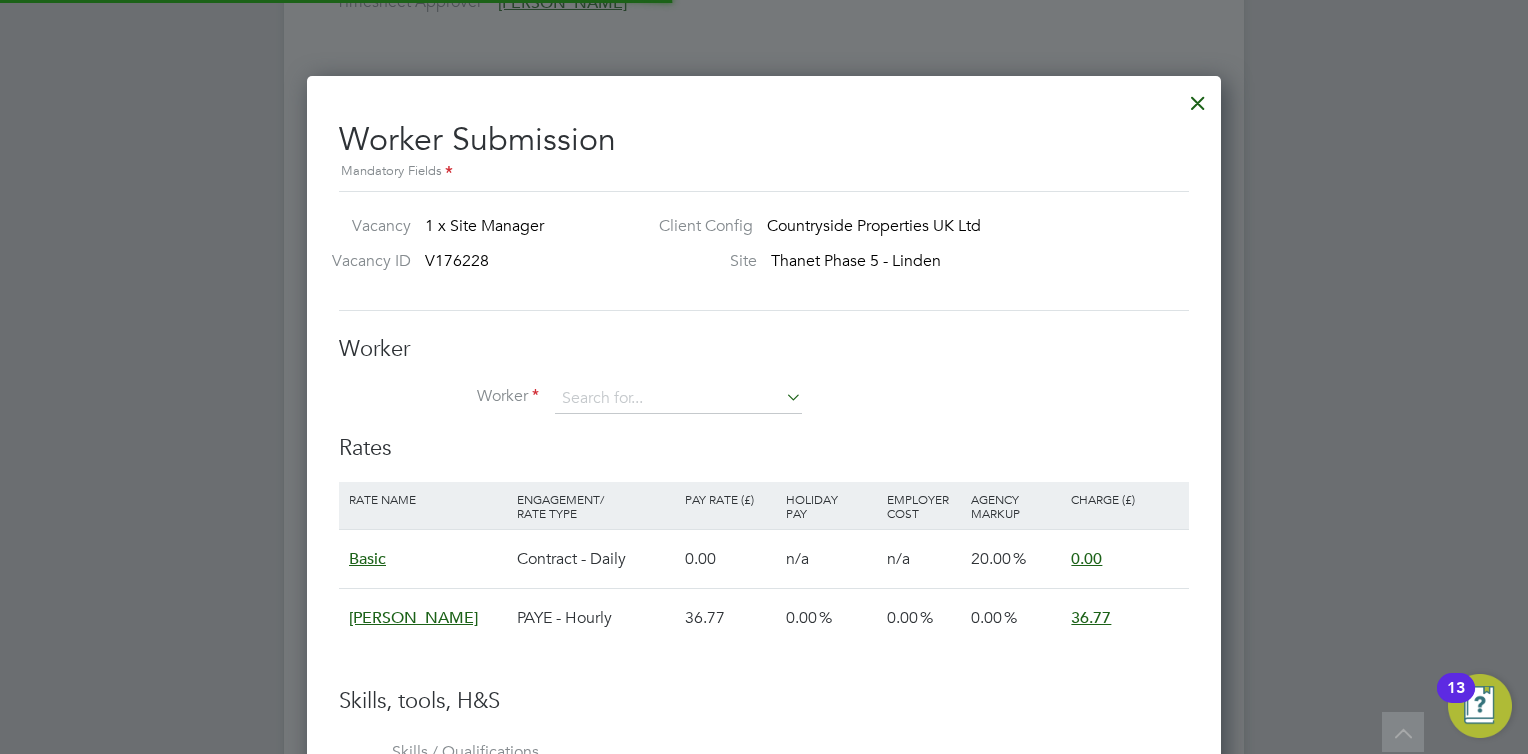 scroll, scrollTop: 10, scrollLeft: 9, axis: both 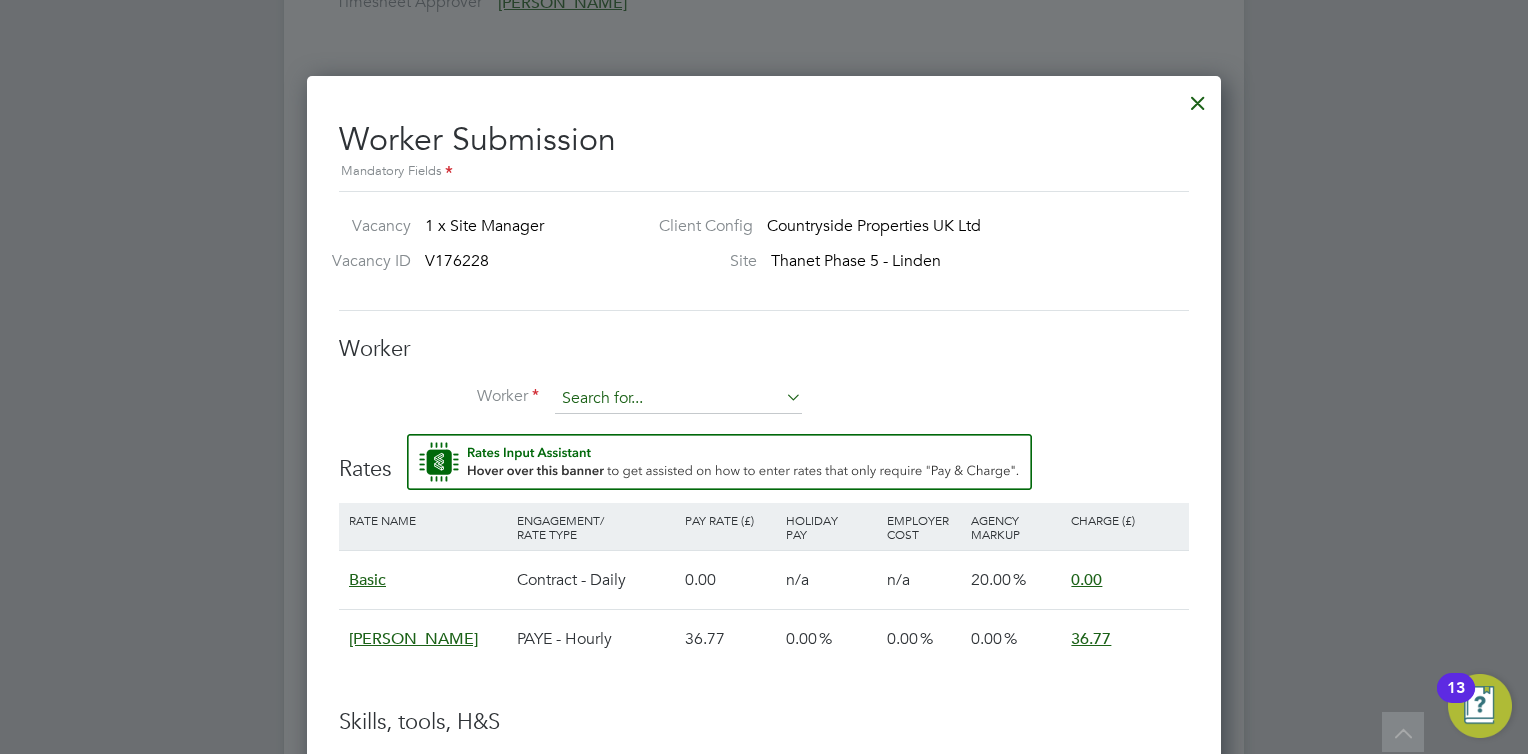 type 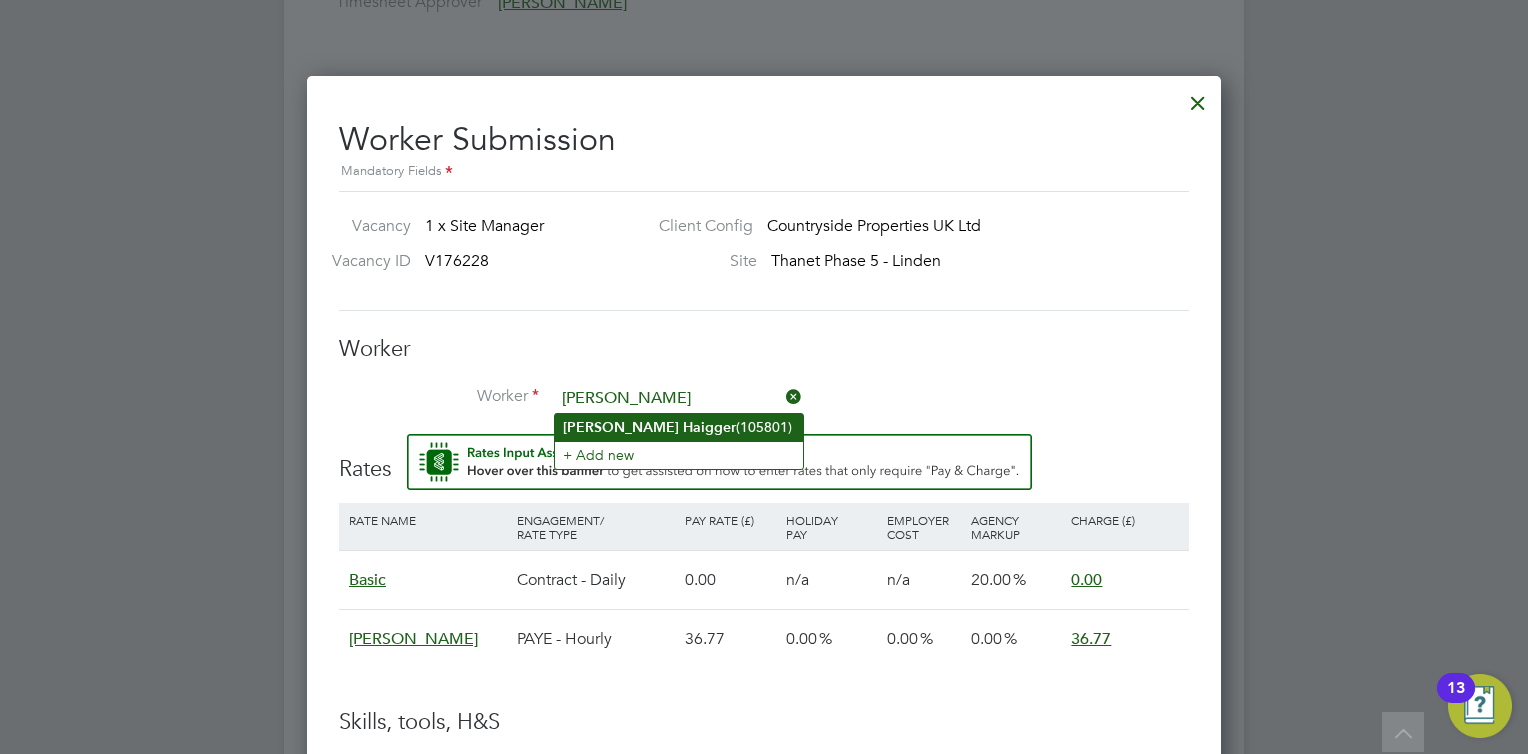 click on "Haigger" 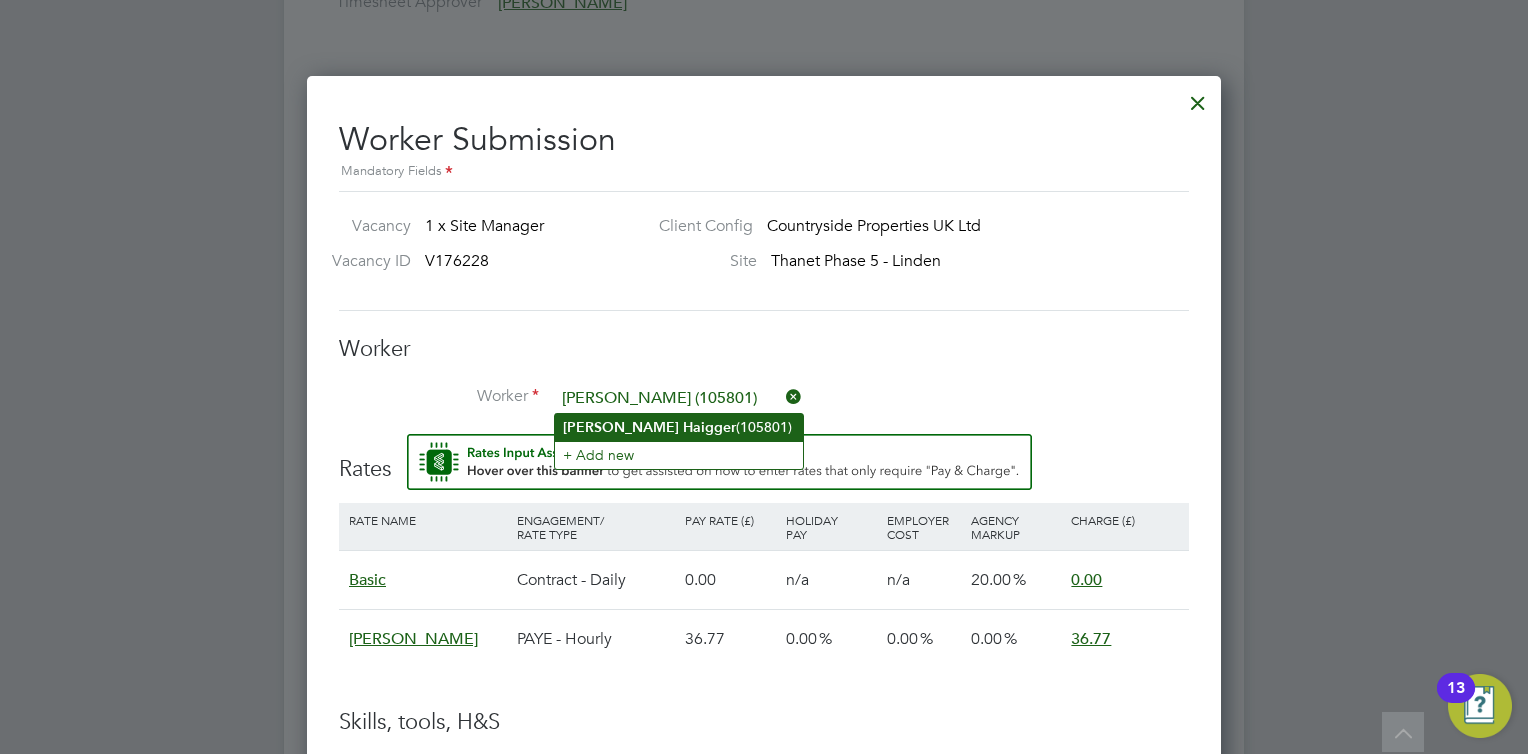 scroll, scrollTop: 9, scrollLeft: 9, axis: both 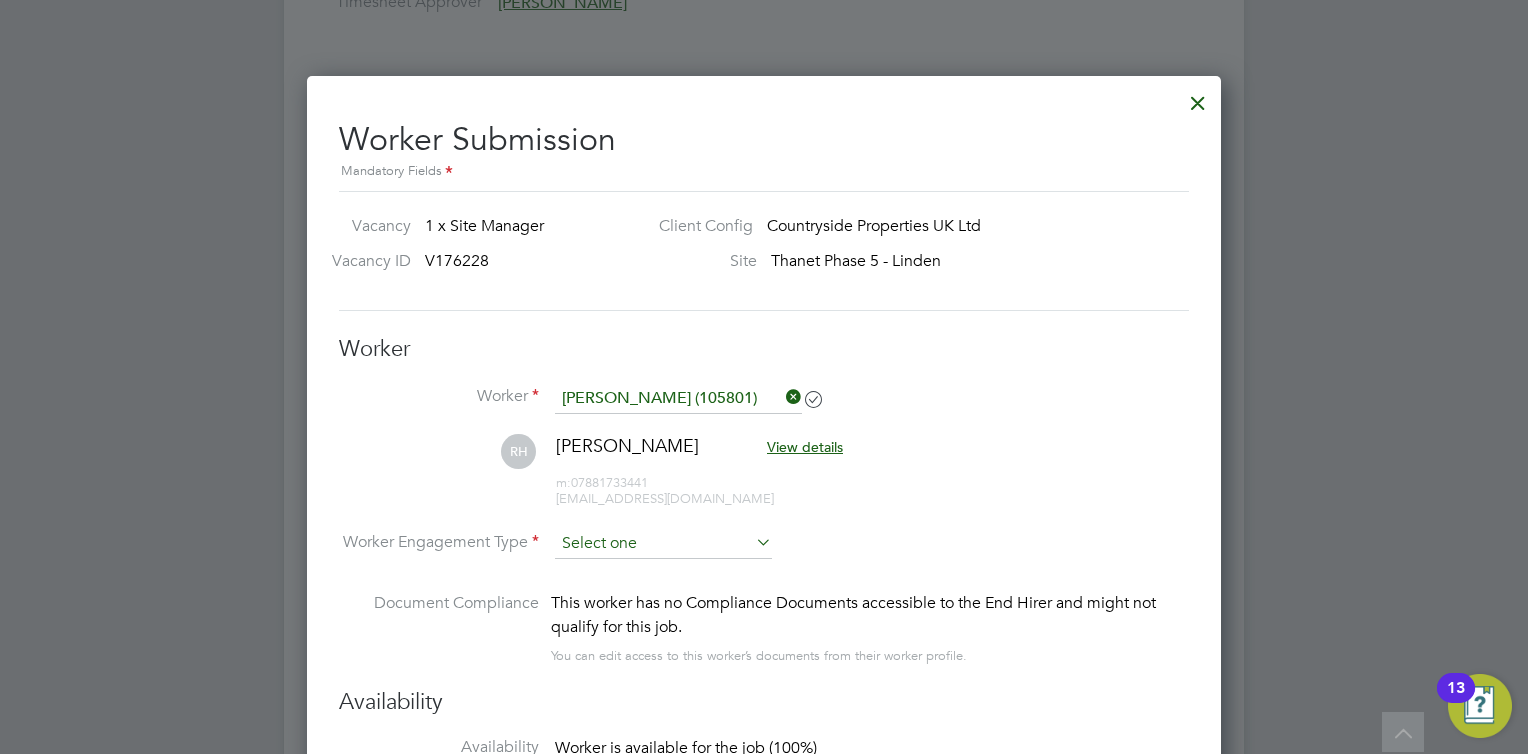 click at bounding box center (663, 544) 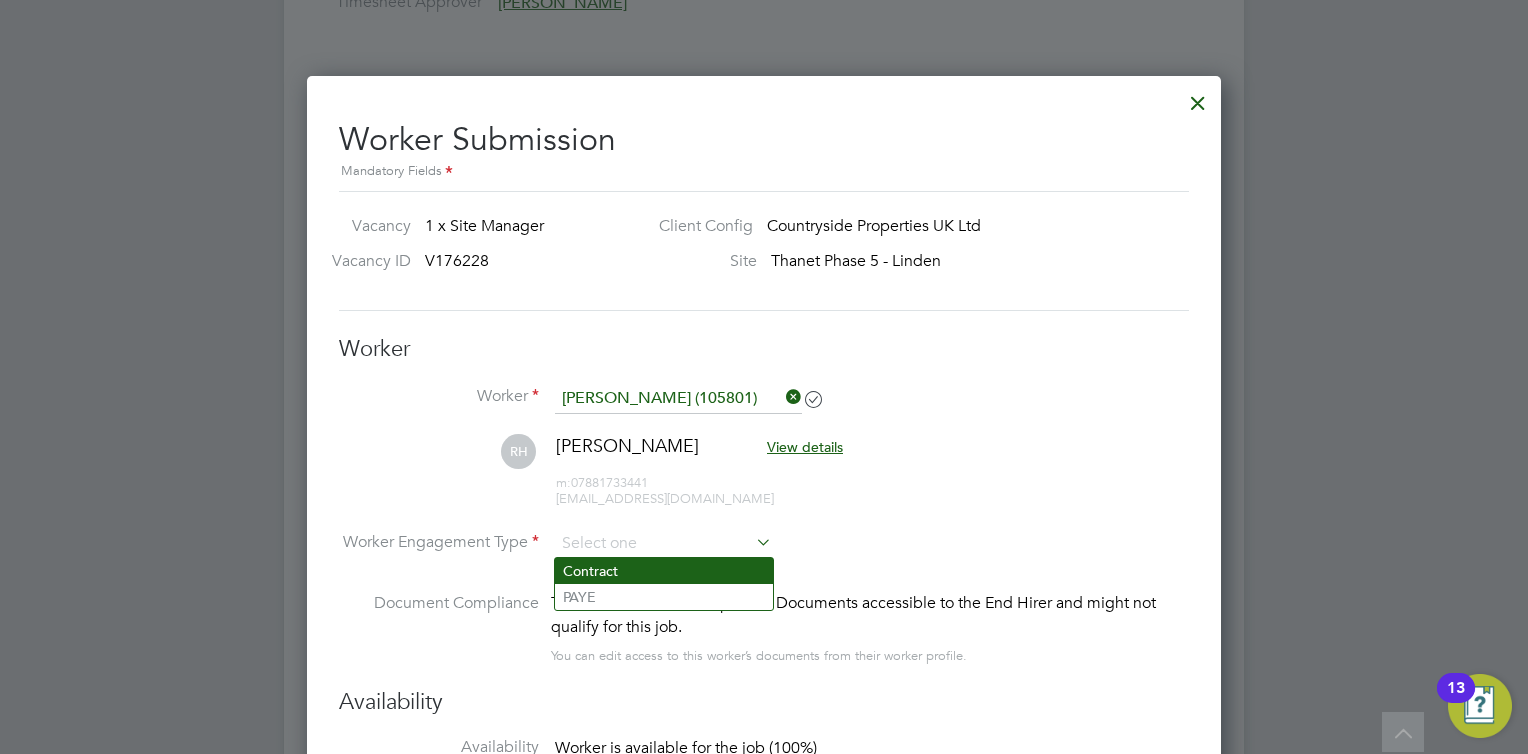 click on "Contract" 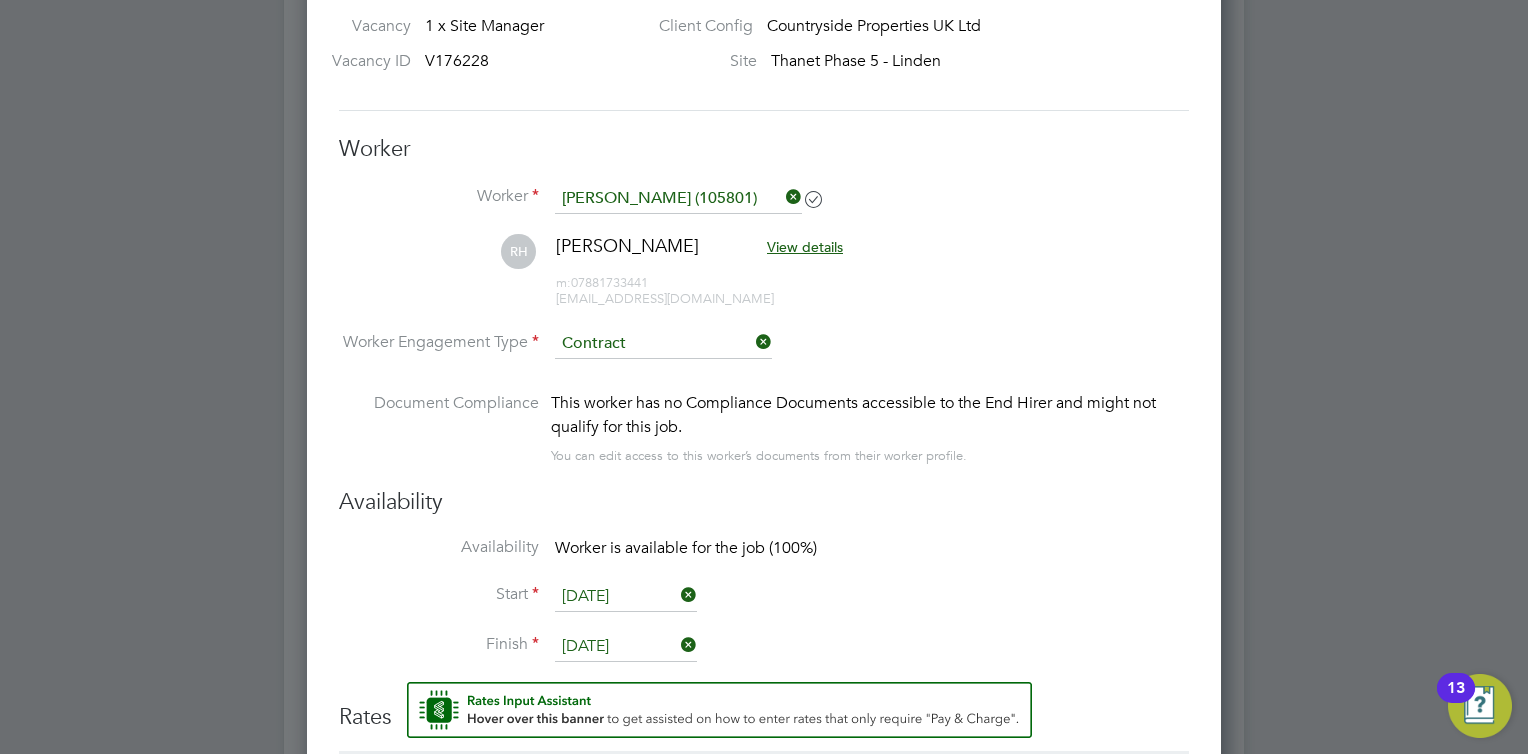 click on "[DATE]" at bounding box center (626, 597) 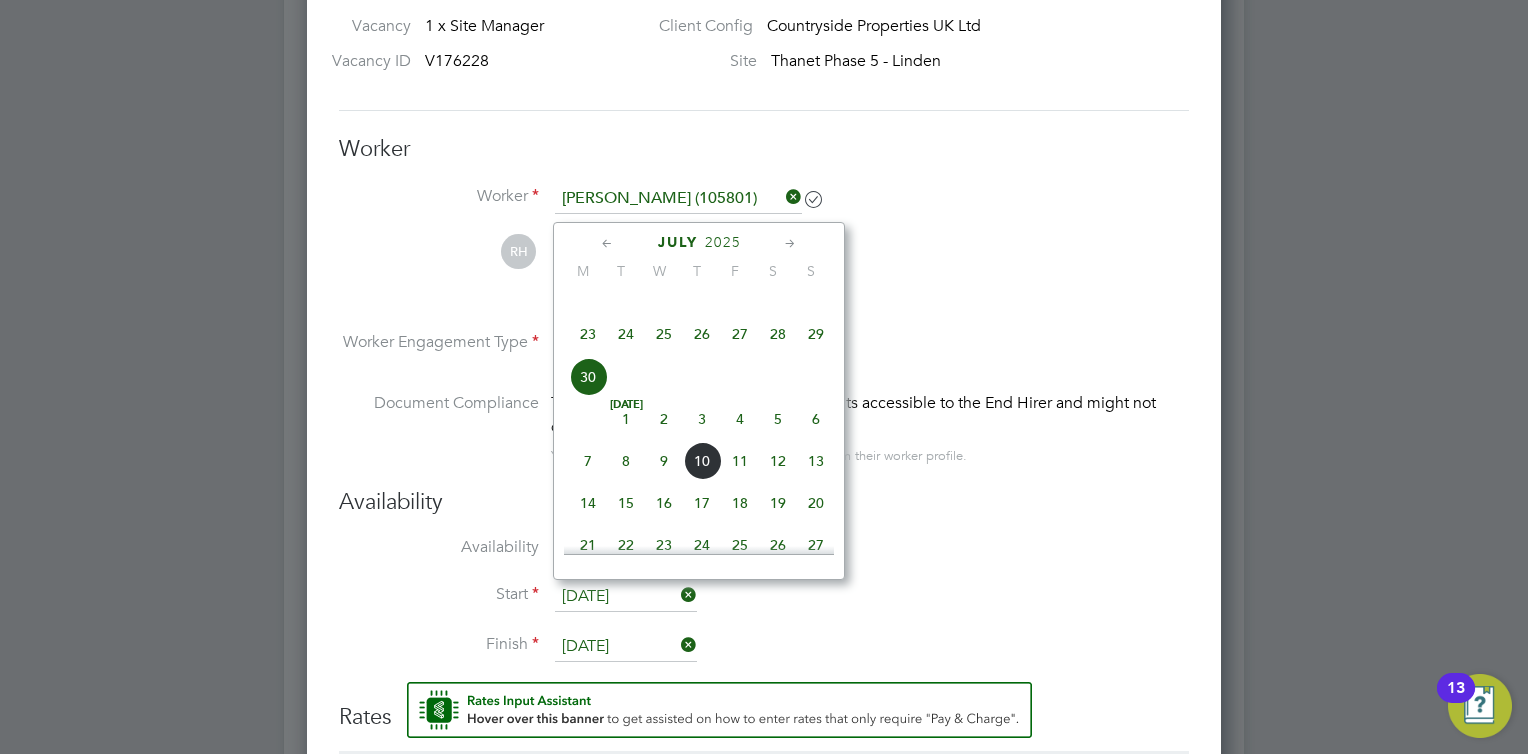 click on "30" 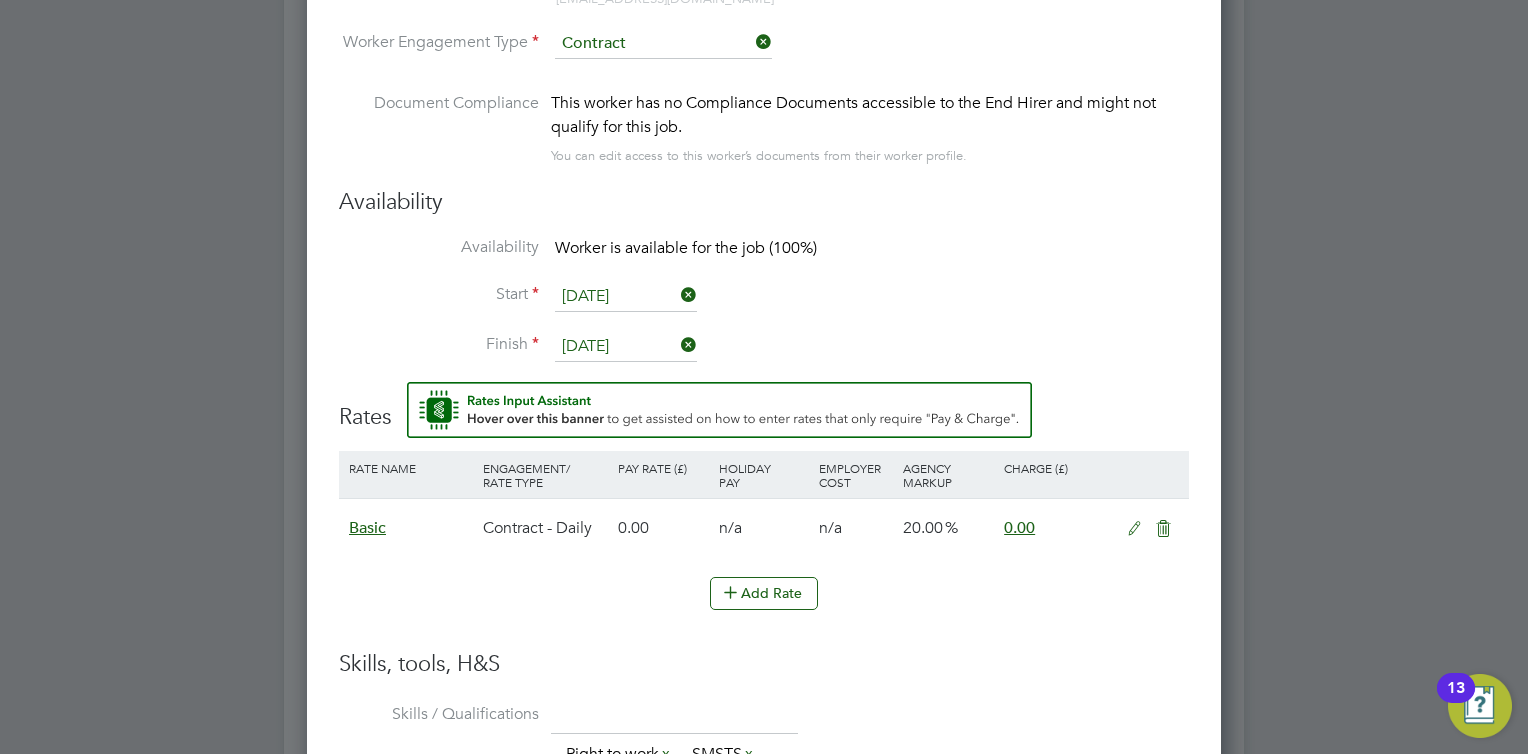 click on "Basic" at bounding box center [367, 528] 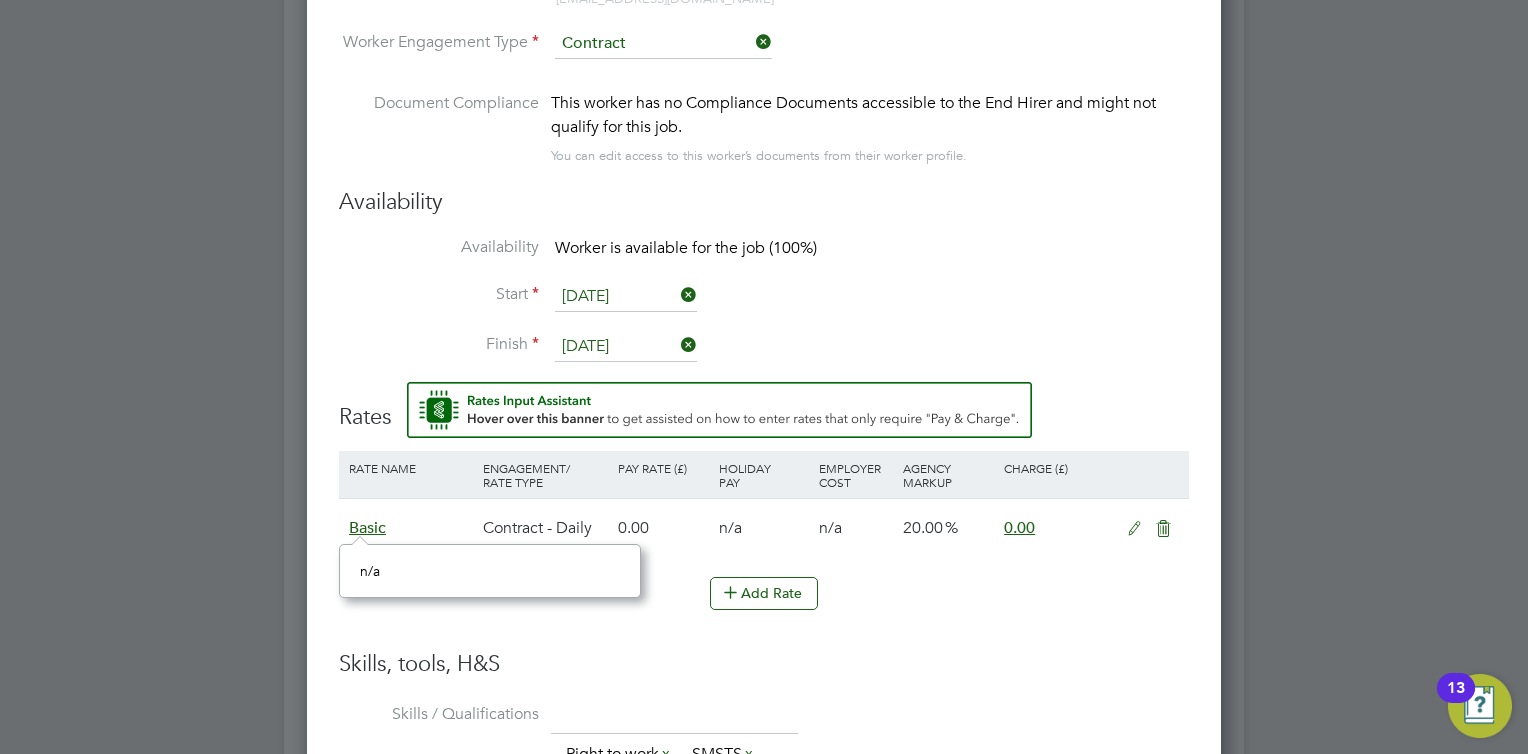 click on "Add Rate" at bounding box center (764, 603) 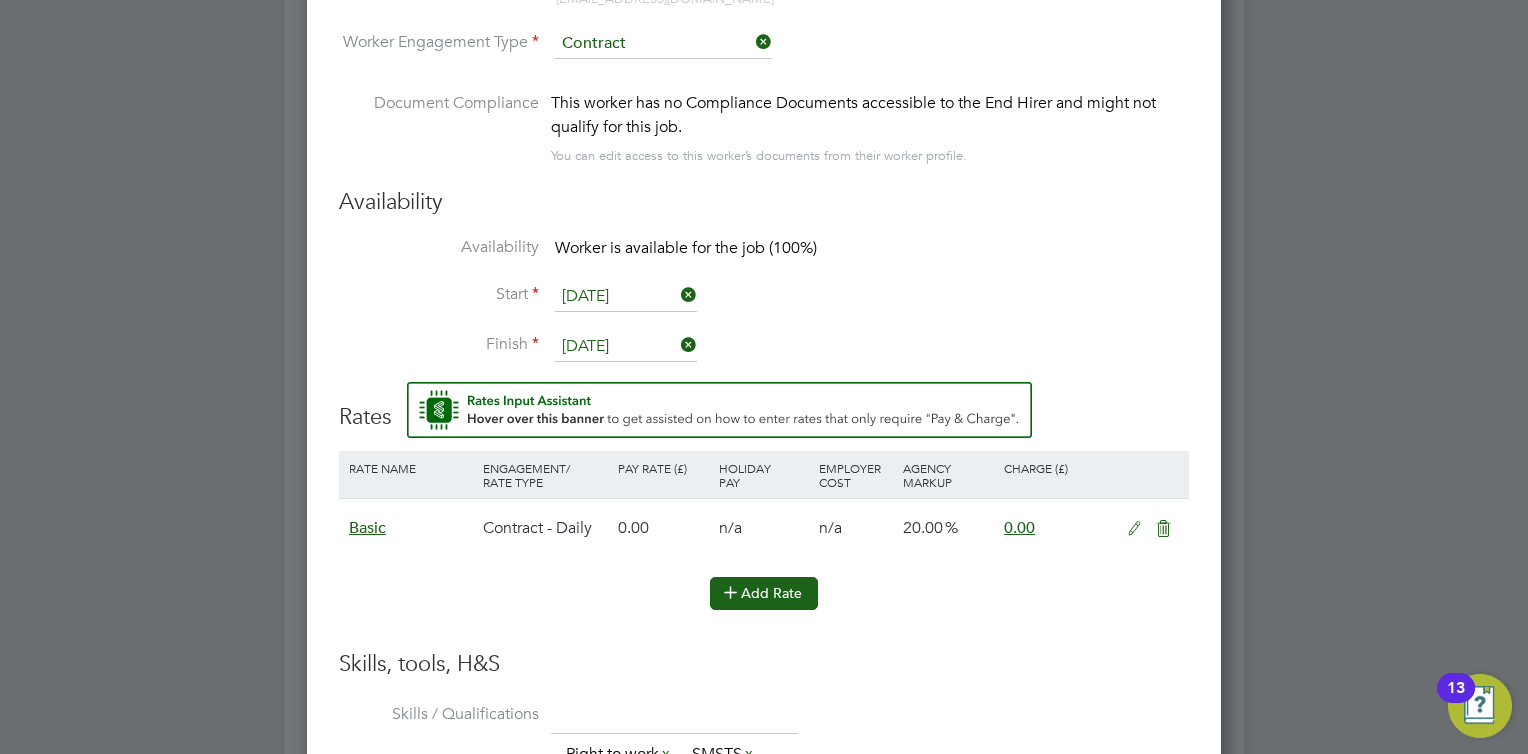 click at bounding box center [730, 591] 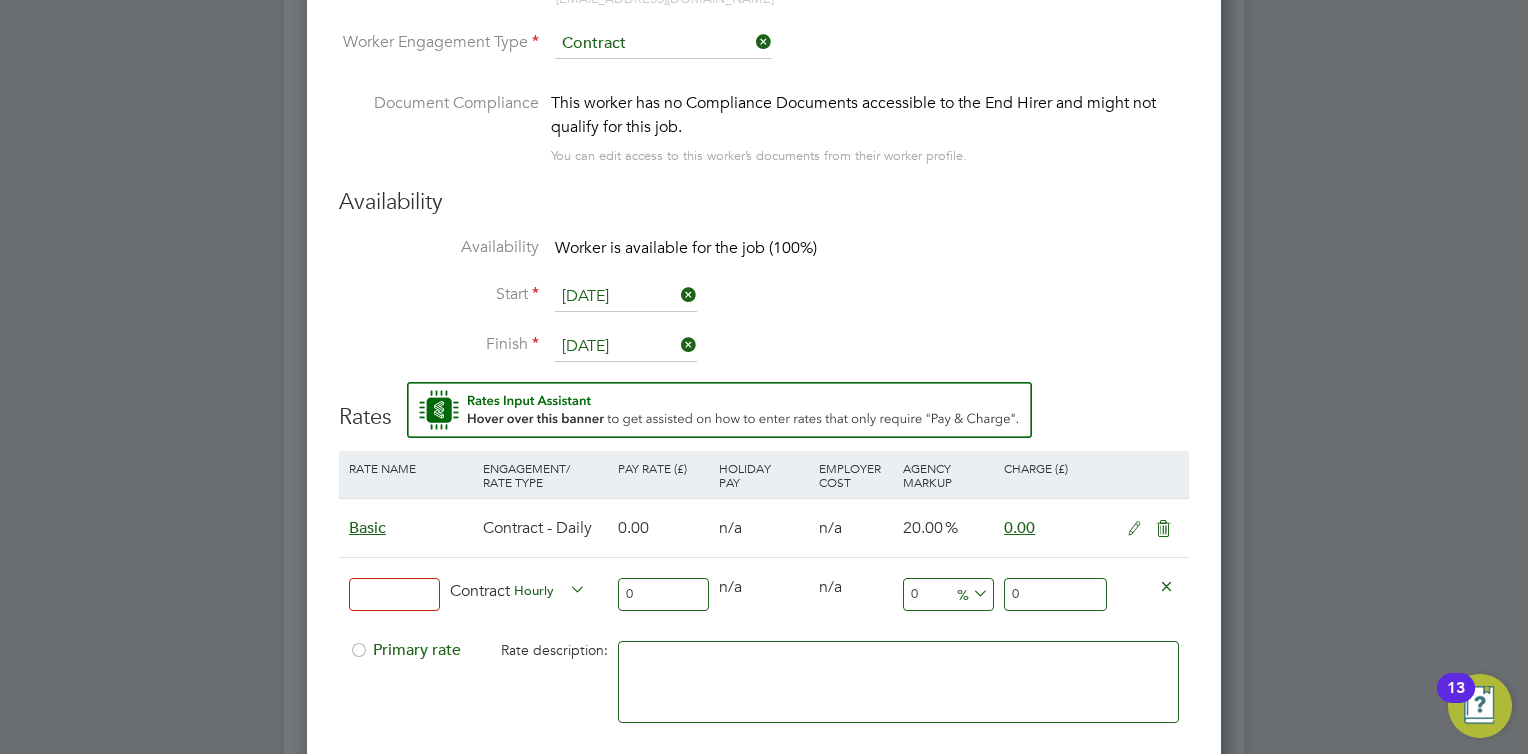 click at bounding box center [394, 594] 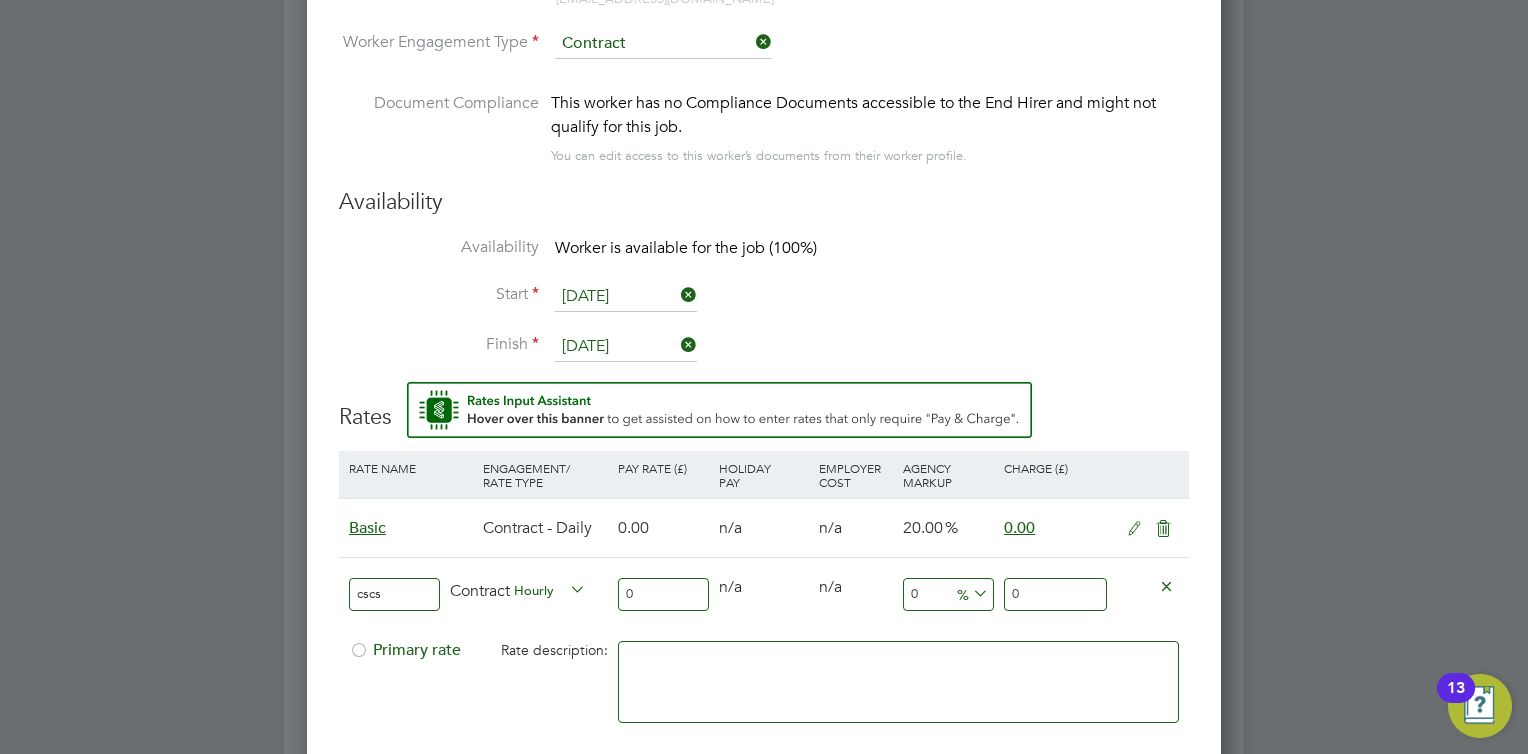 click on "Contract   Hourly" at bounding box center (529, 592) 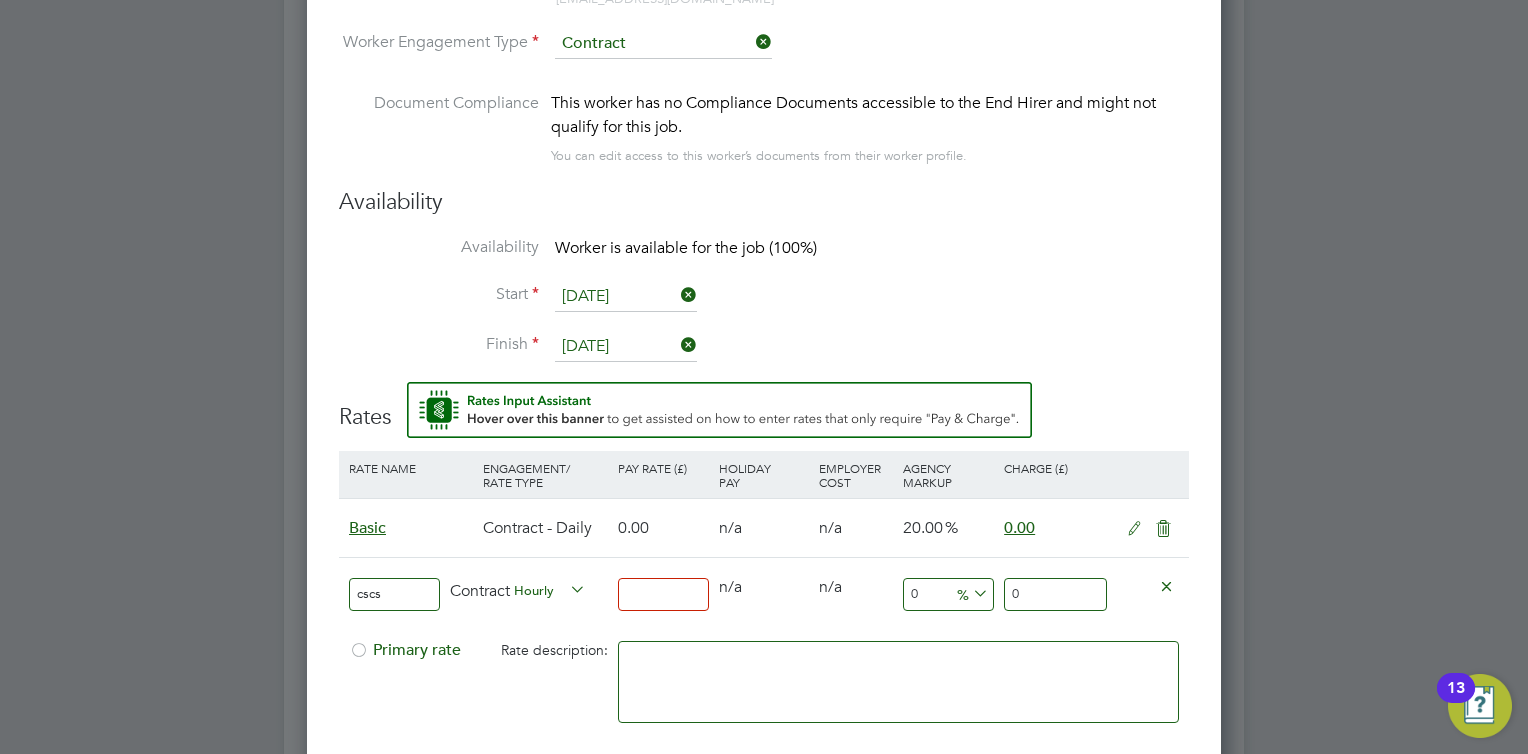 type on "2" 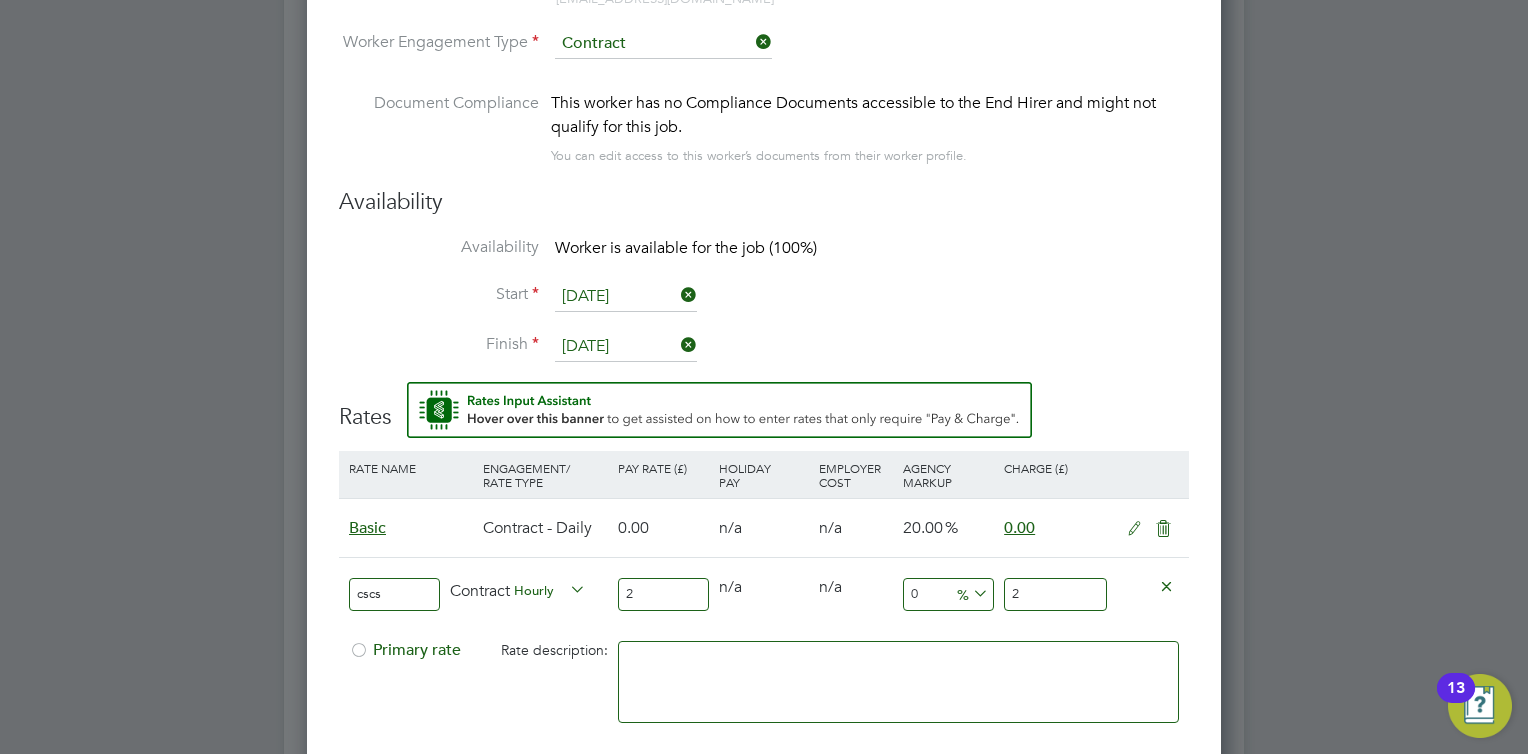 type on "29" 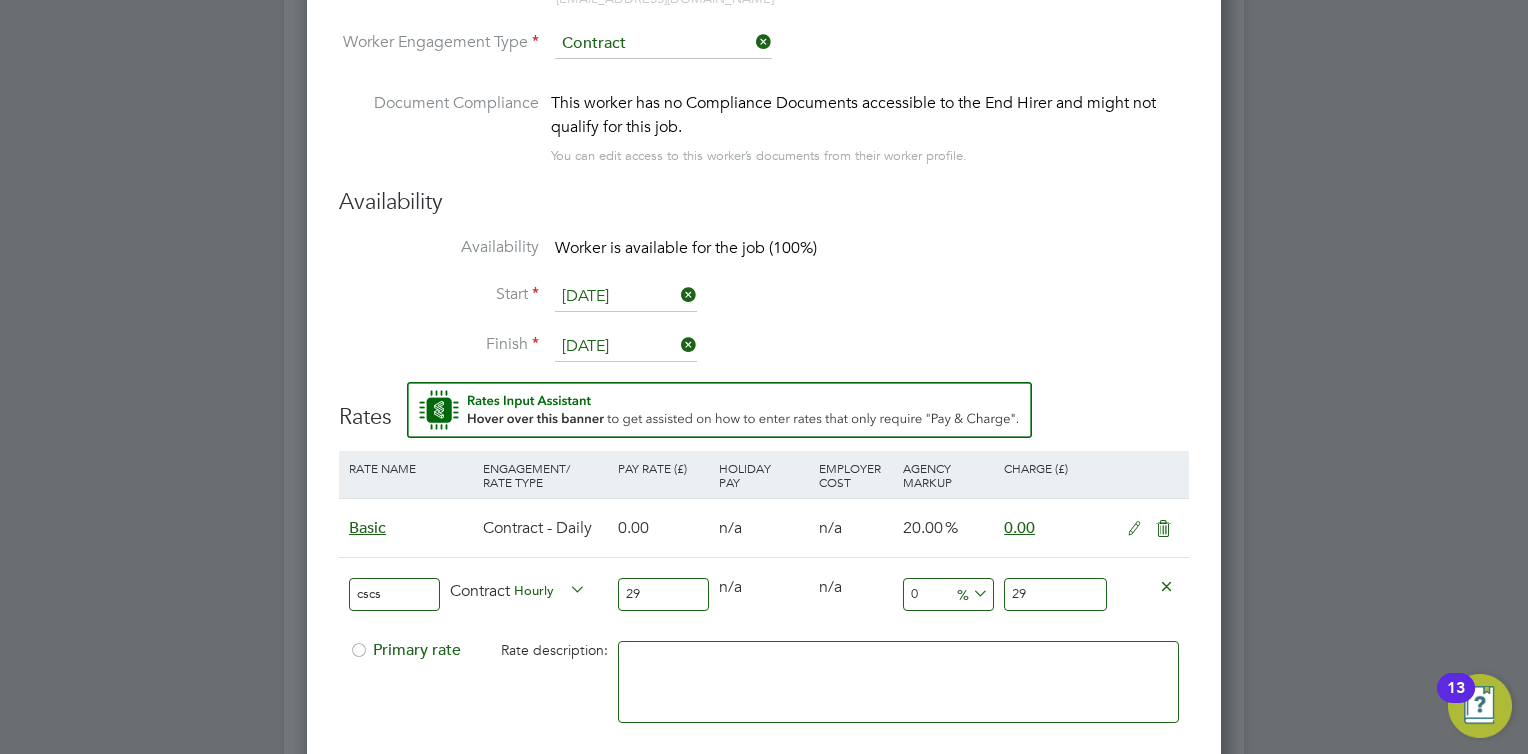 type on "290" 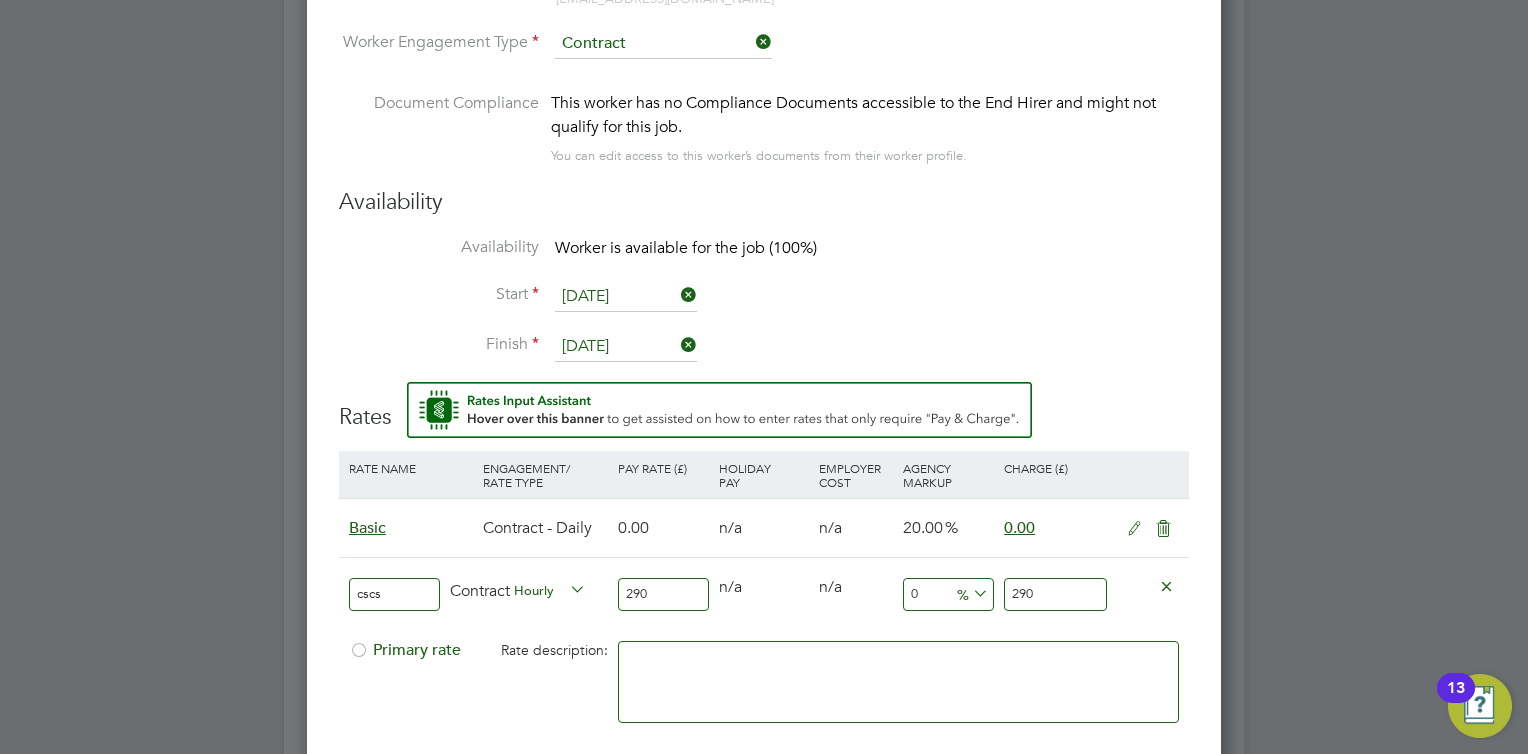 type on "290" 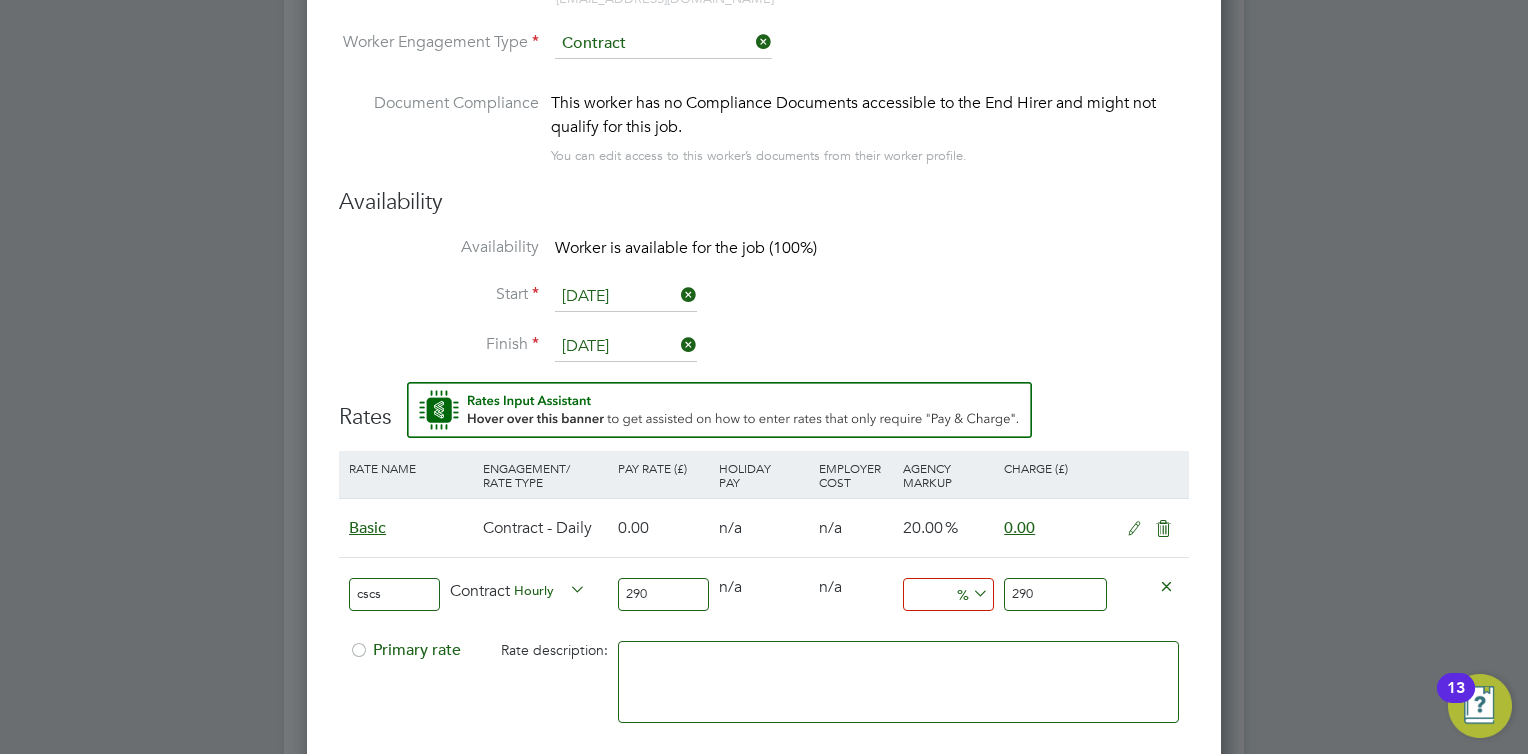 type on "1" 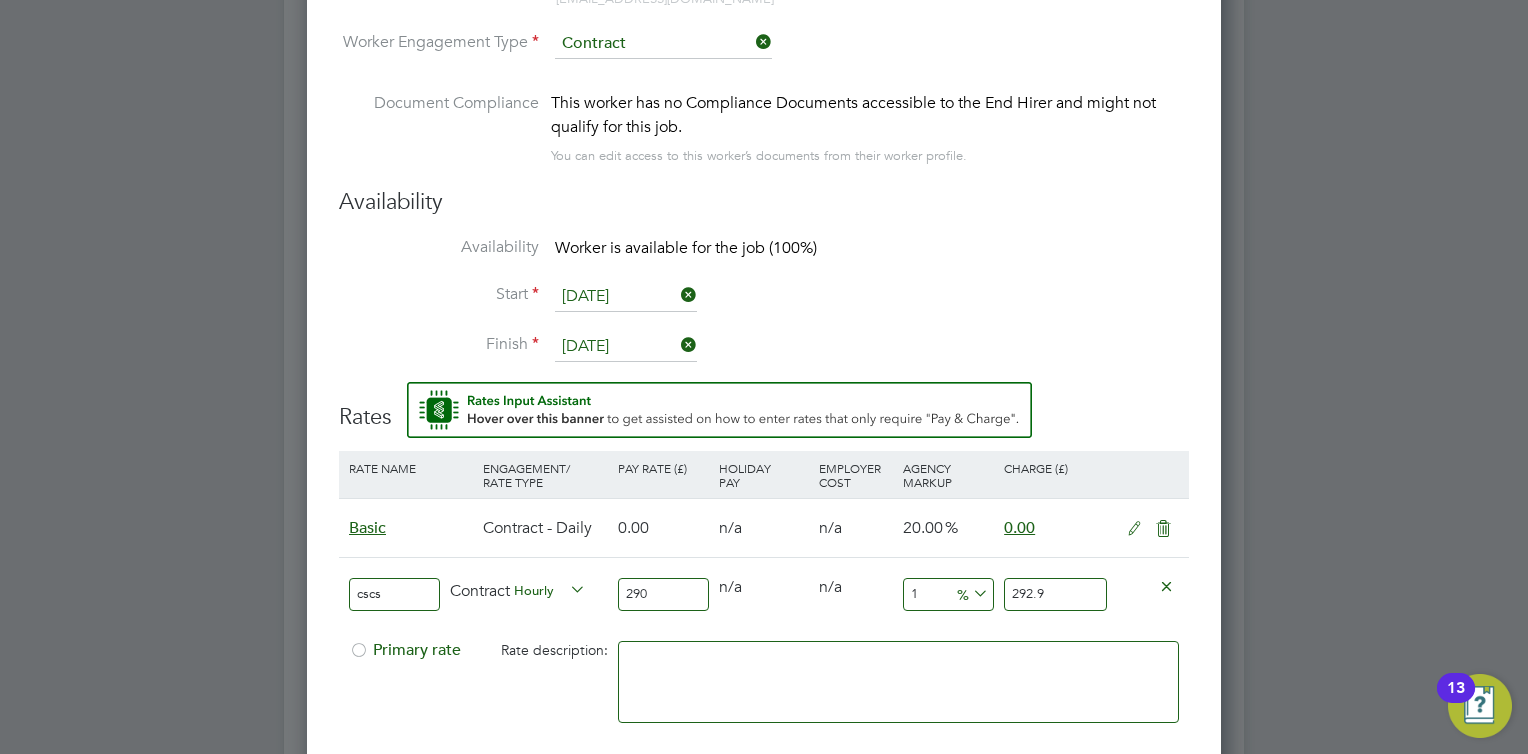 type on "17" 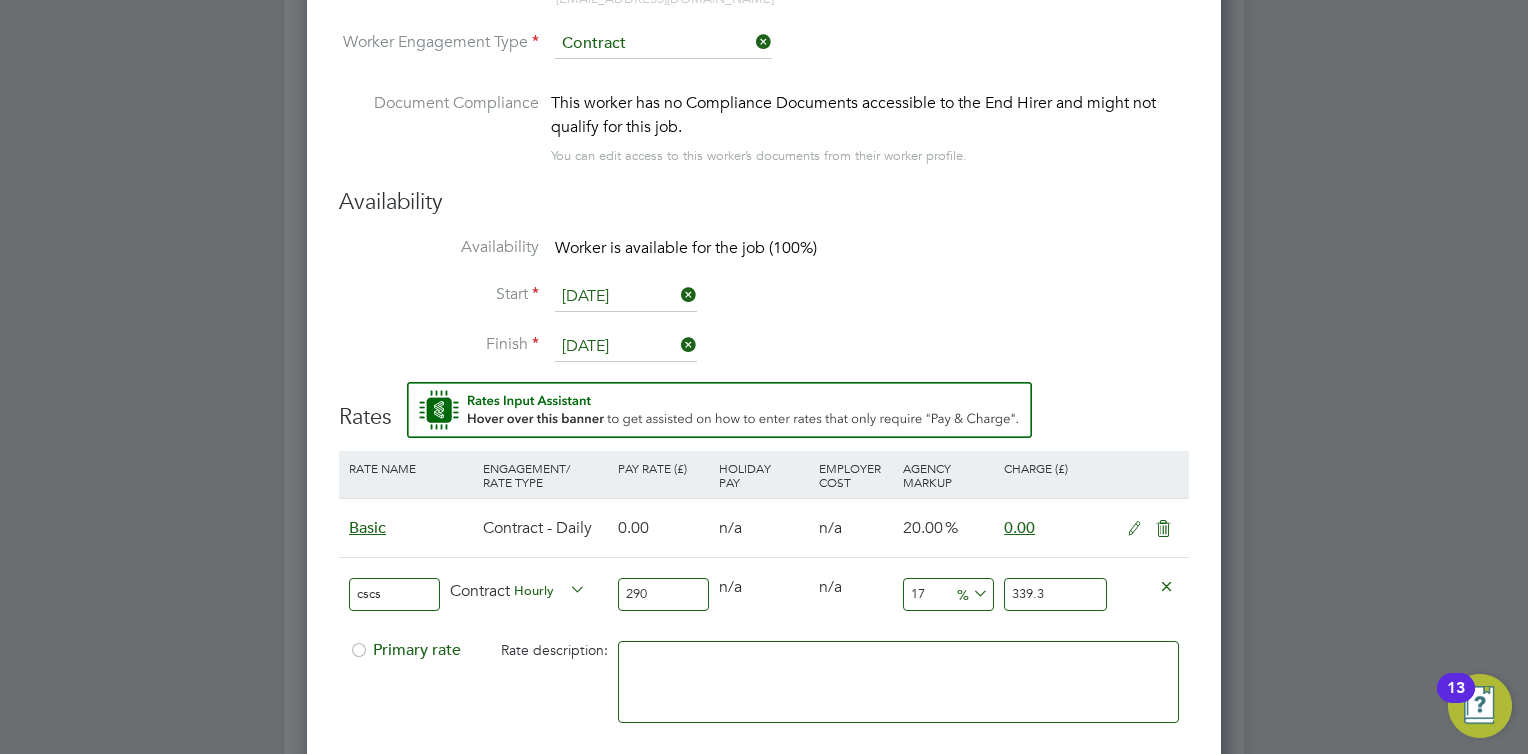 type on "1" 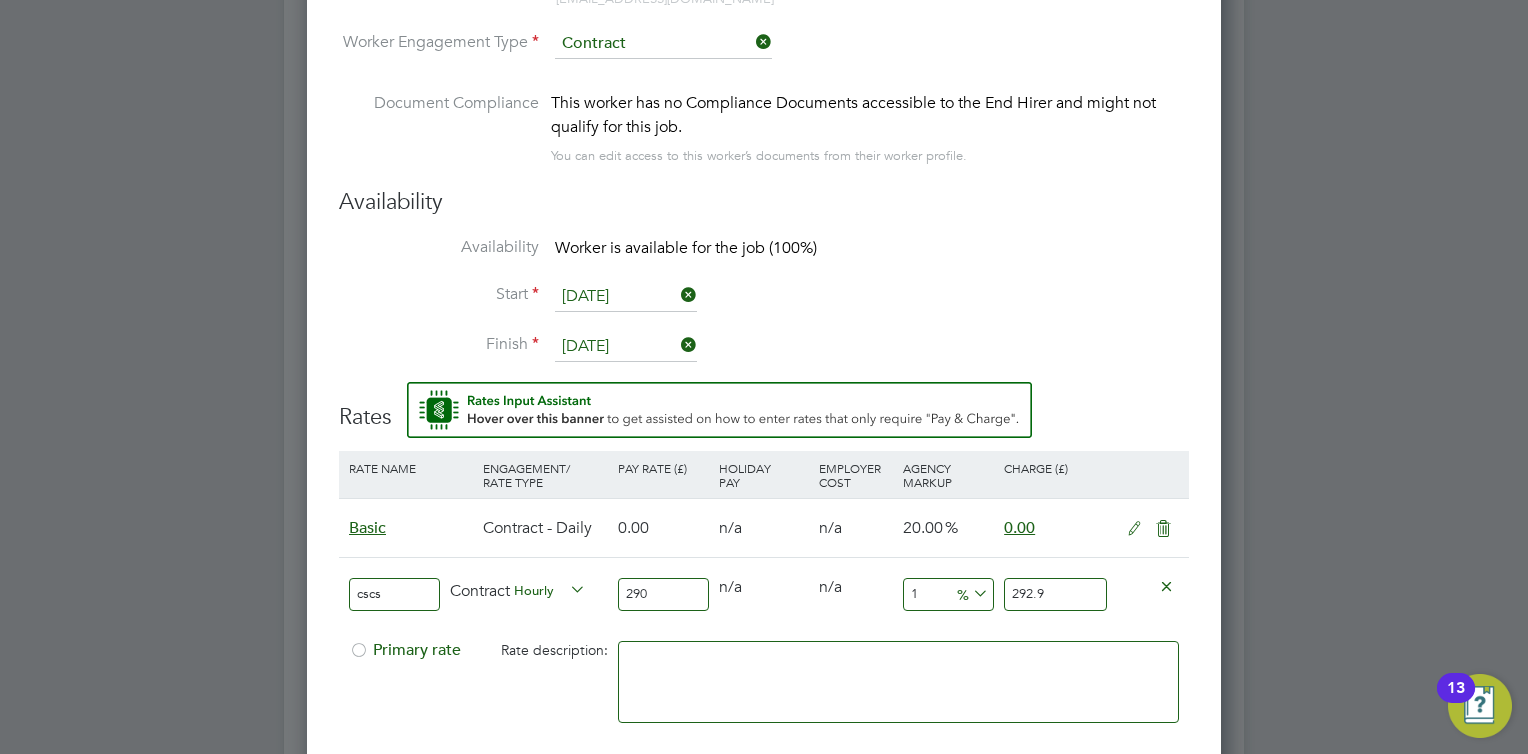 type on "1.5" 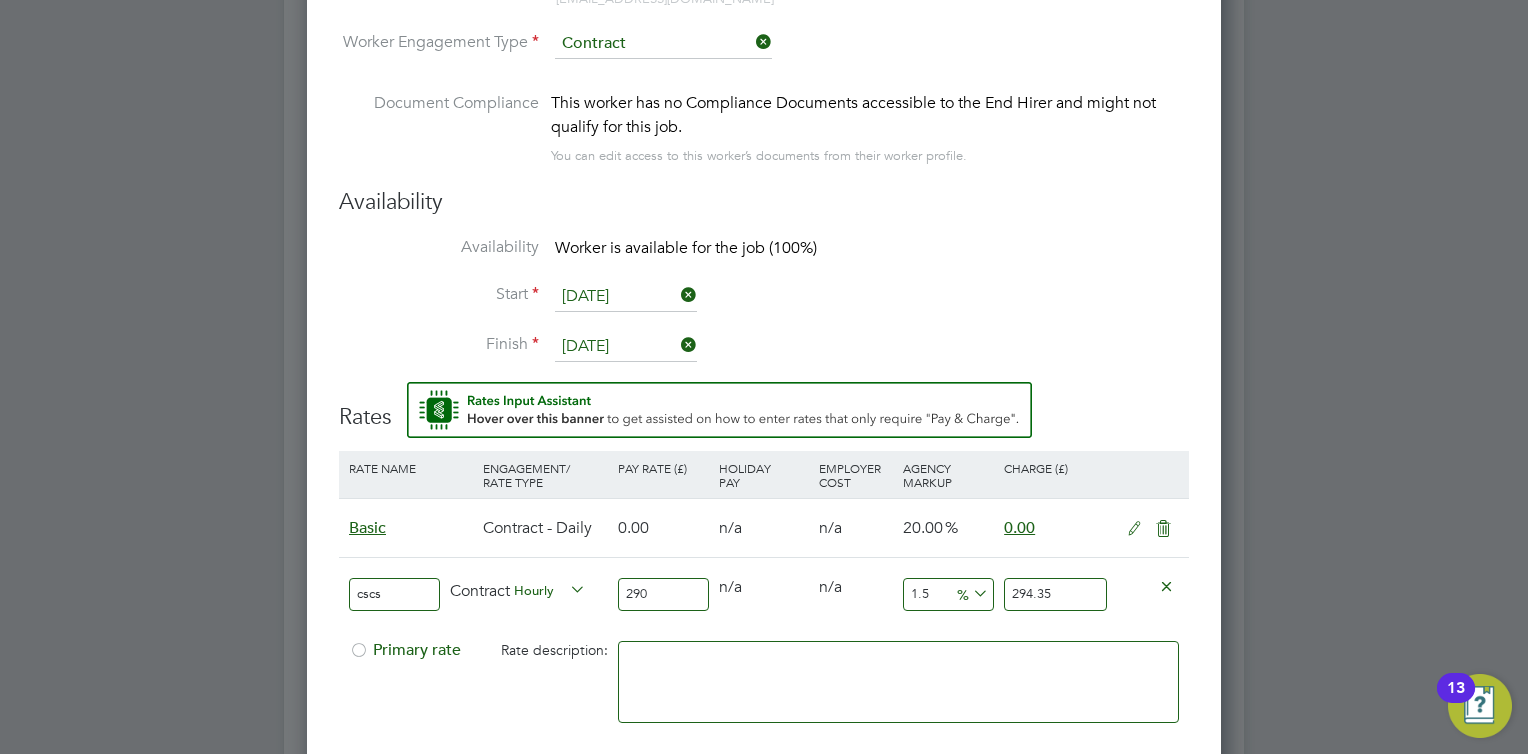 click on "1.5" at bounding box center [948, 594] 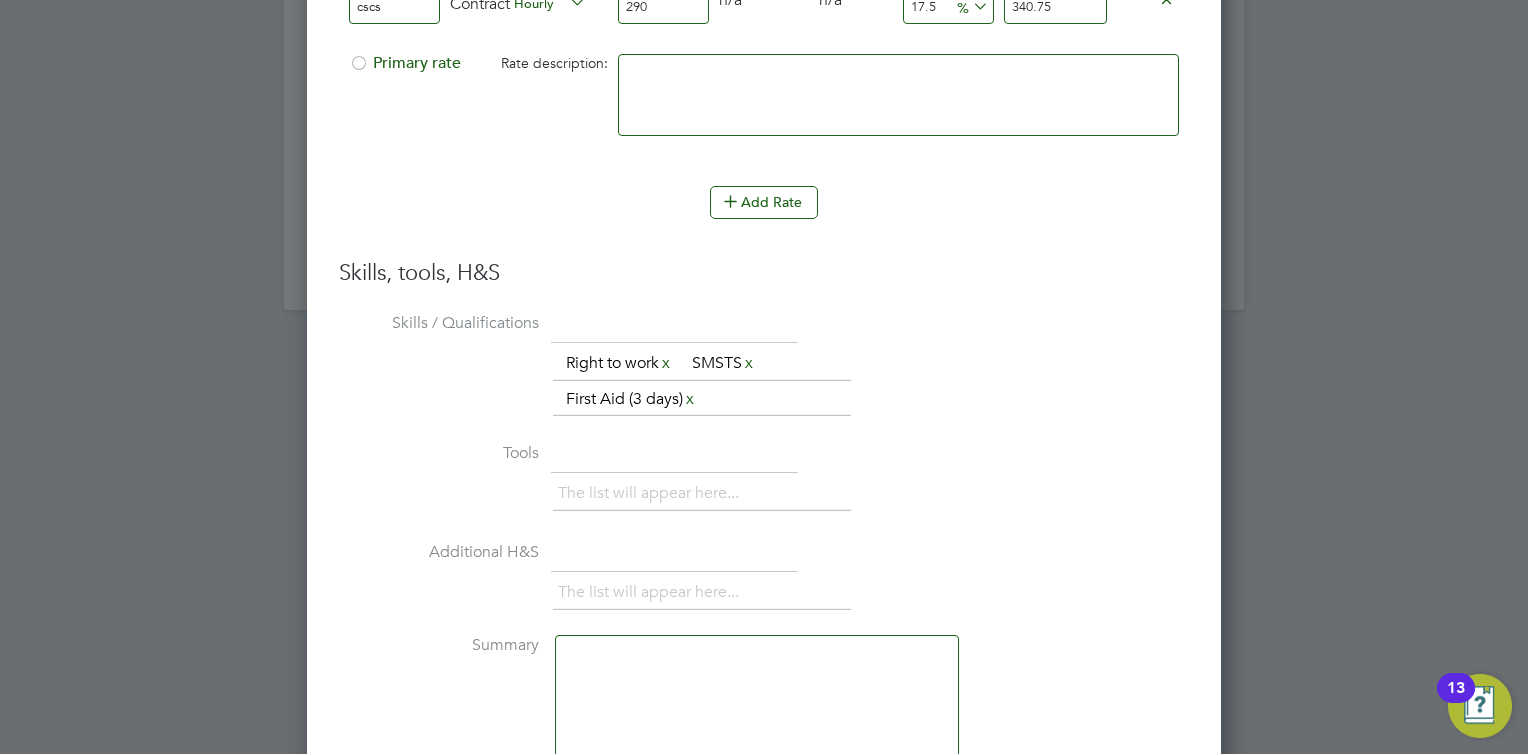 scroll, scrollTop: 2587, scrollLeft: 0, axis: vertical 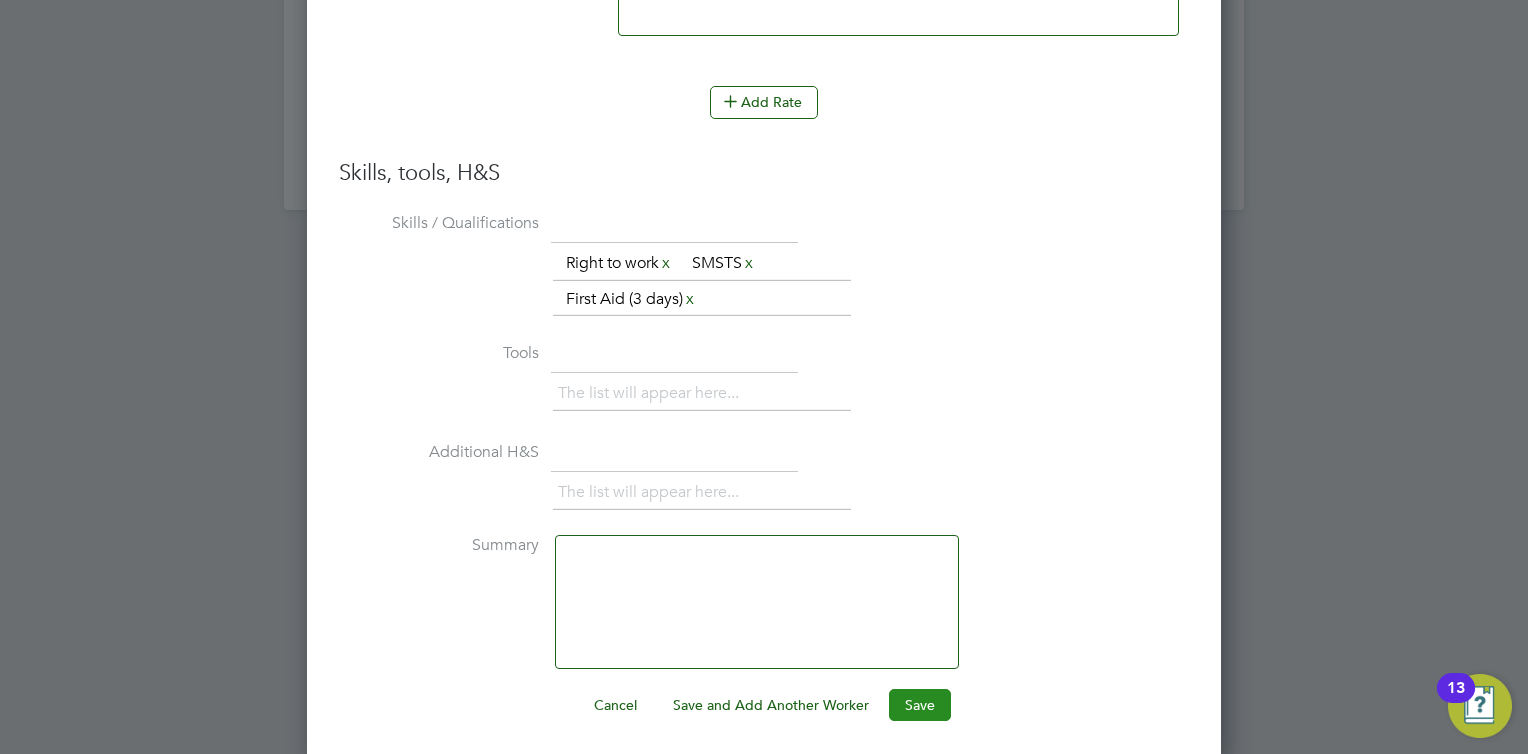type on "17.5" 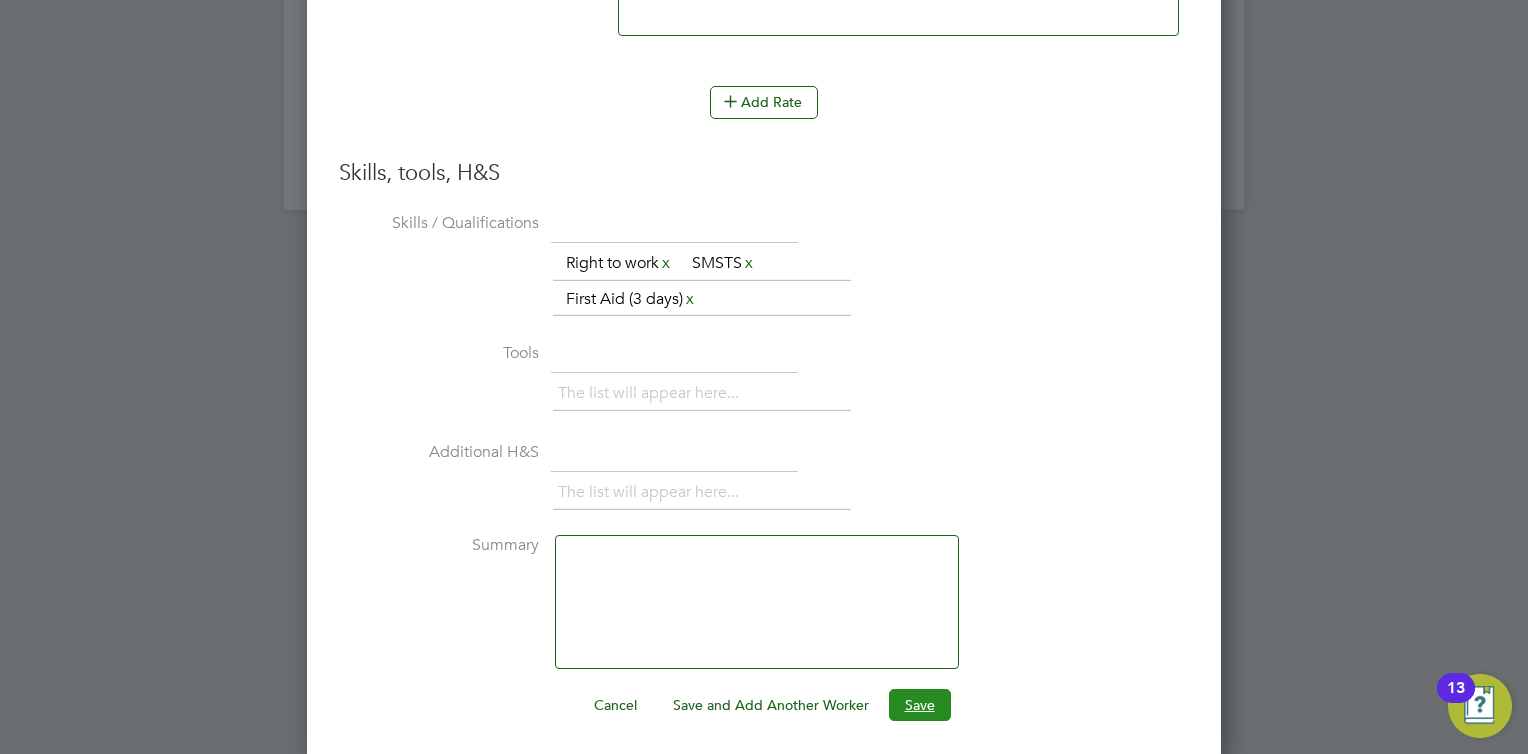 click on "Save" at bounding box center (920, 705) 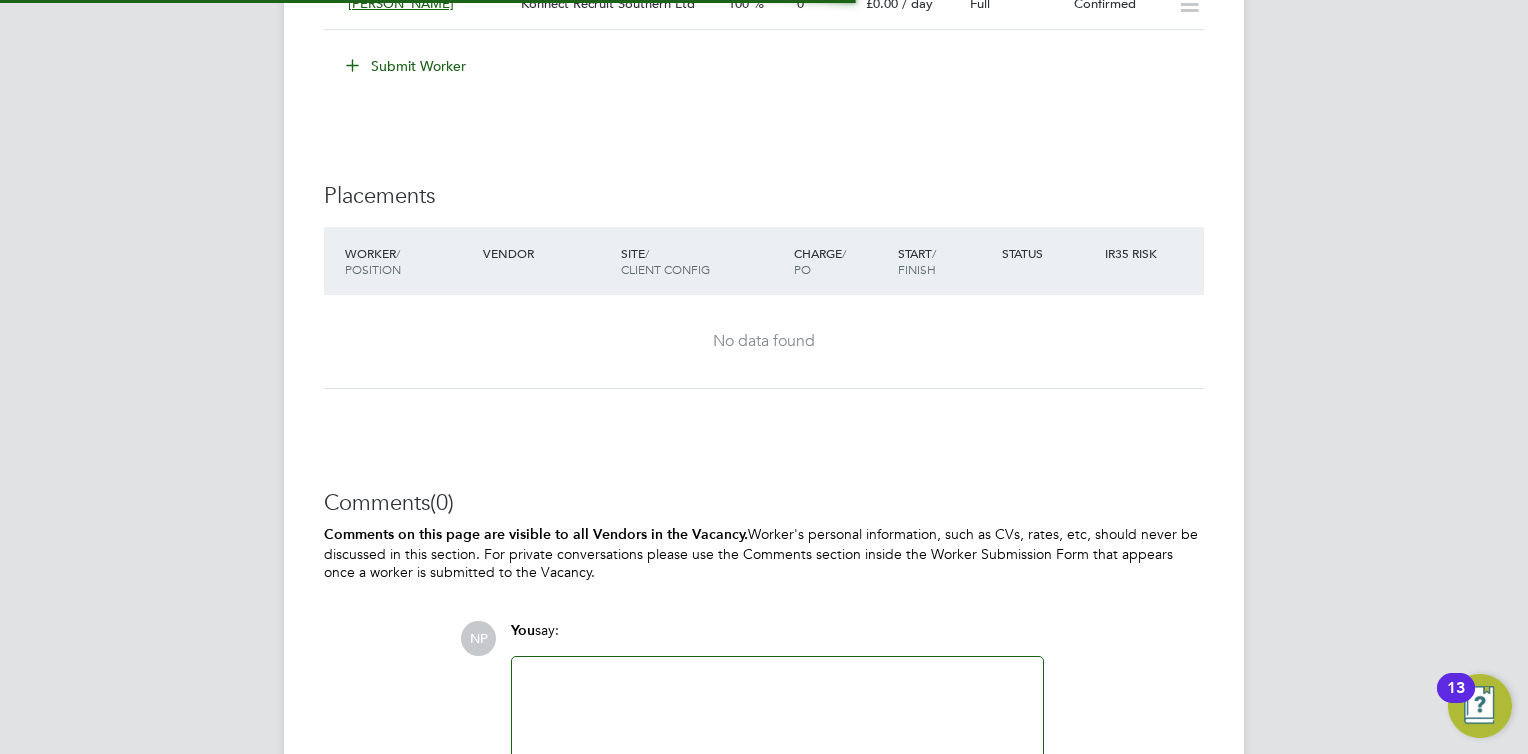 scroll, scrollTop: 1408, scrollLeft: 0, axis: vertical 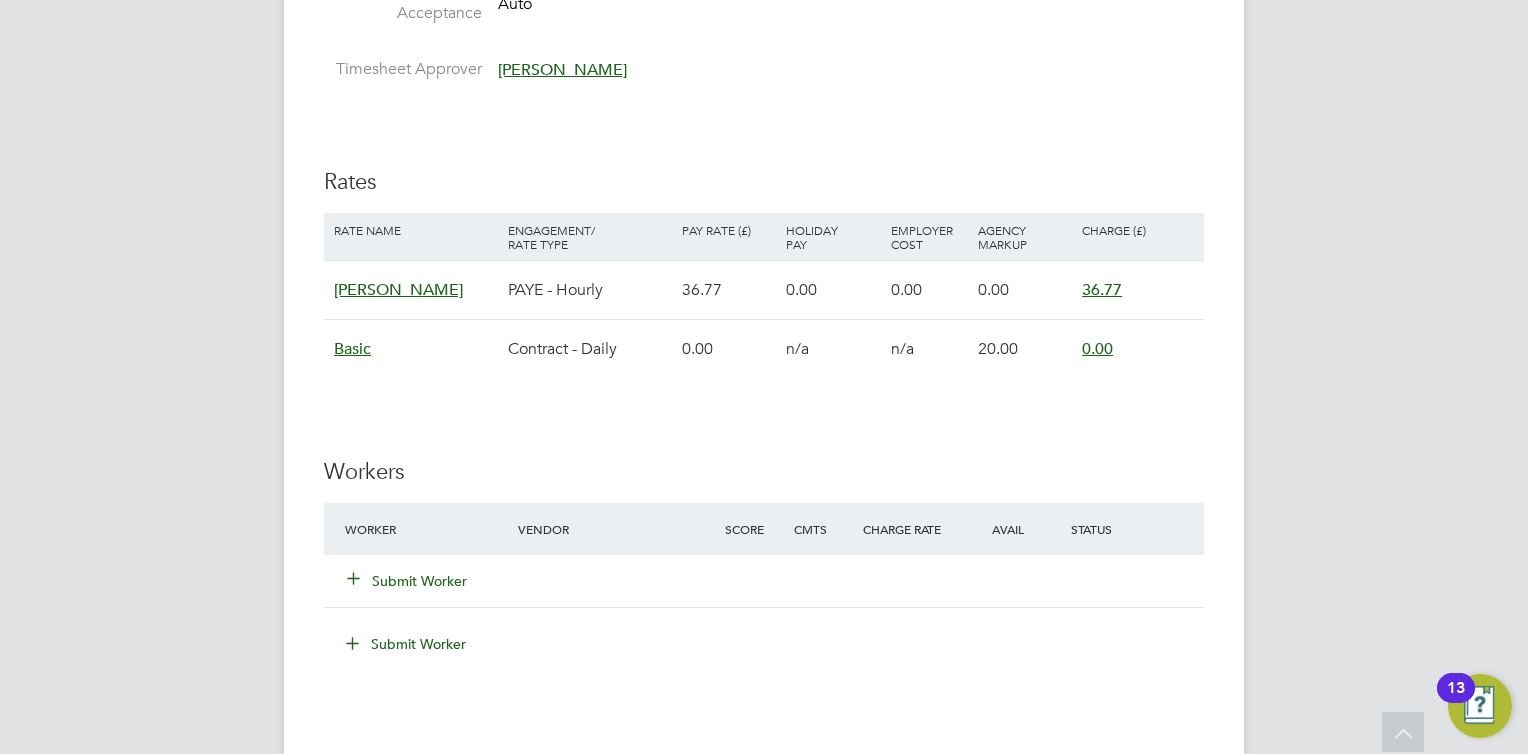 click on "[PERSON_NAME]" 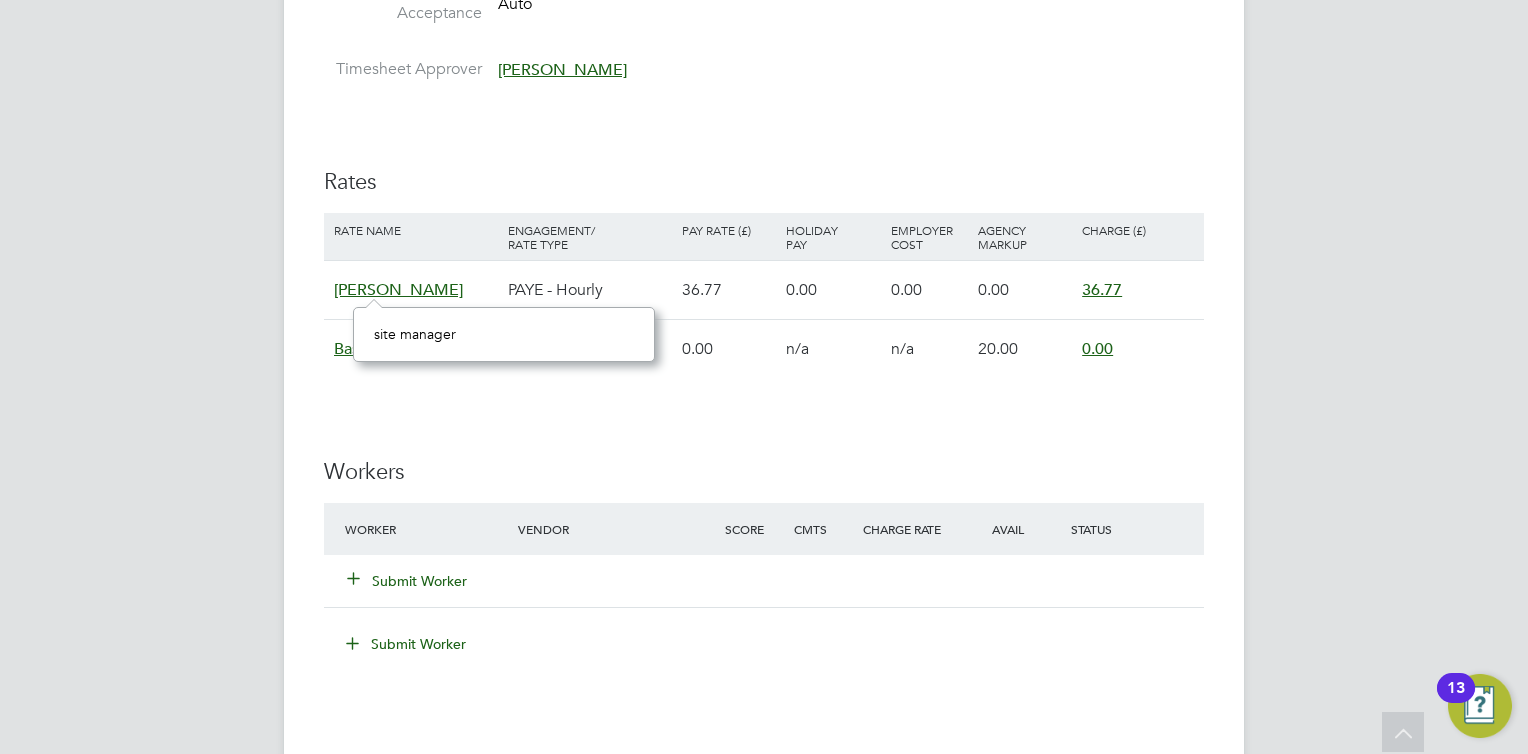 scroll, scrollTop: 10, scrollLeft: 9, axis: both 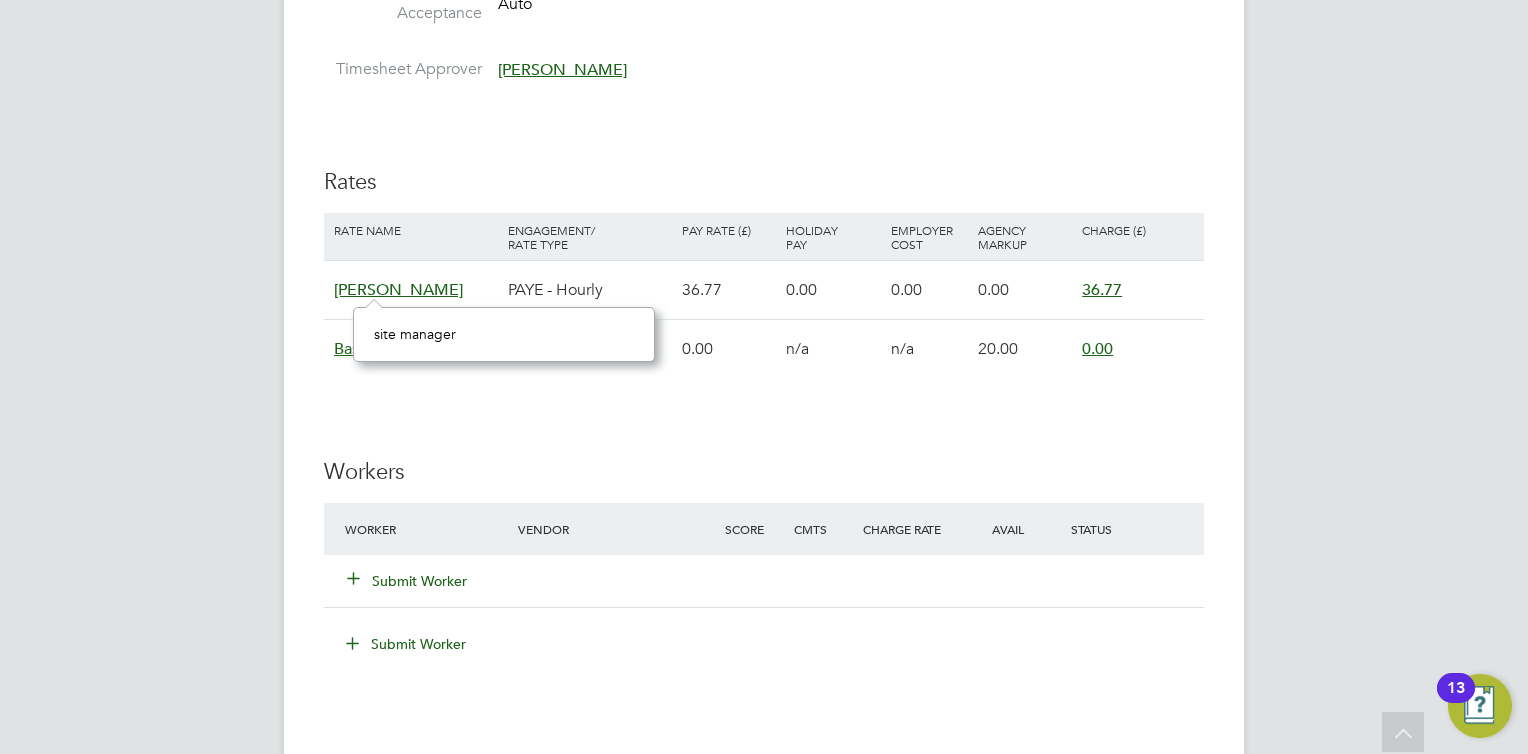 click on "[PERSON_NAME]" 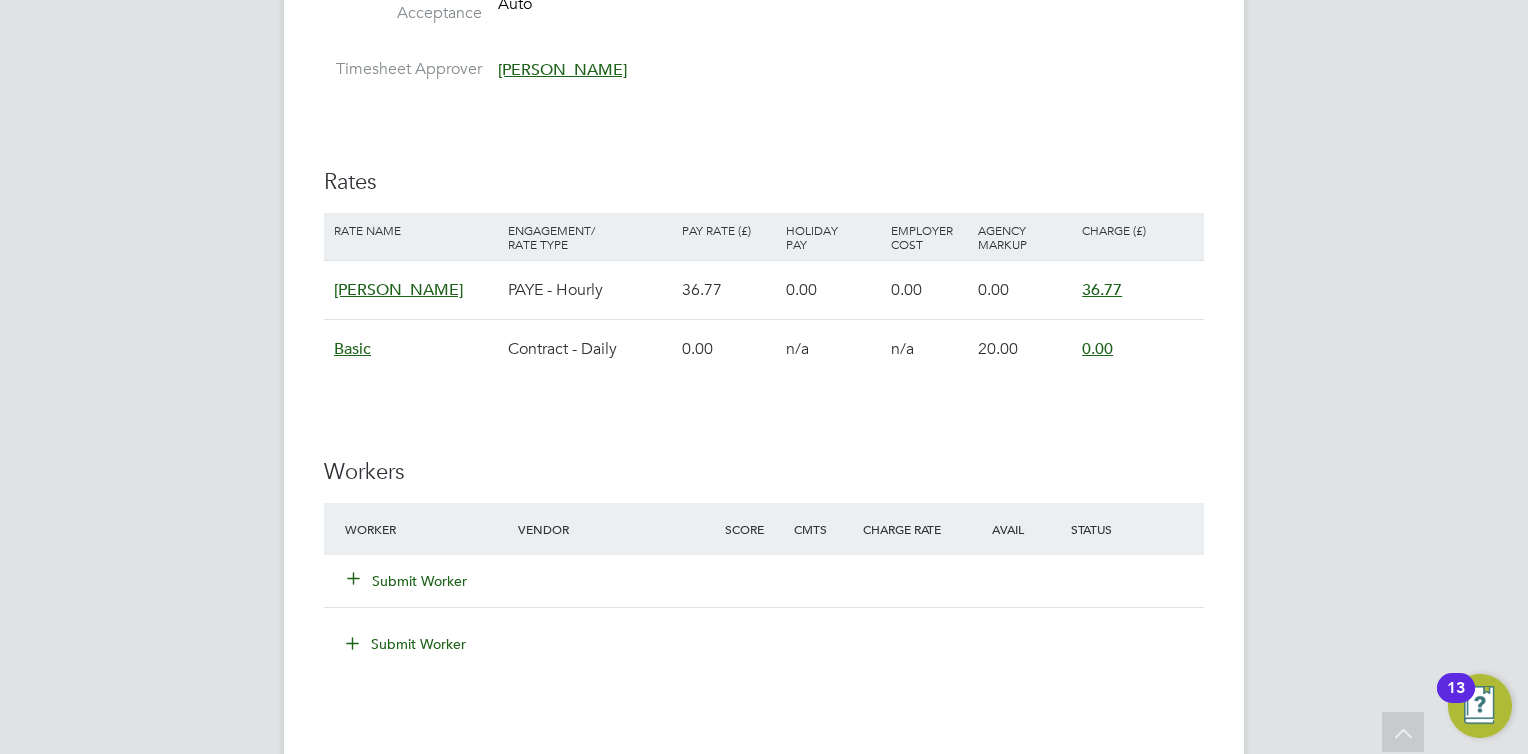 click on "[PERSON_NAME]" 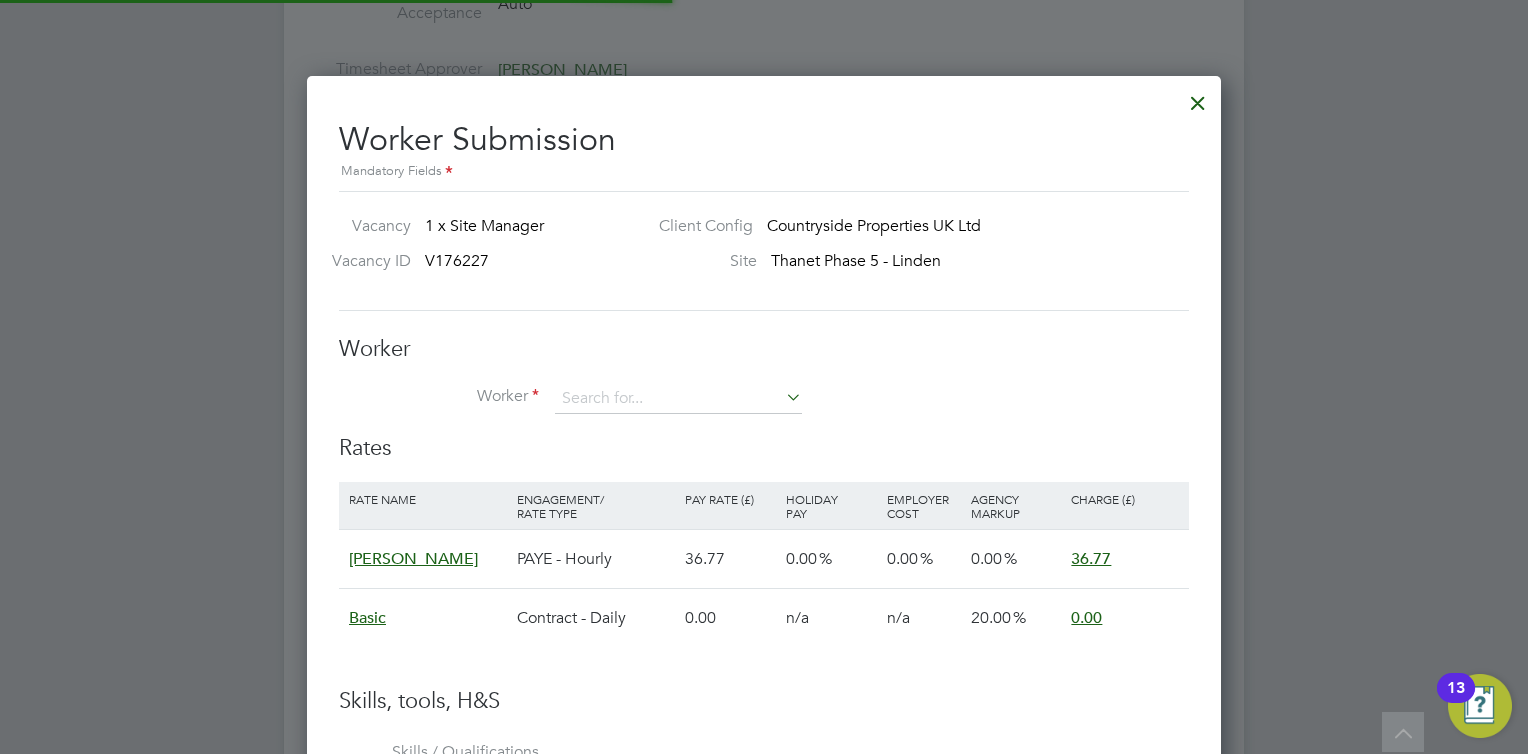 scroll, scrollTop: 9, scrollLeft: 10, axis: both 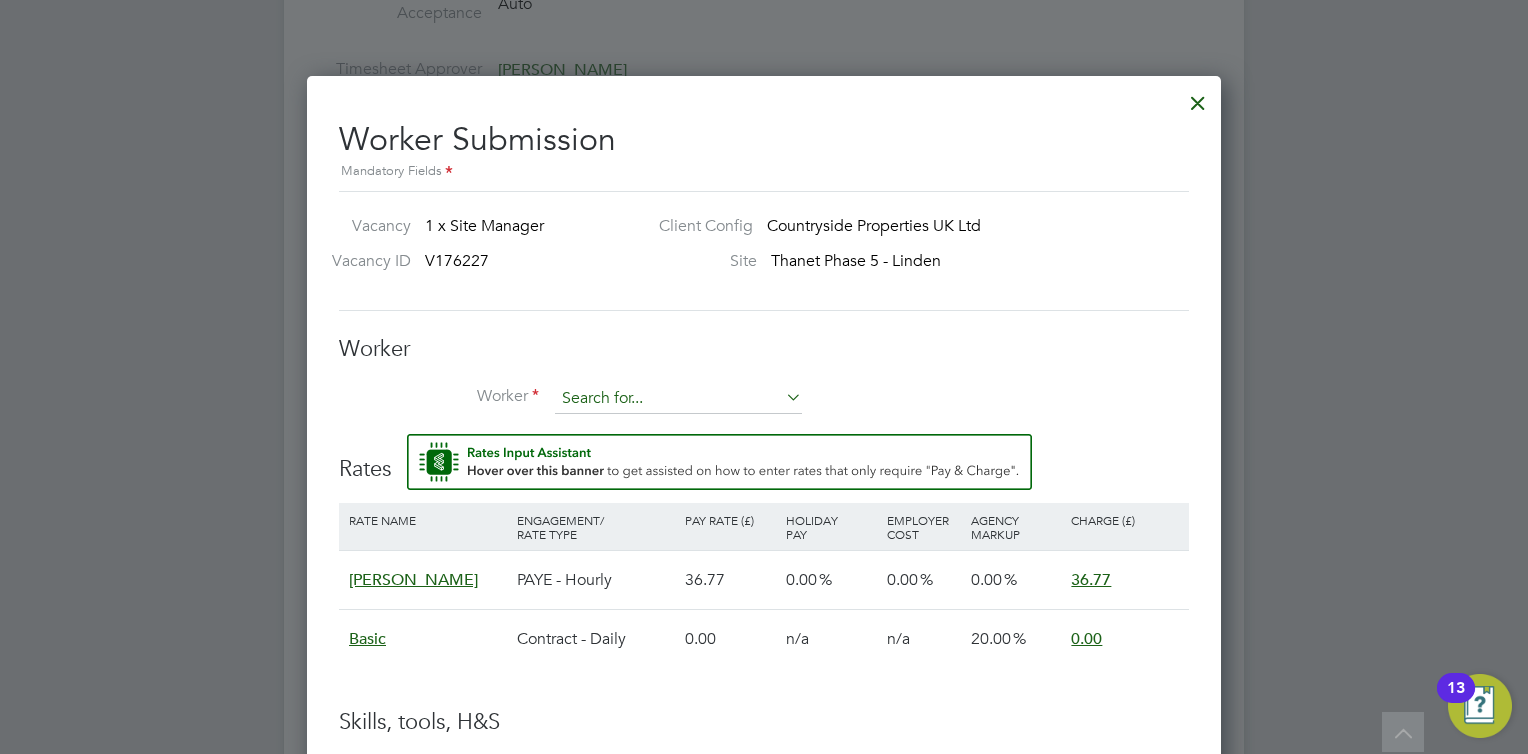 type 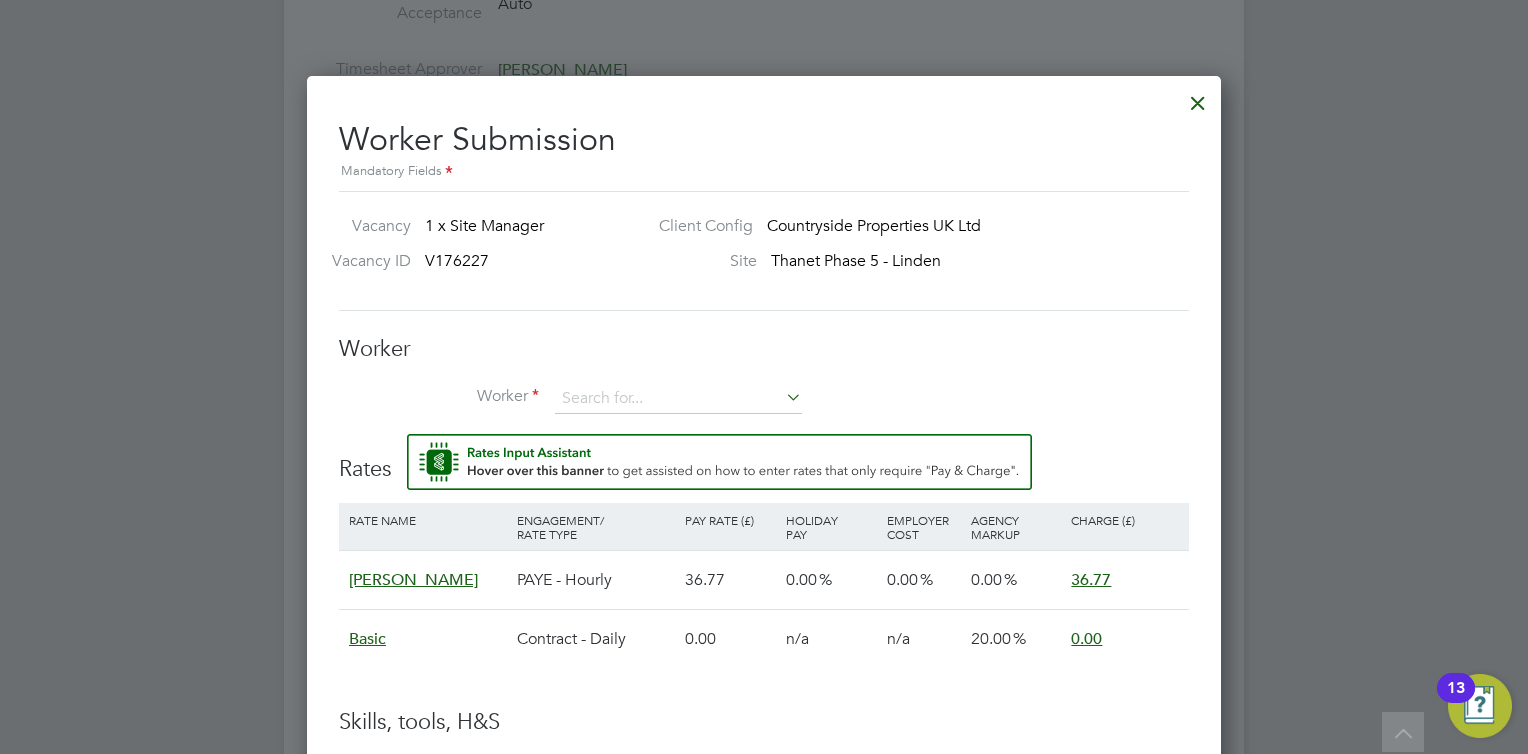 drag, startPoint x: 804, startPoint y: 406, endPoint x: 792, endPoint y: 406, distance: 12 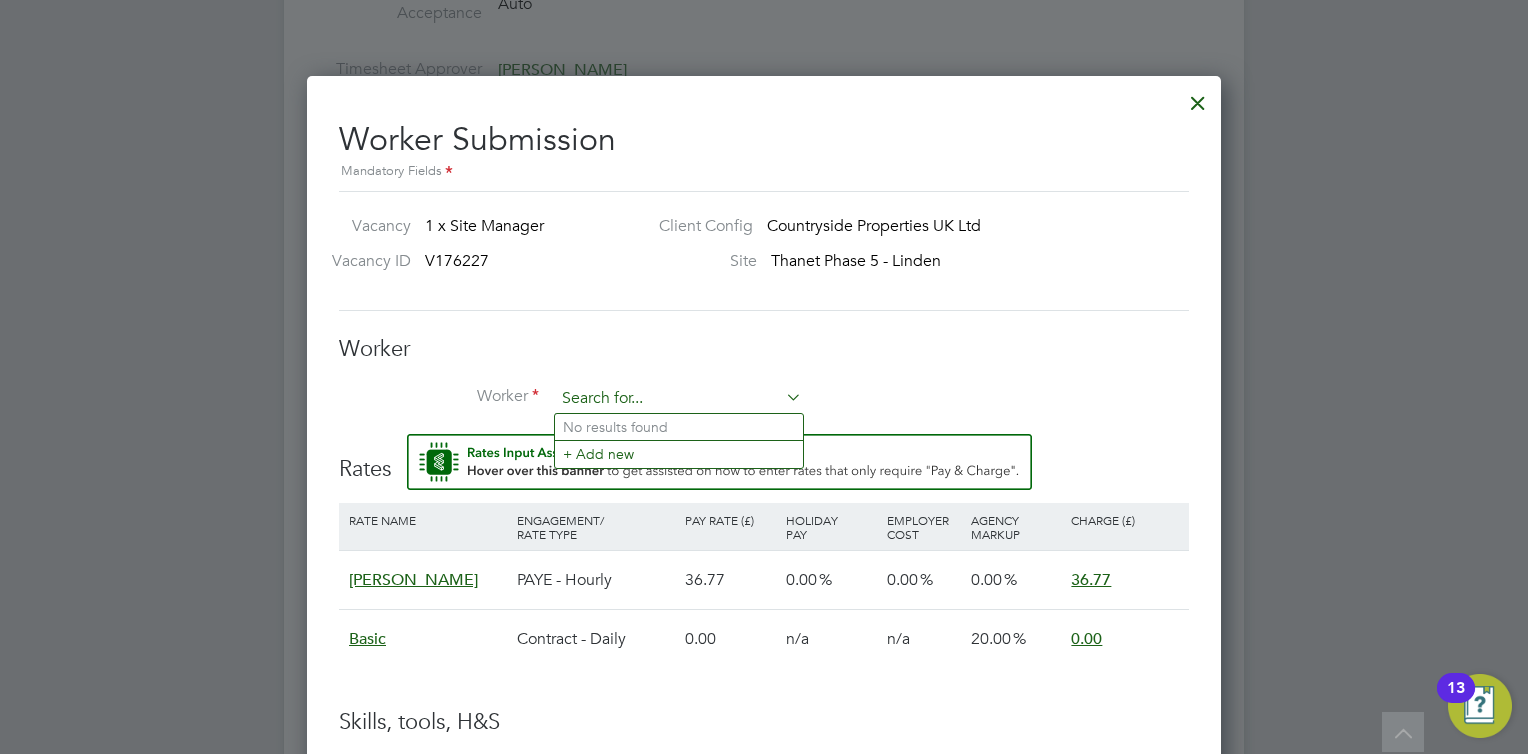 click at bounding box center [678, 399] 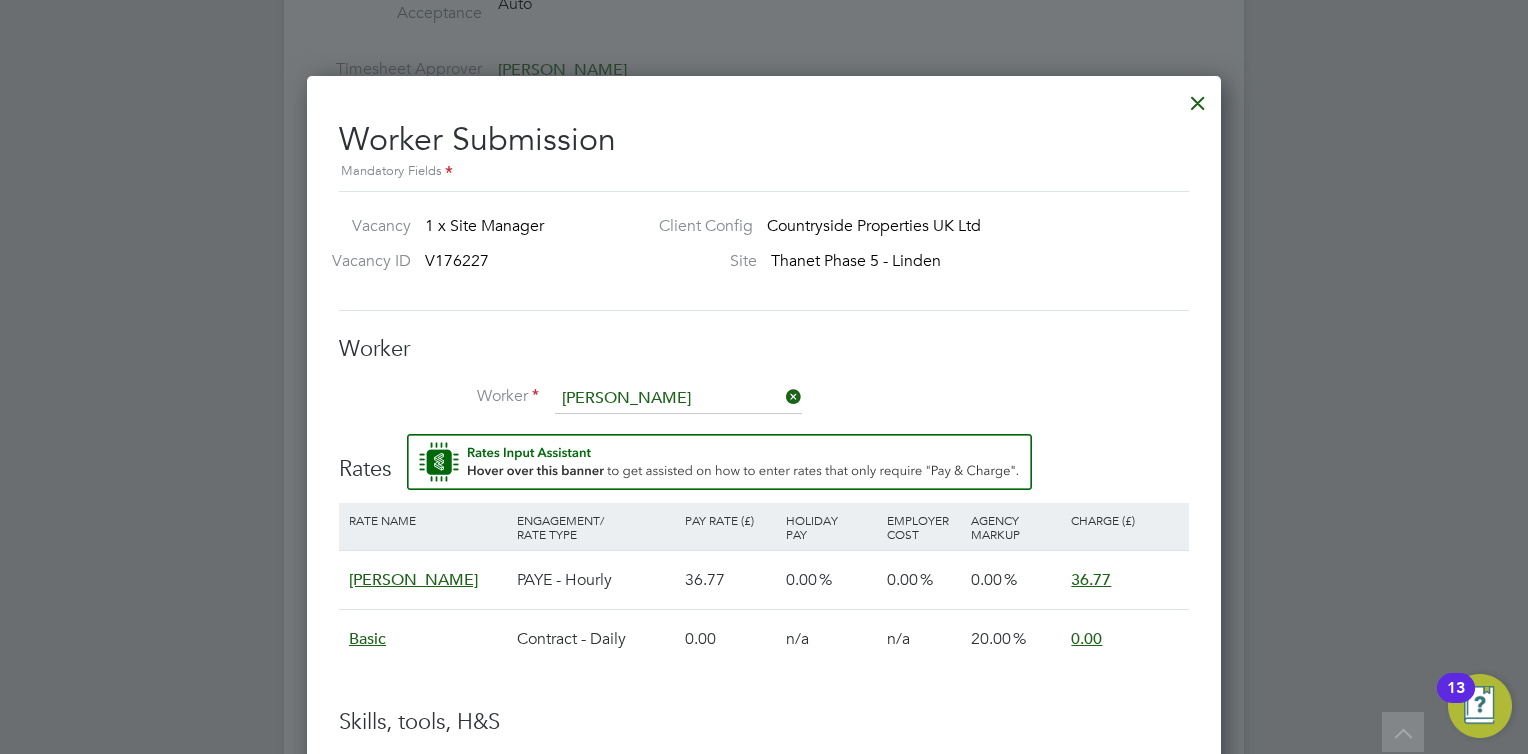 click on "[PERSON_NAME]" 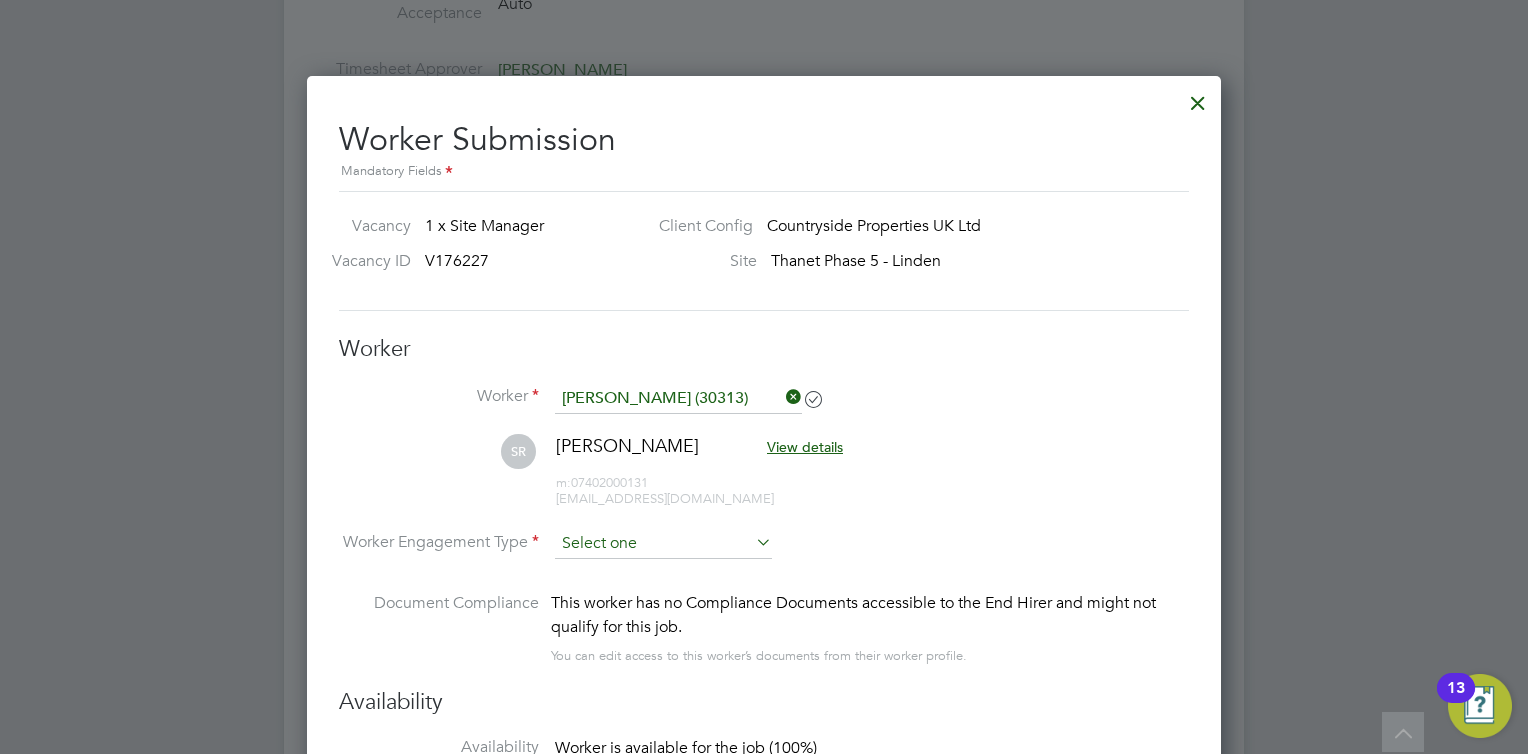 click at bounding box center (663, 544) 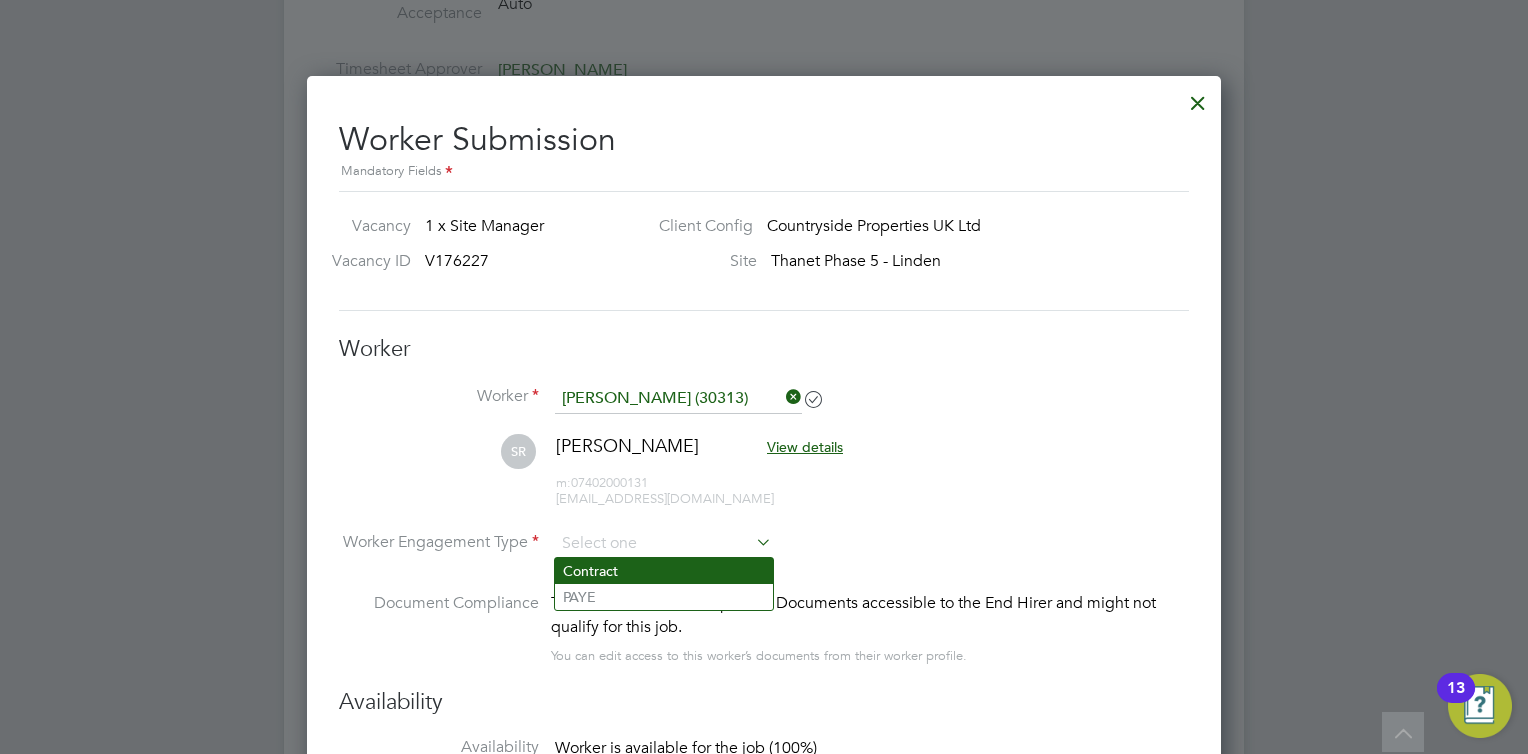 click on "Contract" 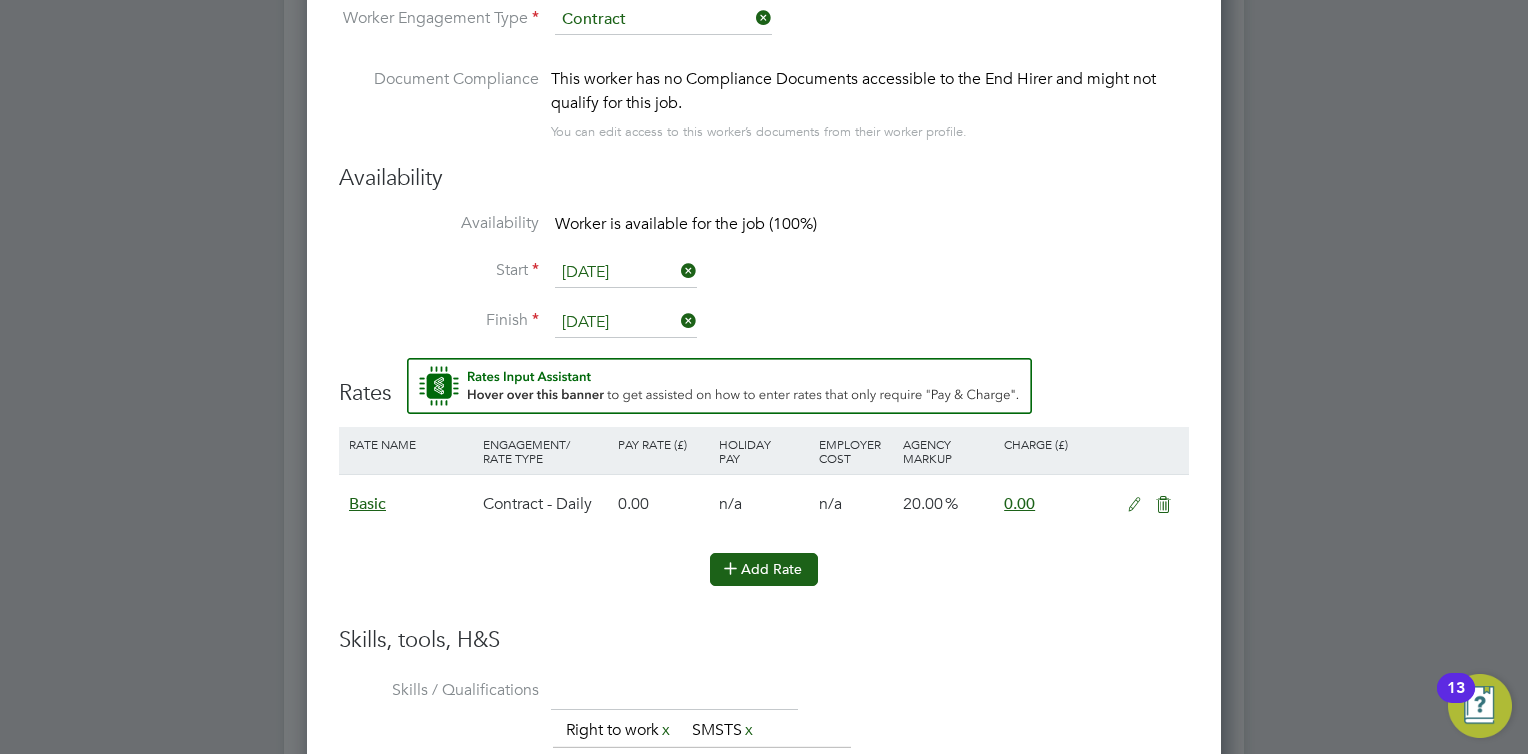 click at bounding box center (730, 567) 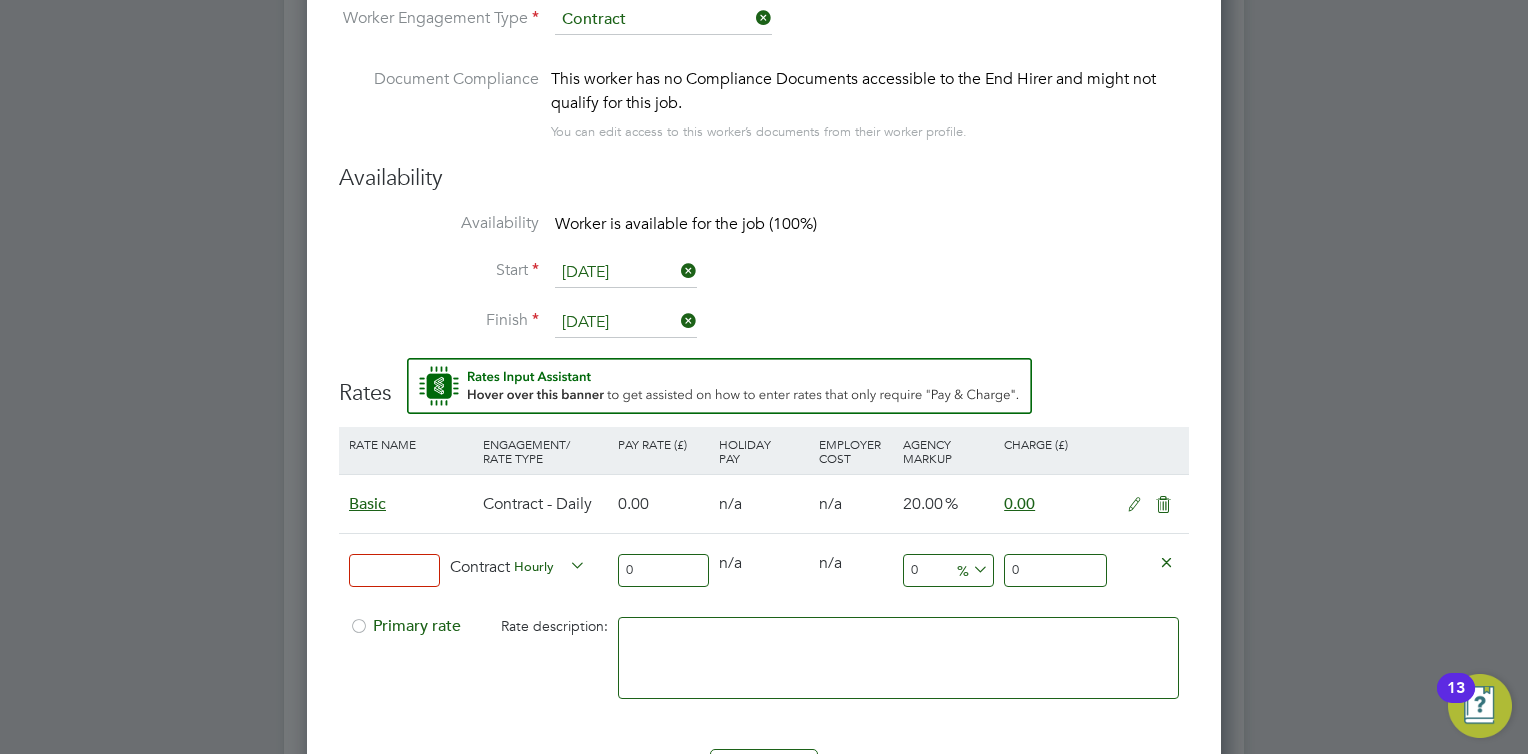 click on "0" at bounding box center [663, 570] 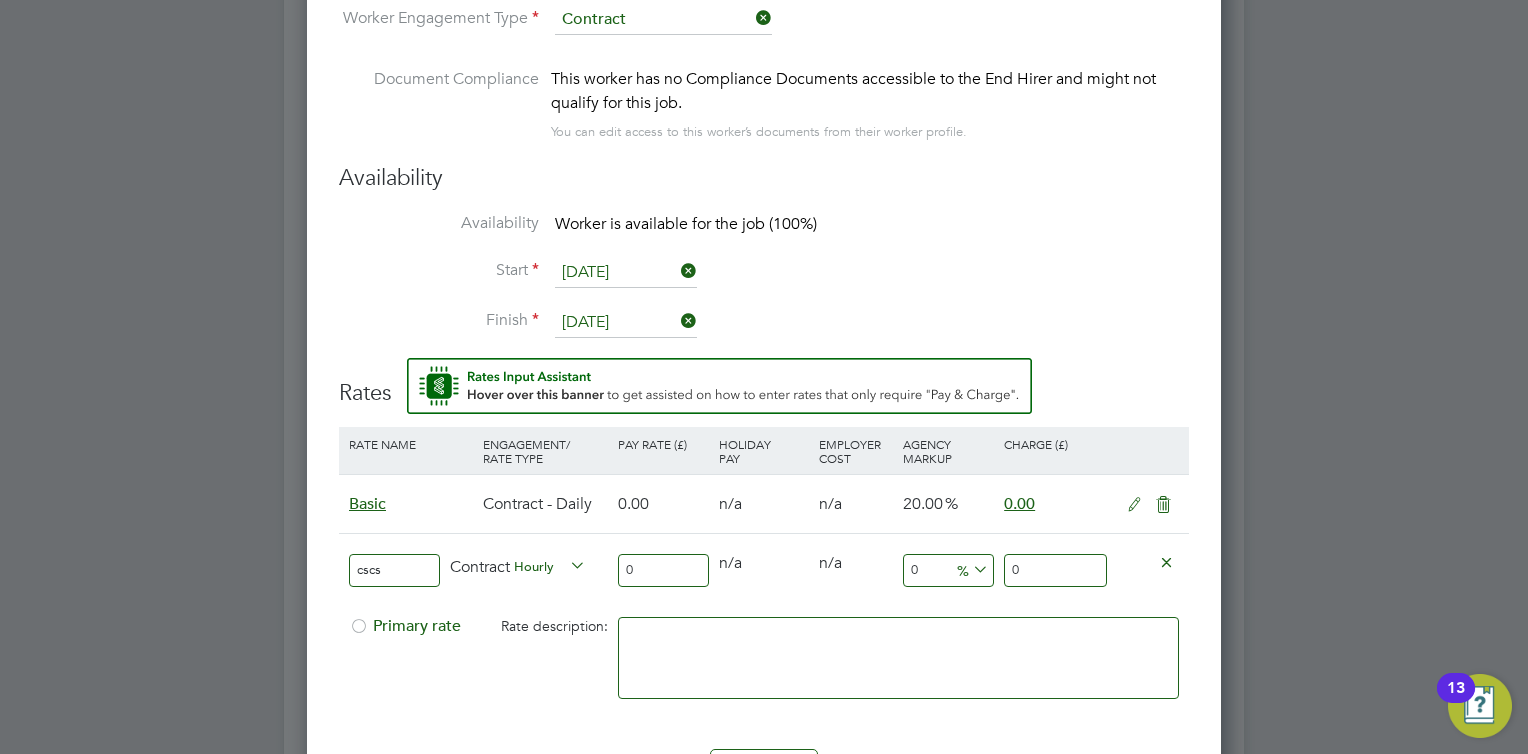 click on "0" at bounding box center [663, 570] 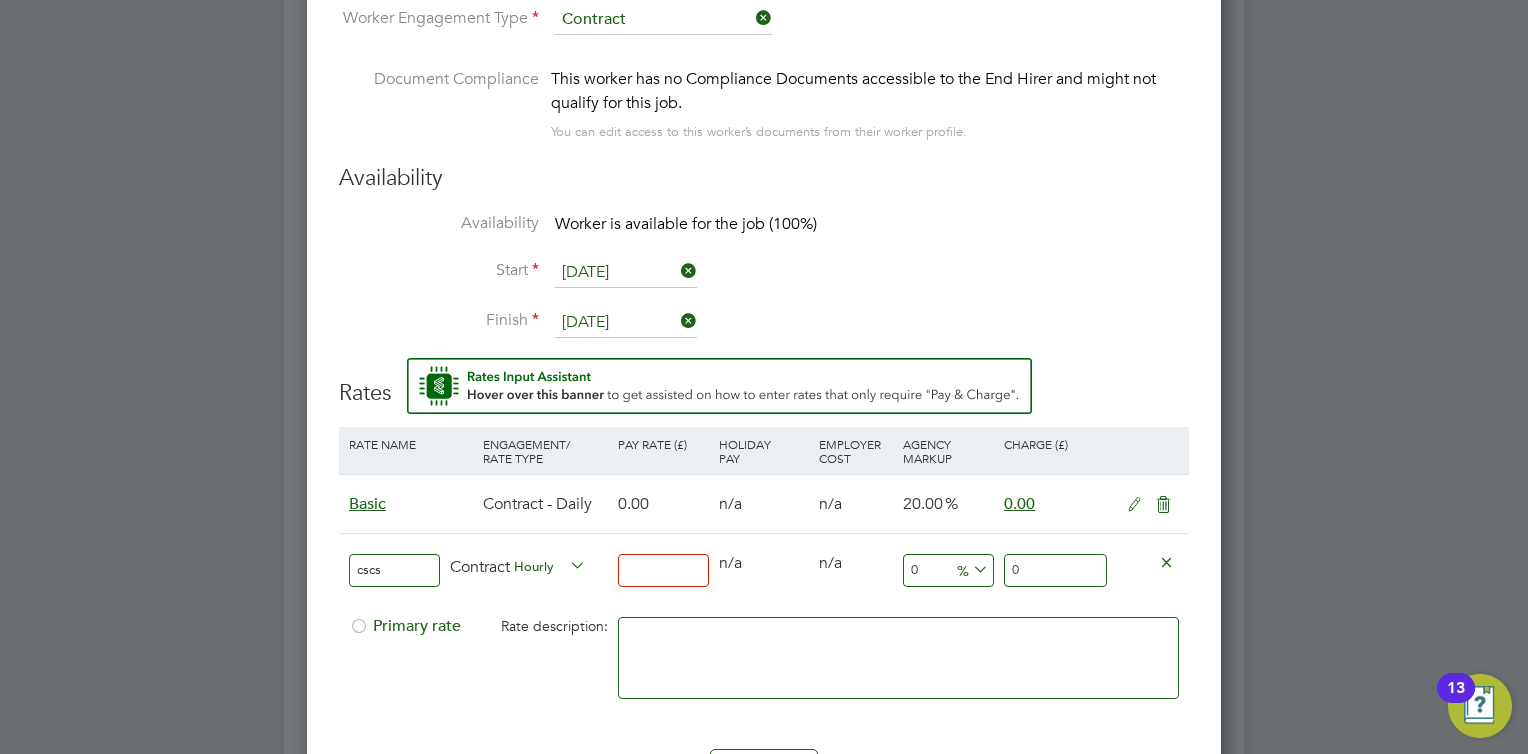 type on "2" 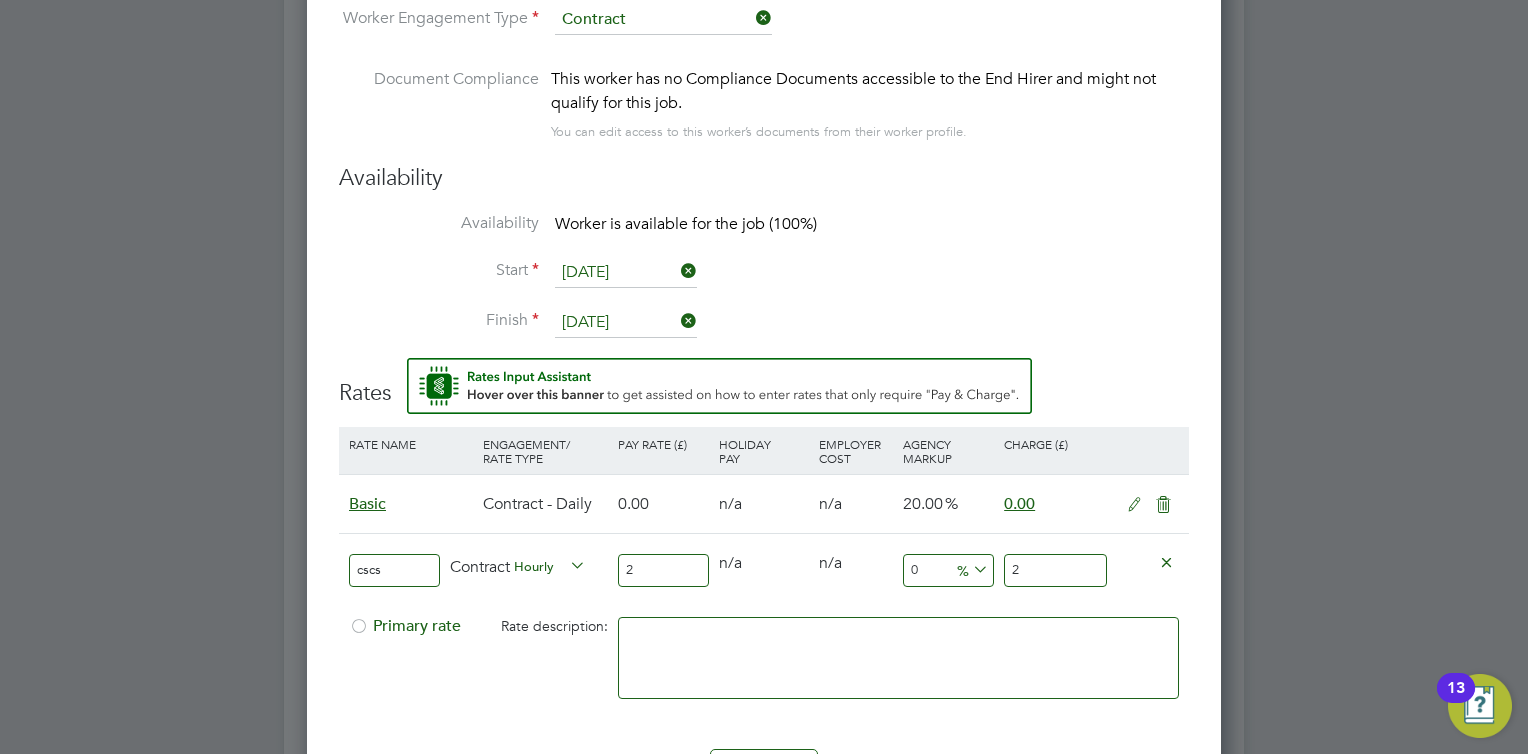 type on "27" 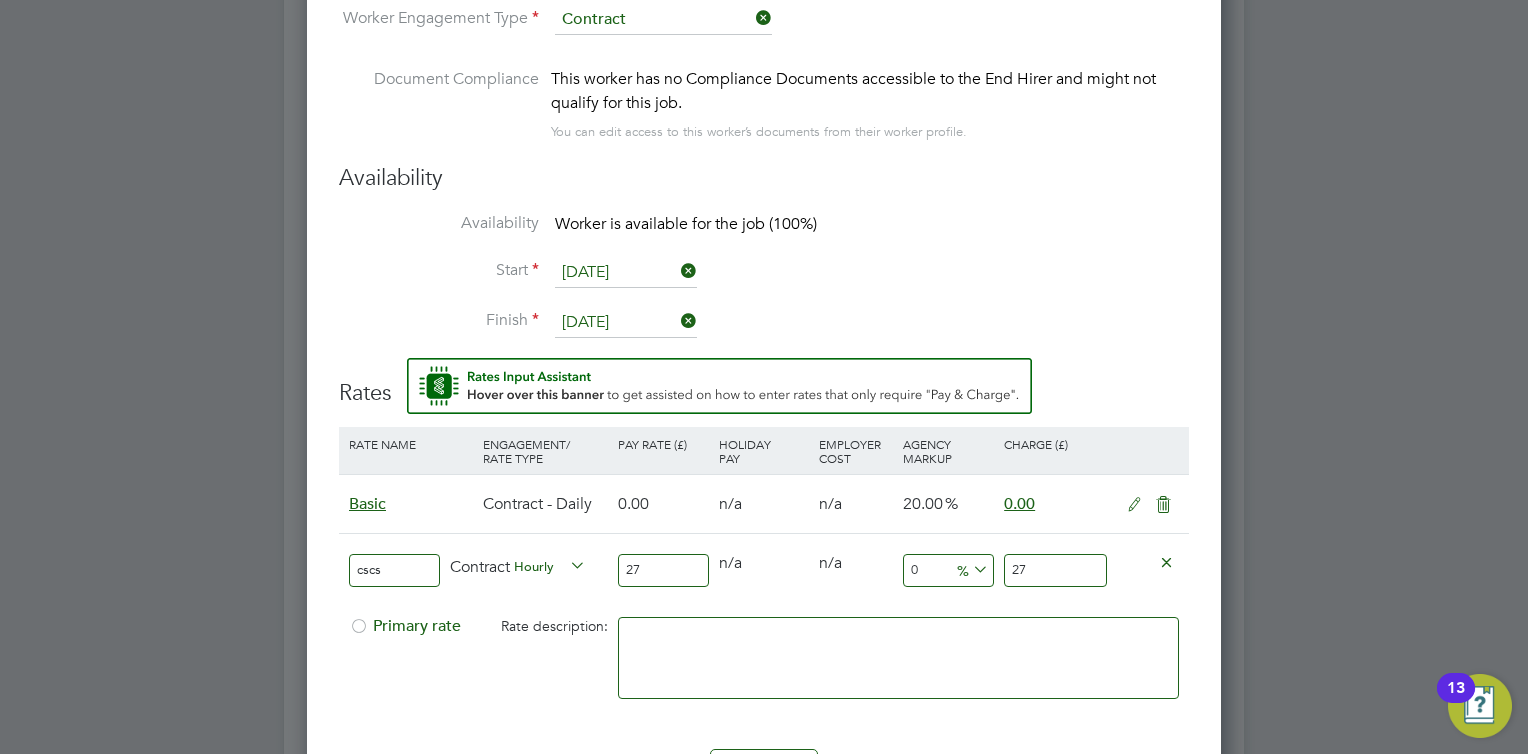 type on "270" 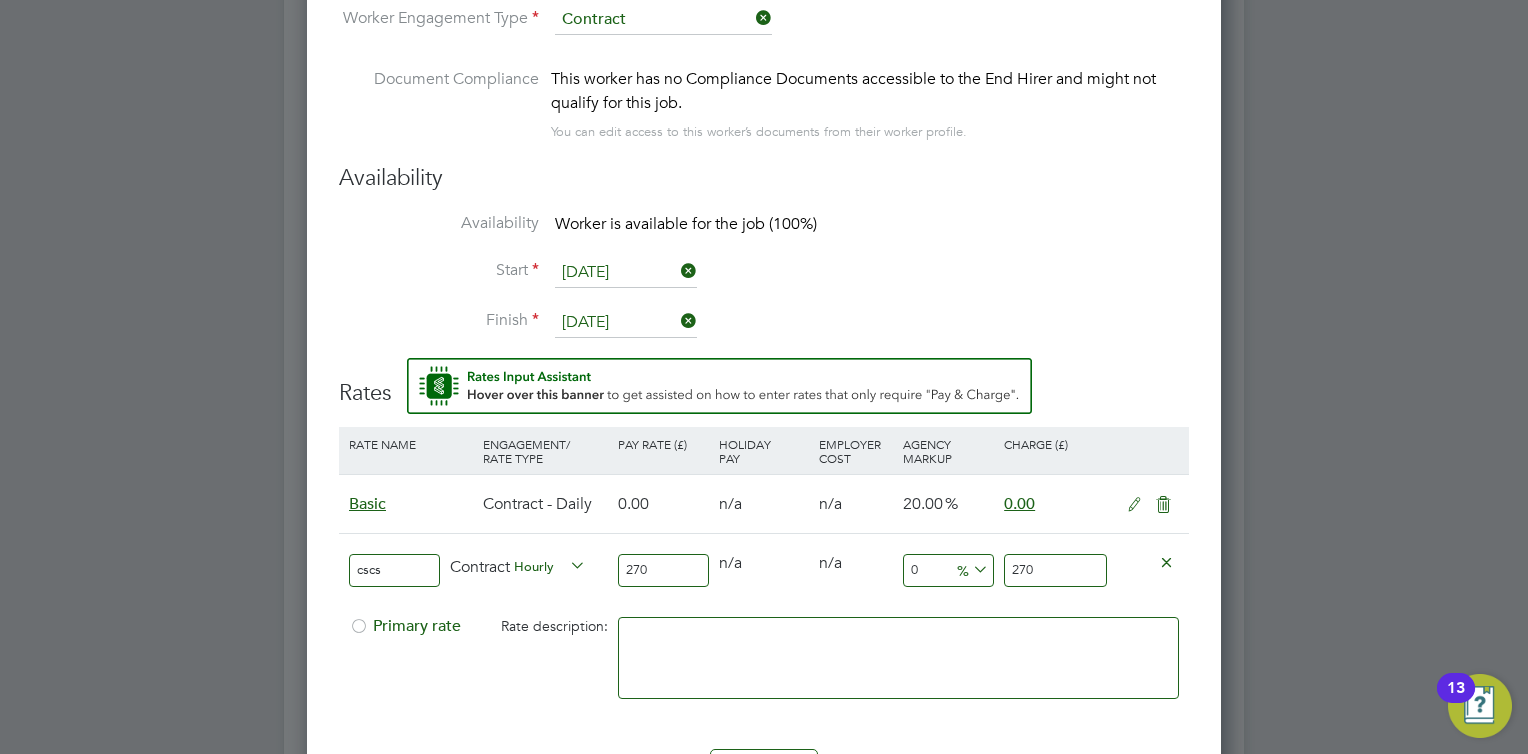 type on "27" 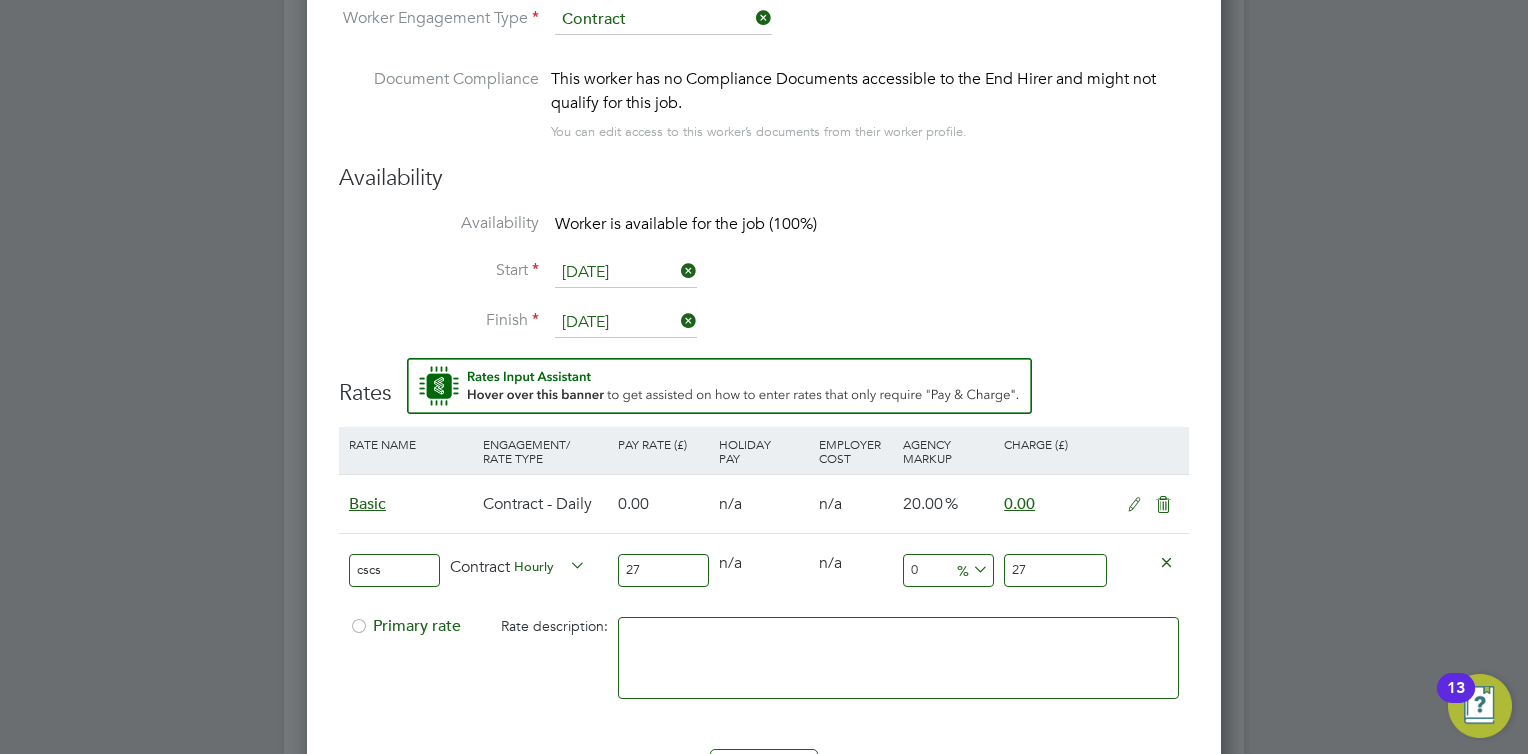 type on "275" 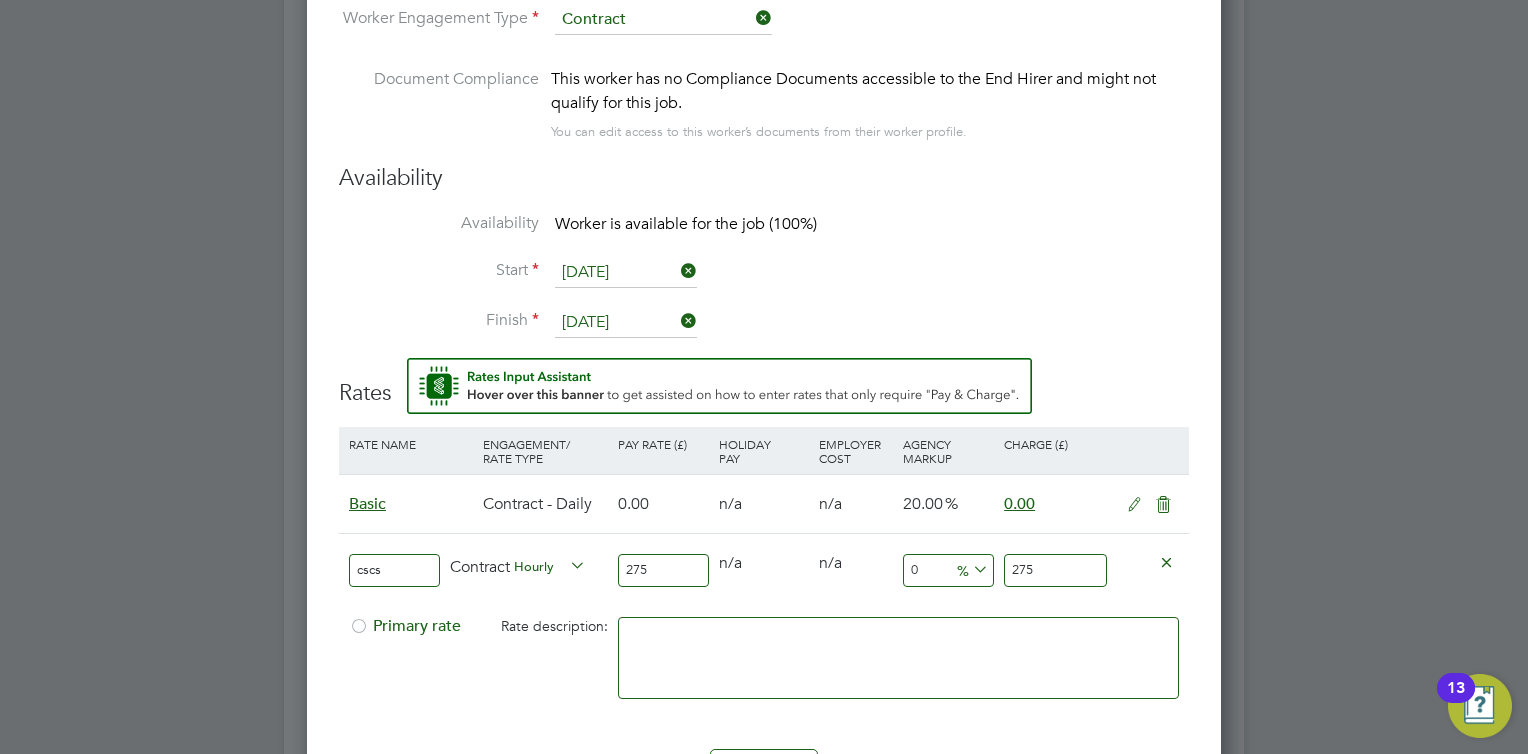 type on "275" 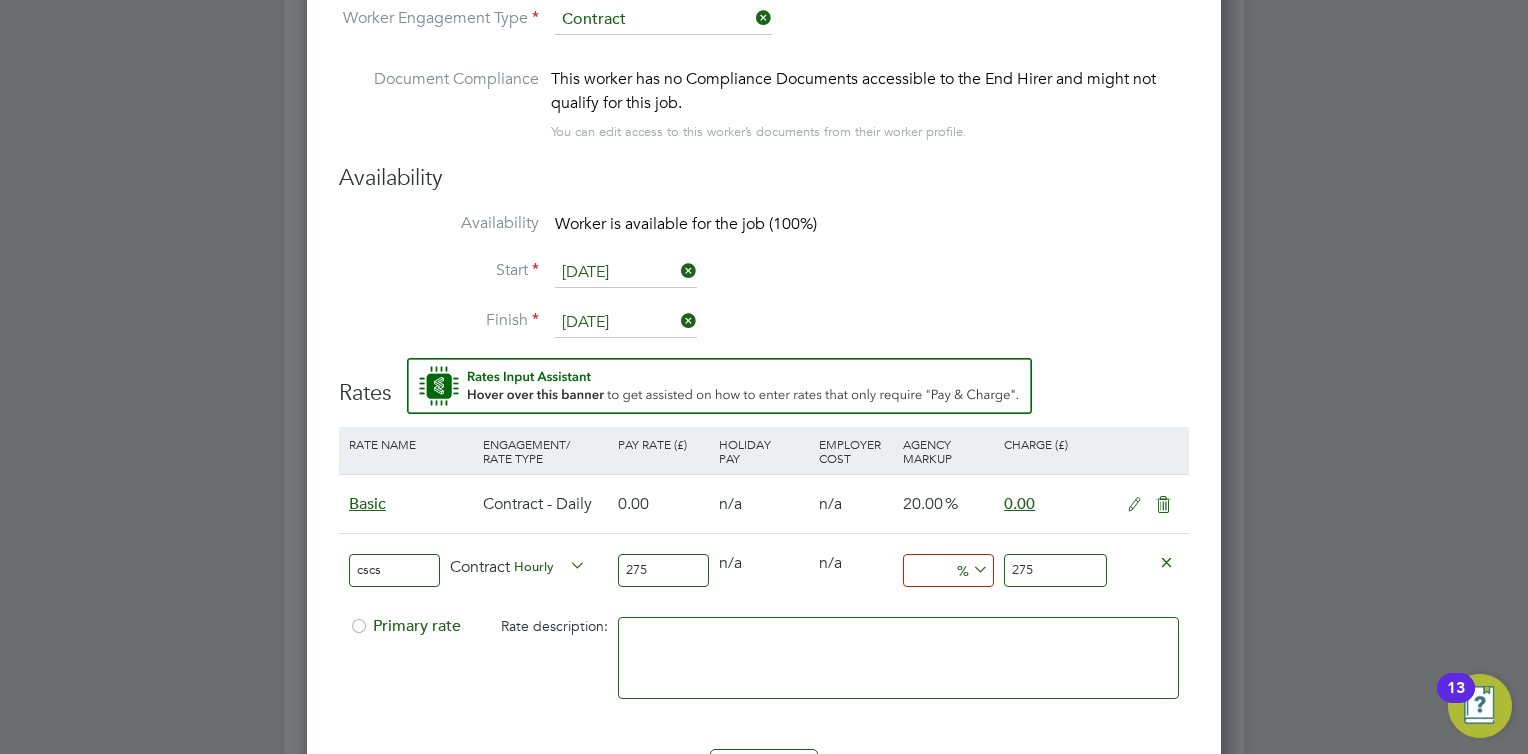 type on "1" 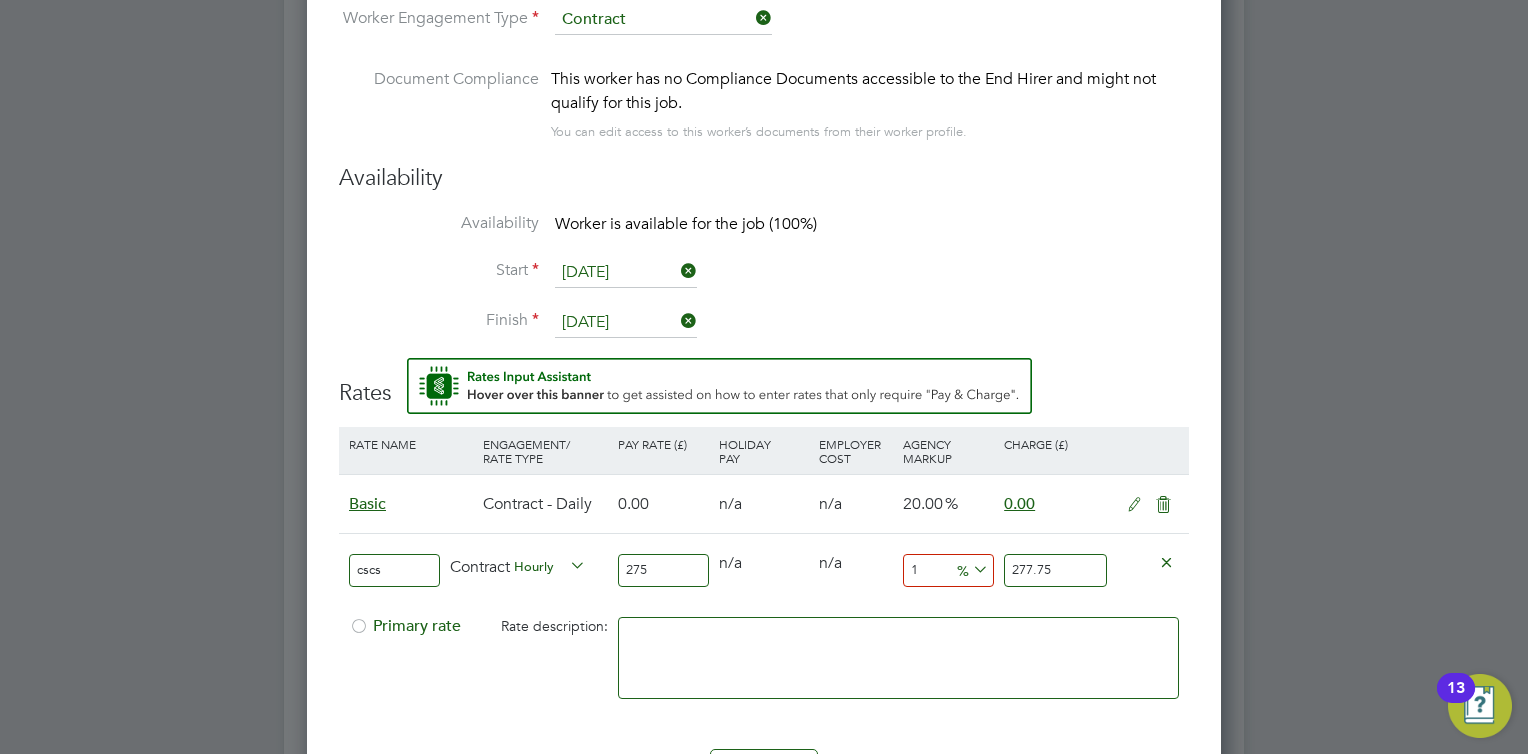 type on "14" 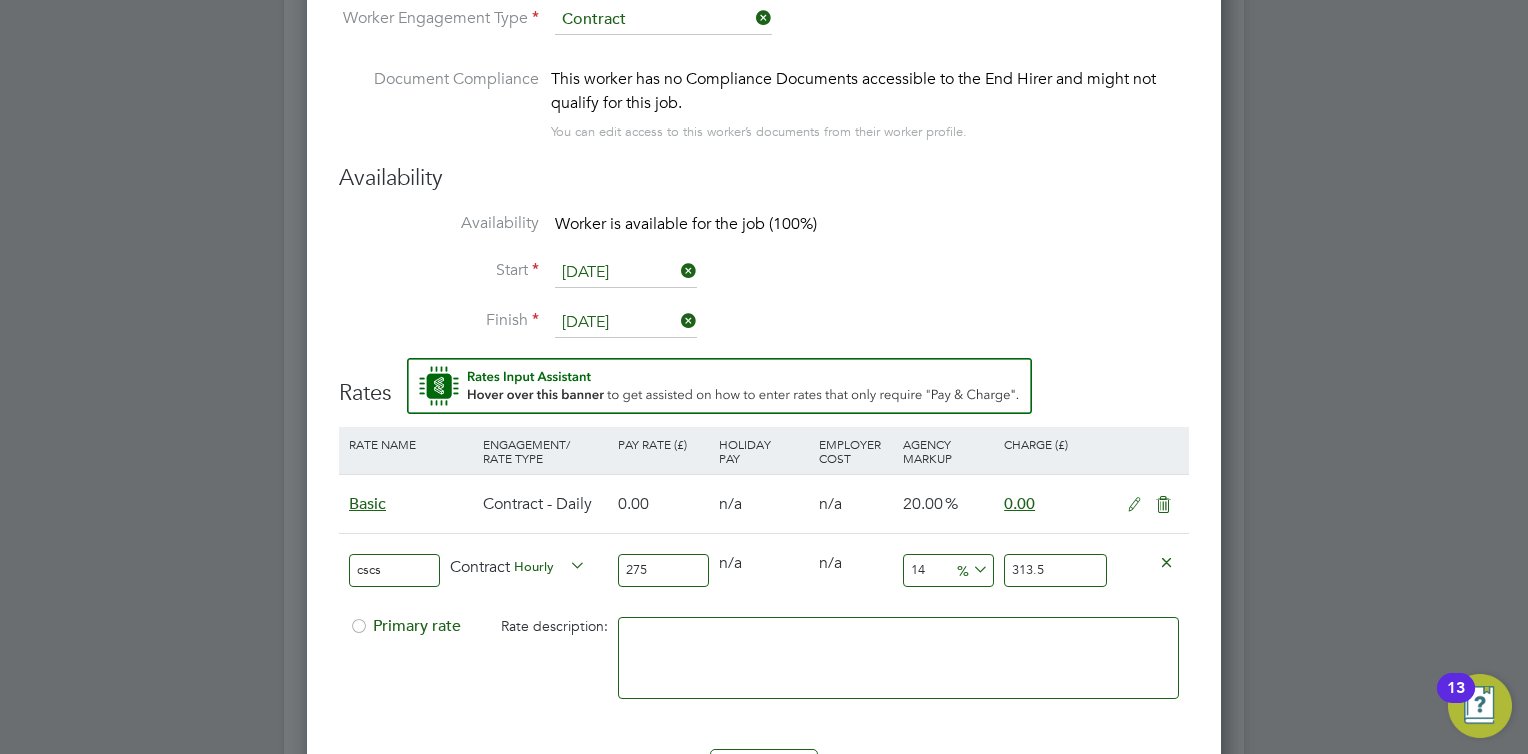 type on "1" 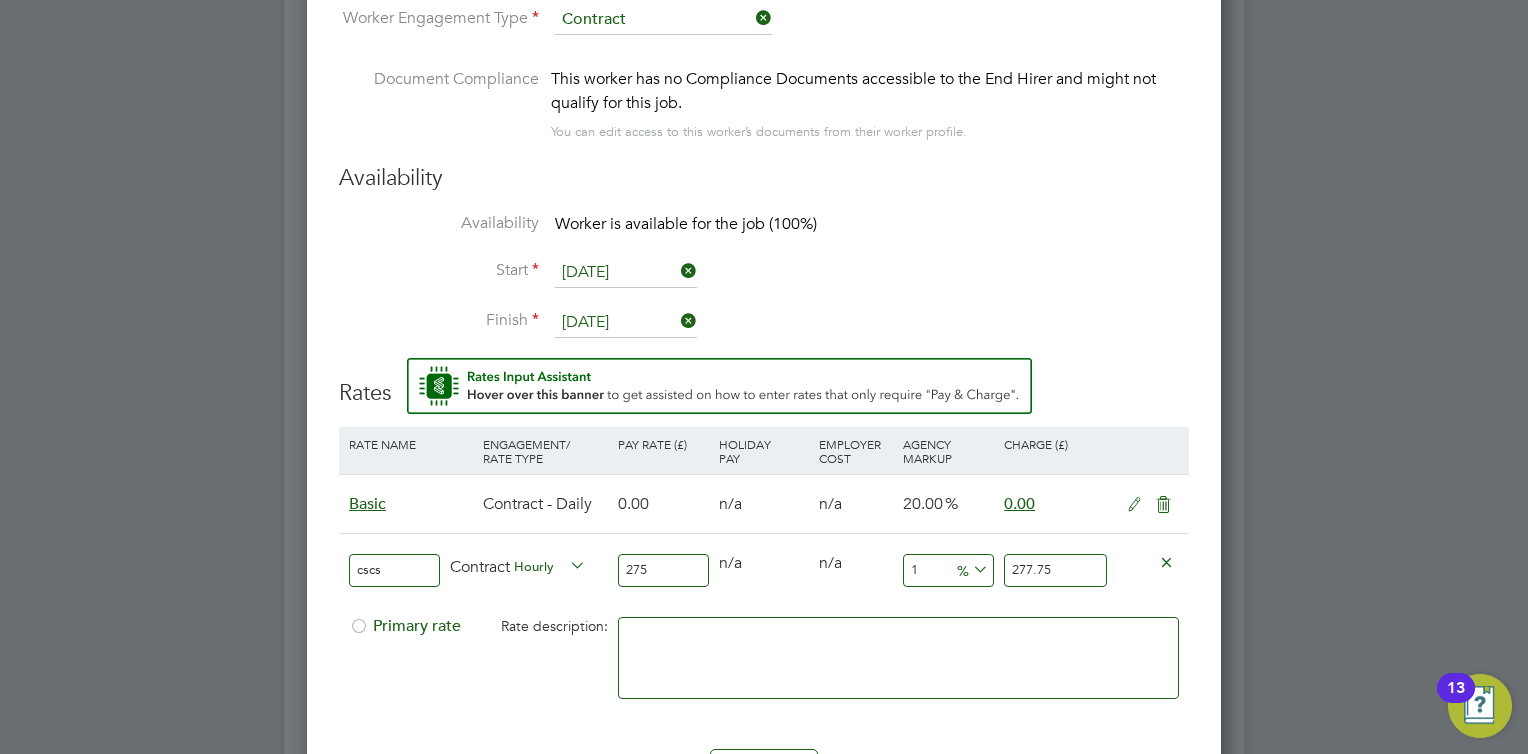 type on "17" 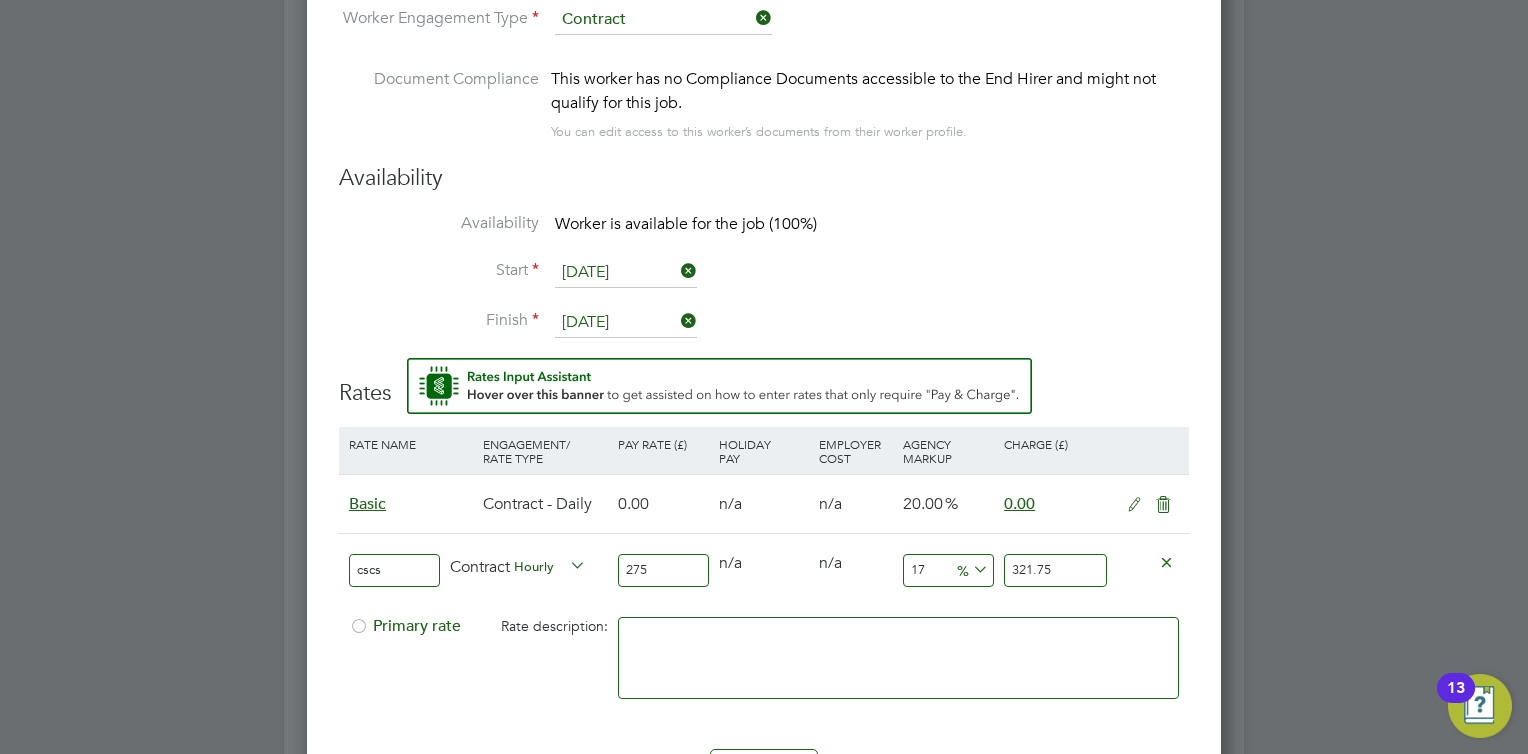 type on "17.5" 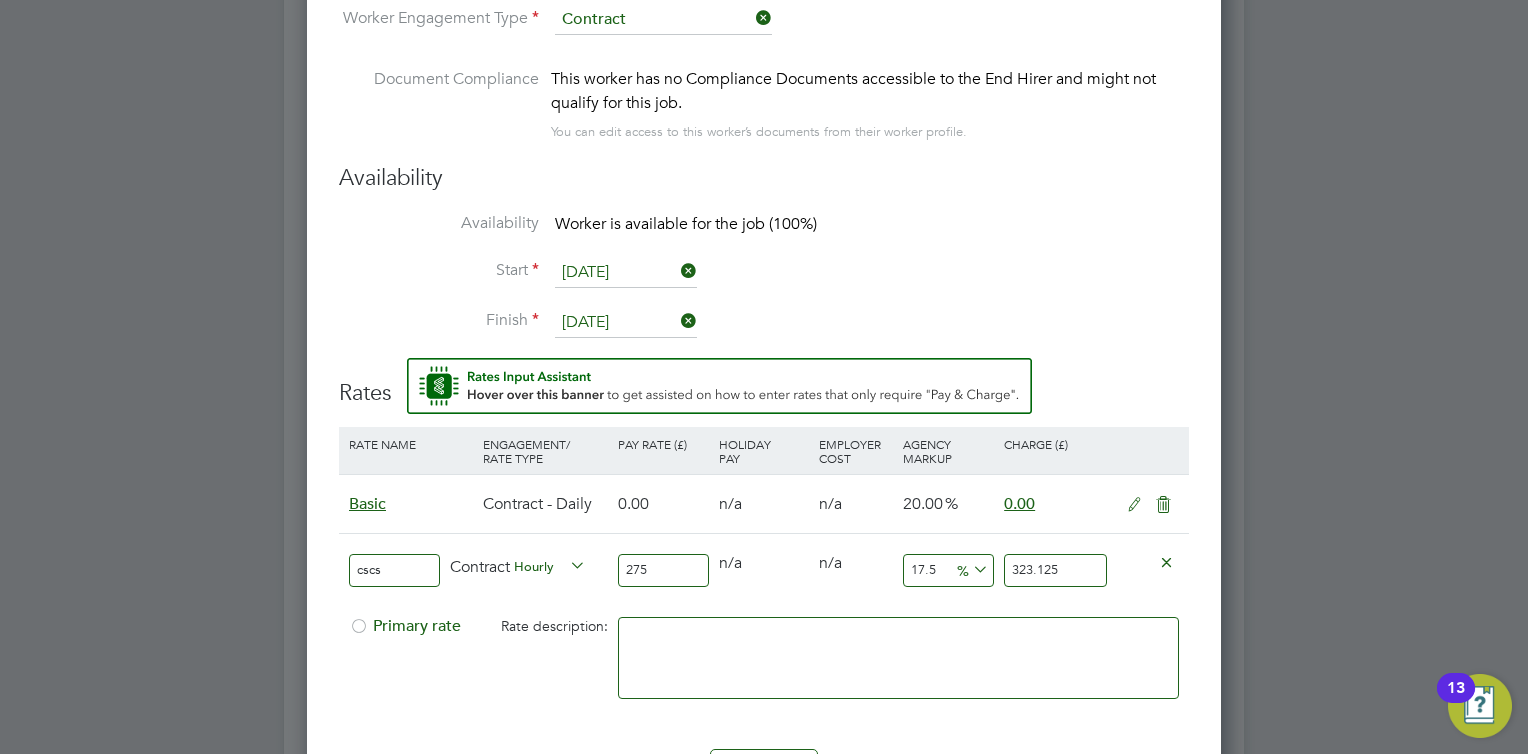 type on "17.5" 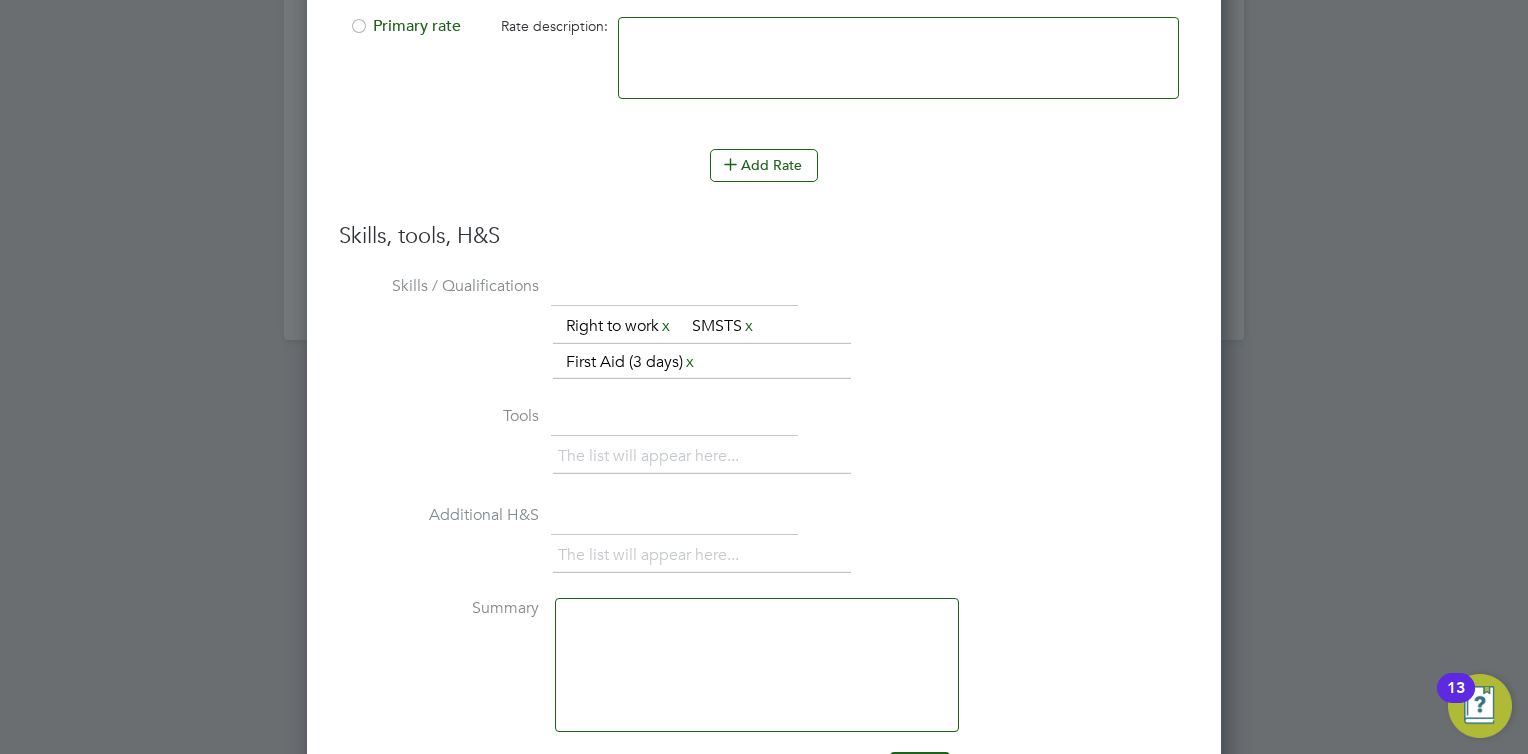 scroll, scrollTop: 2687, scrollLeft: 0, axis: vertical 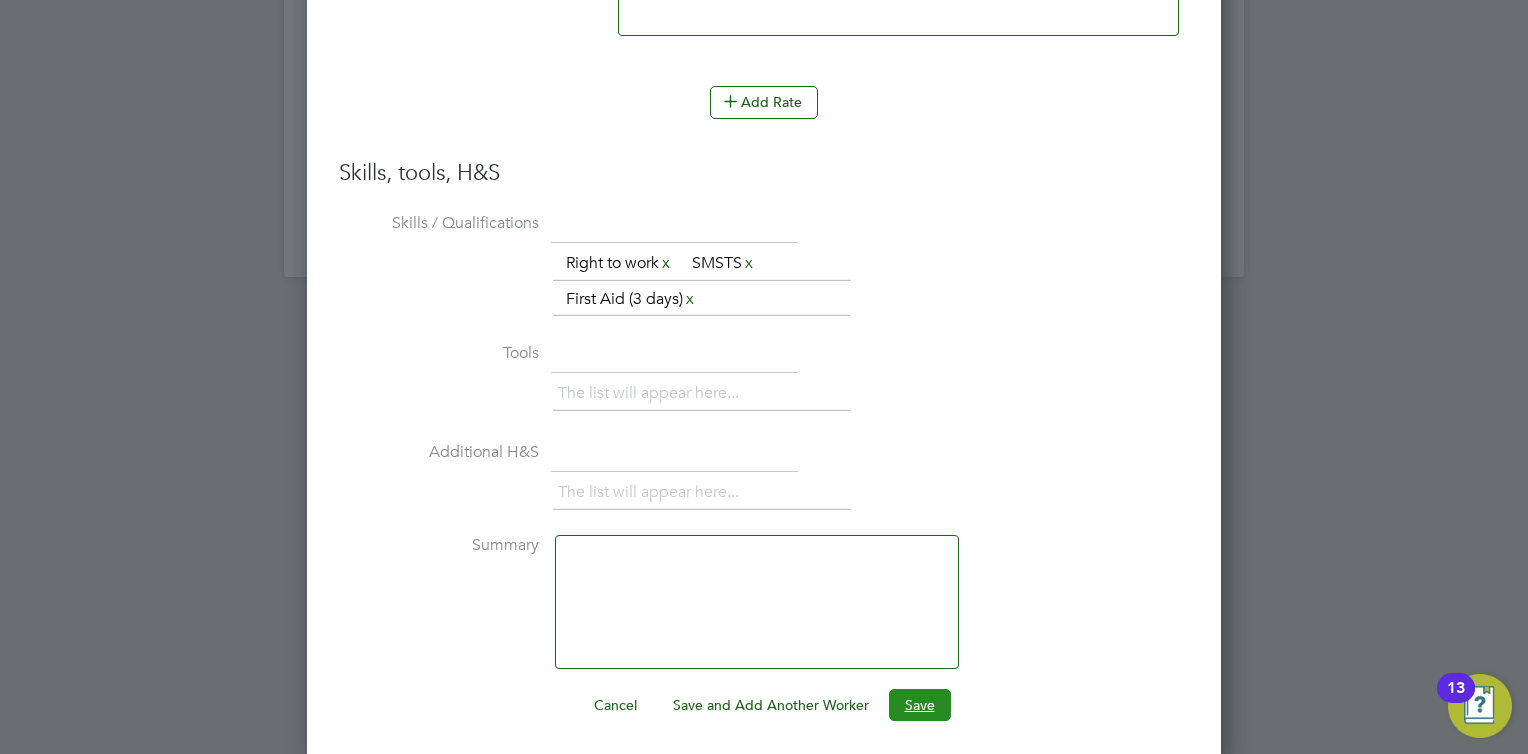 click on "Save" at bounding box center (920, 705) 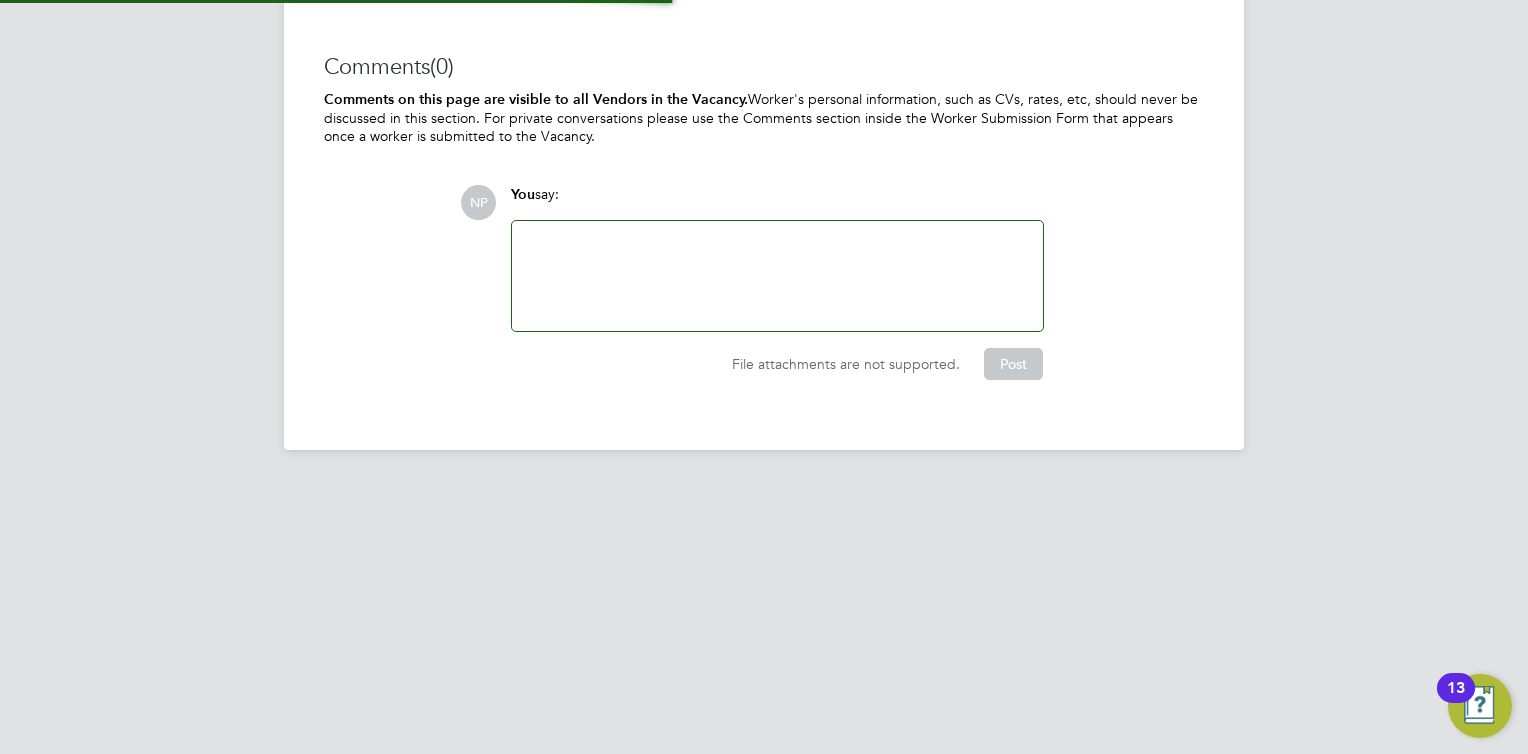 scroll, scrollTop: 2030, scrollLeft: 0, axis: vertical 